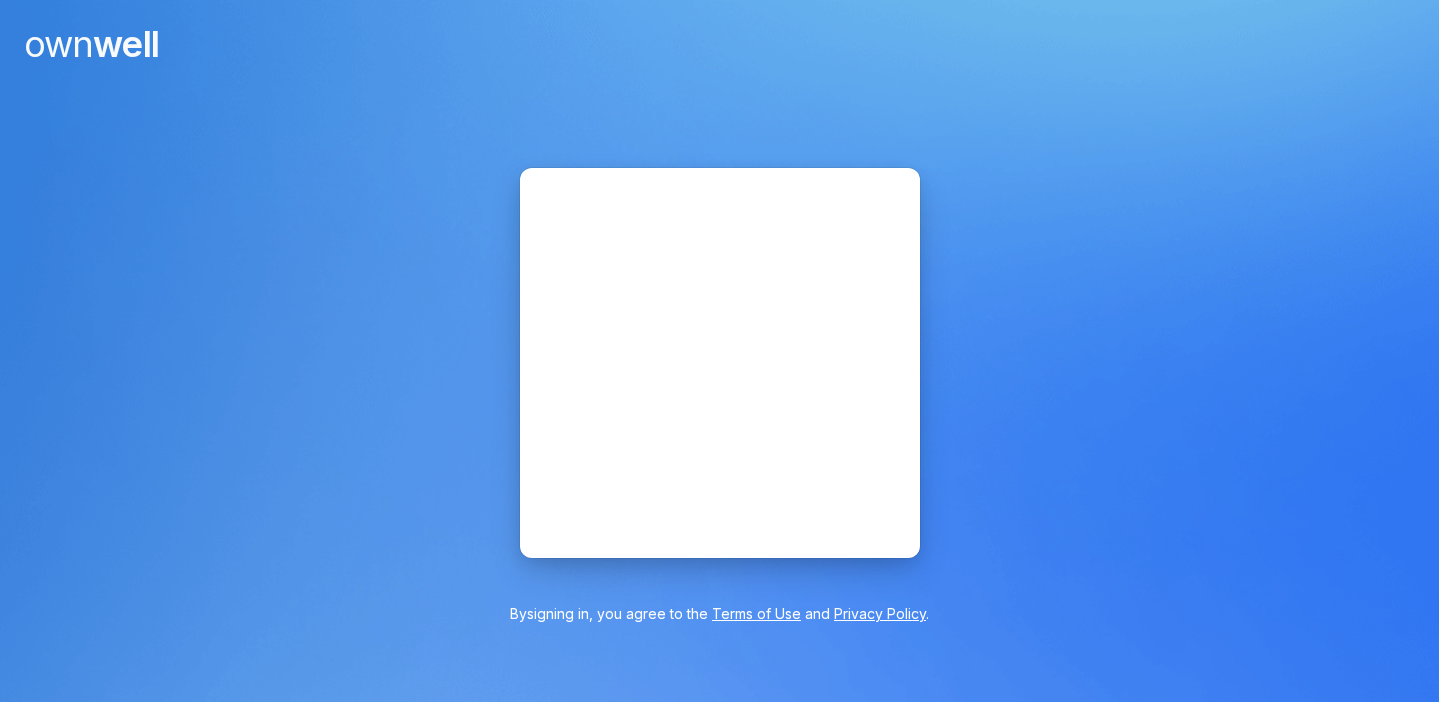 scroll, scrollTop: 0, scrollLeft: 0, axis: both 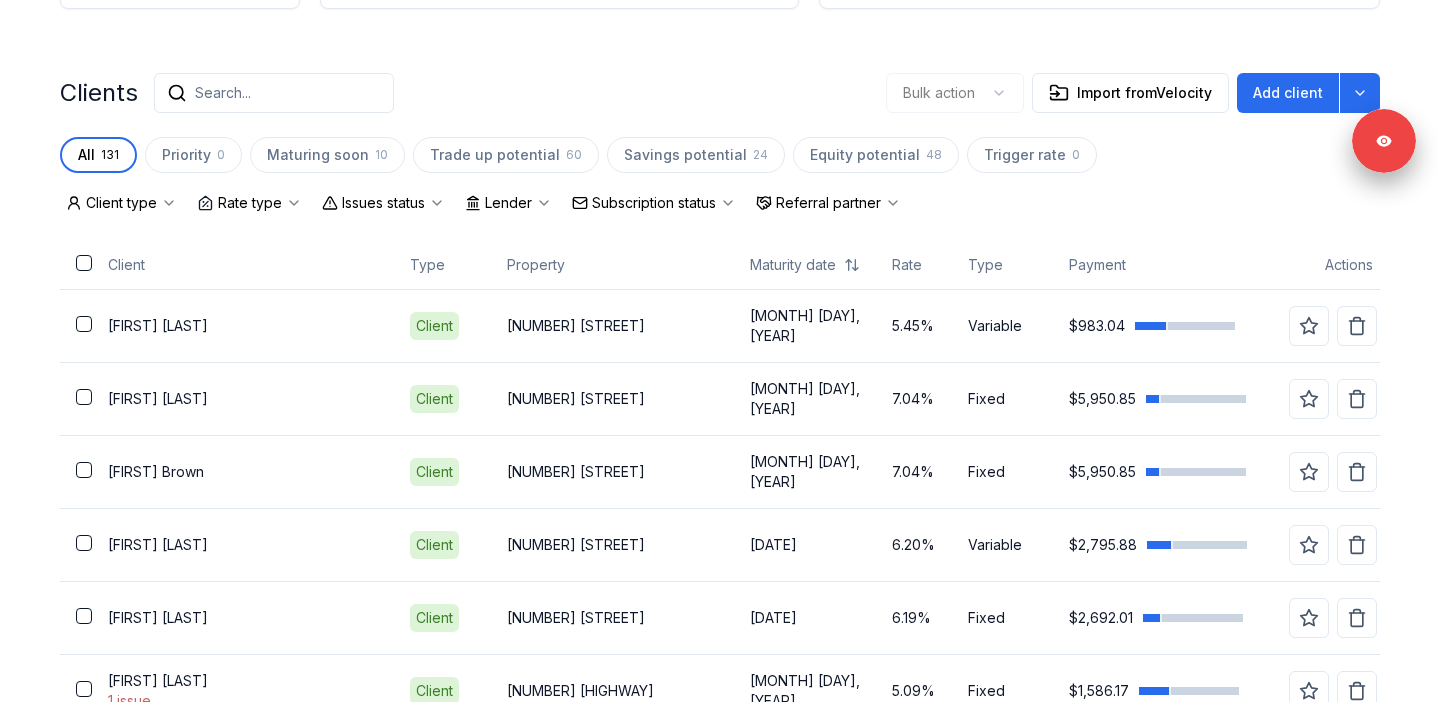 click on "Subscription status" at bounding box center (654, 203) 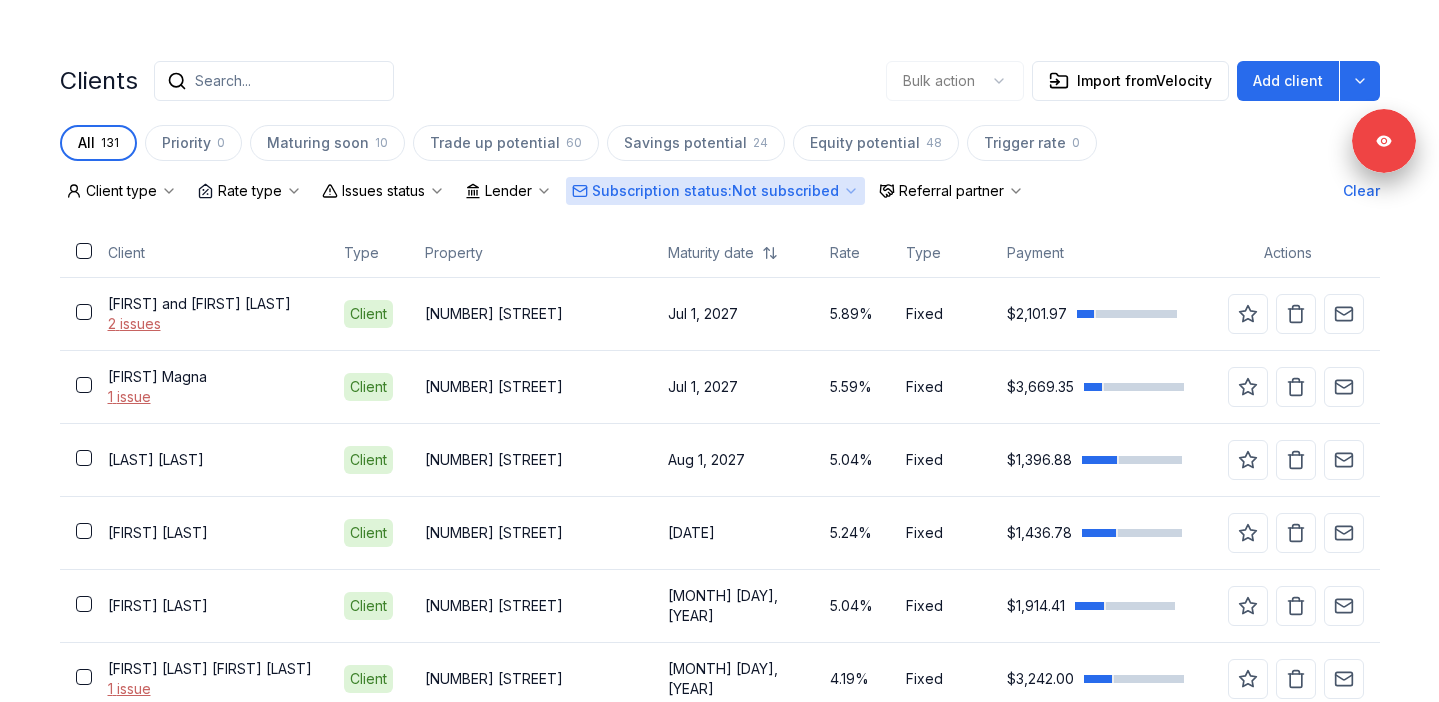 scroll, scrollTop: 436, scrollLeft: 0, axis: vertical 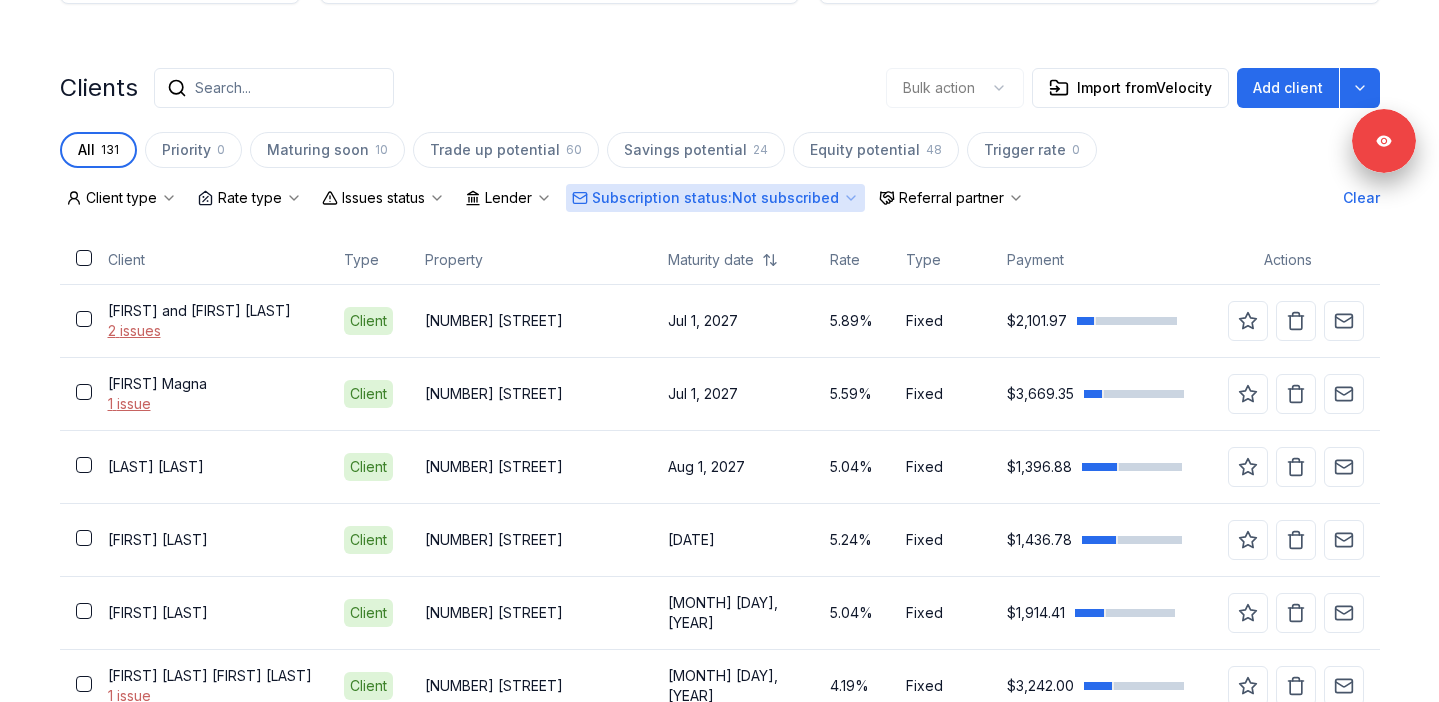 click on "Subscription status :  Not subscribed" at bounding box center [715, 198] 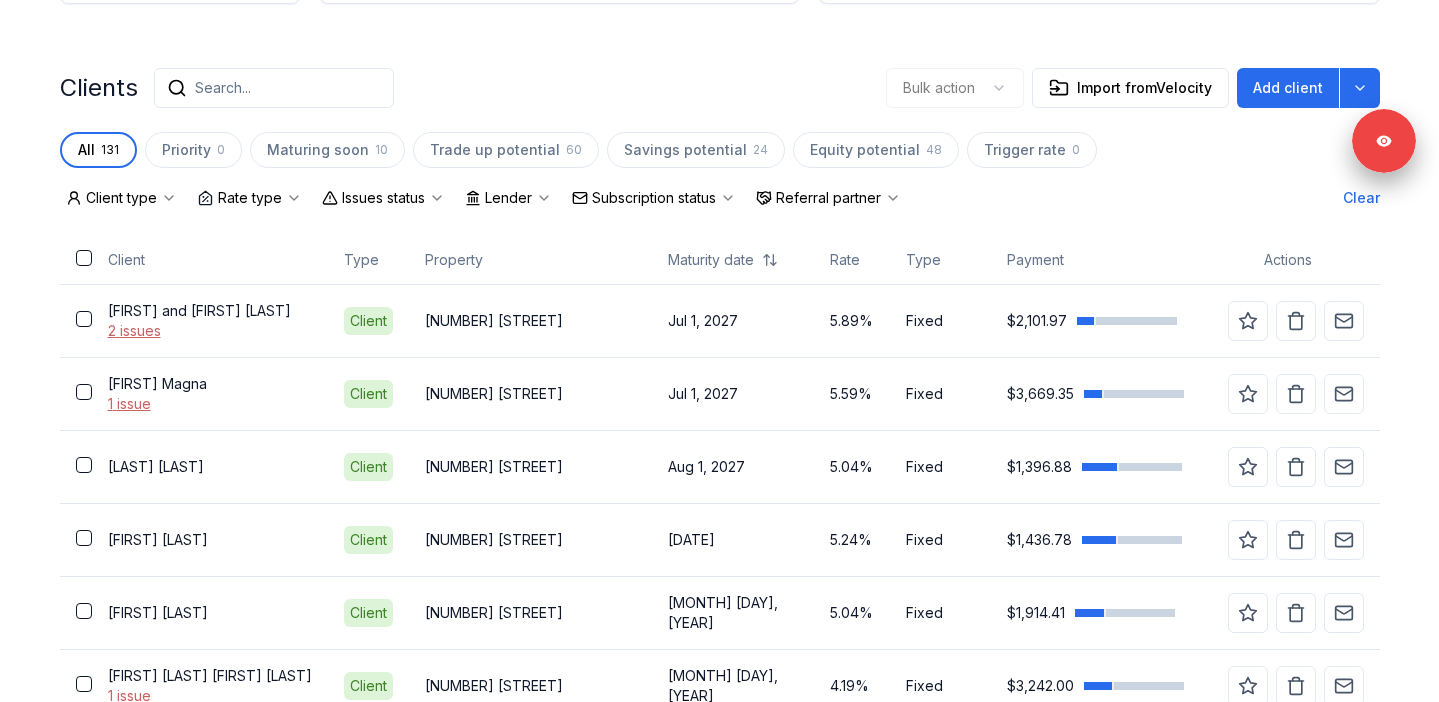 click on "Issues status" at bounding box center (383, 198) 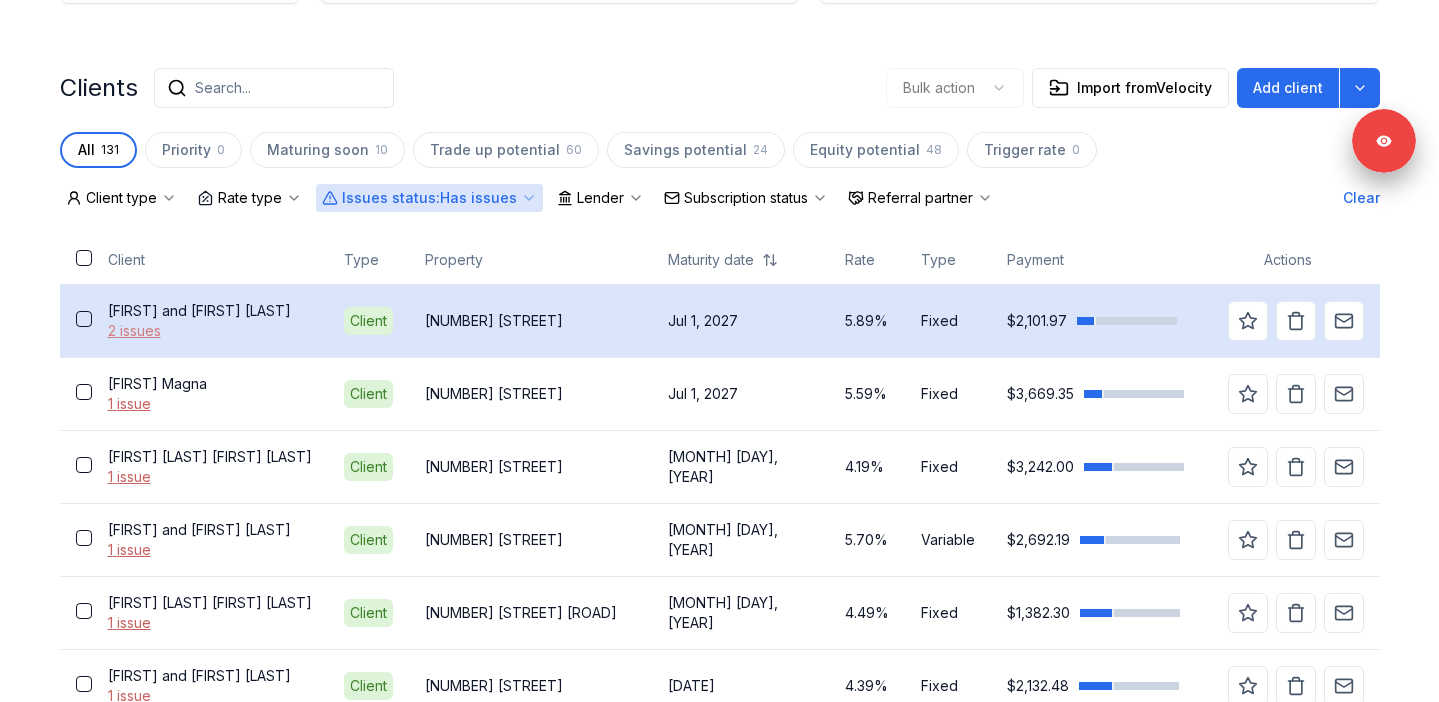click on "2   issues" at bounding box center (210, 331) 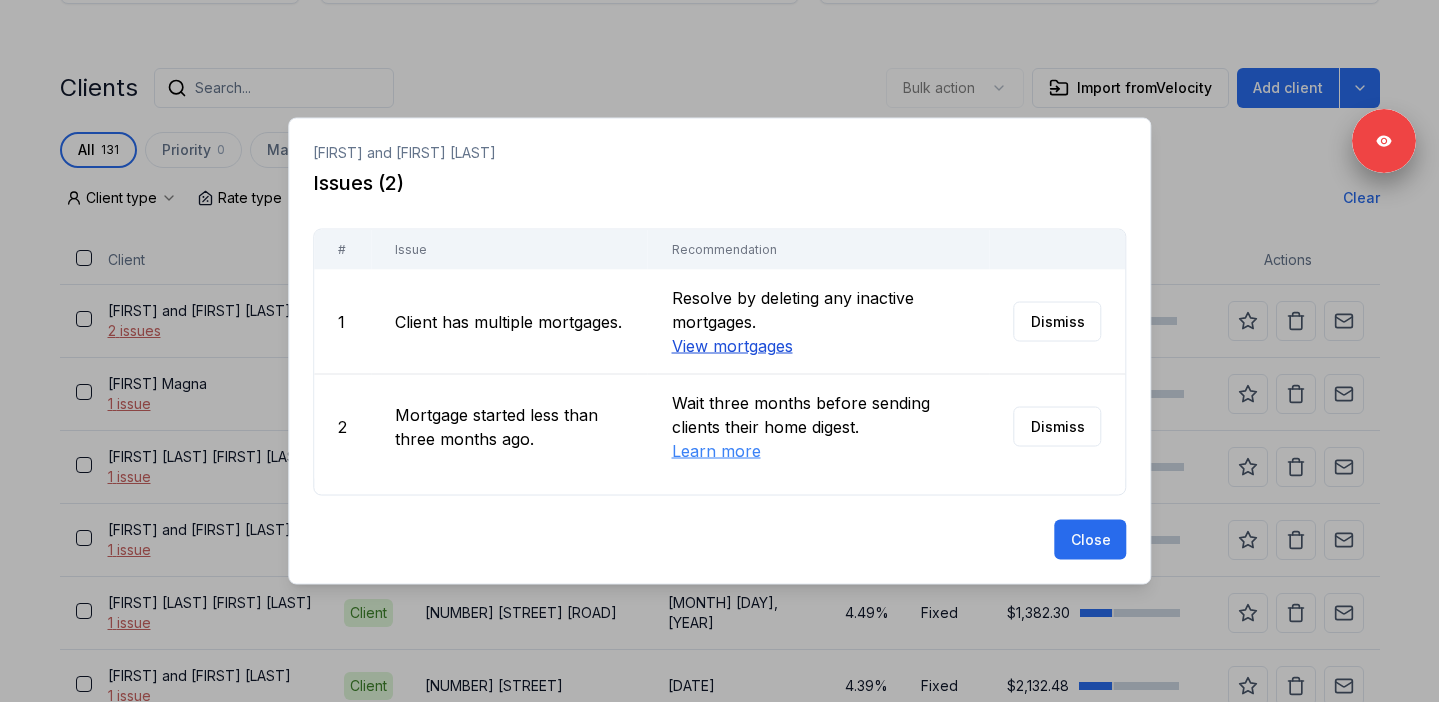 click on "View mortgages" at bounding box center (731, 346) 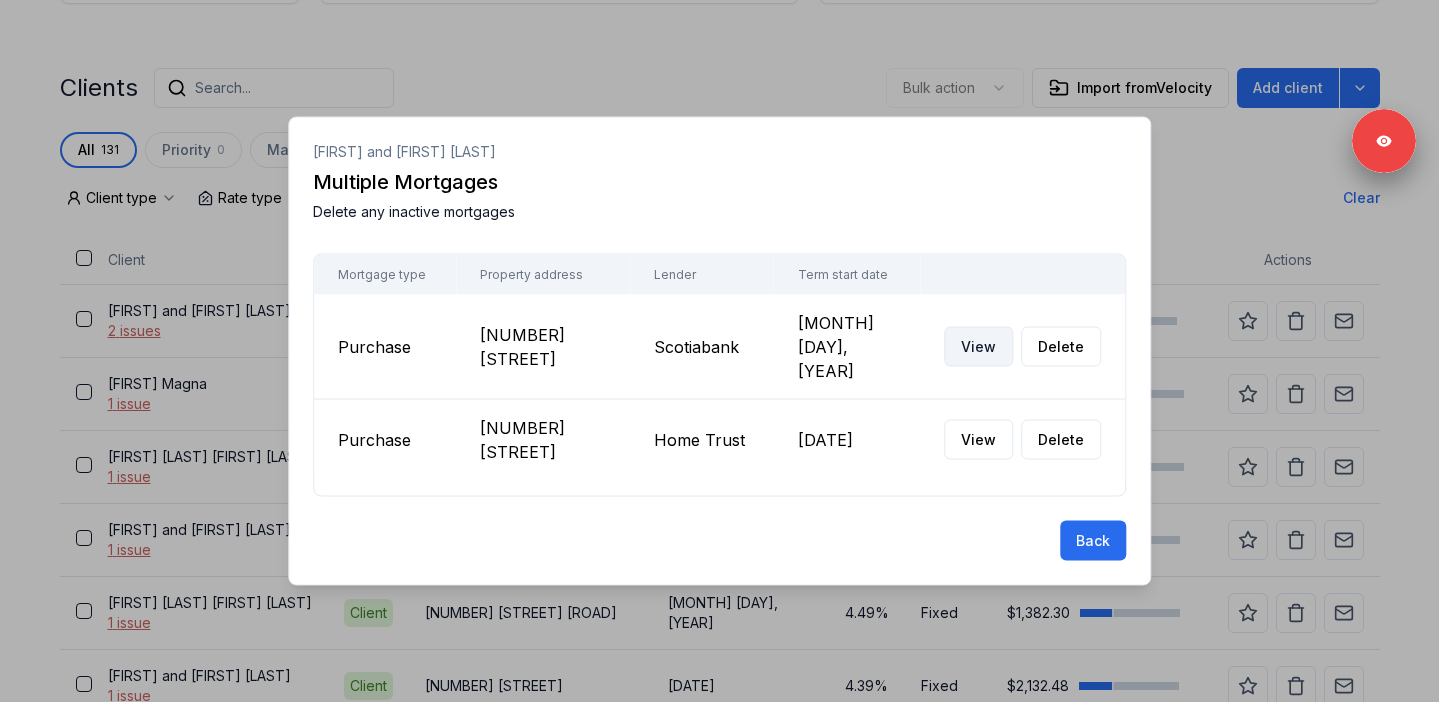 click on "View" at bounding box center (978, 347) 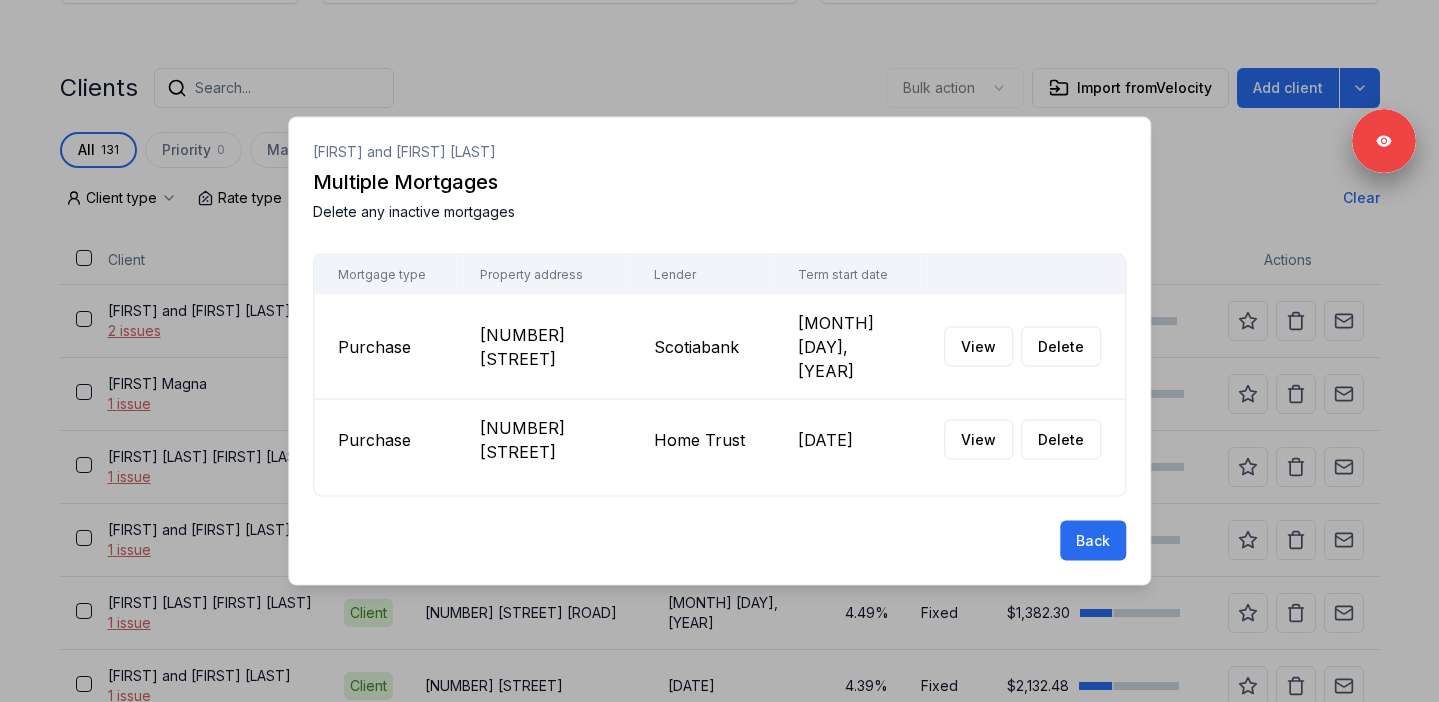 scroll, scrollTop: 0, scrollLeft: 0, axis: both 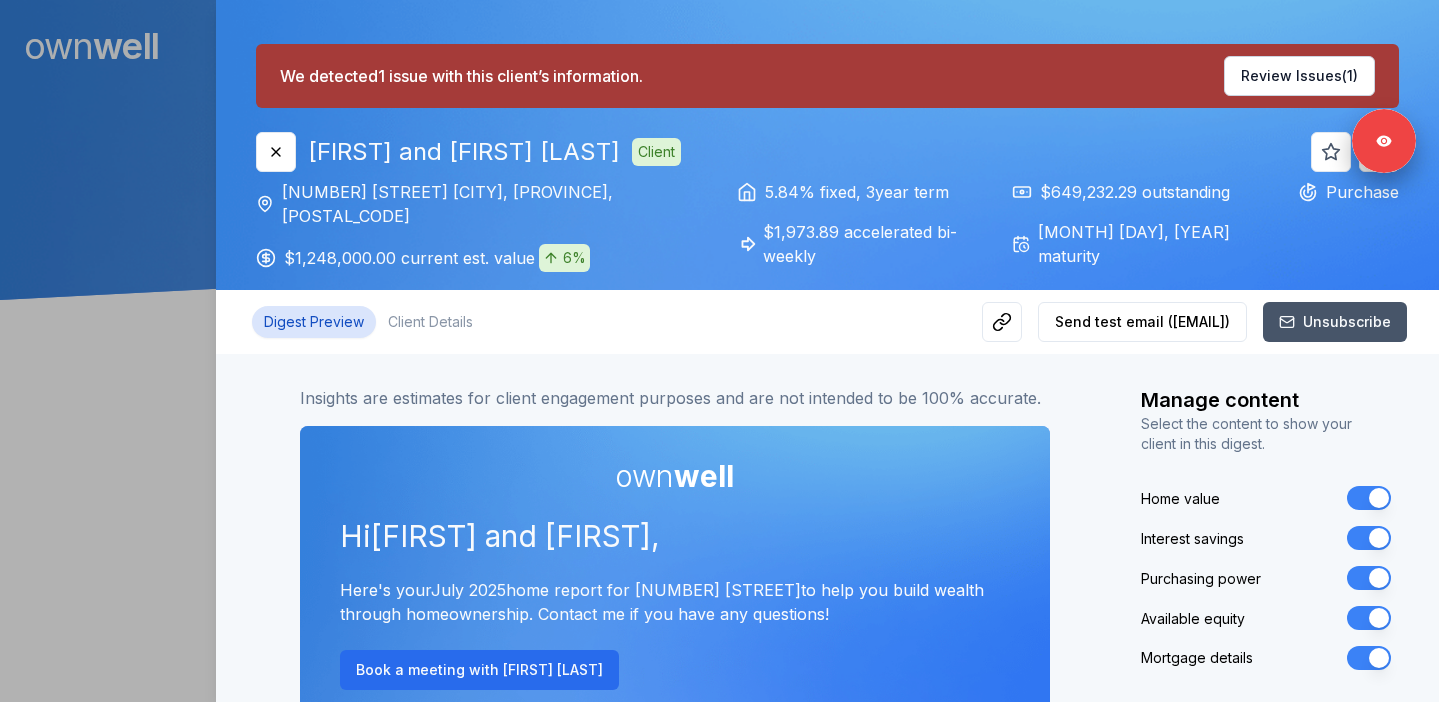 click on "Purchasing power" at bounding box center [1369, 578] 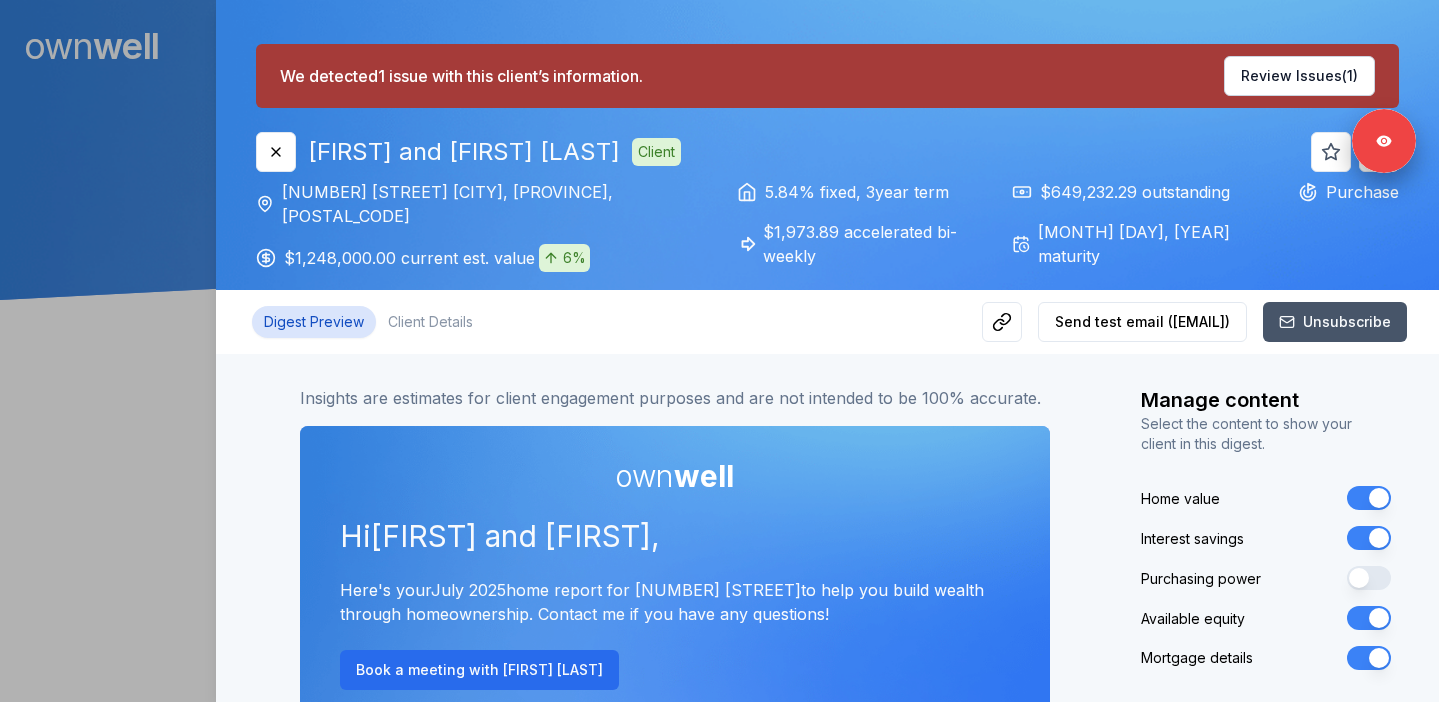 click on "Available equity" at bounding box center [1369, 618] 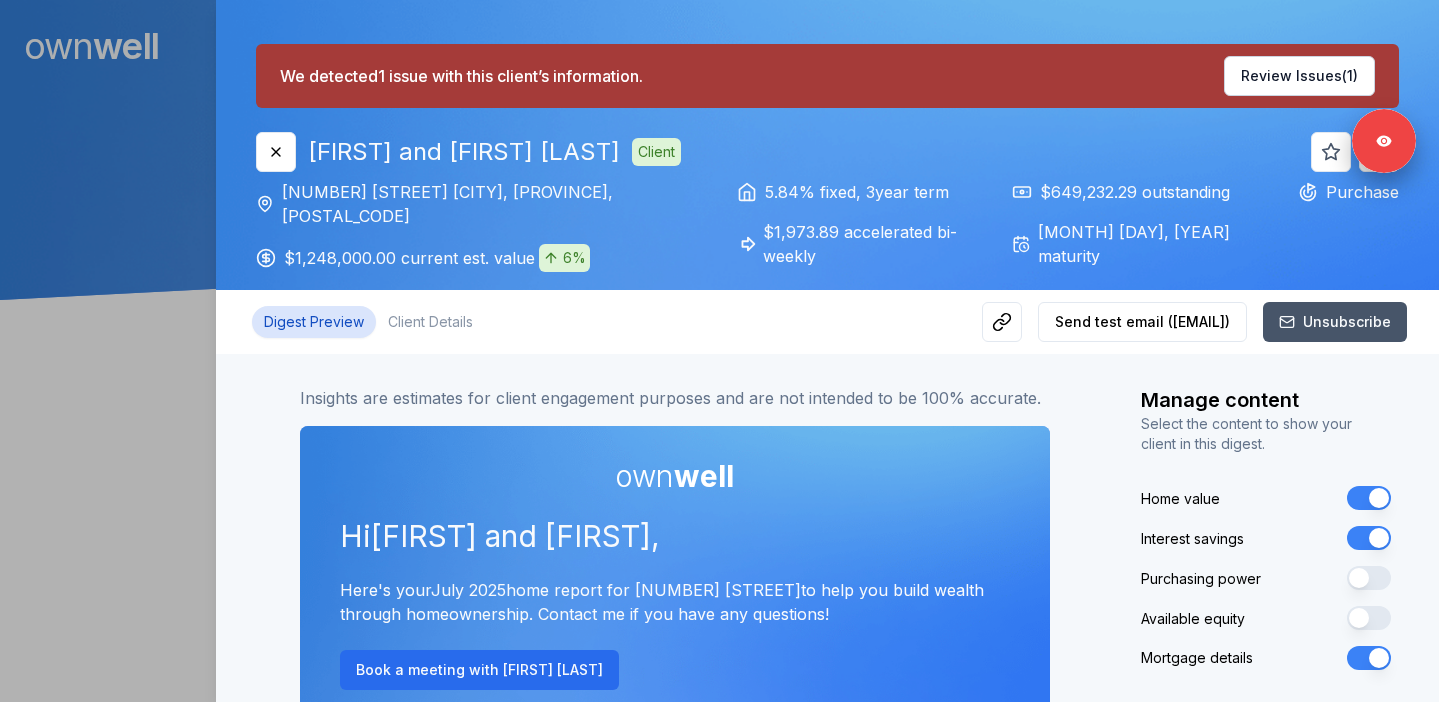 click at bounding box center (719, 351) 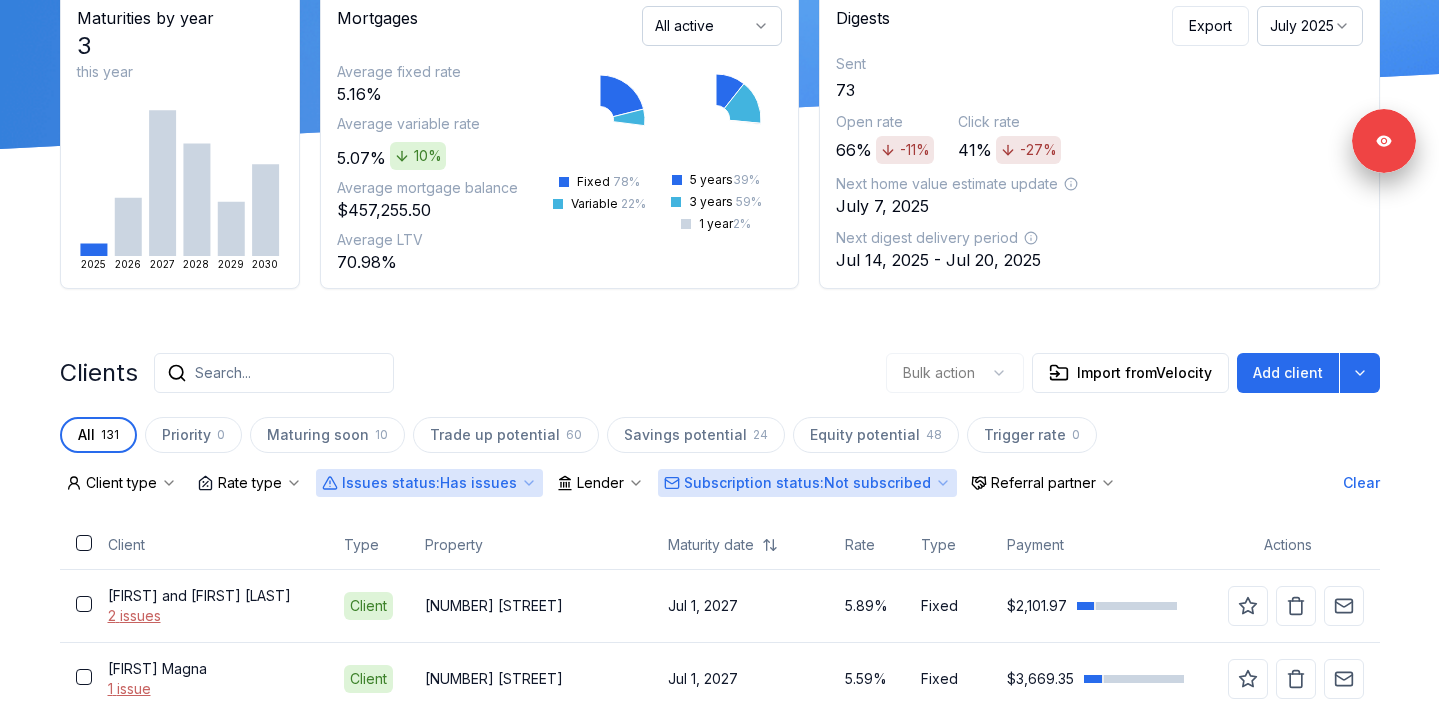 scroll, scrollTop: 187, scrollLeft: 0, axis: vertical 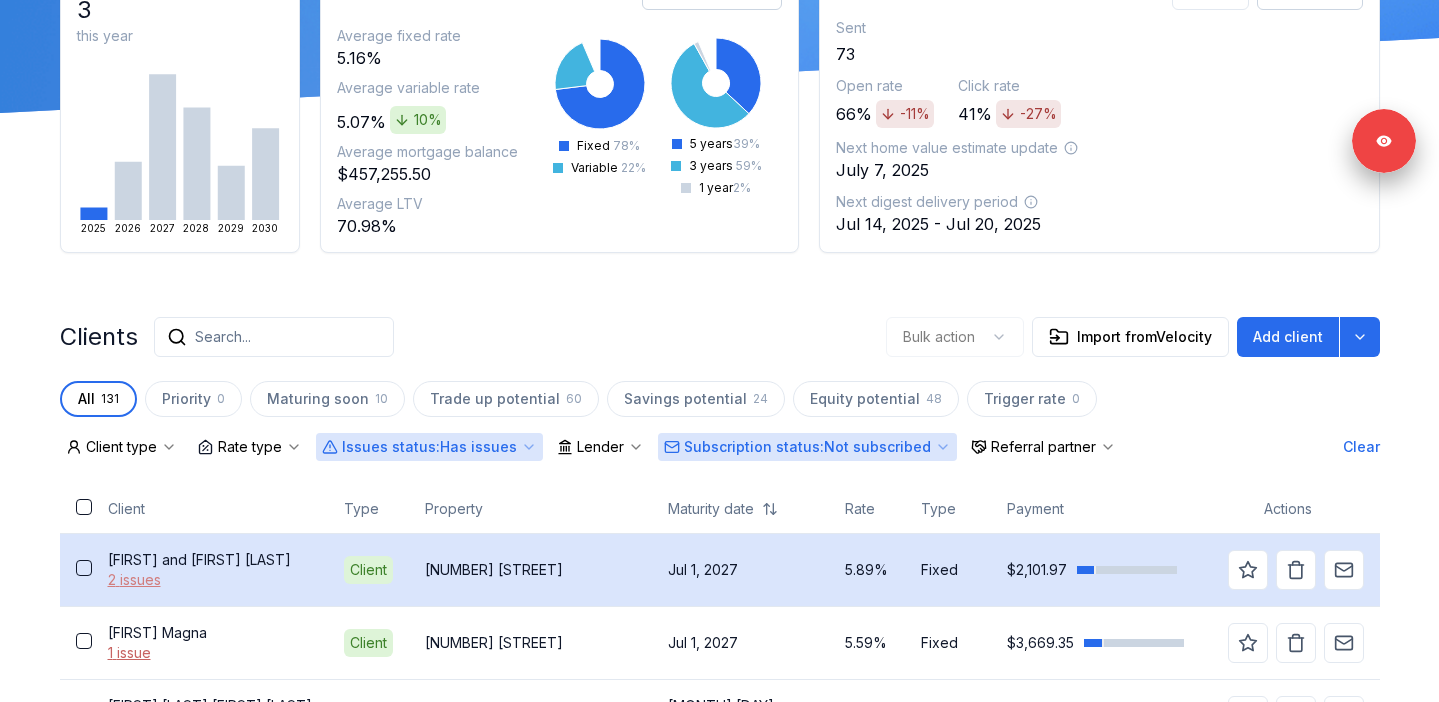 click on "2   issues" at bounding box center [210, 580] 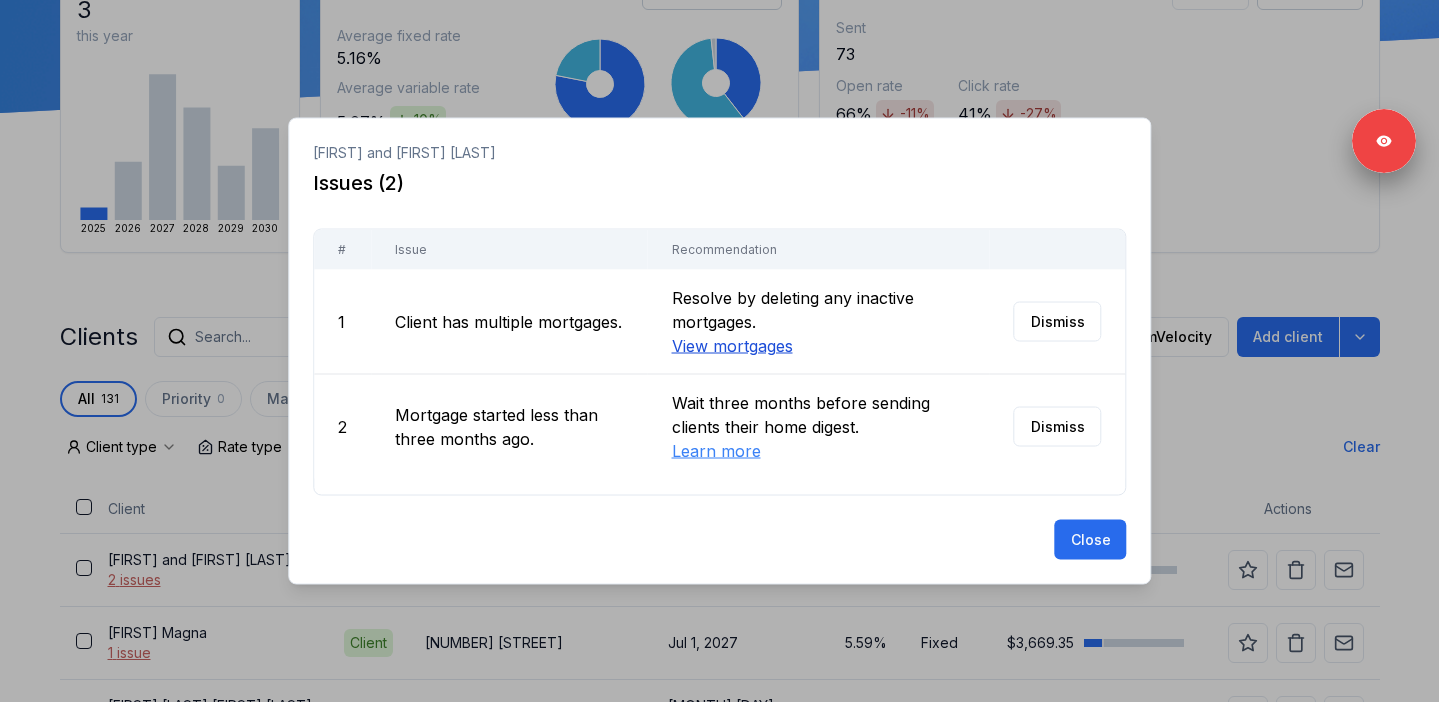 click on "View mortgages" at bounding box center (731, 346) 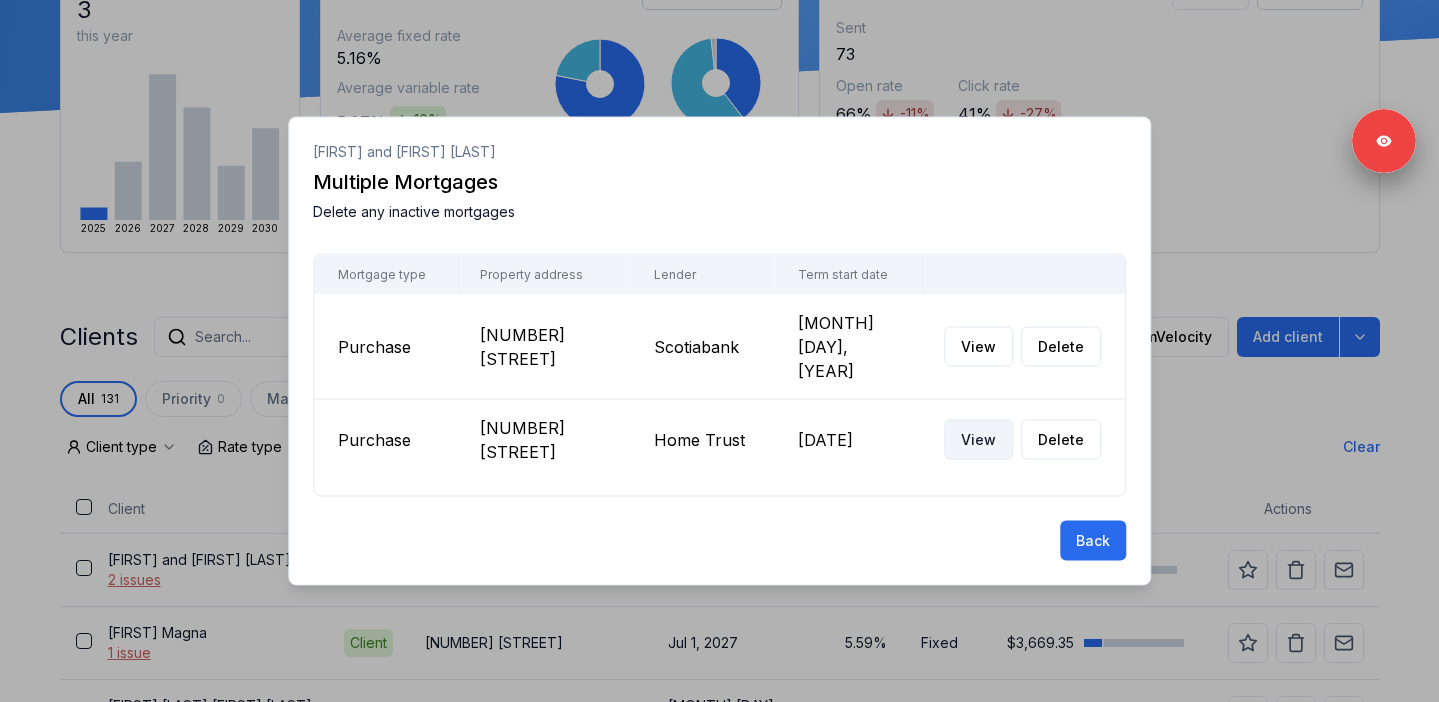 click on "View" at bounding box center [978, 440] 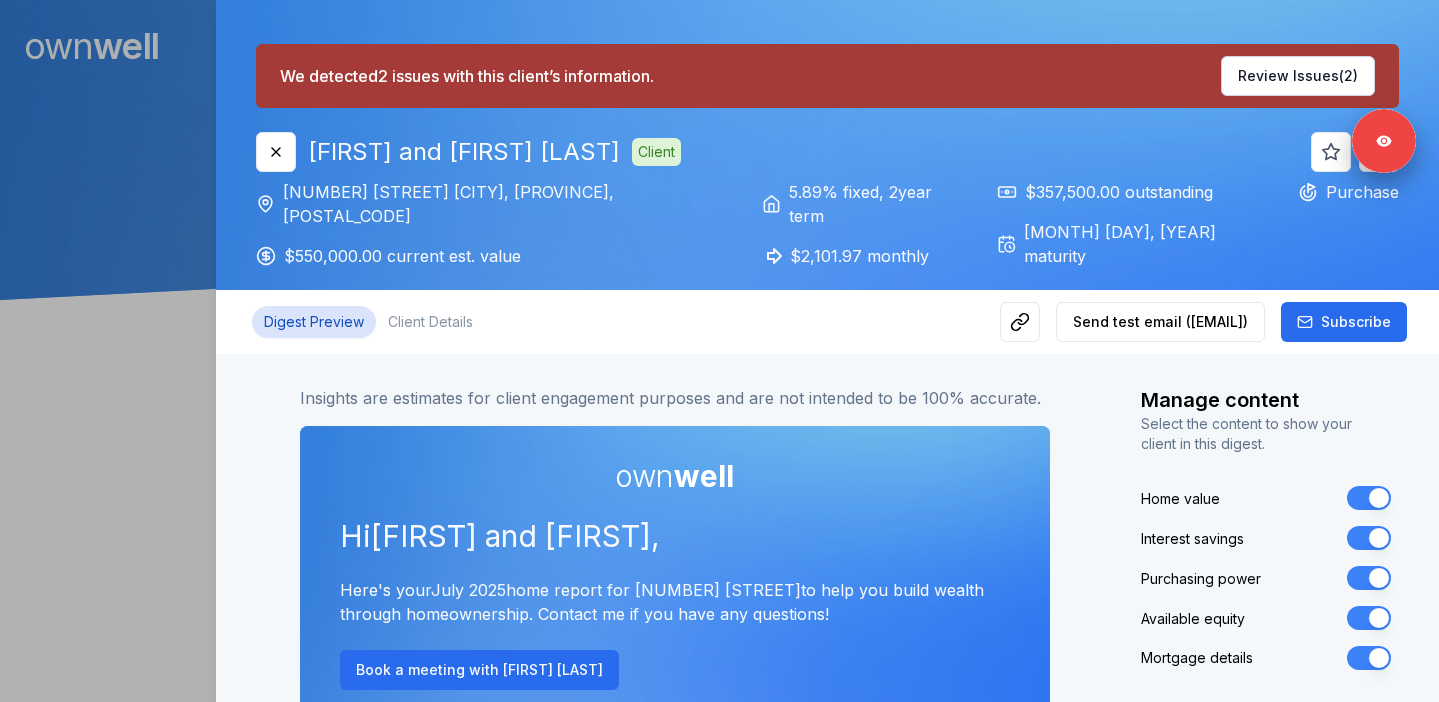 scroll, scrollTop: 0, scrollLeft: 0, axis: both 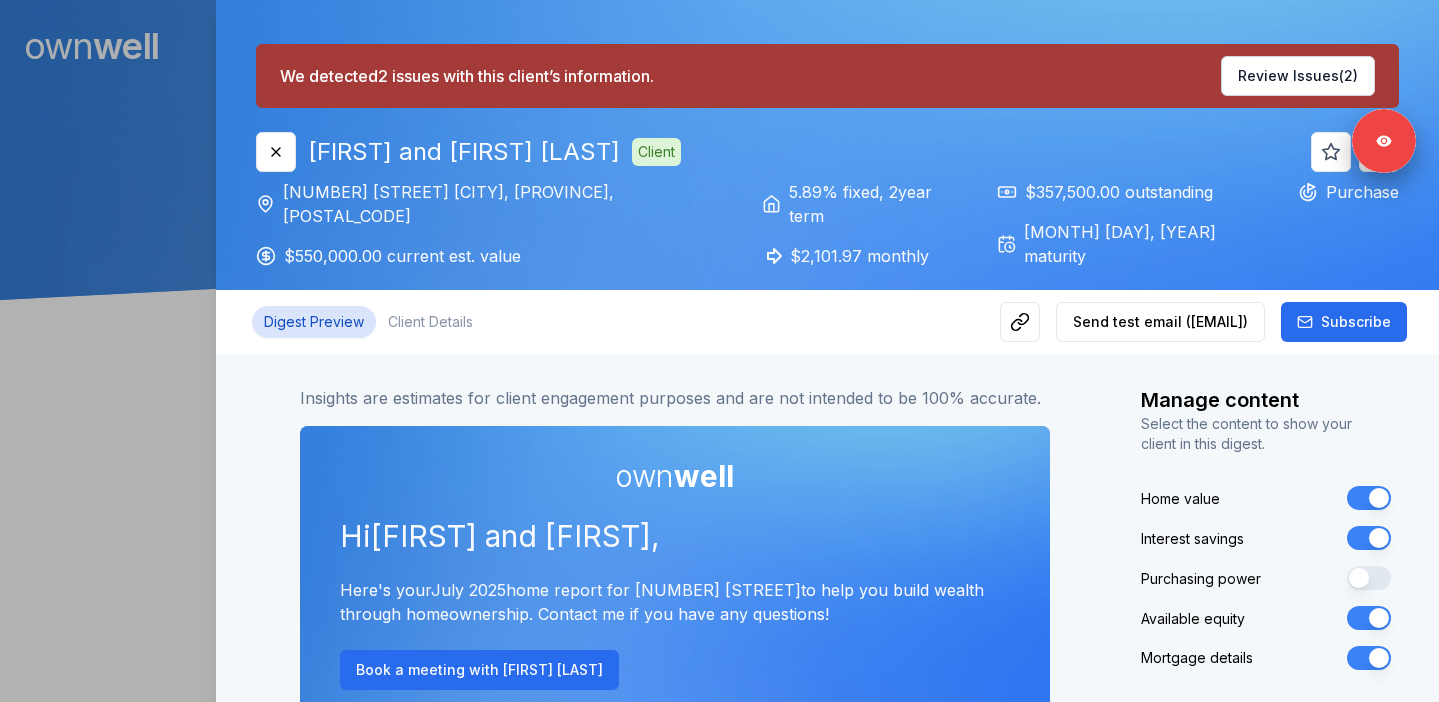 click on "Available equity" at bounding box center [1369, 618] 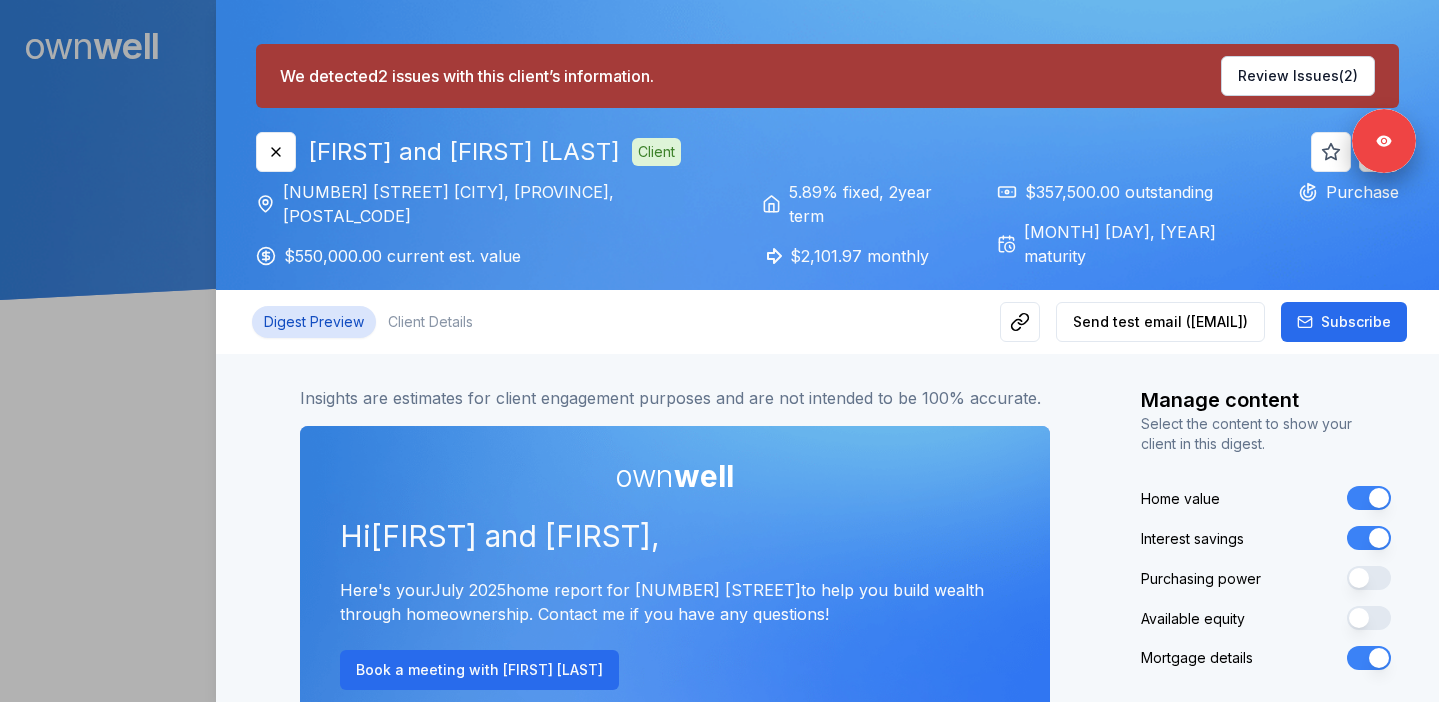 click at bounding box center (719, 351) 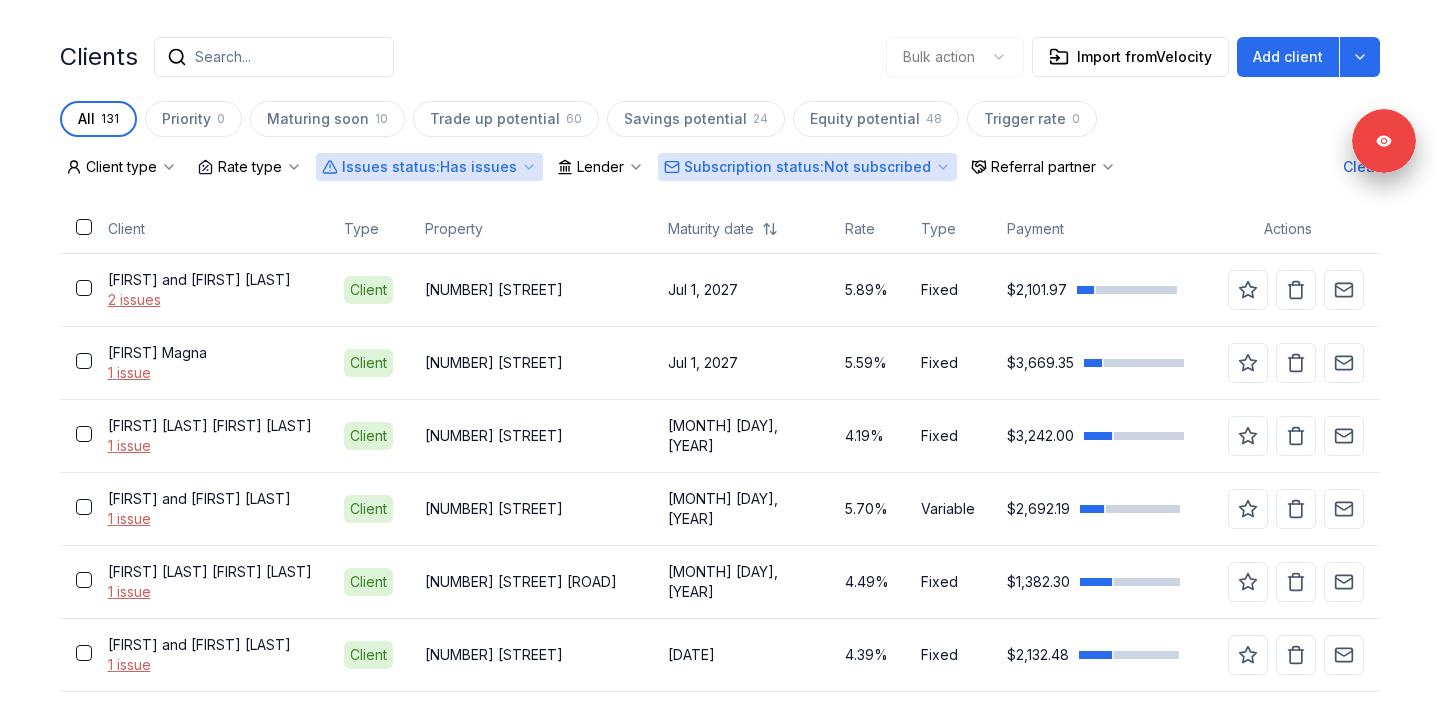 scroll, scrollTop: 506, scrollLeft: 0, axis: vertical 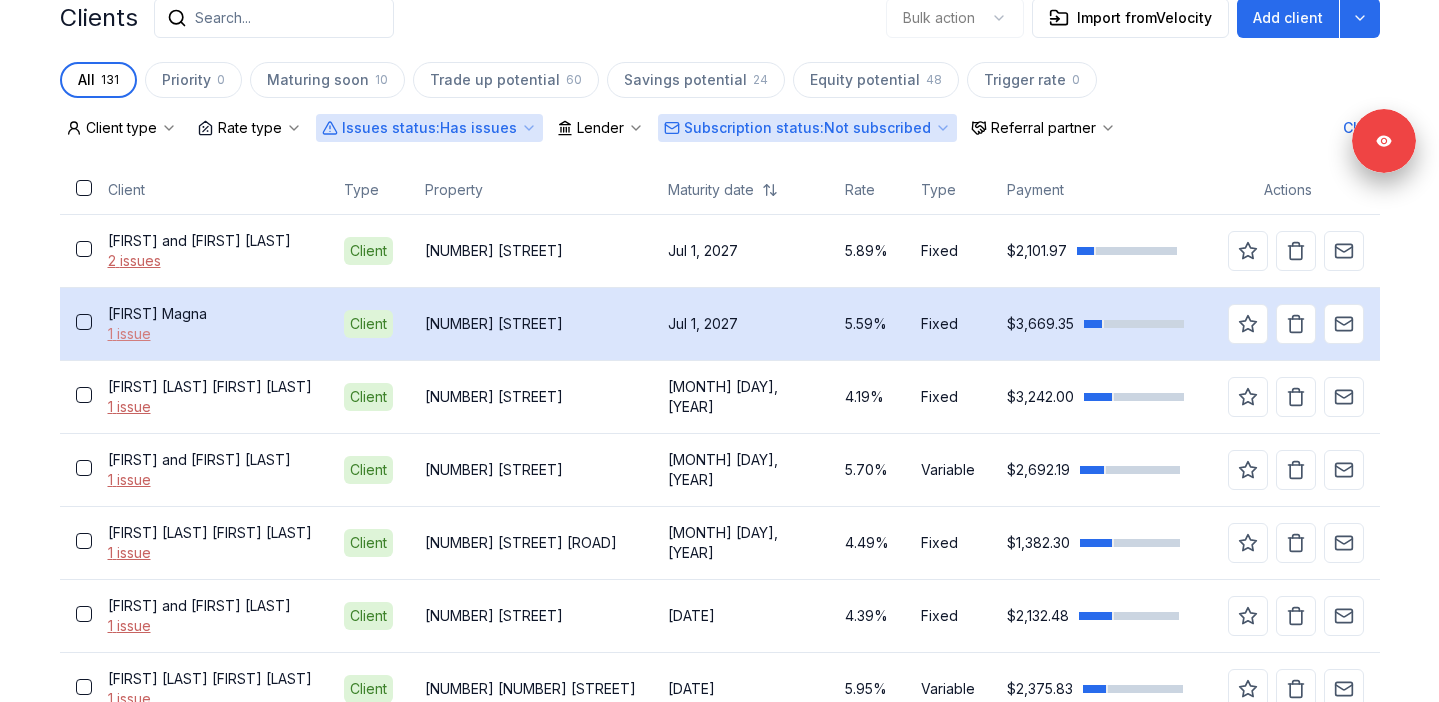 click on "1   issue" at bounding box center (210, 334) 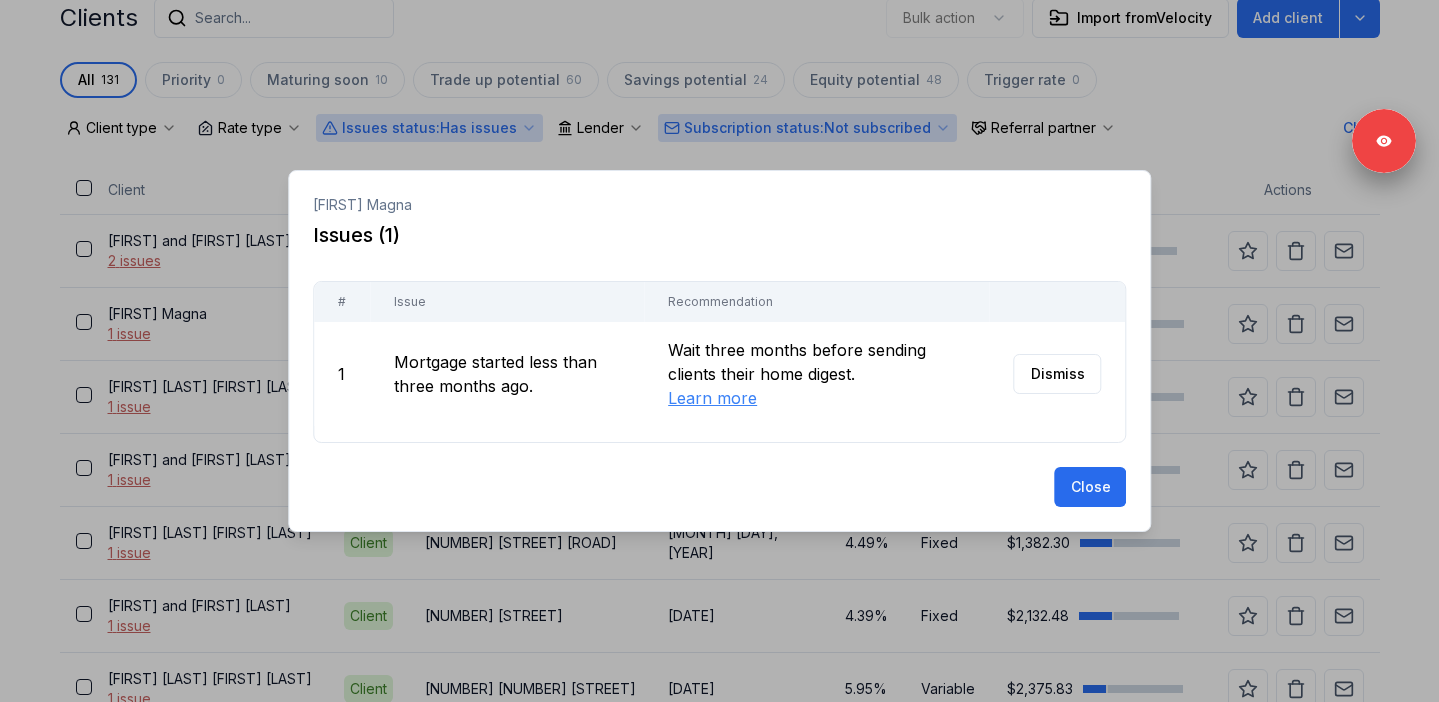 click at bounding box center [719, 351] 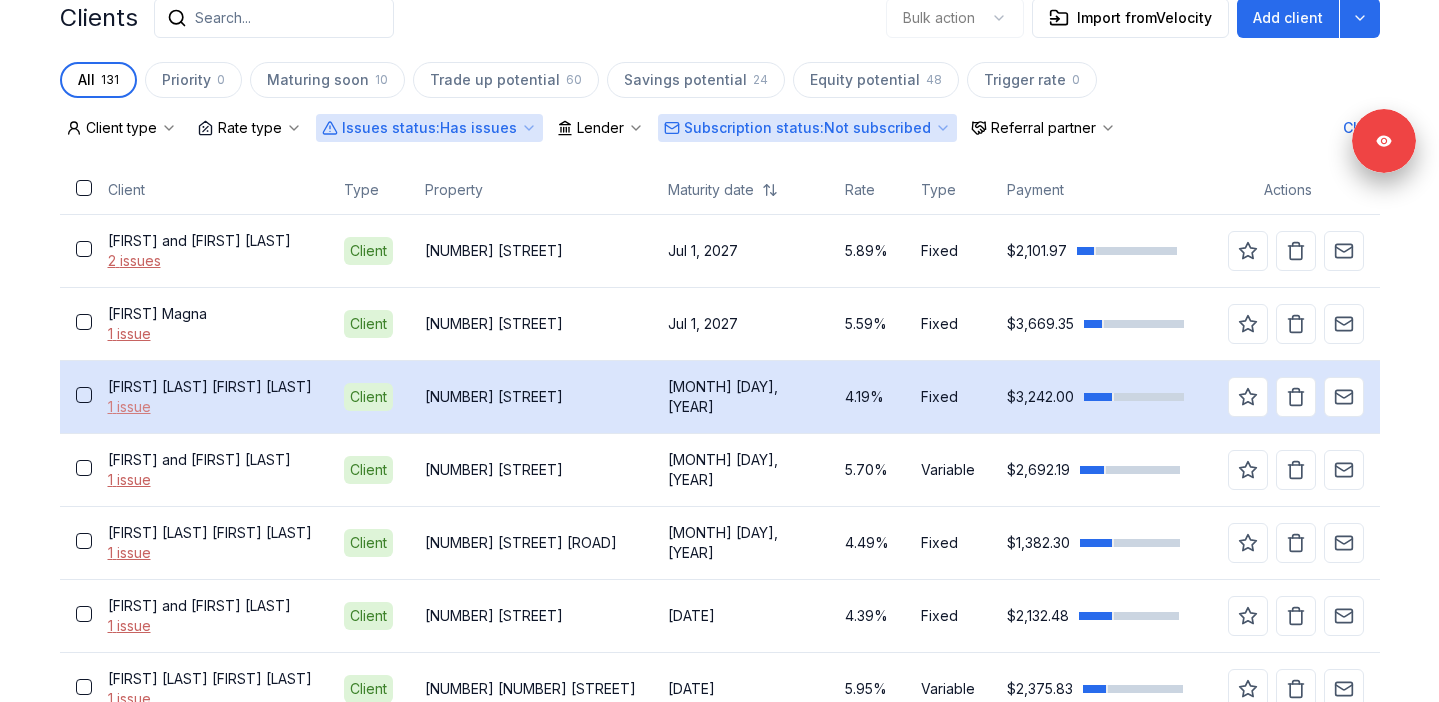click on "1   issue" at bounding box center (210, 407) 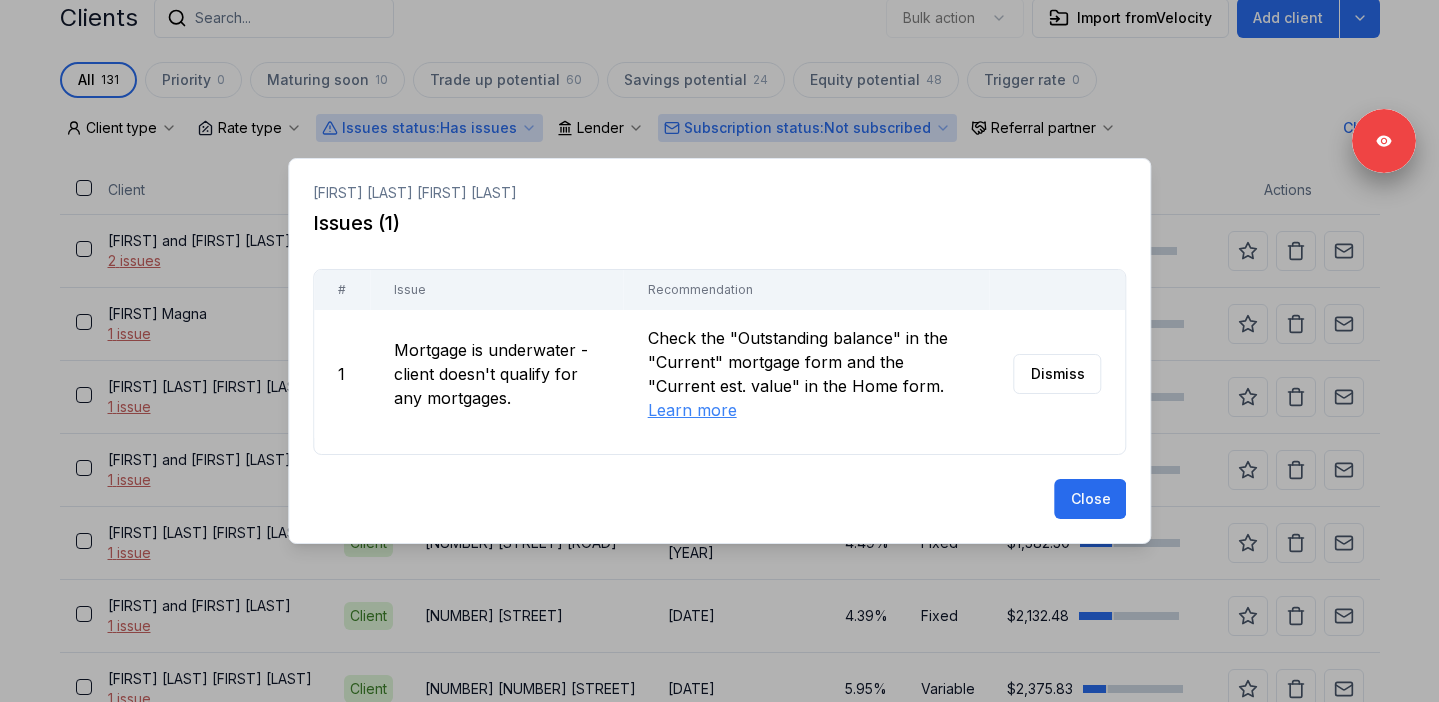click at bounding box center [719, 351] 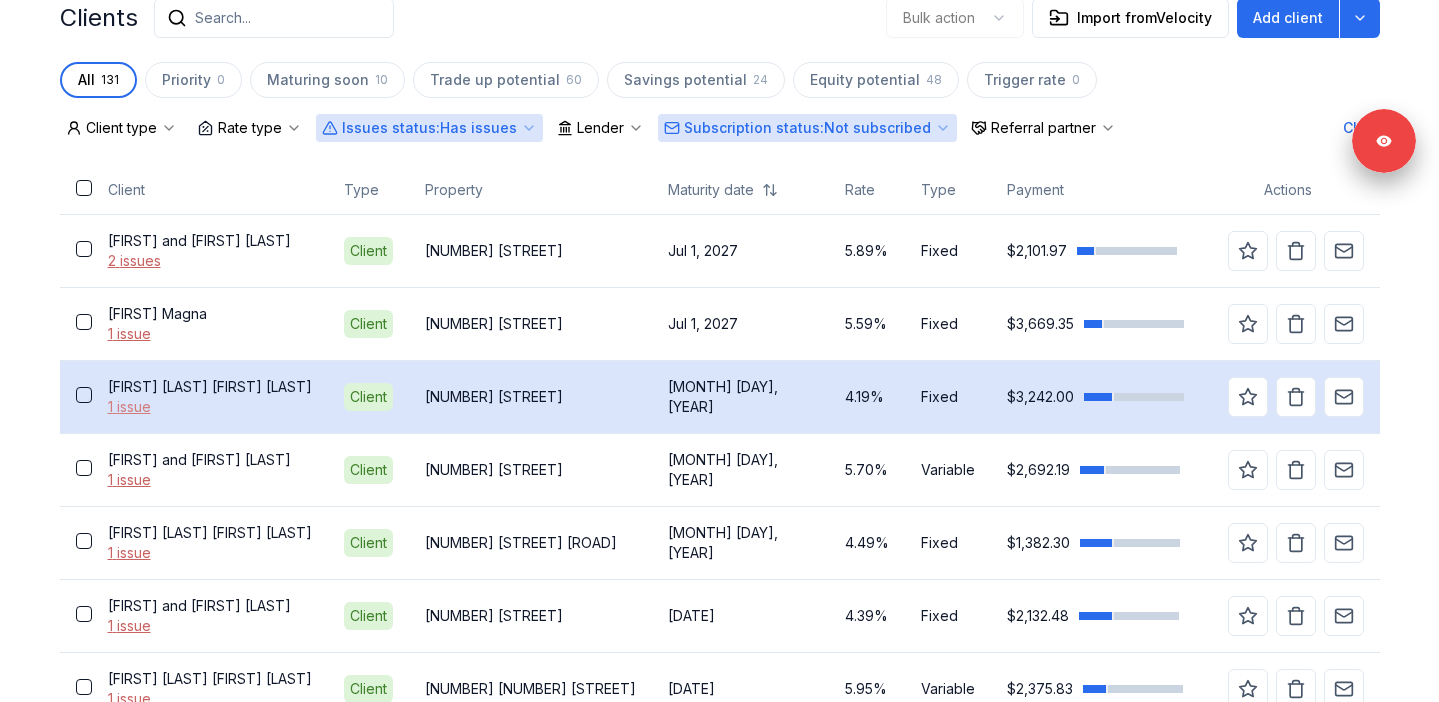click on "1   issue" at bounding box center [210, 407] 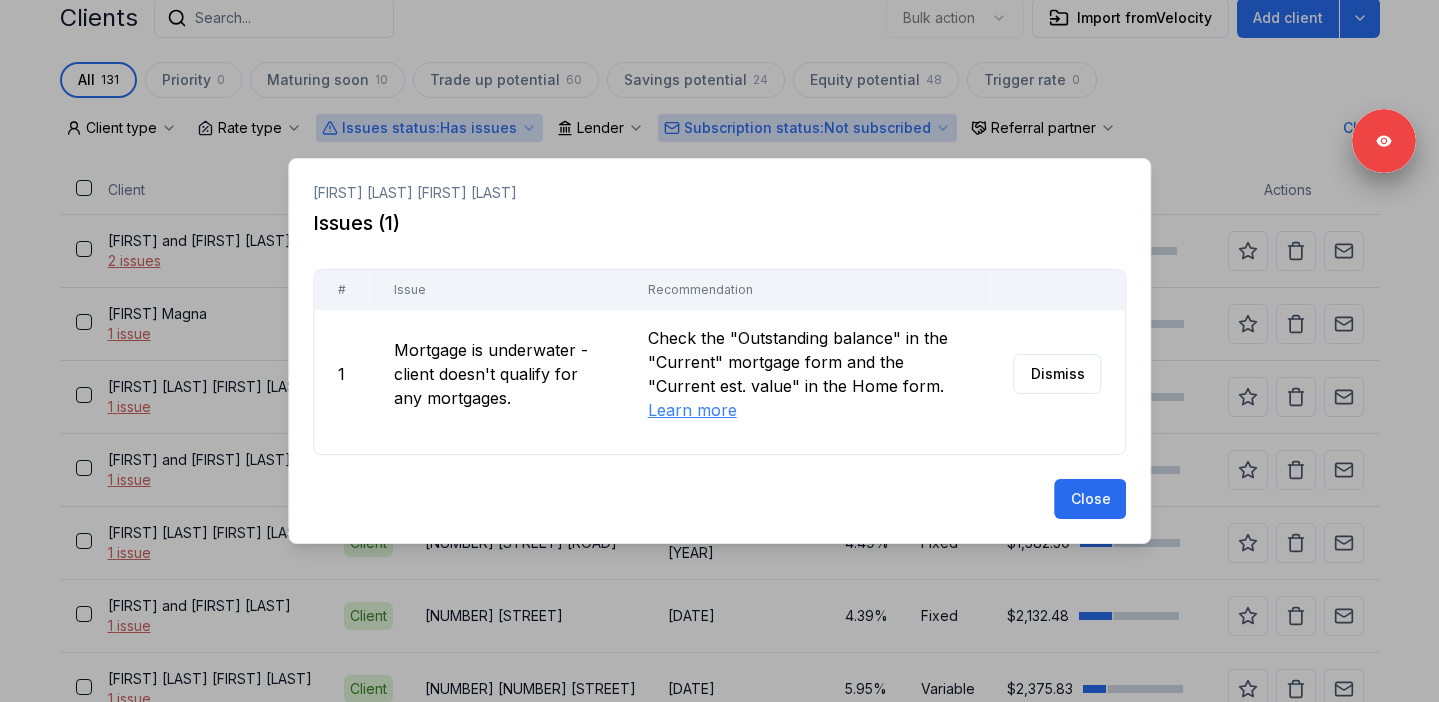 click at bounding box center [719, 351] 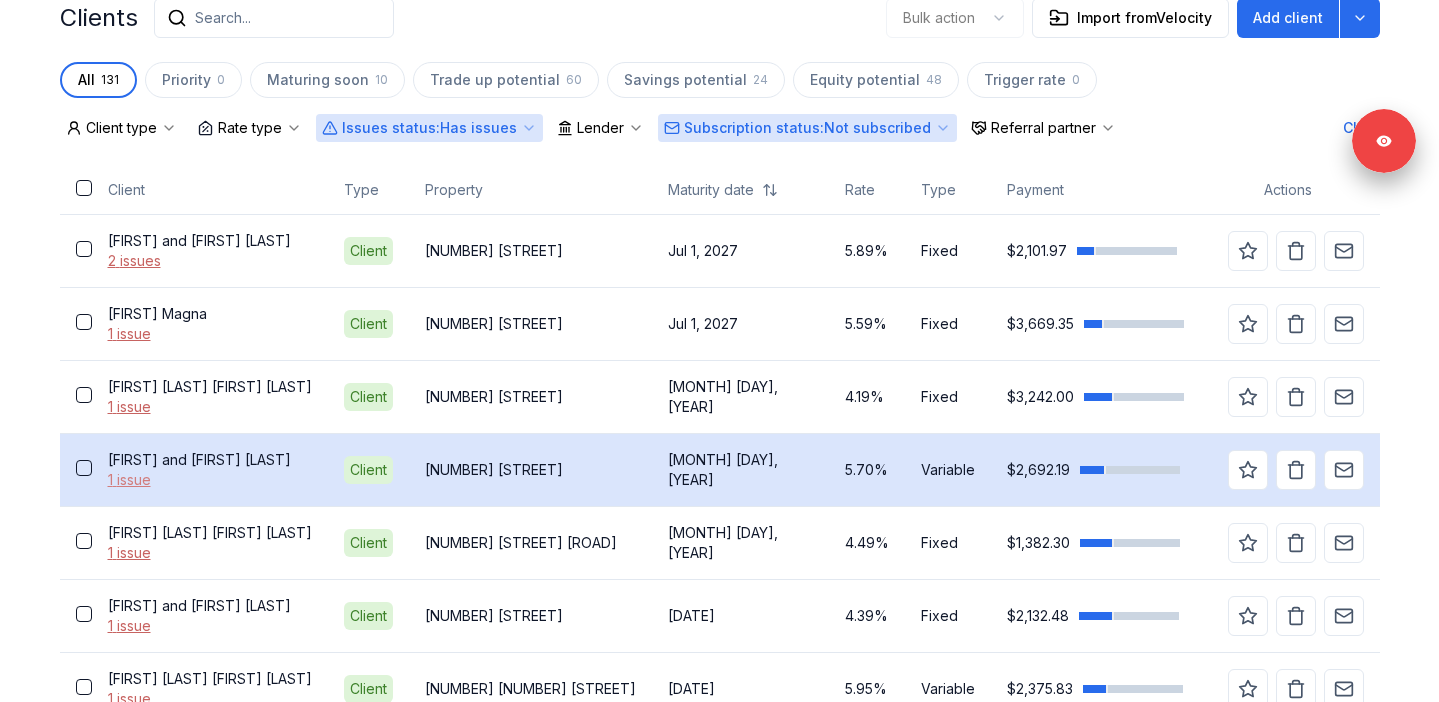 click on "1   issue" at bounding box center (210, 480) 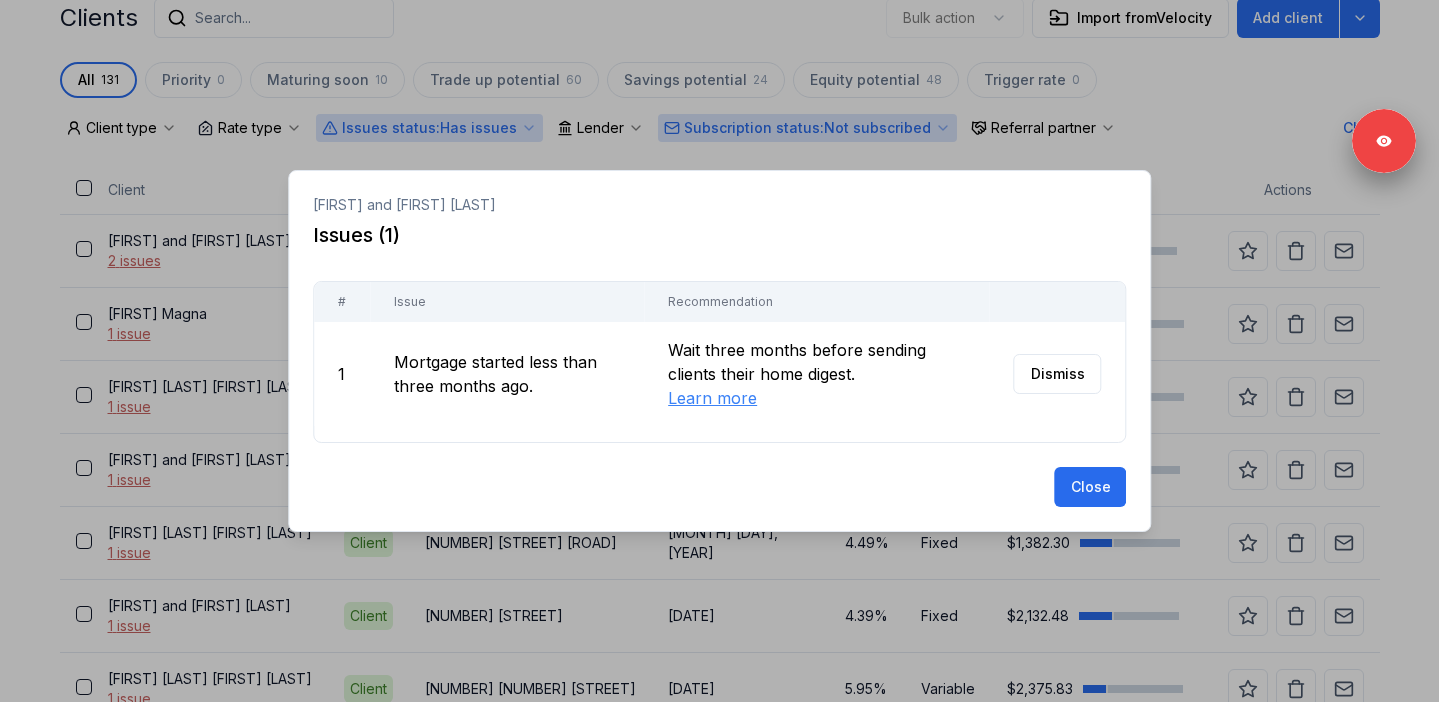 click at bounding box center (719, 351) 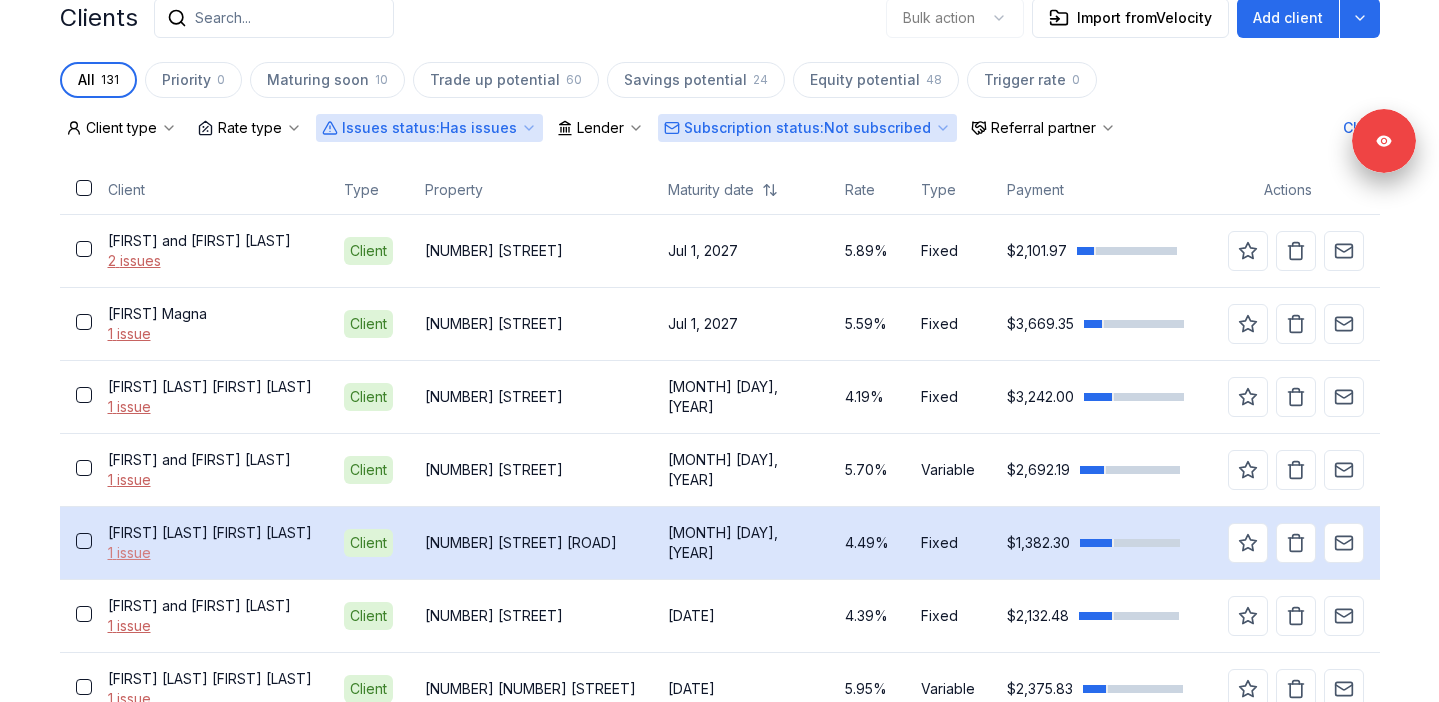 click on "1   issue" at bounding box center (210, 553) 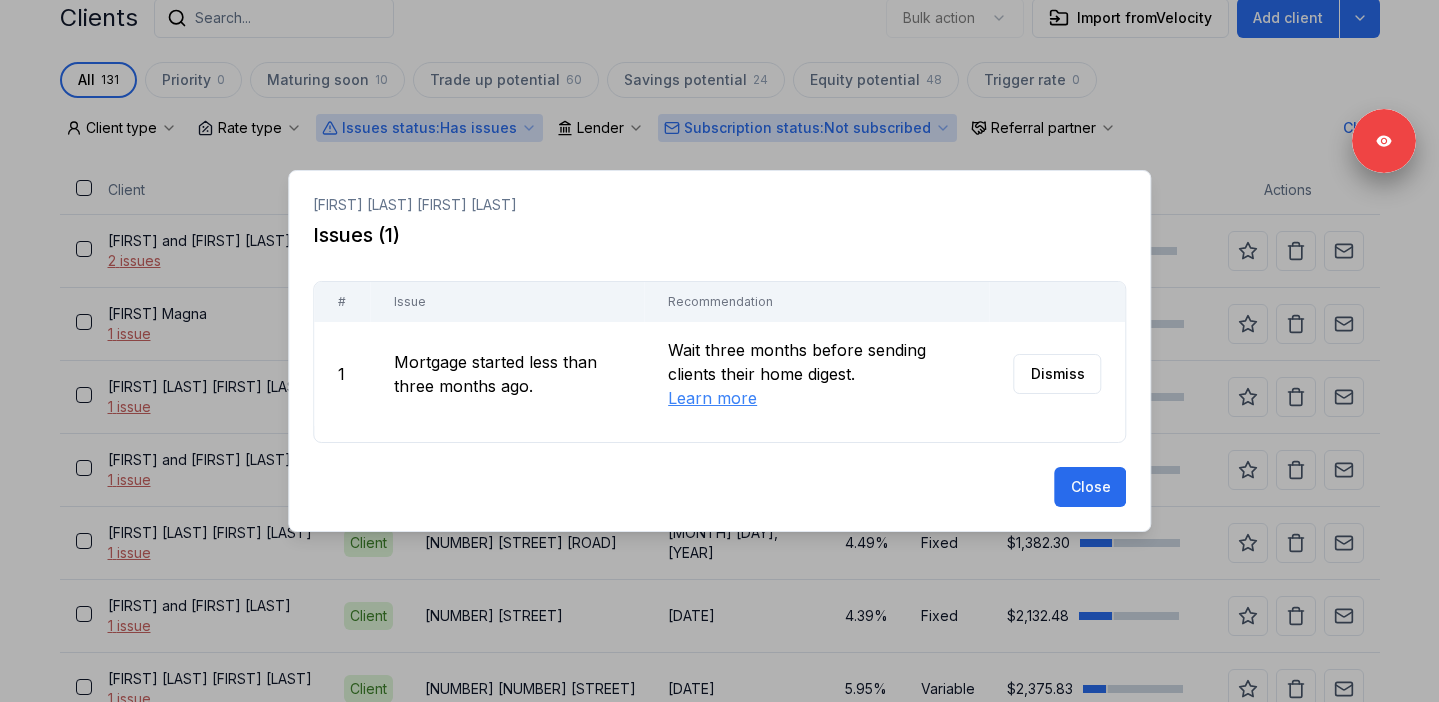 click at bounding box center [719, 351] 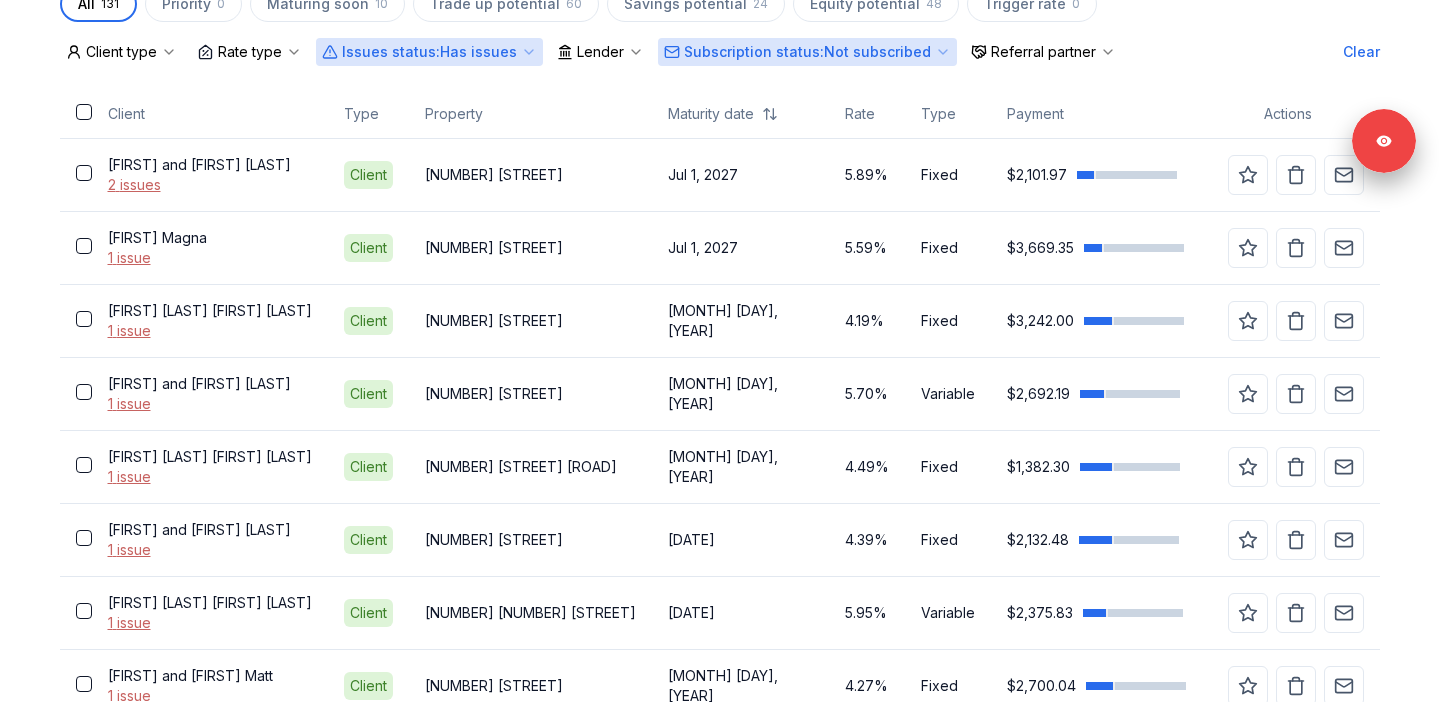 scroll, scrollTop: 618, scrollLeft: 0, axis: vertical 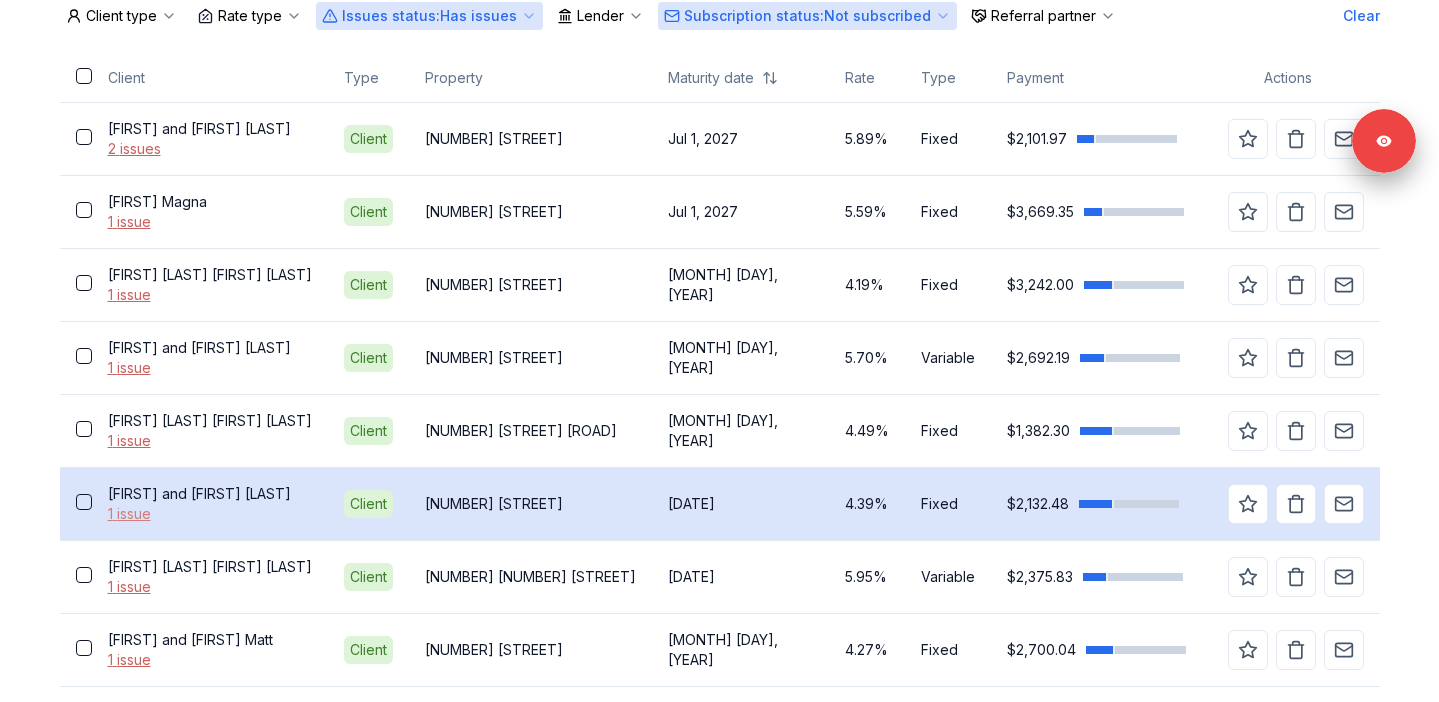 click on "1   issue" at bounding box center (210, 514) 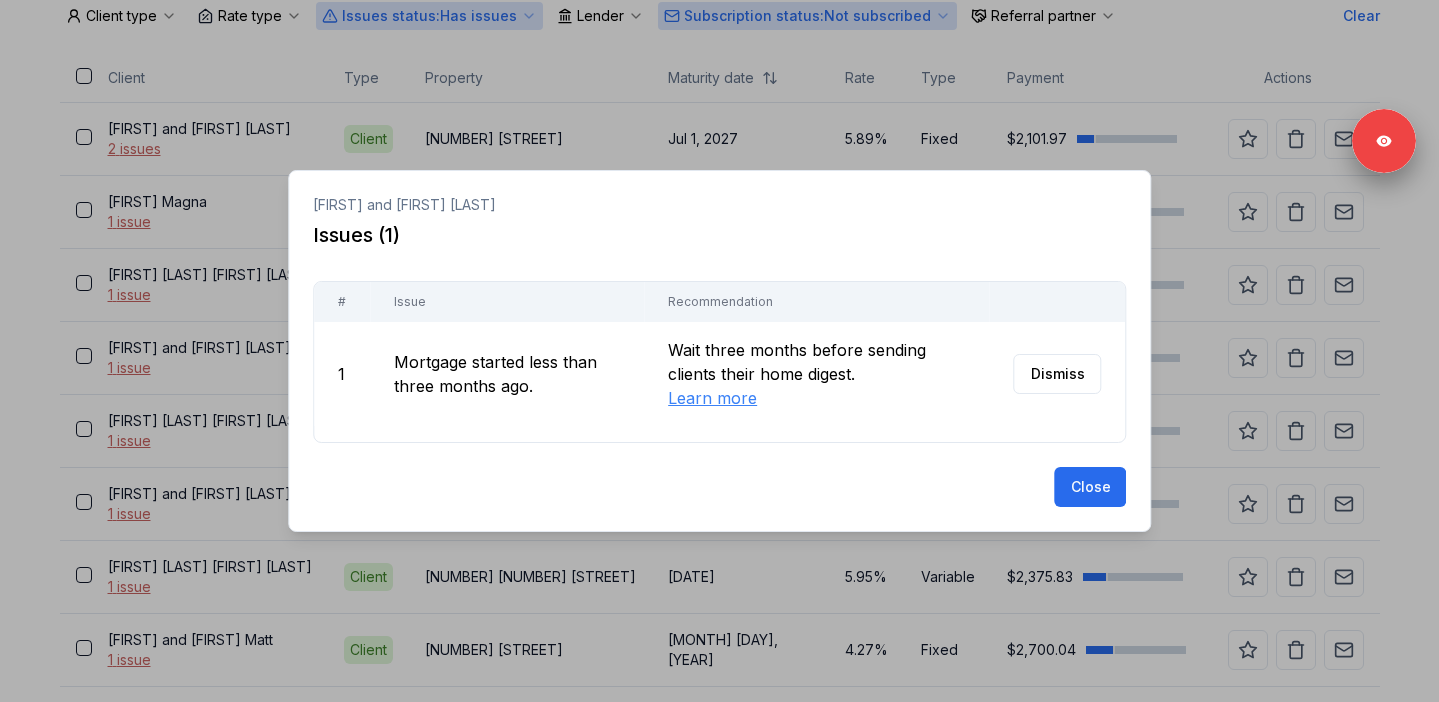 click at bounding box center (719, 351) 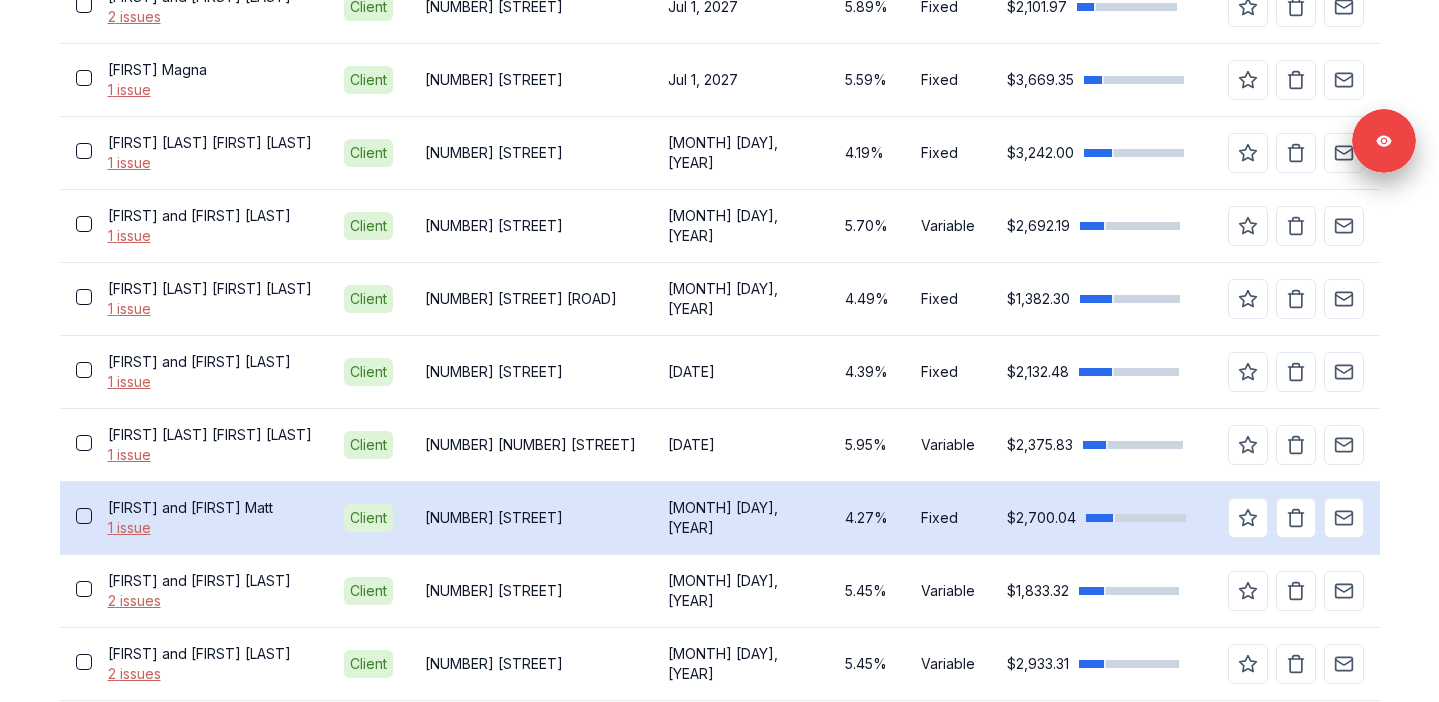 scroll, scrollTop: 763, scrollLeft: 0, axis: vertical 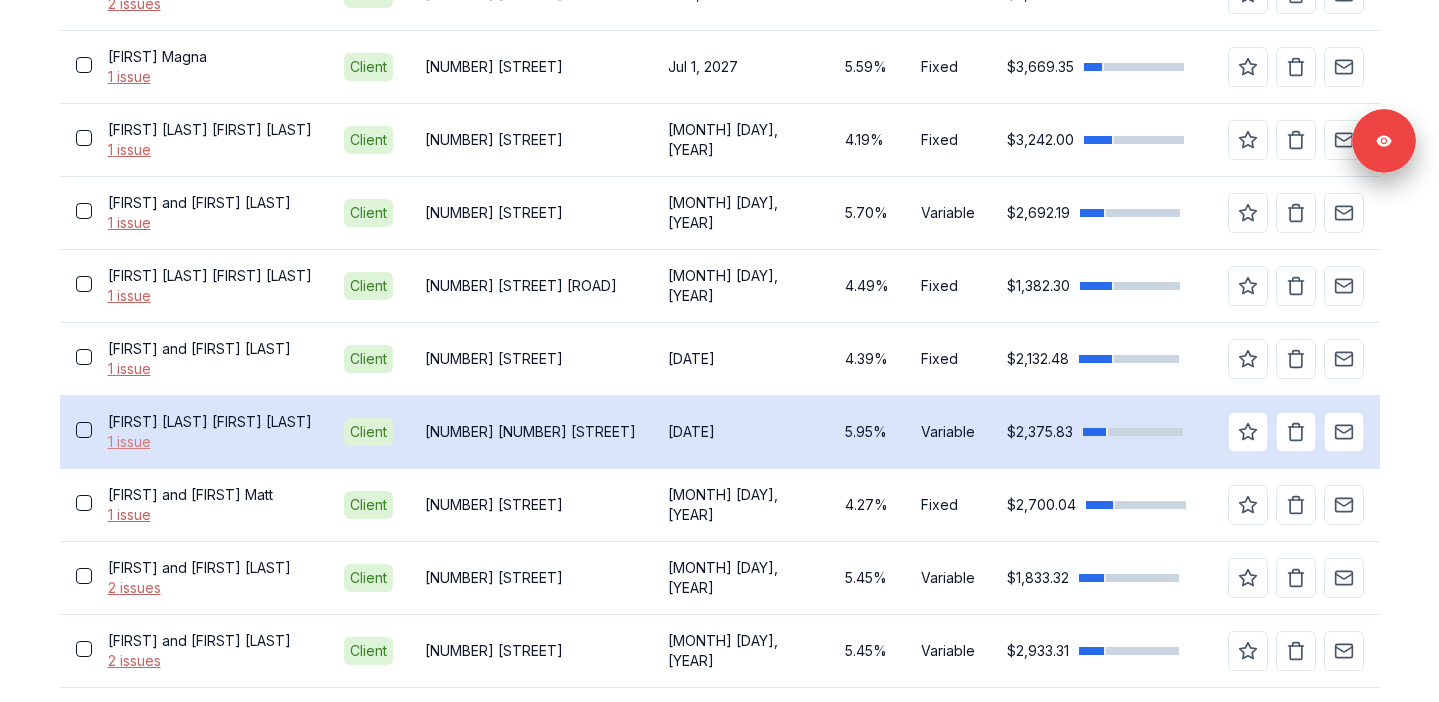 click on "1   issue" at bounding box center [210, 442] 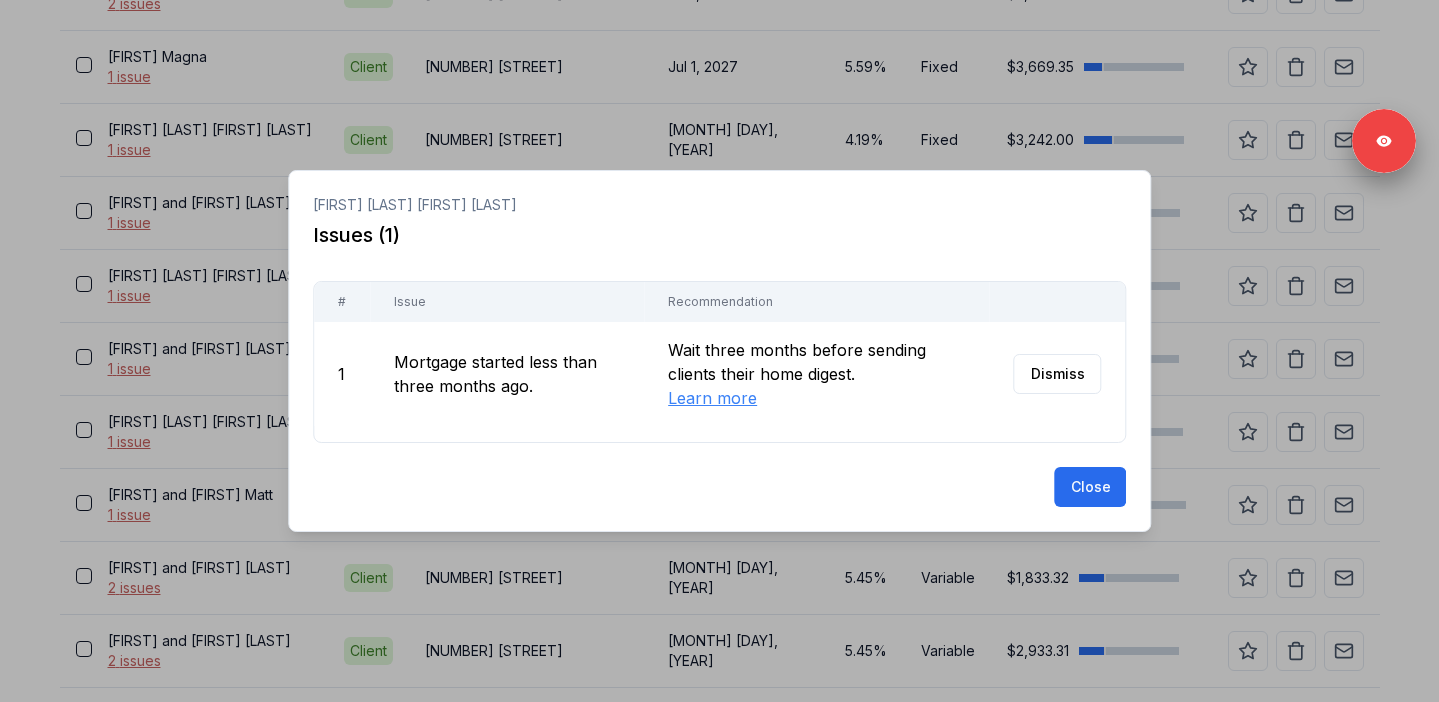 click at bounding box center [719, 351] 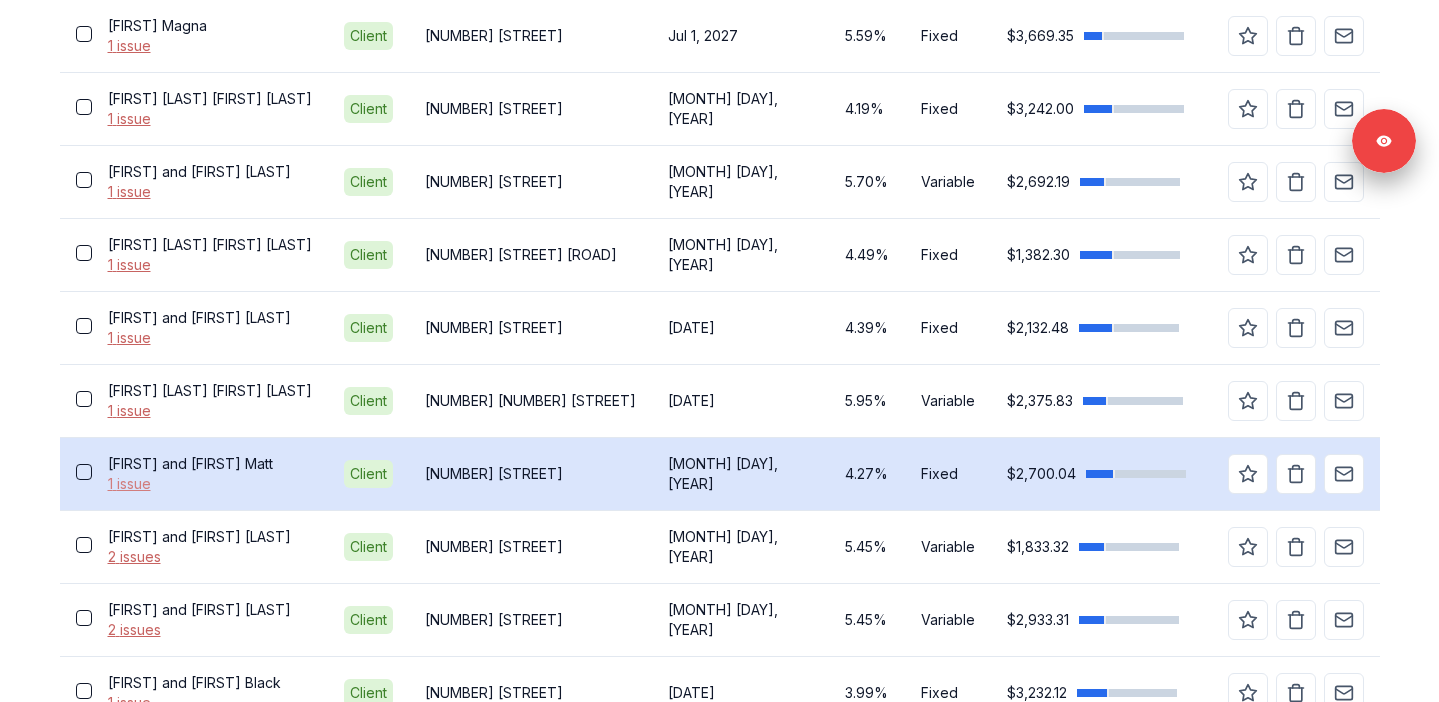 scroll, scrollTop: 822, scrollLeft: 0, axis: vertical 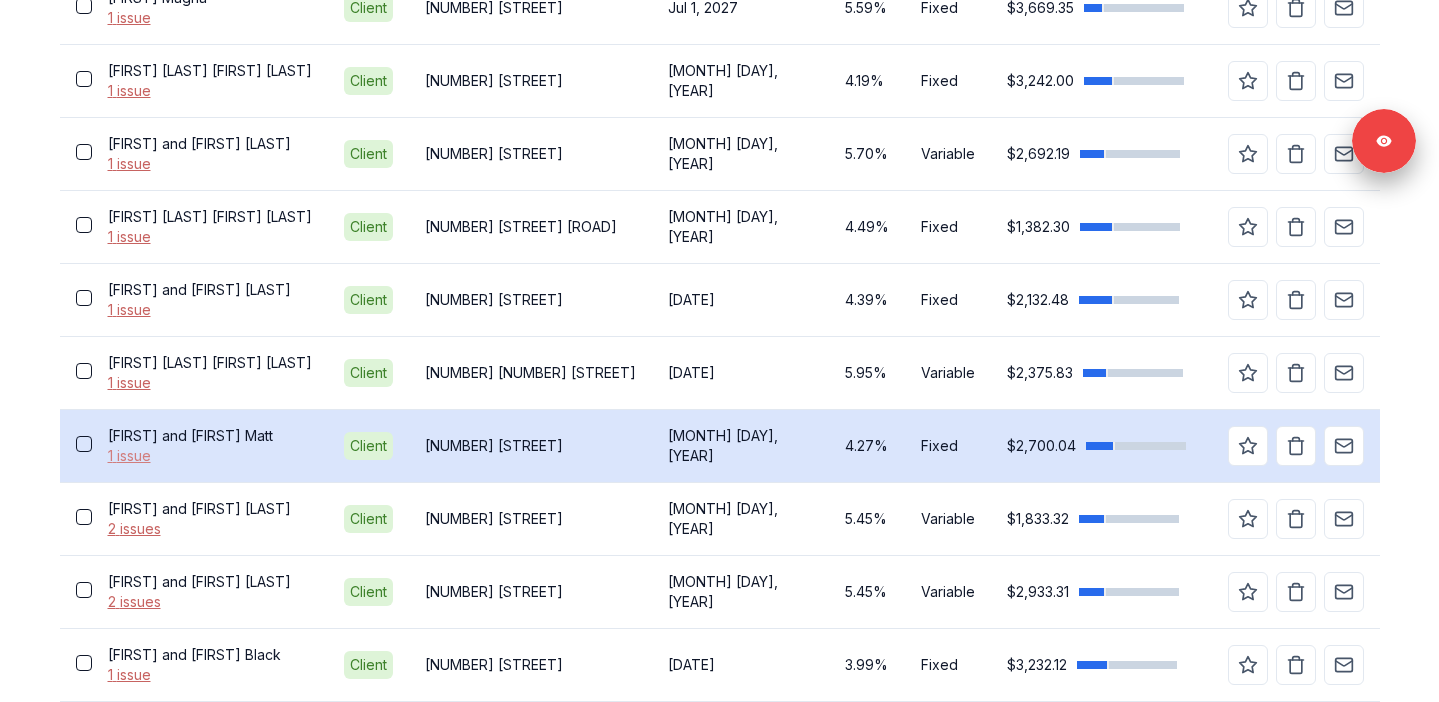 click on "1   issue" at bounding box center (210, 456) 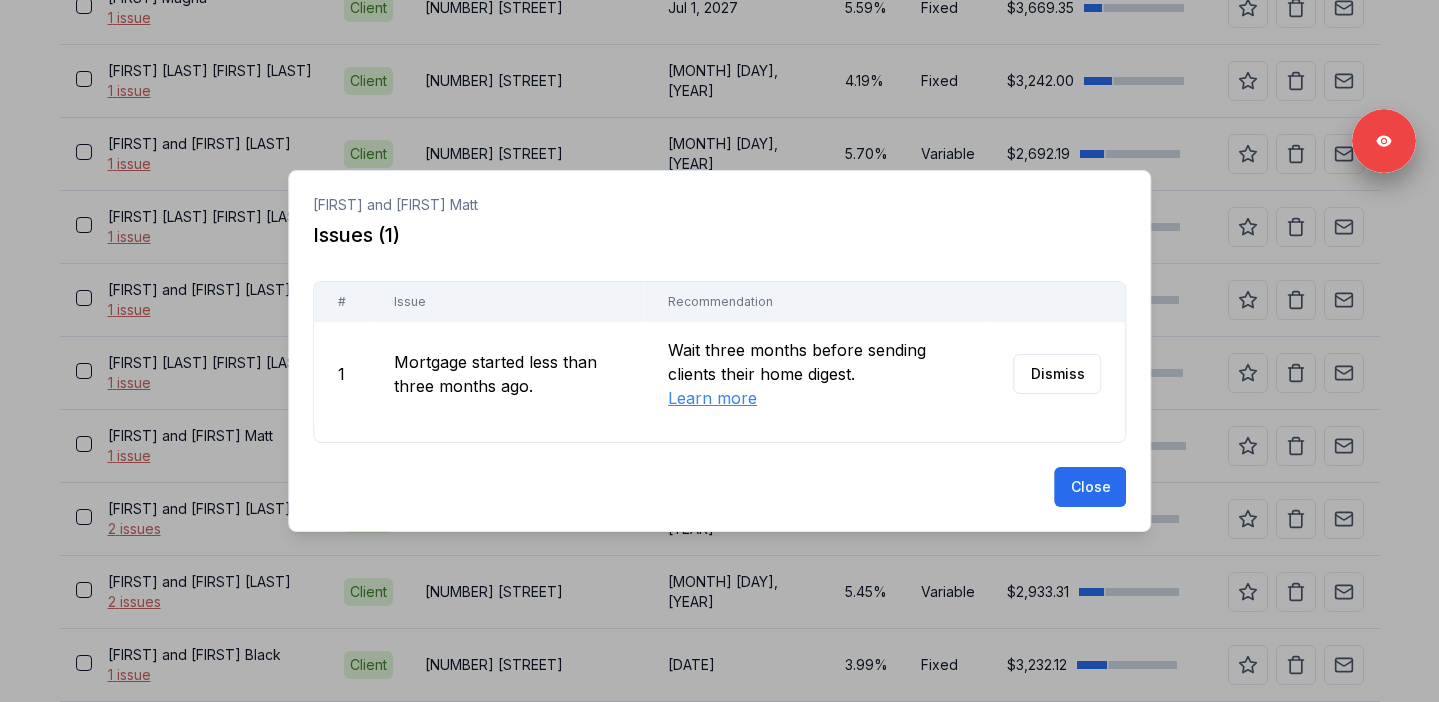 click at bounding box center (719, 351) 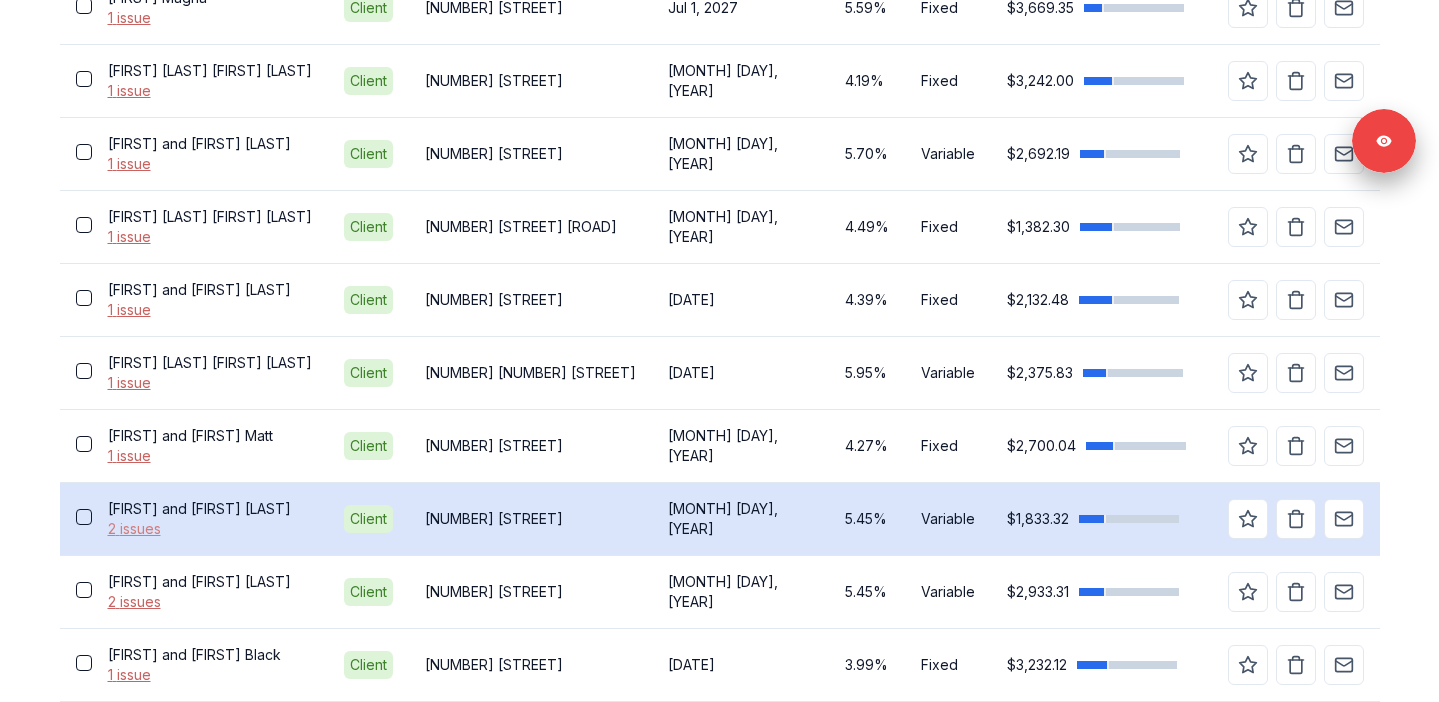click on "2   issues" at bounding box center (210, 529) 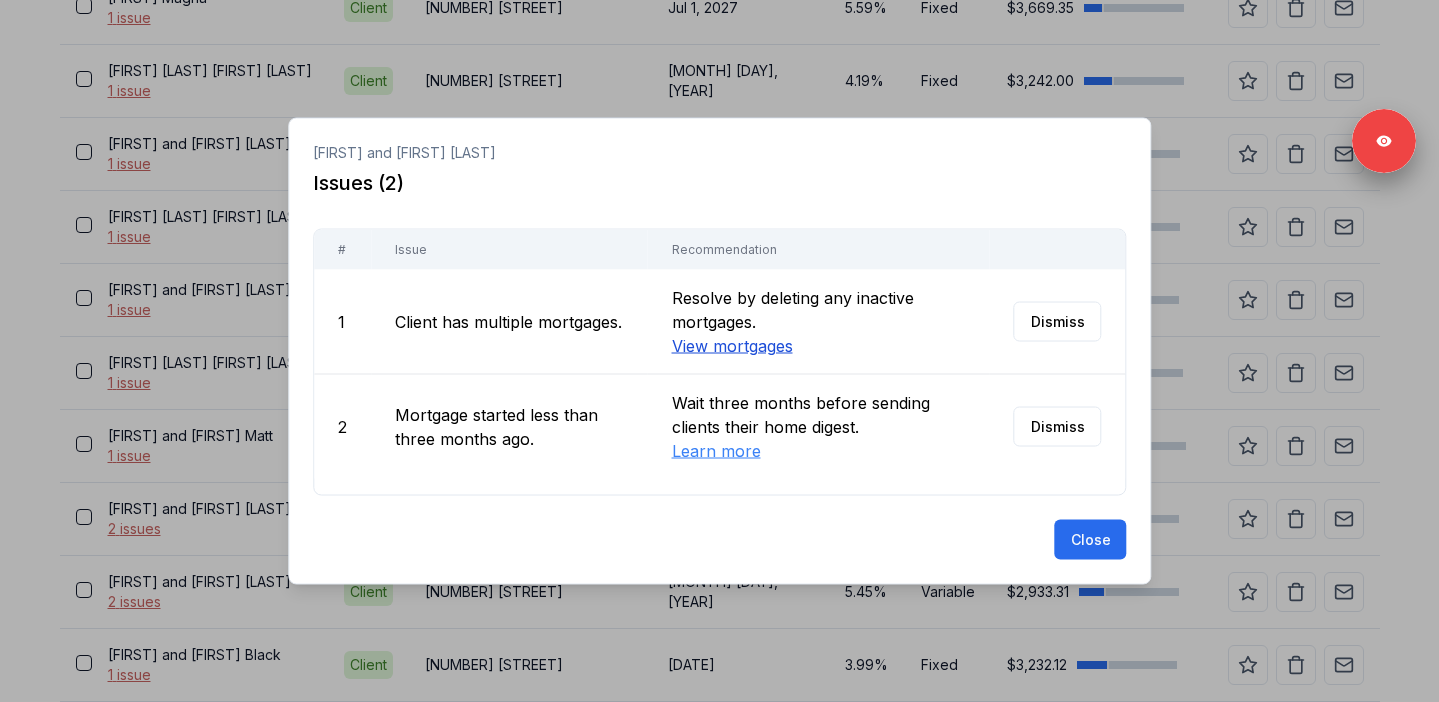 click on "View mortgages" at bounding box center (731, 346) 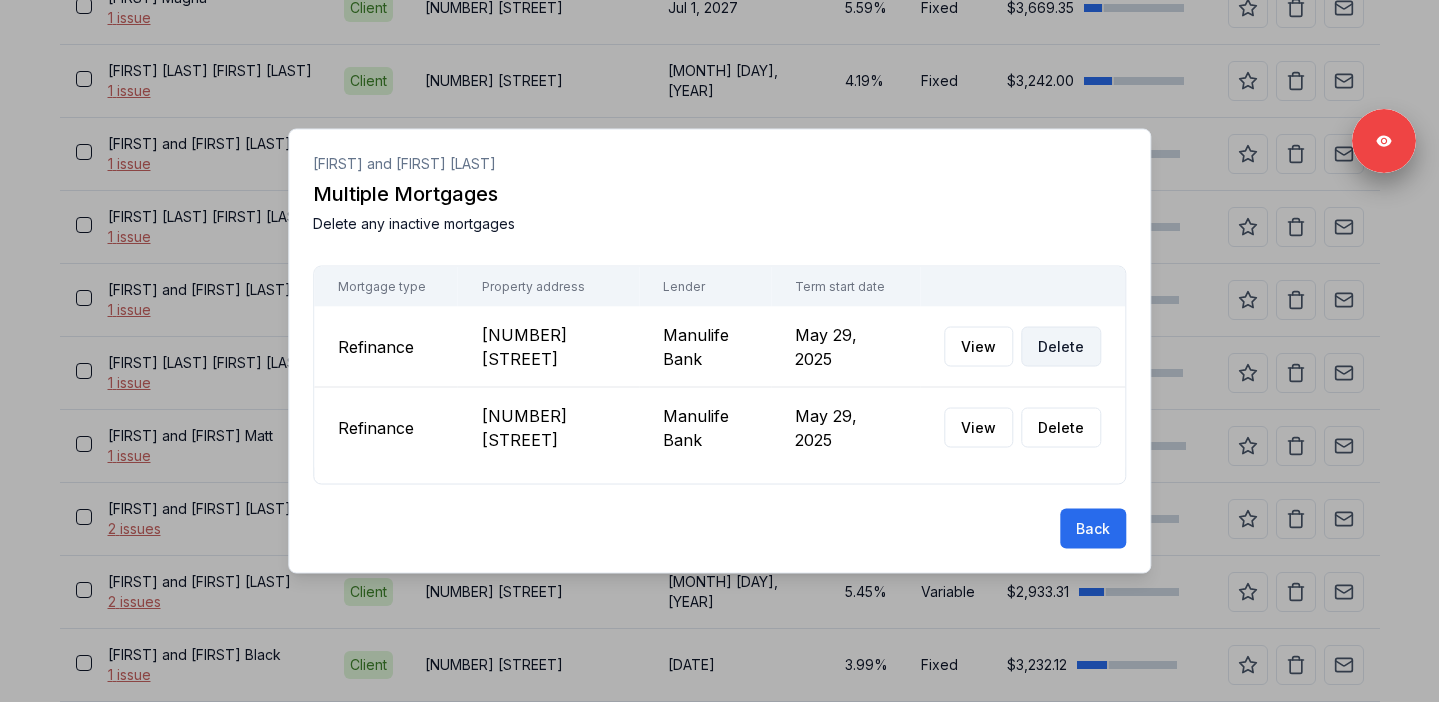 click on "Delete" at bounding box center (1061, 347) 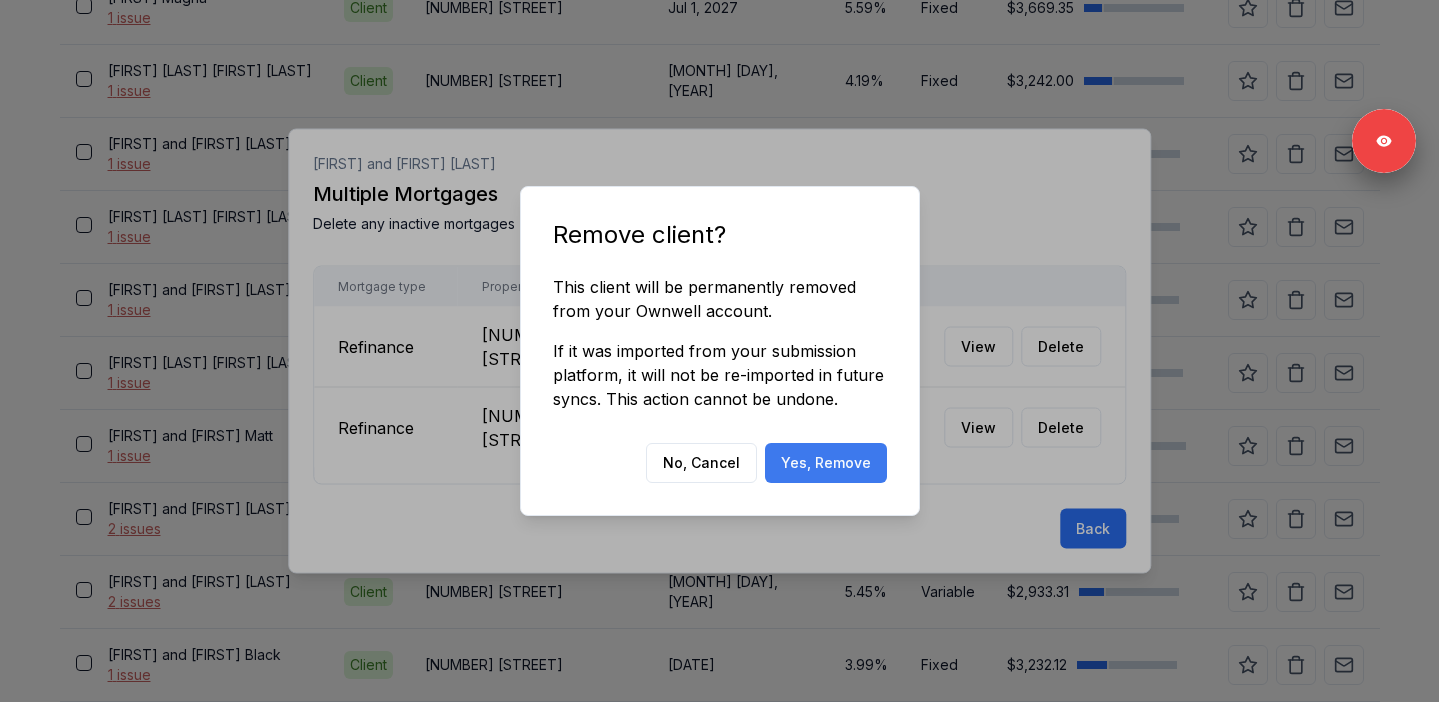 click on "Yes, Remove" at bounding box center (826, 463) 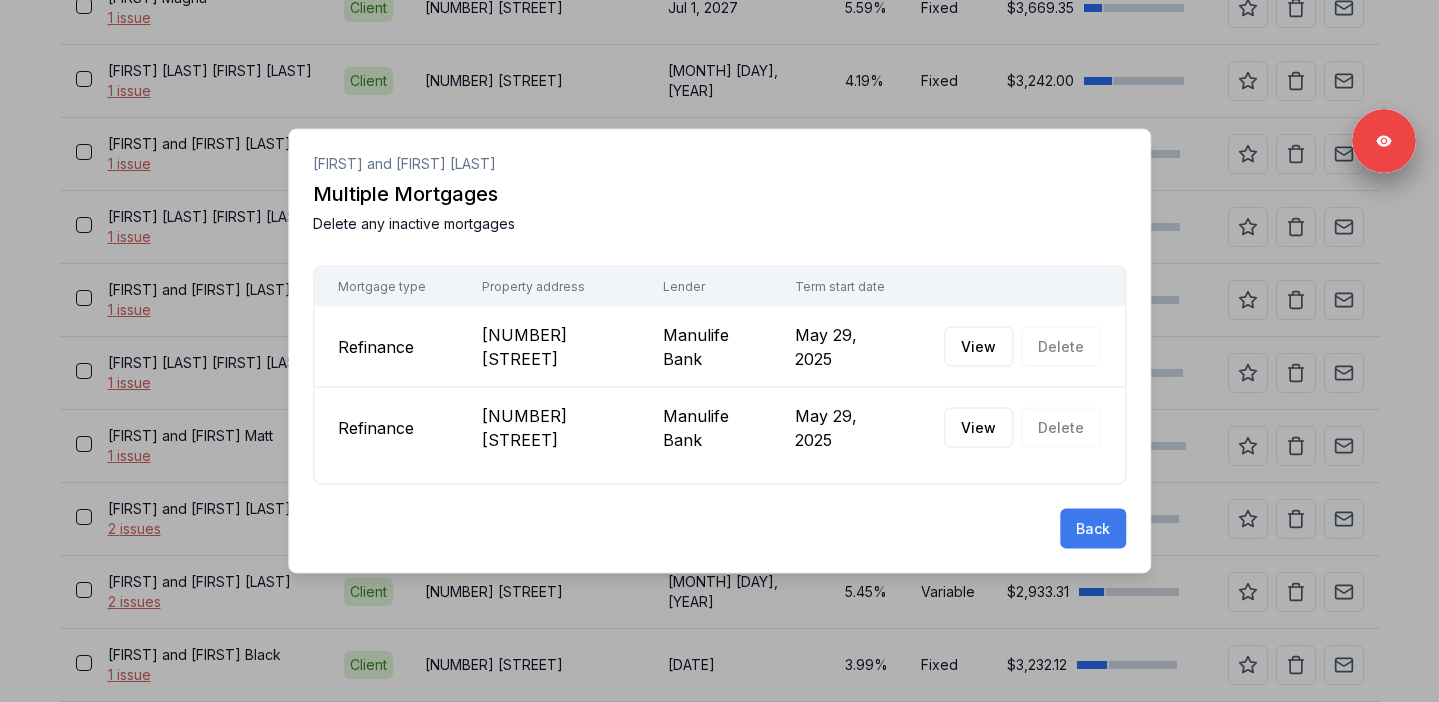 click on "Back" at bounding box center (1093, 529) 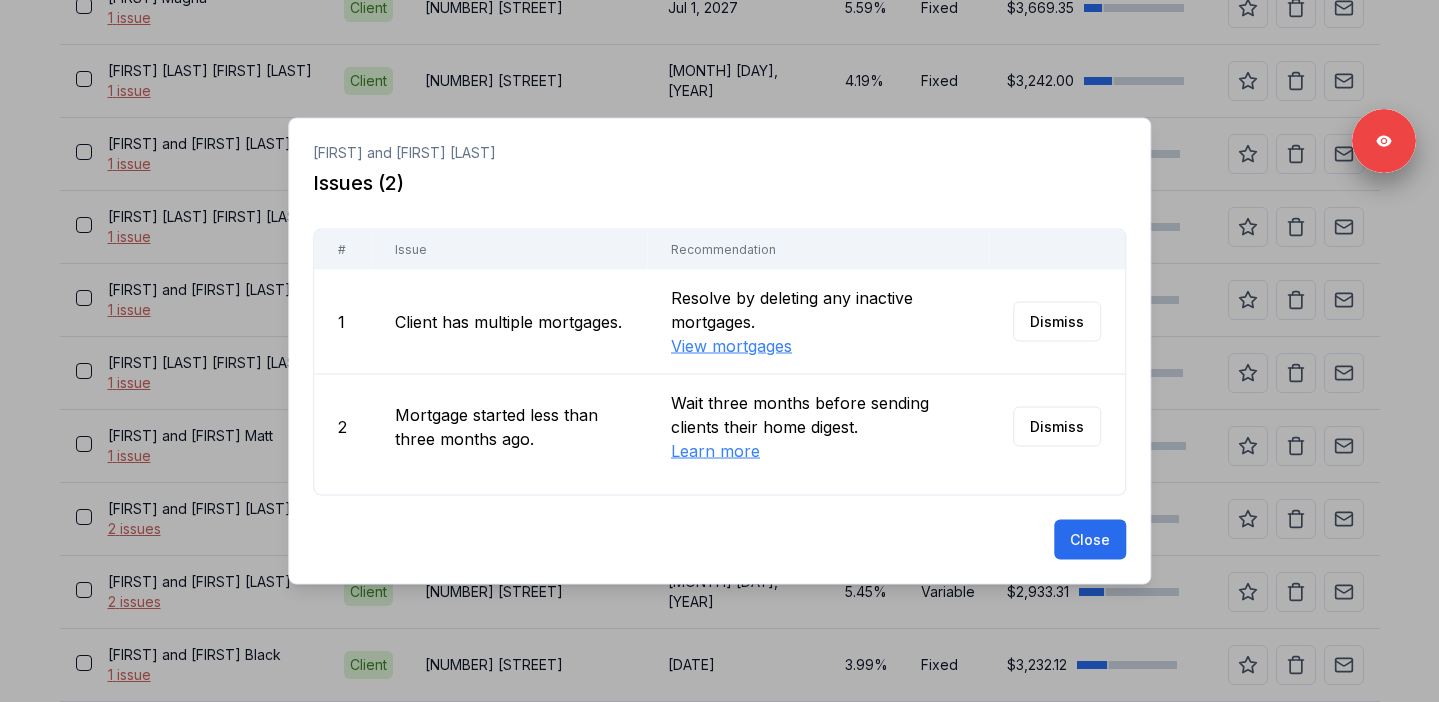 click on "Close" at bounding box center (1090, 540) 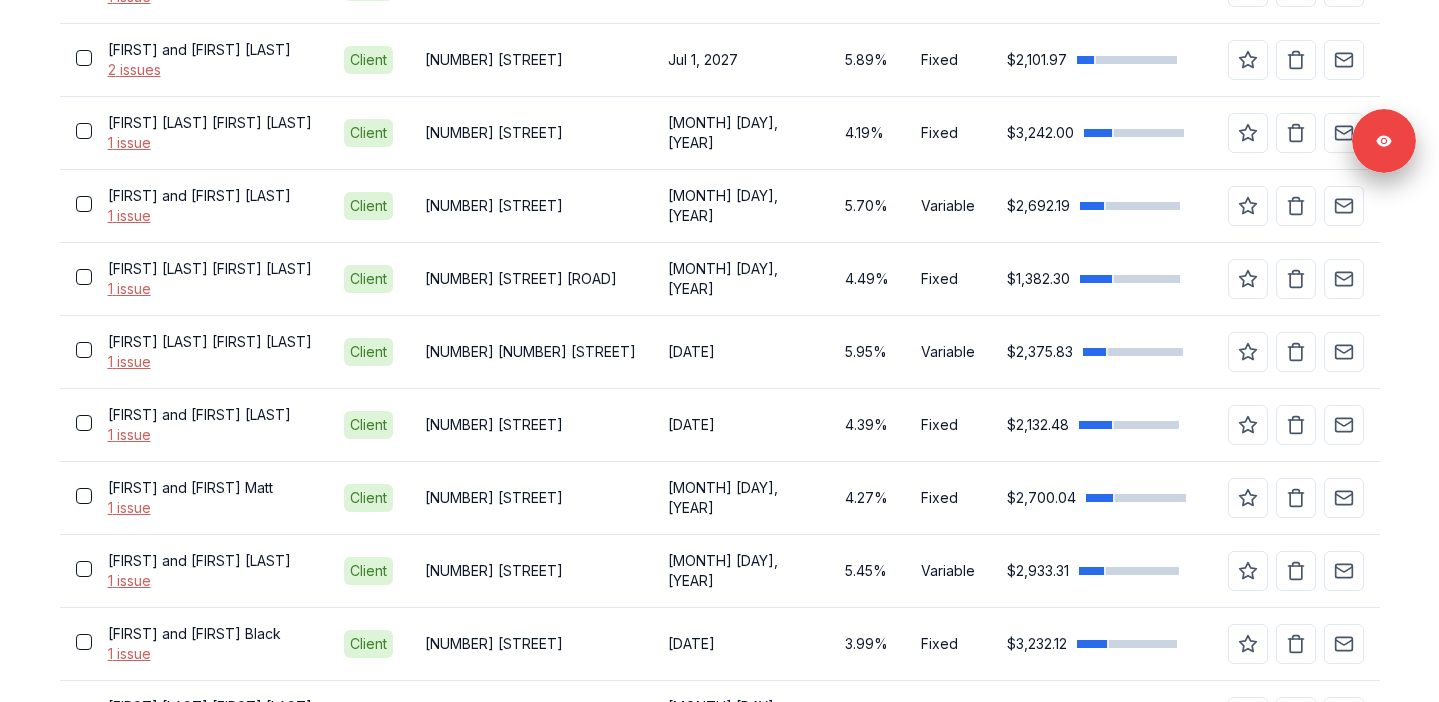 scroll, scrollTop: 771, scrollLeft: 0, axis: vertical 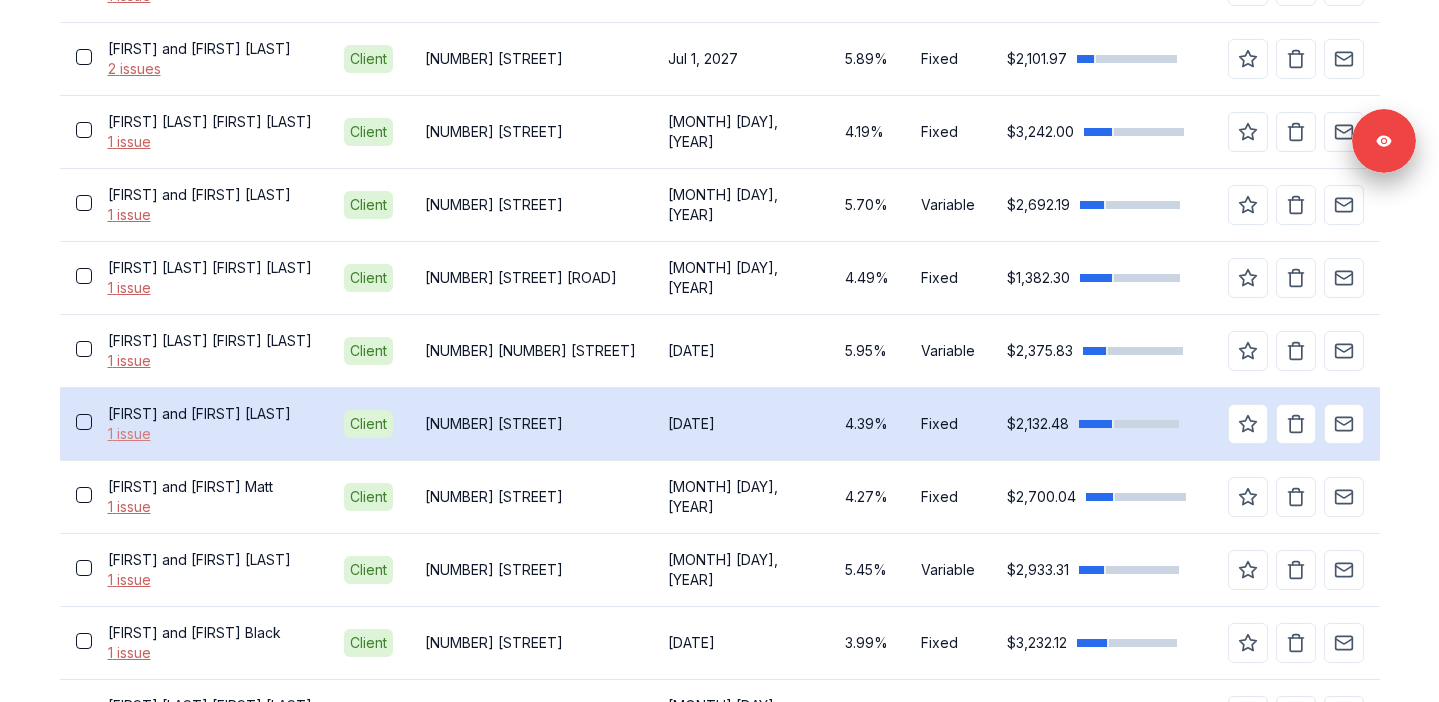 click on "1   issue" at bounding box center (210, 434) 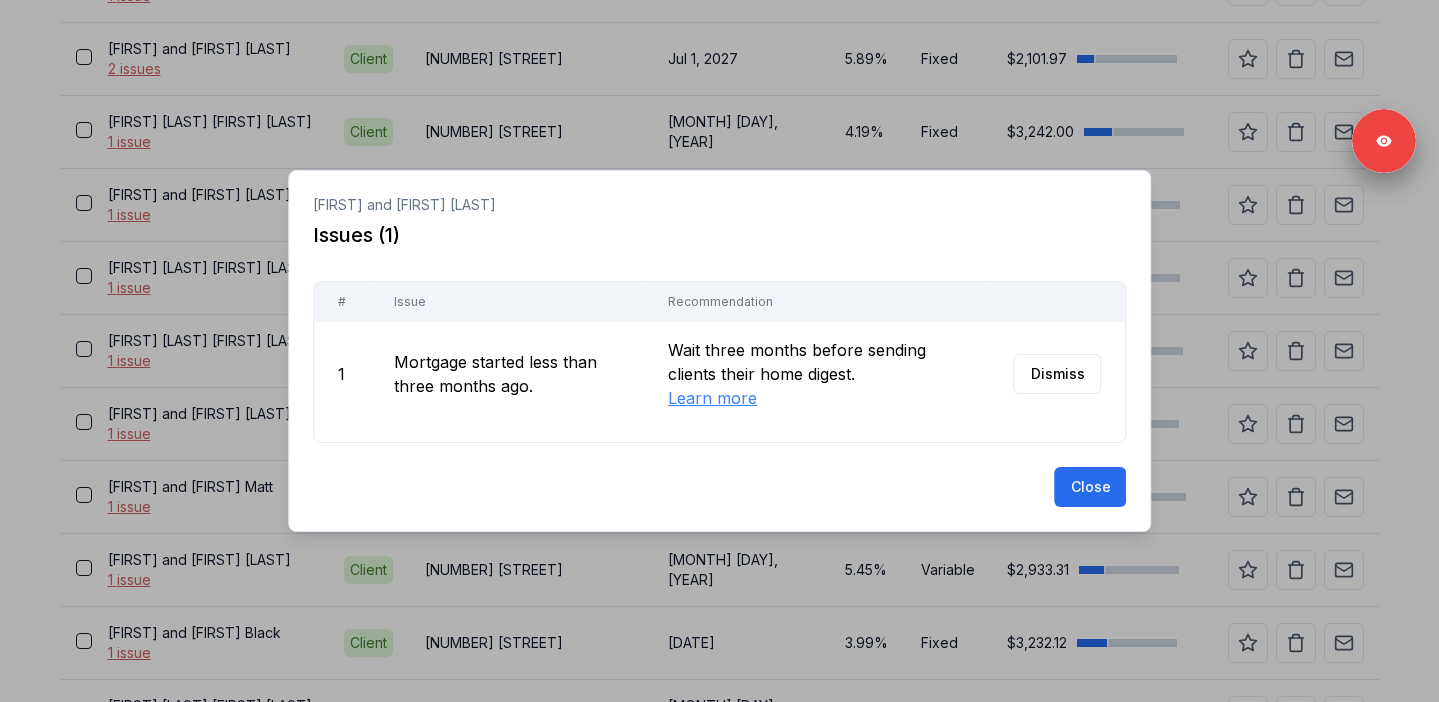 click at bounding box center (719, 351) 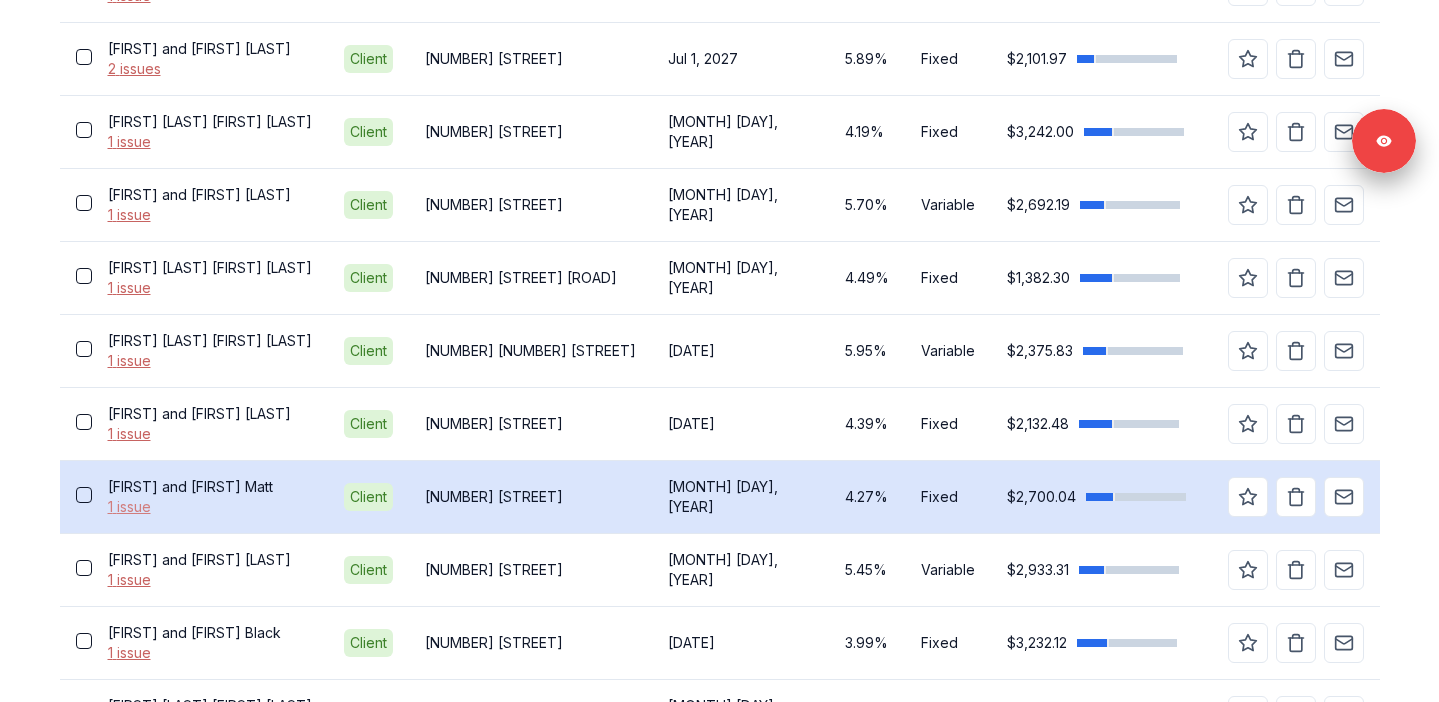 click on "1   issue" at bounding box center (210, 507) 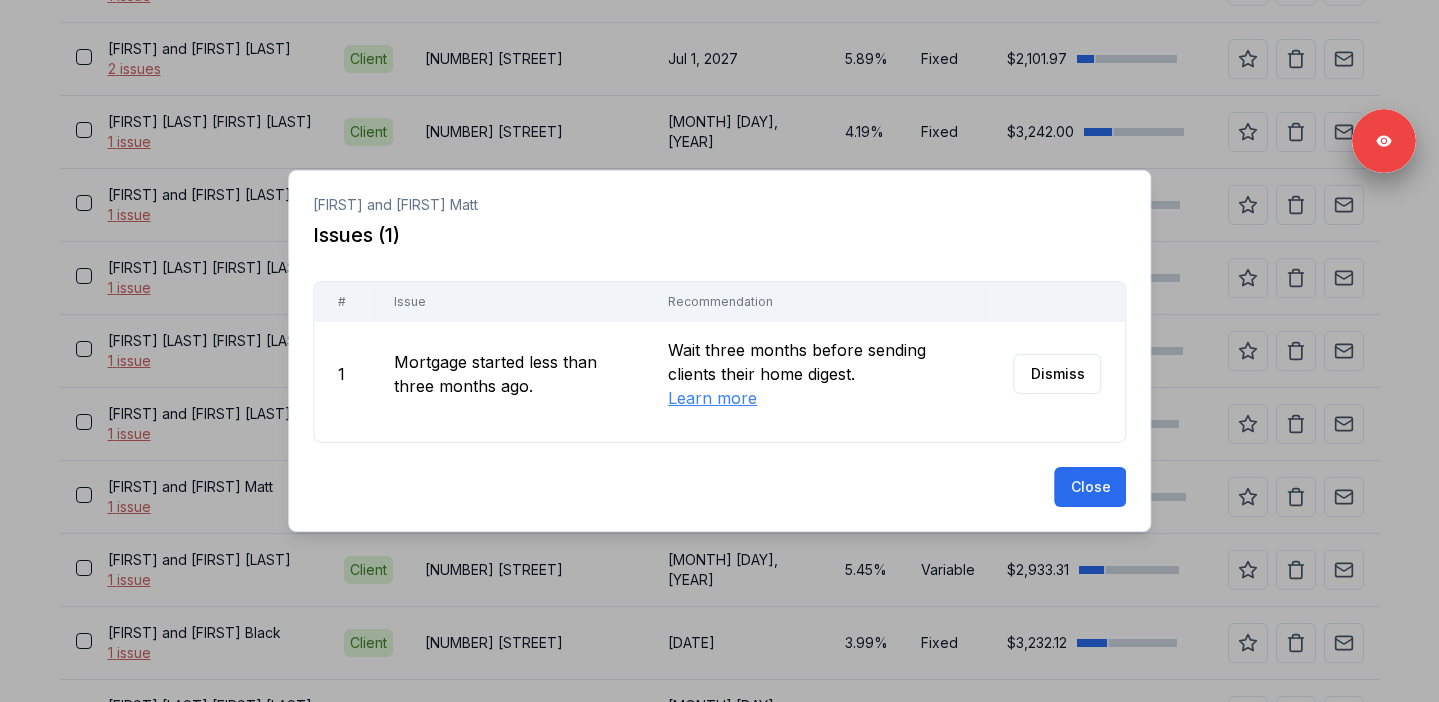 click at bounding box center [719, 351] 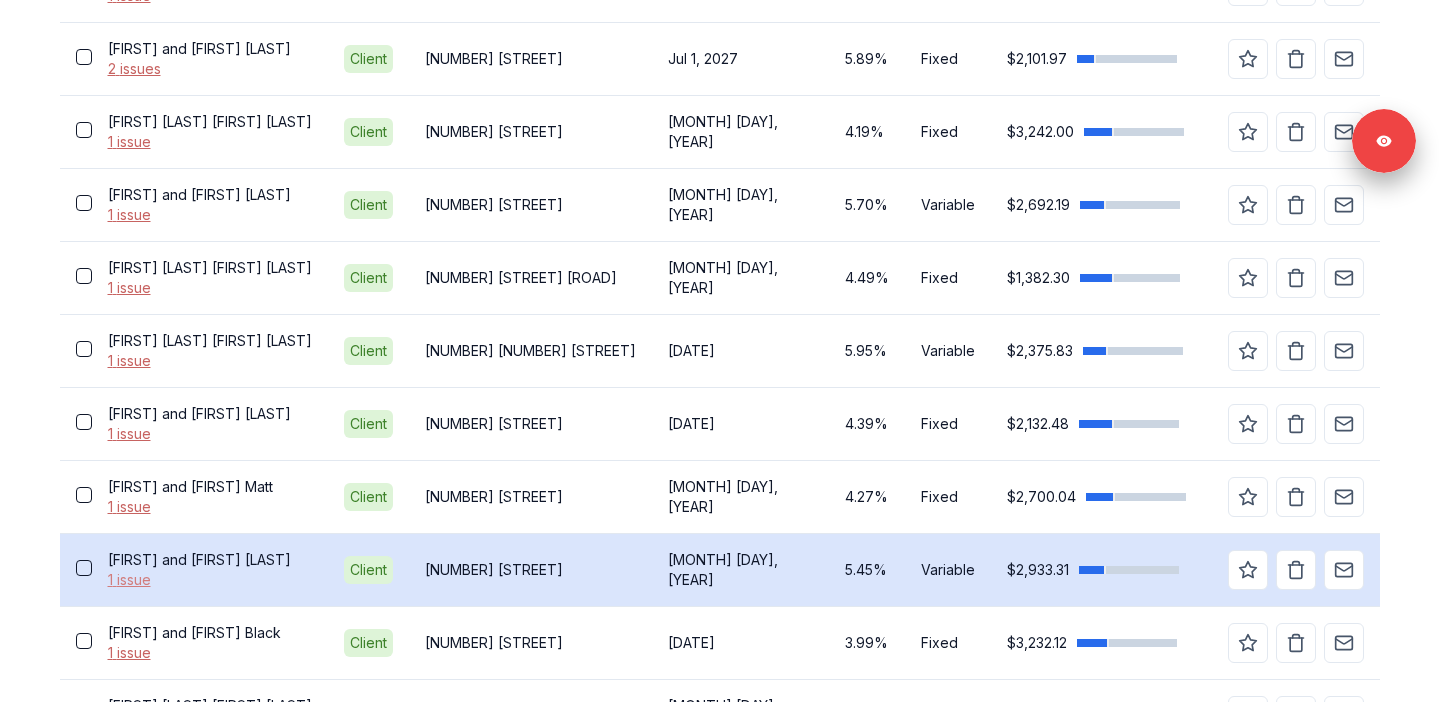 click on "1   issue" at bounding box center (210, 580) 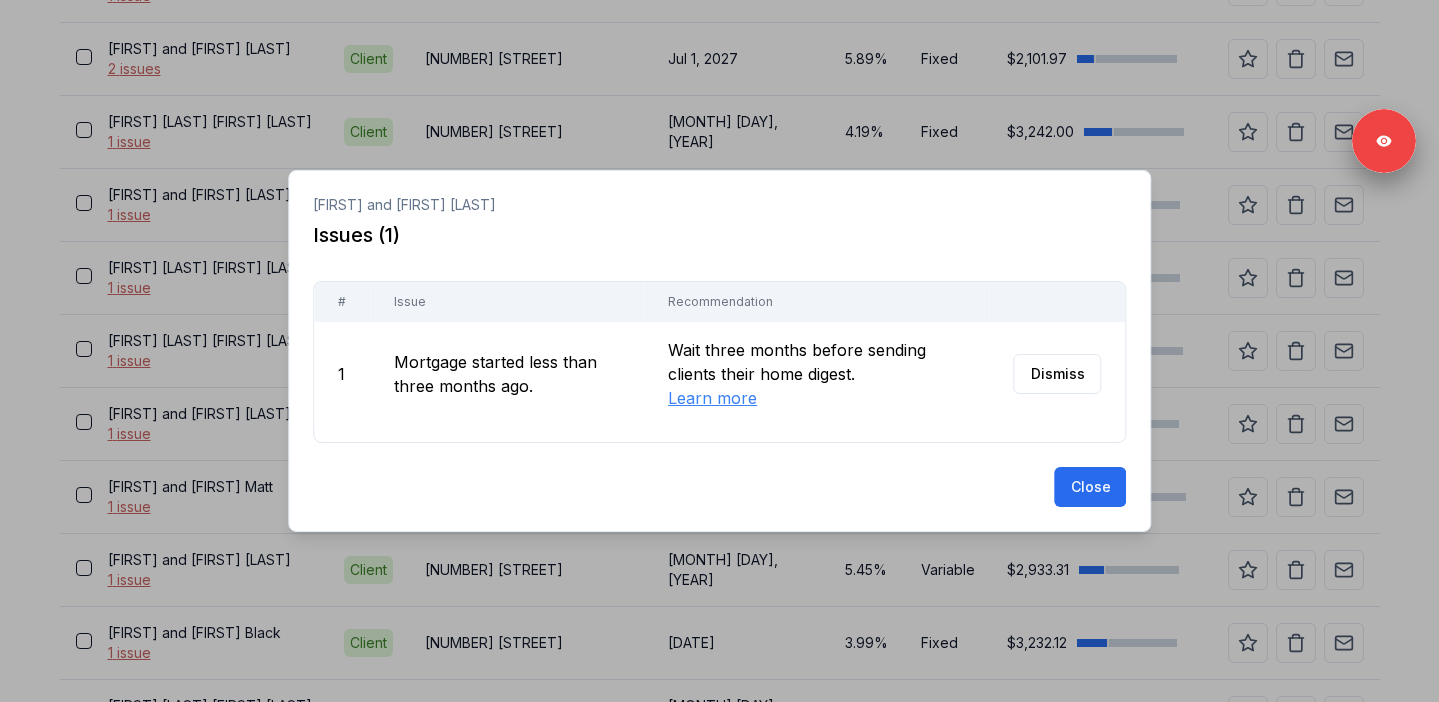 click at bounding box center [719, 351] 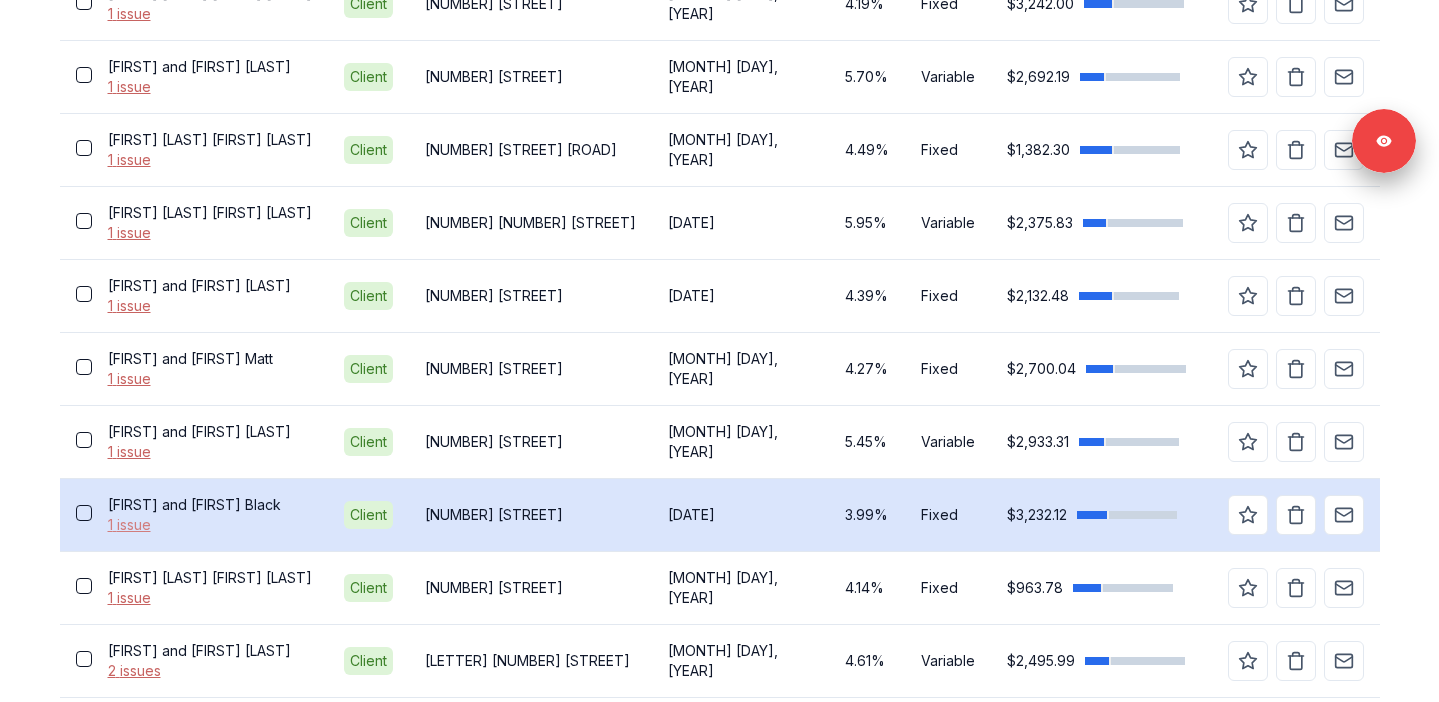 scroll, scrollTop: 909, scrollLeft: 0, axis: vertical 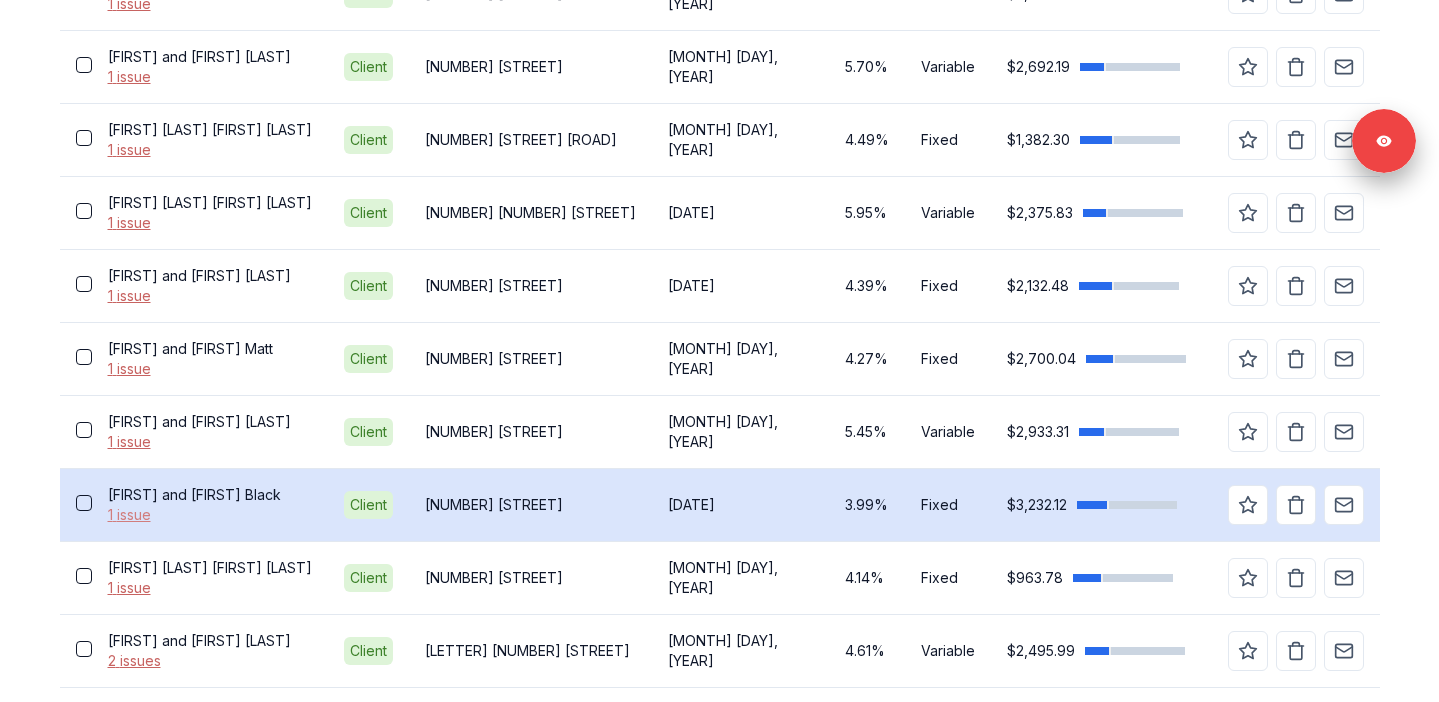 click on "1   issue" at bounding box center (210, 515) 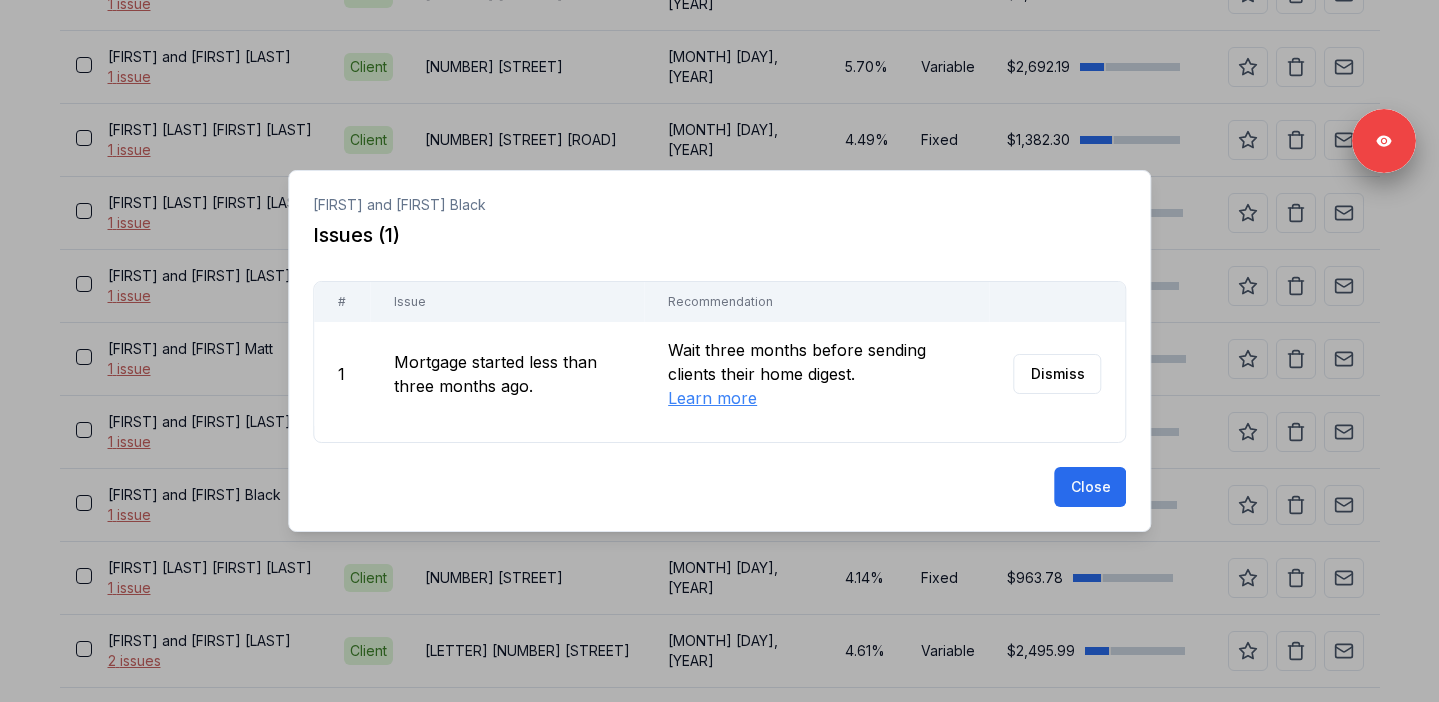 click at bounding box center [719, 351] 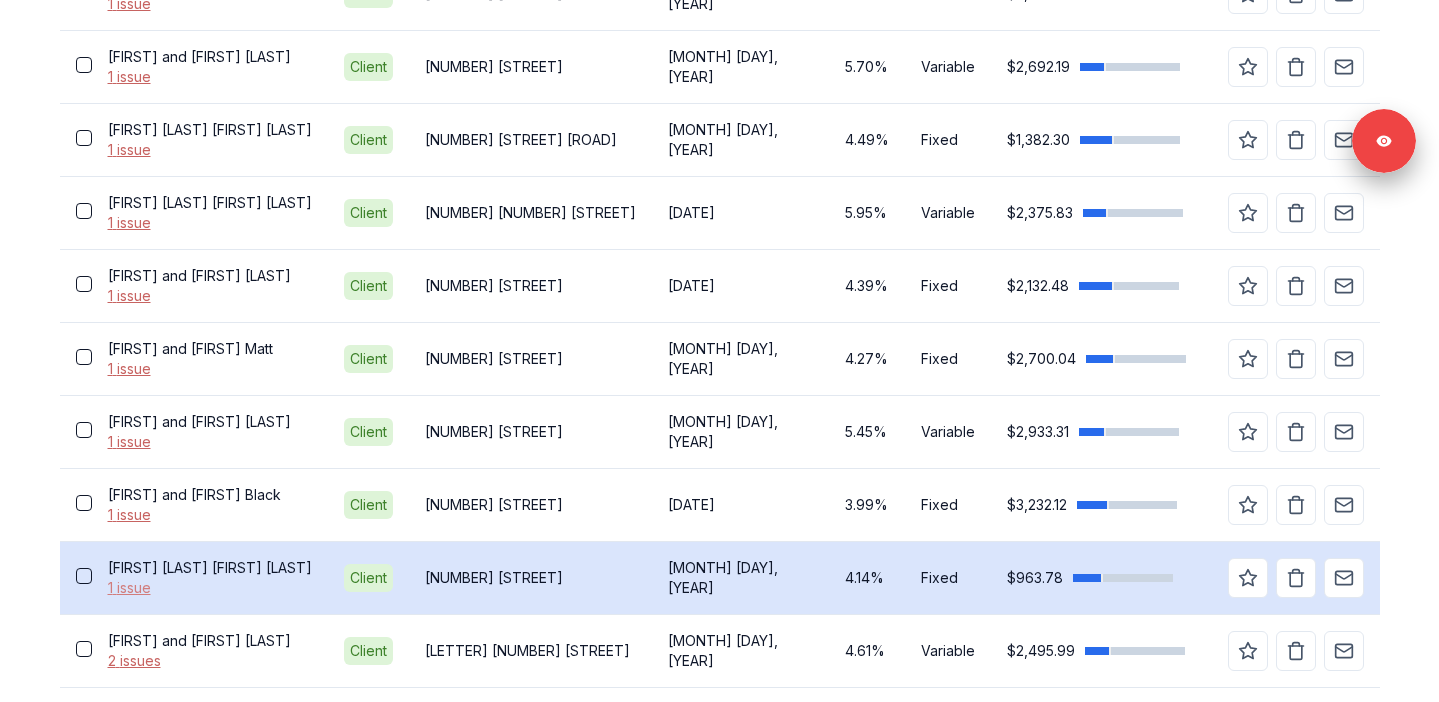 click on "1   issue" at bounding box center (210, 588) 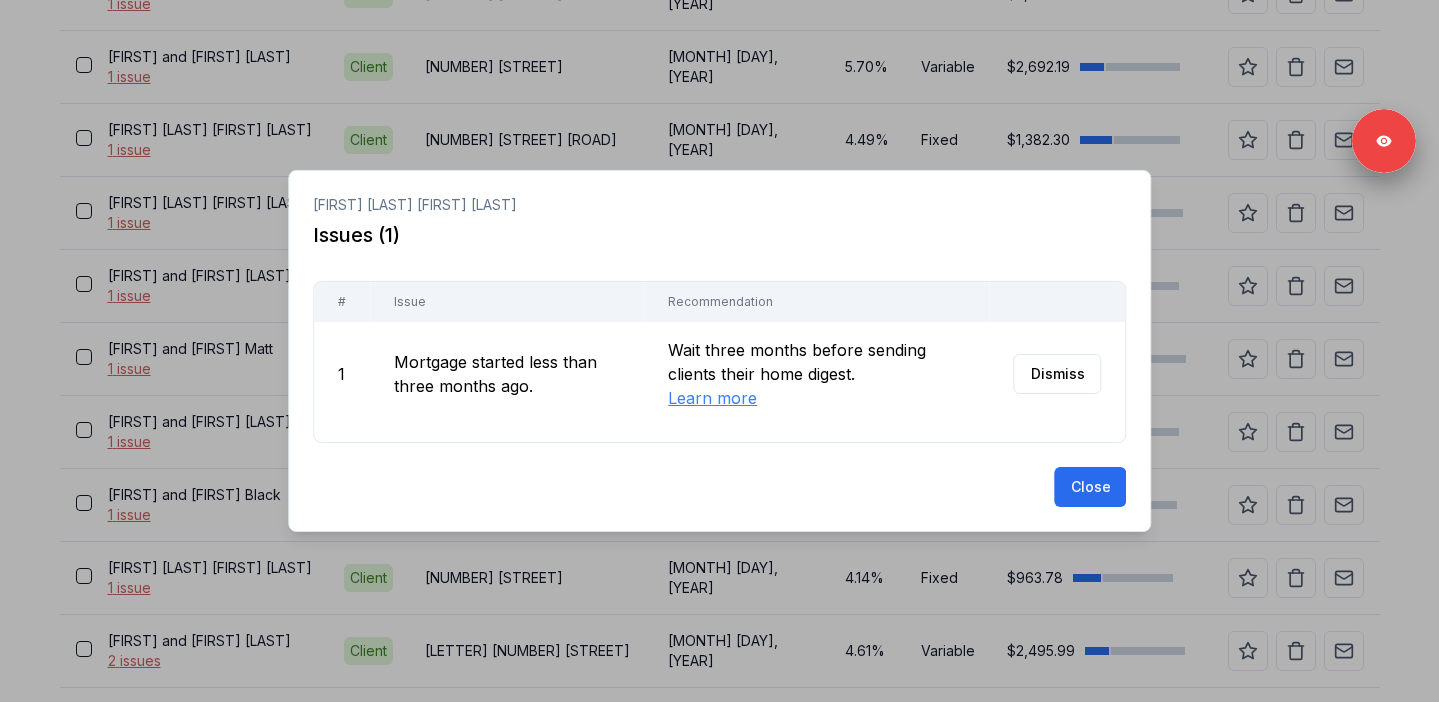 click at bounding box center [719, 351] 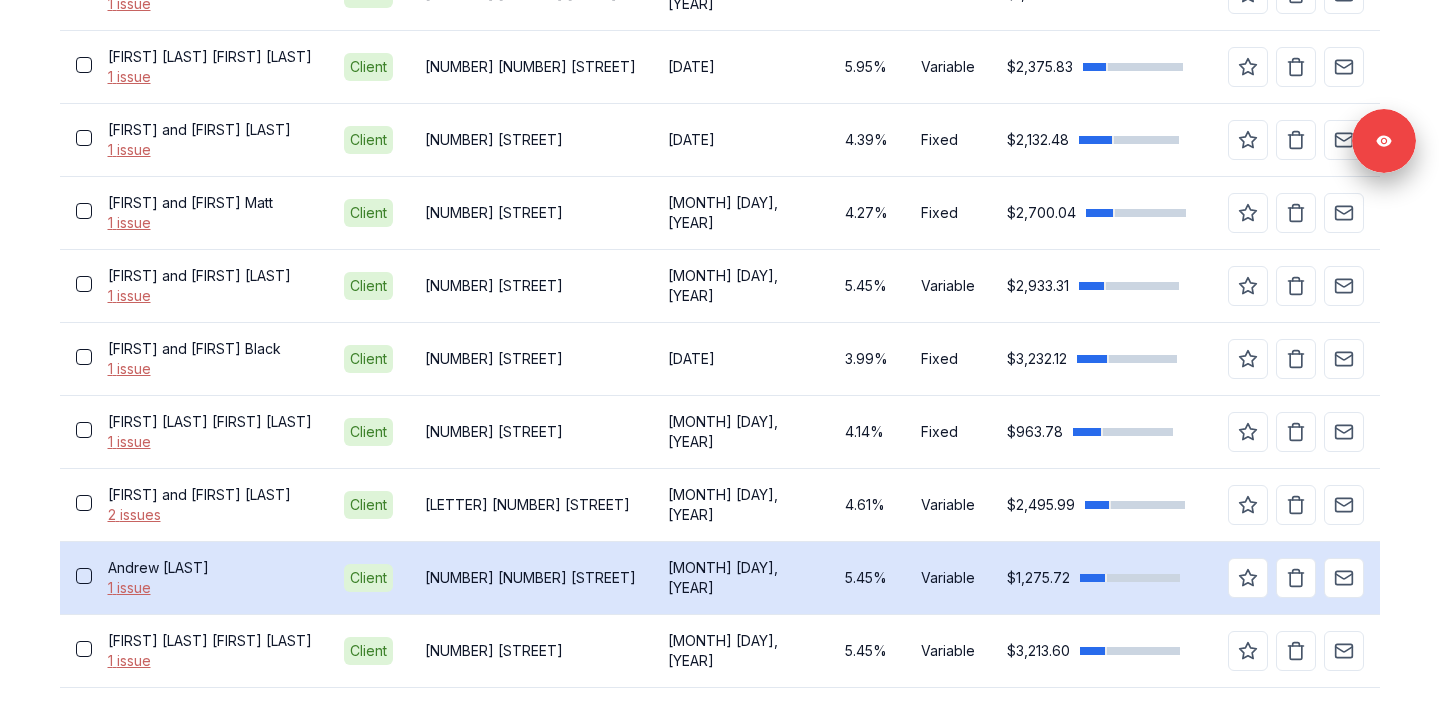 scroll, scrollTop: 1094, scrollLeft: 0, axis: vertical 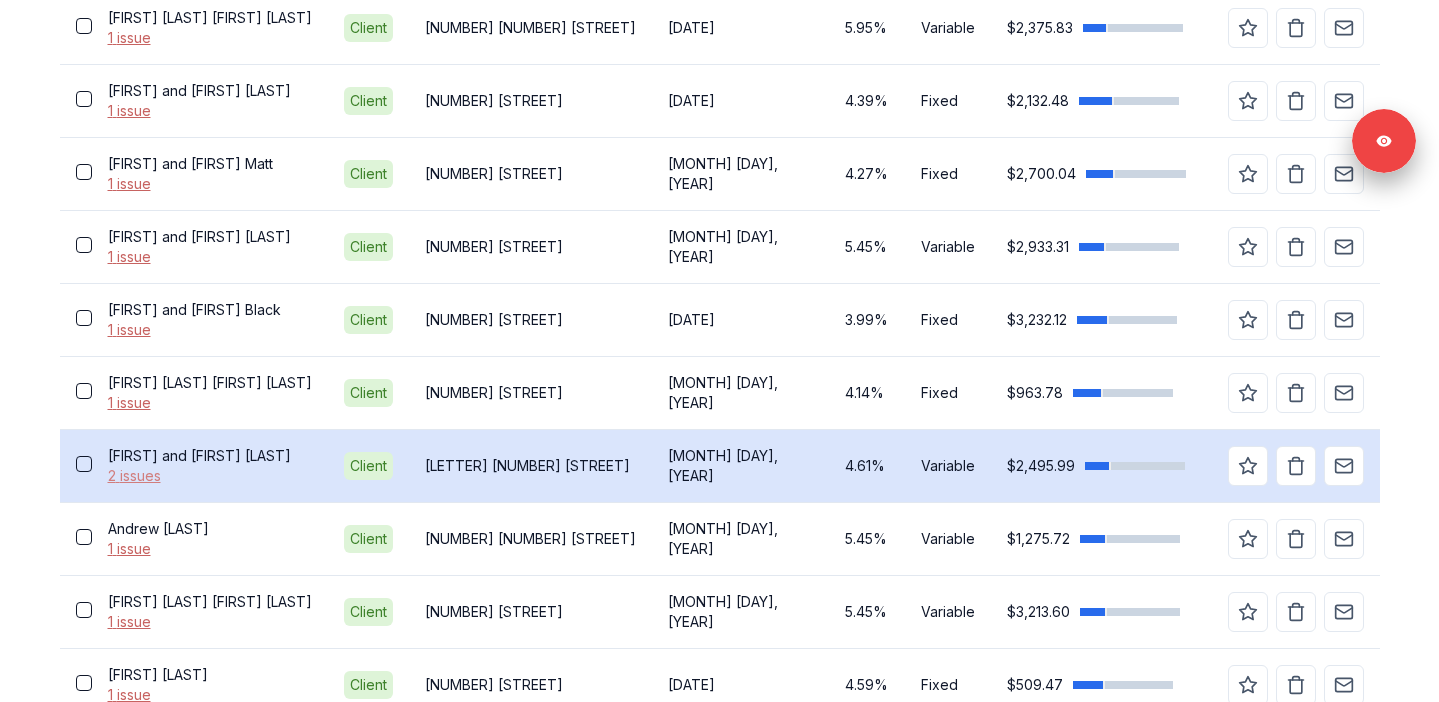 click on "2   issues" at bounding box center [210, 476] 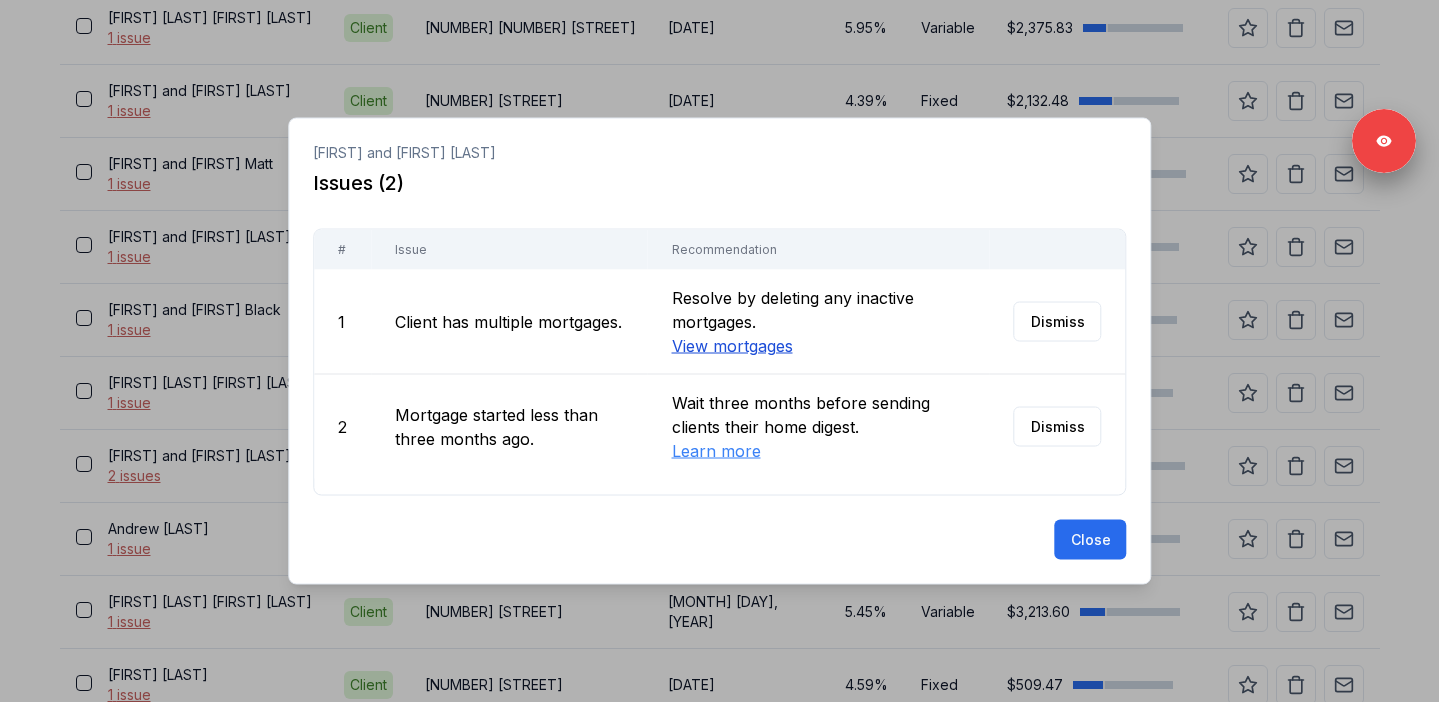 click on "View mortgages" at bounding box center [731, 346] 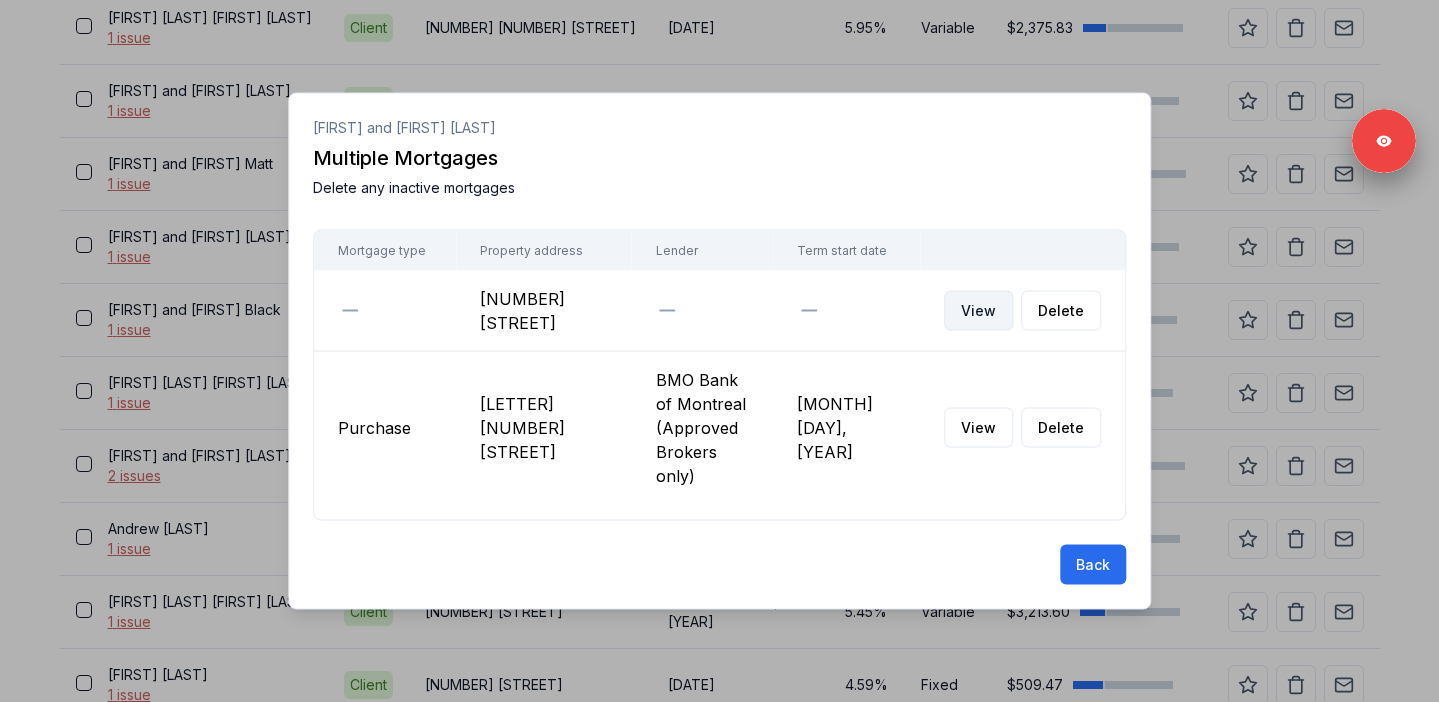 click on "View" at bounding box center [978, 311] 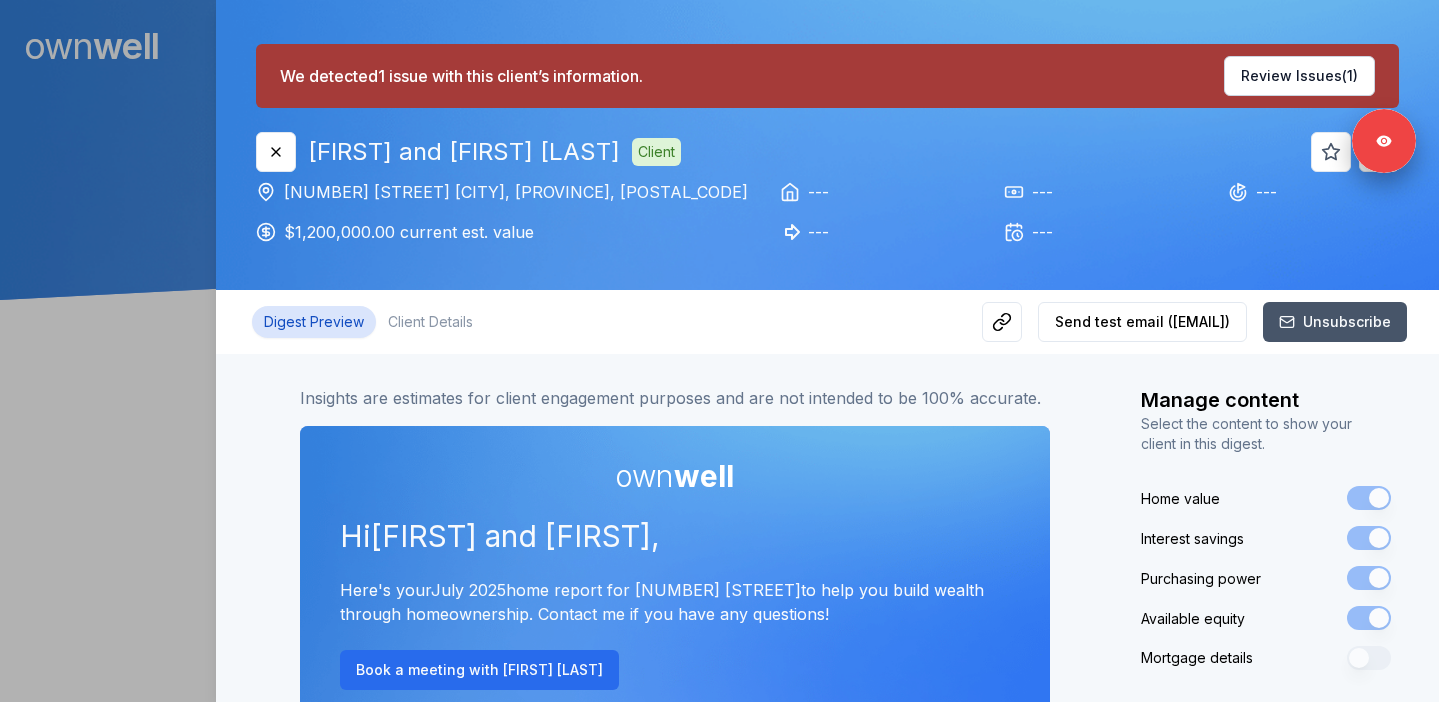 scroll, scrollTop: 0, scrollLeft: 0, axis: both 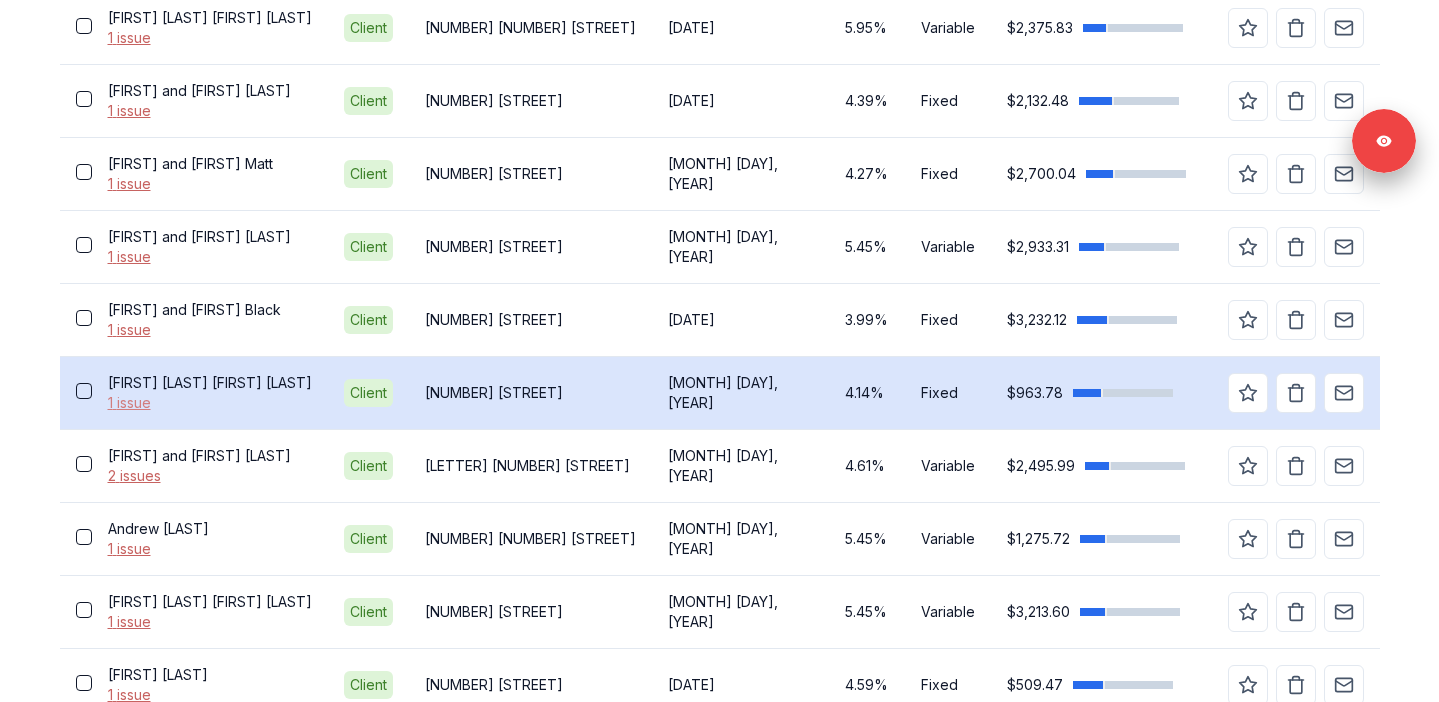 click on "1   issue" at bounding box center (210, 403) 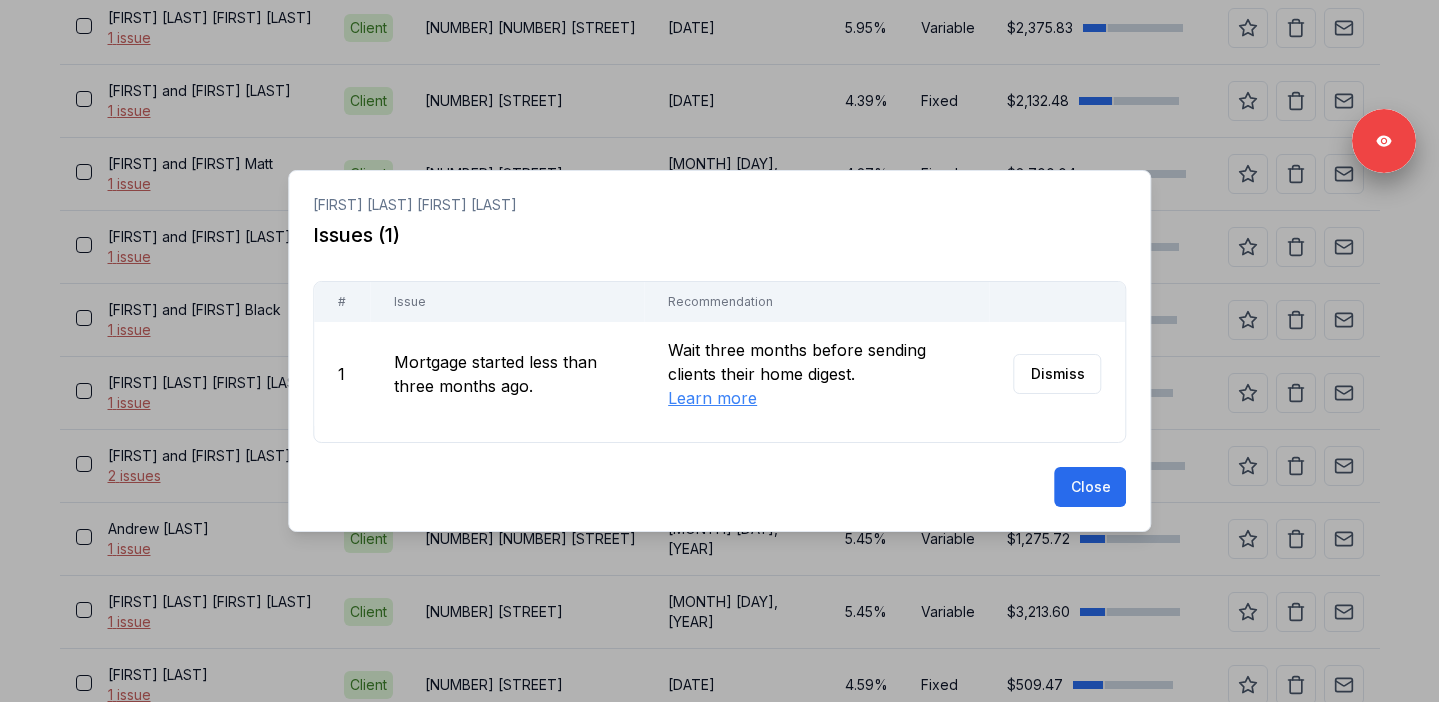 click at bounding box center [719, 351] 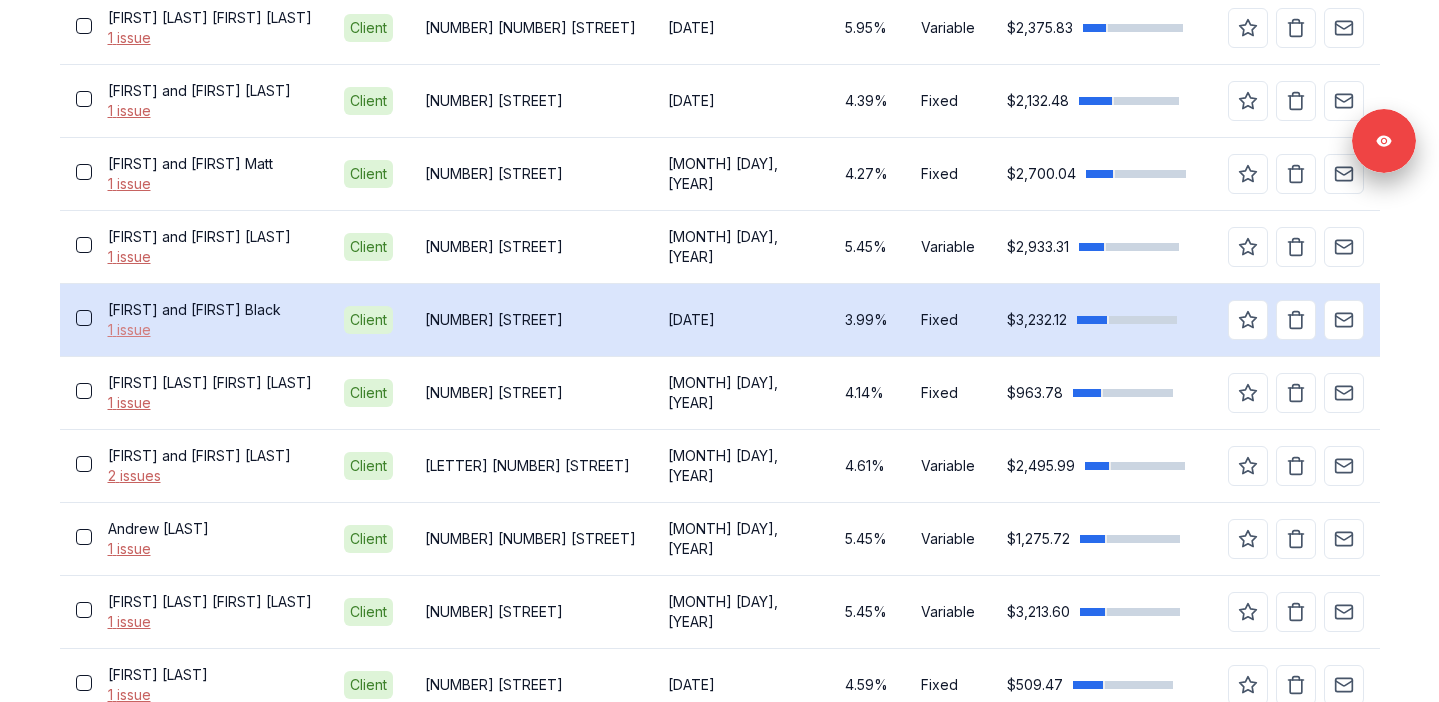 click on "1   issue" at bounding box center (210, 330) 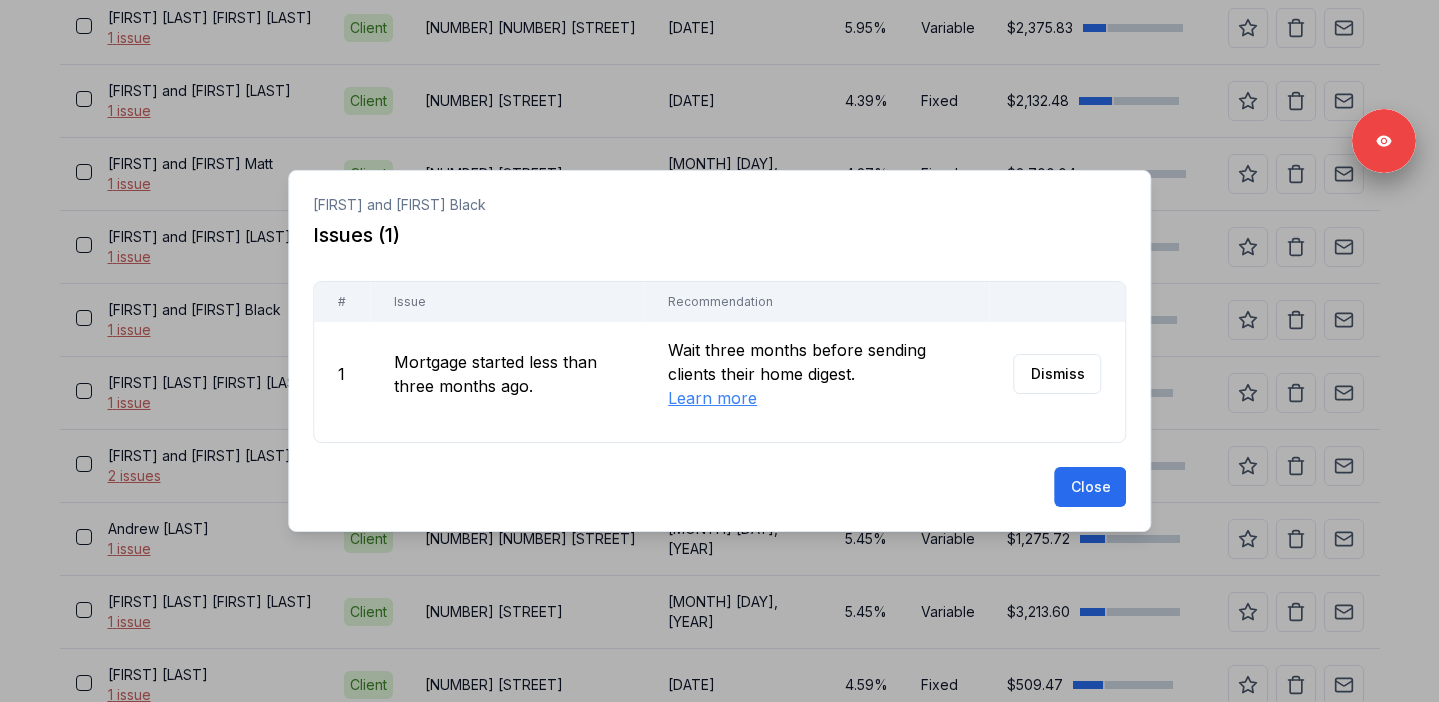 click at bounding box center [719, 351] 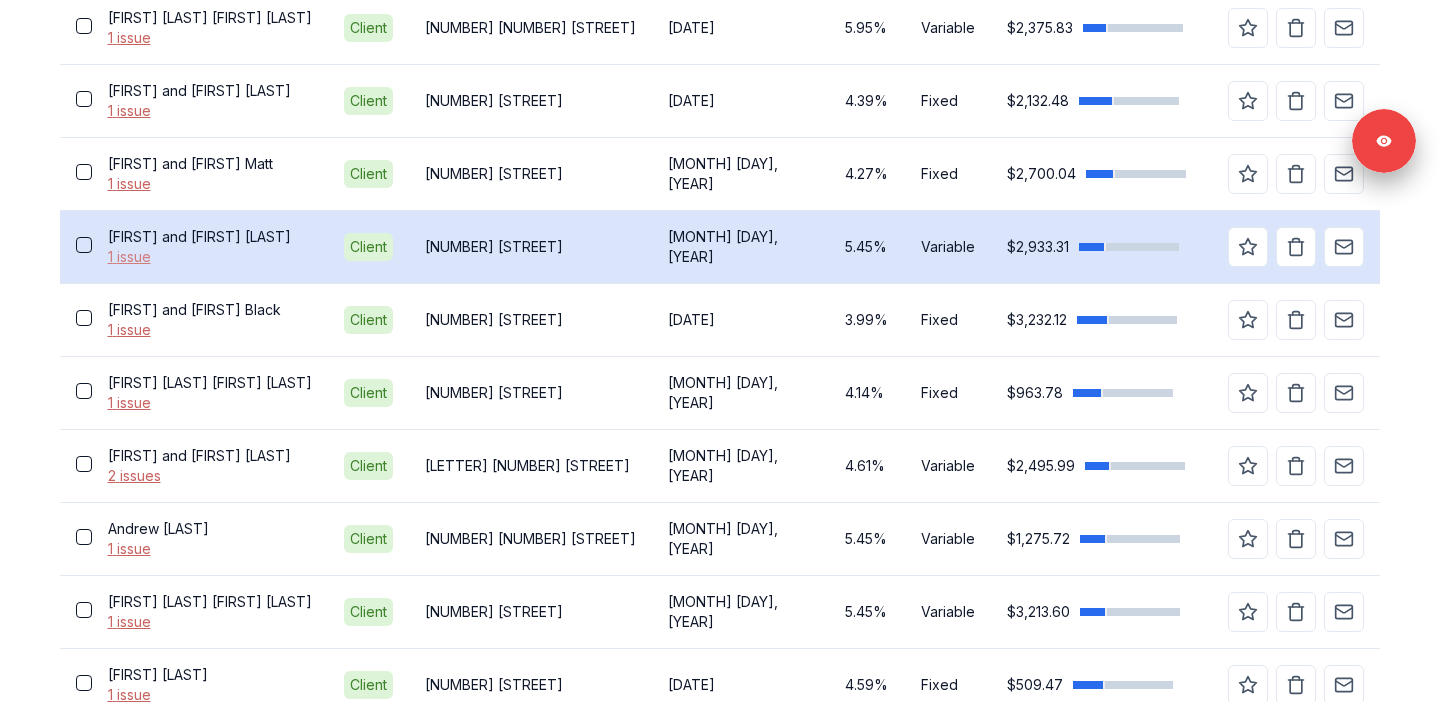 click on "1   issue" at bounding box center (210, 257) 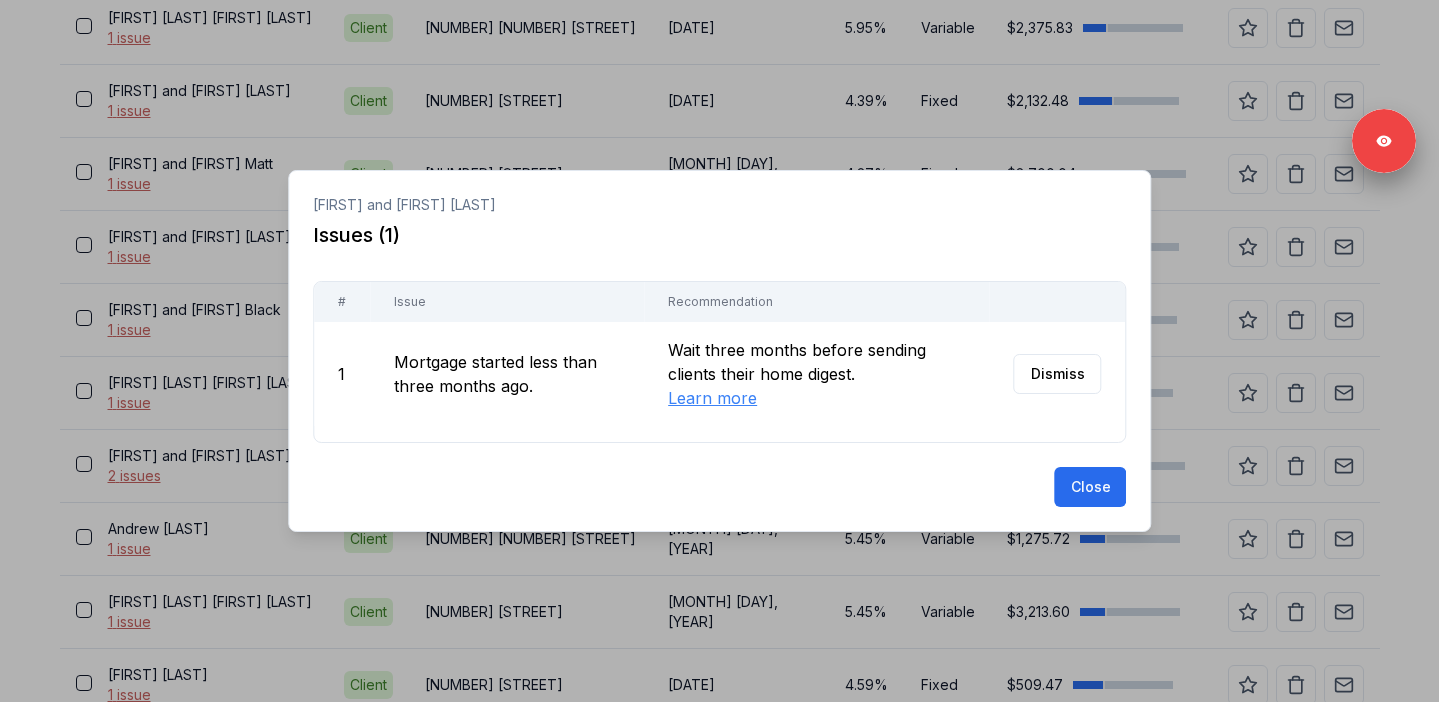 click at bounding box center (719, 351) 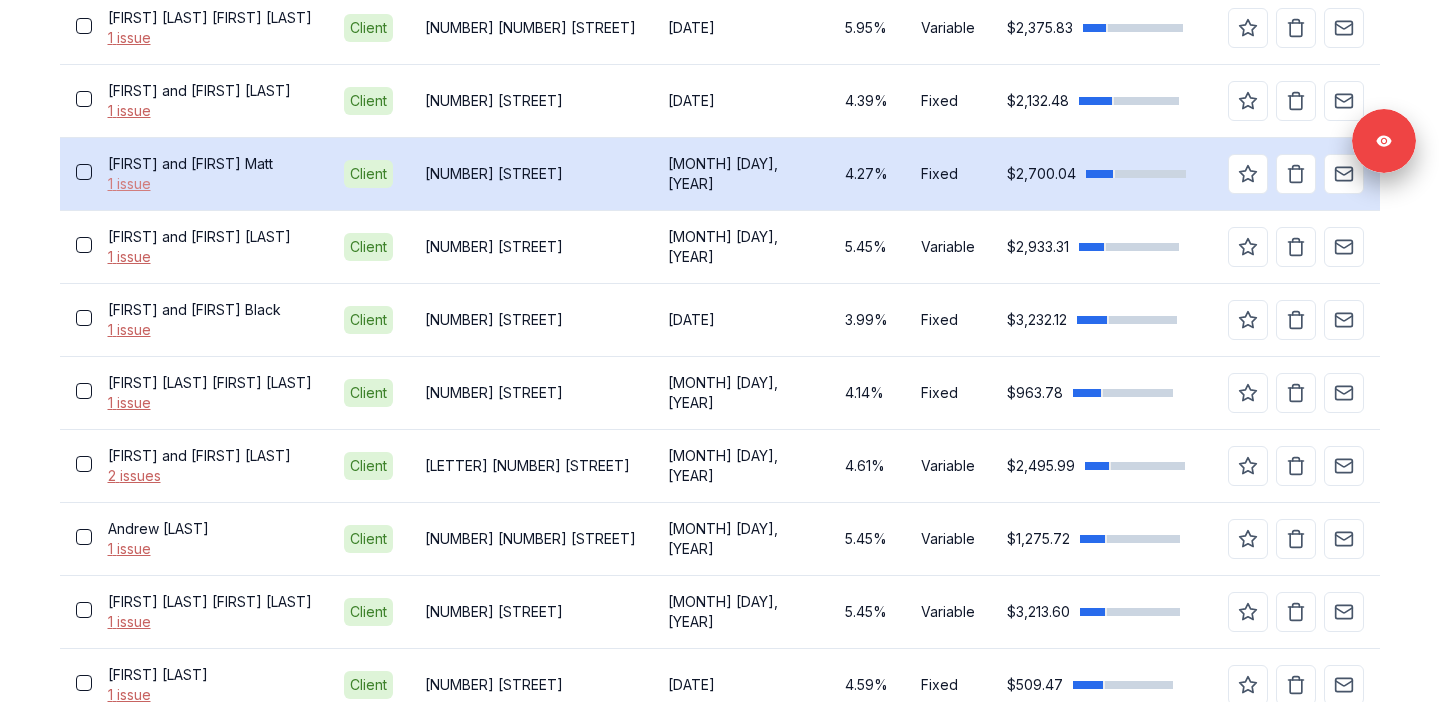 click on "1   issue" at bounding box center [210, 184] 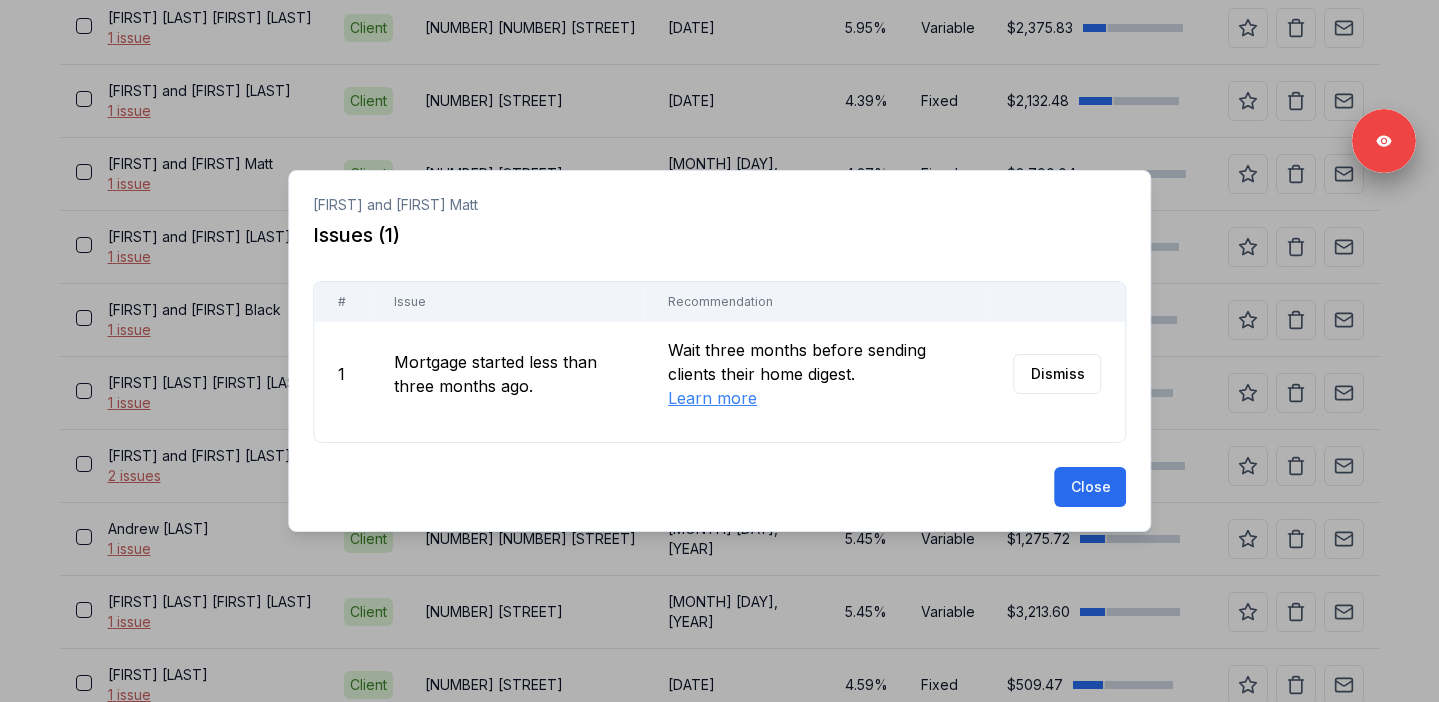 click at bounding box center [719, 351] 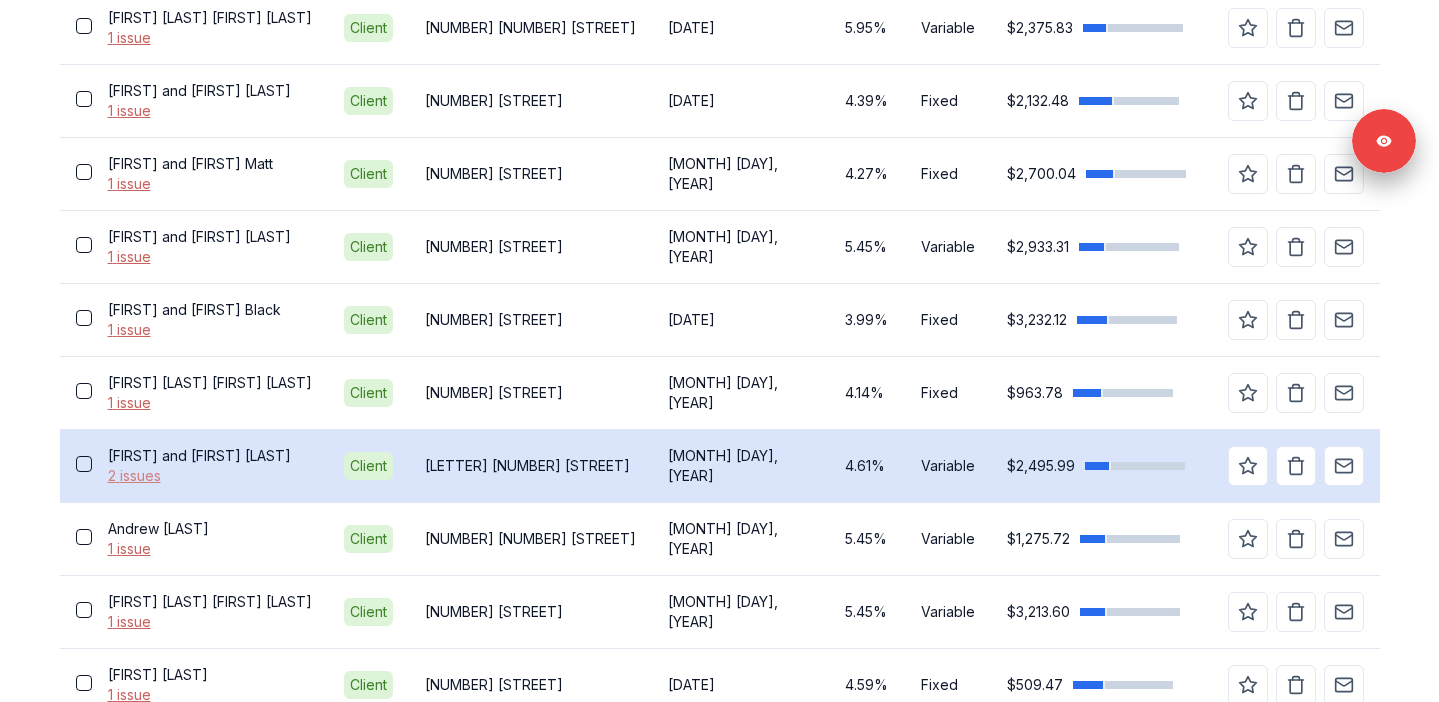 click on "2   issues" at bounding box center [210, 476] 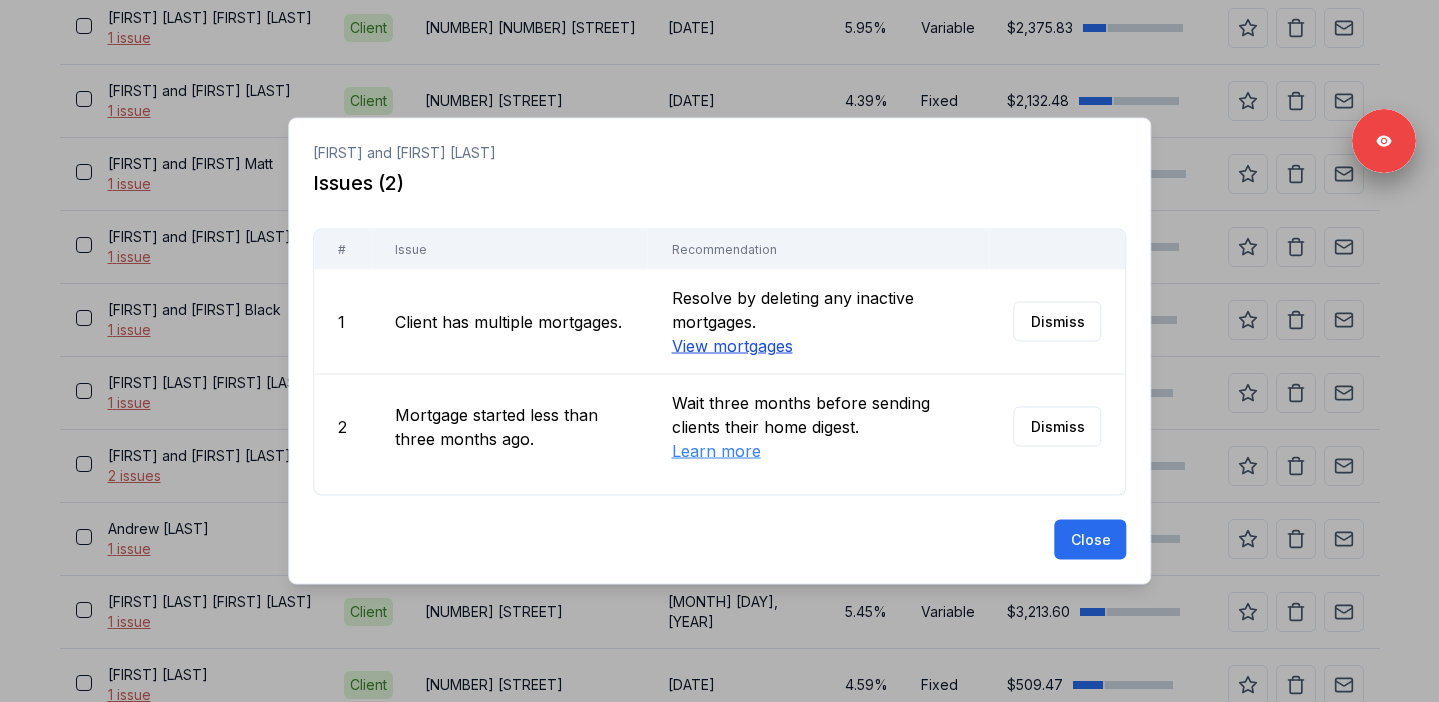 click on "View mortgages" at bounding box center (731, 346) 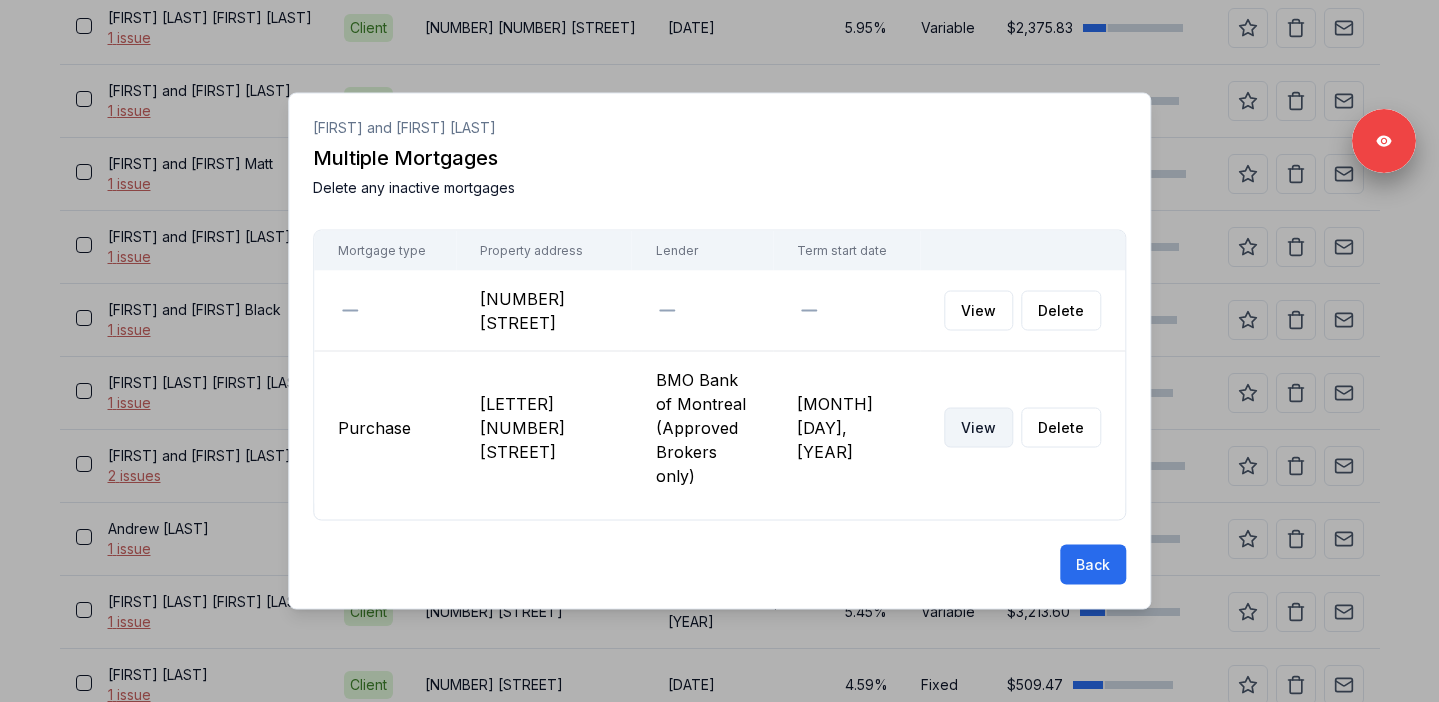 click on "View" at bounding box center (978, 428) 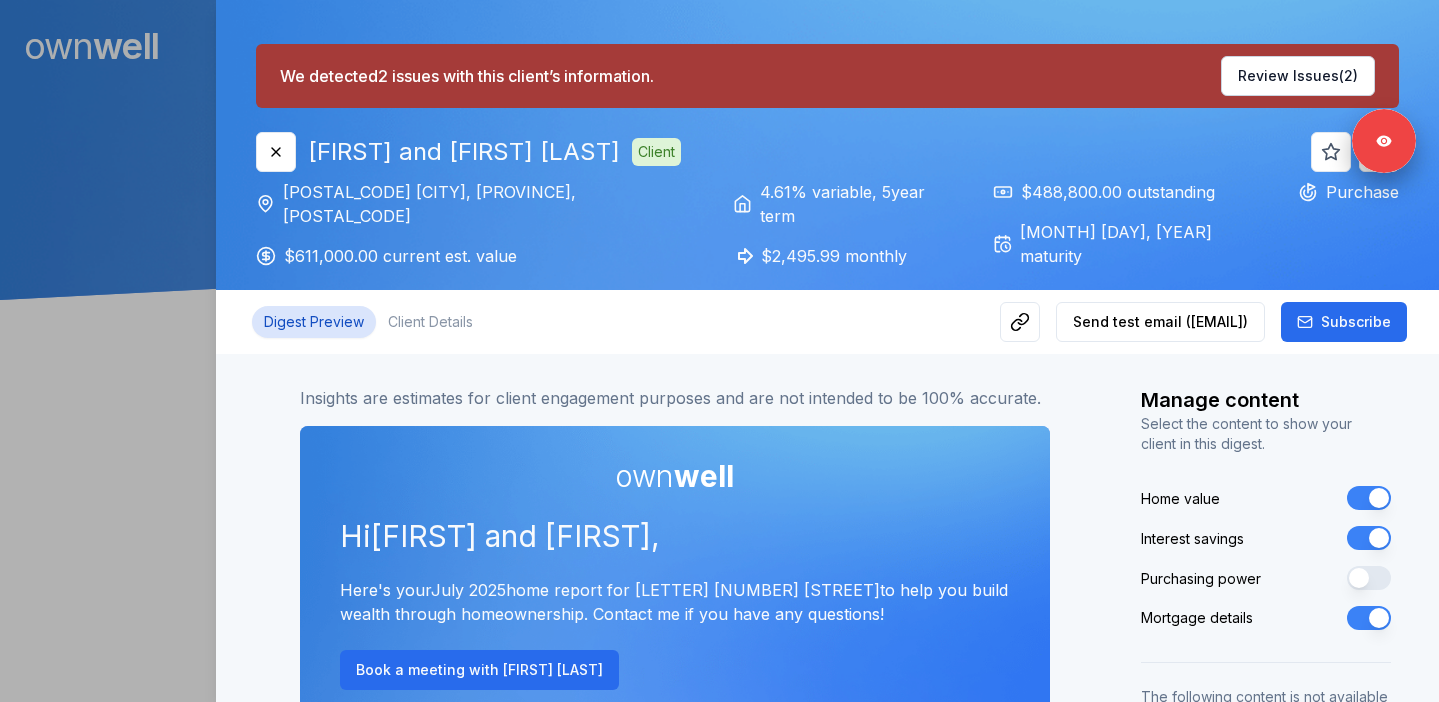 scroll, scrollTop: 0, scrollLeft: 0, axis: both 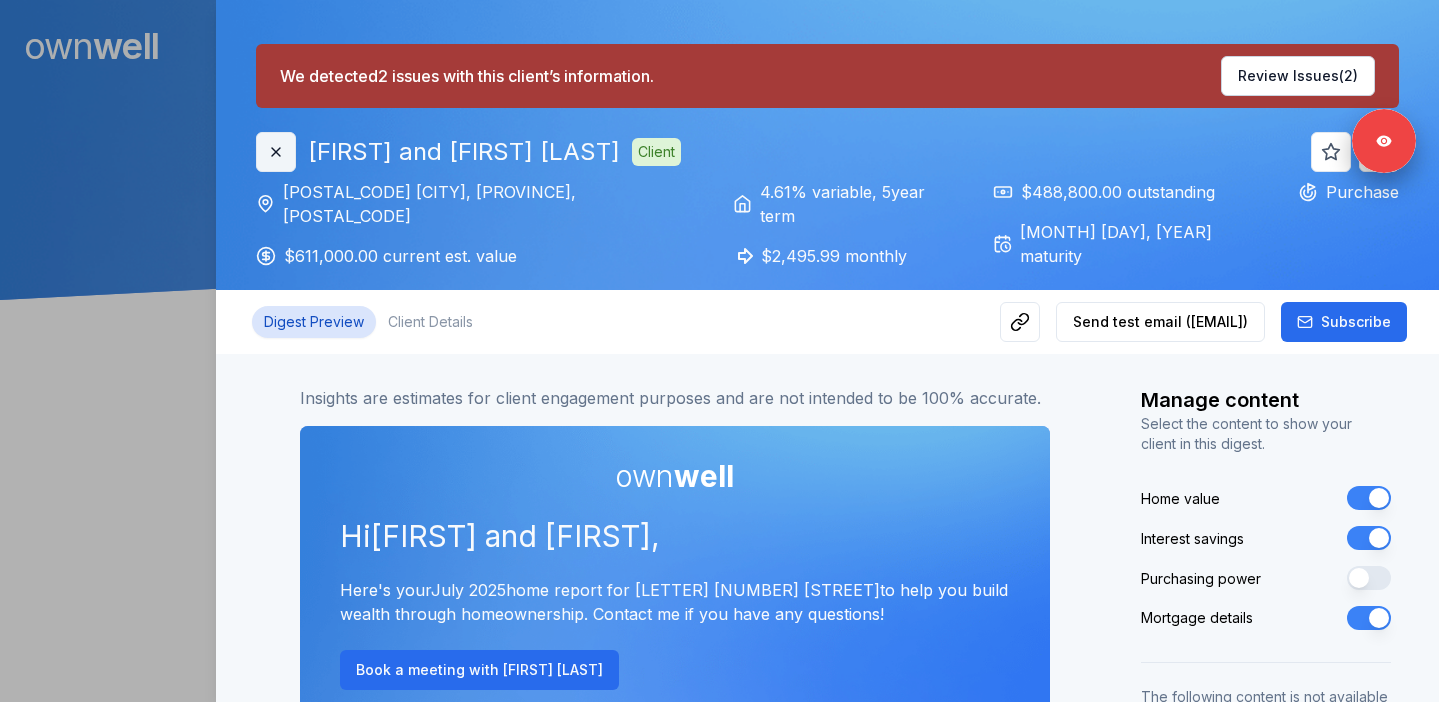 click 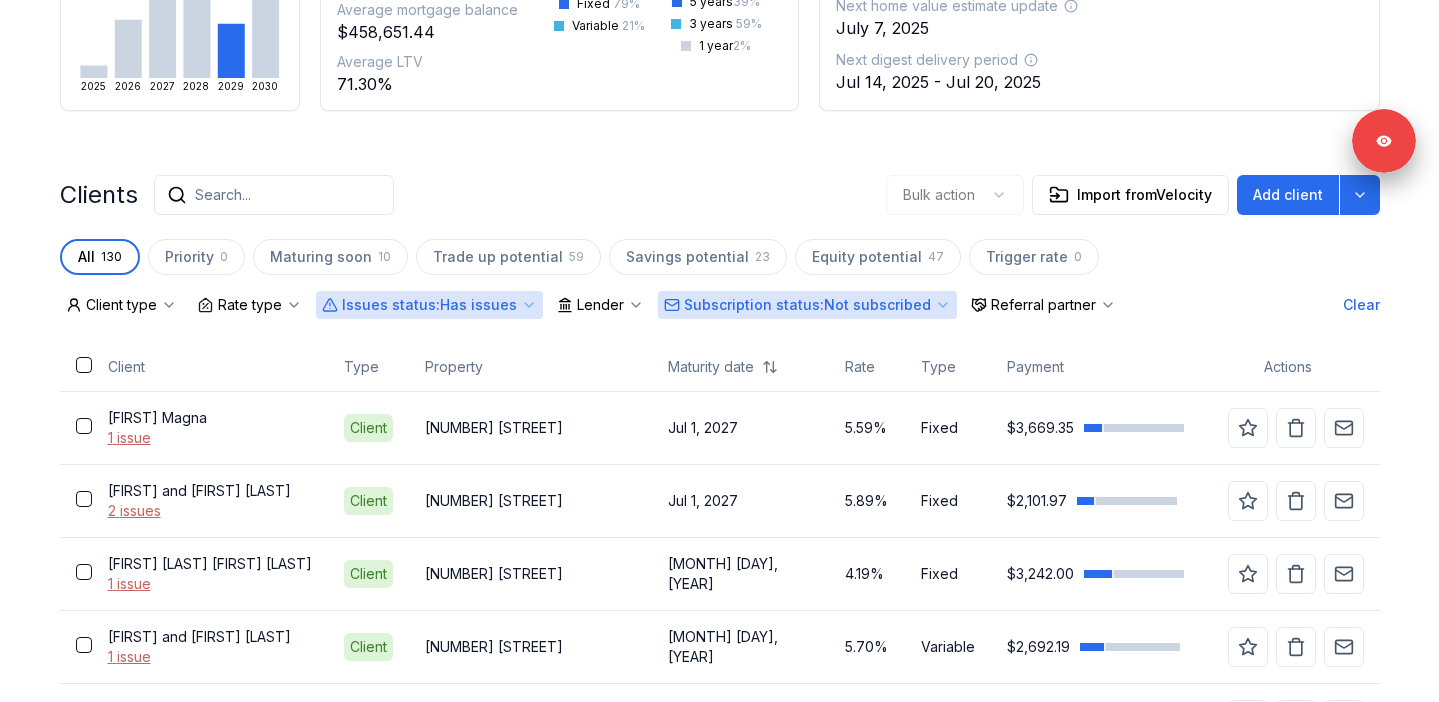 scroll, scrollTop: 366, scrollLeft: 0, axis: vertical 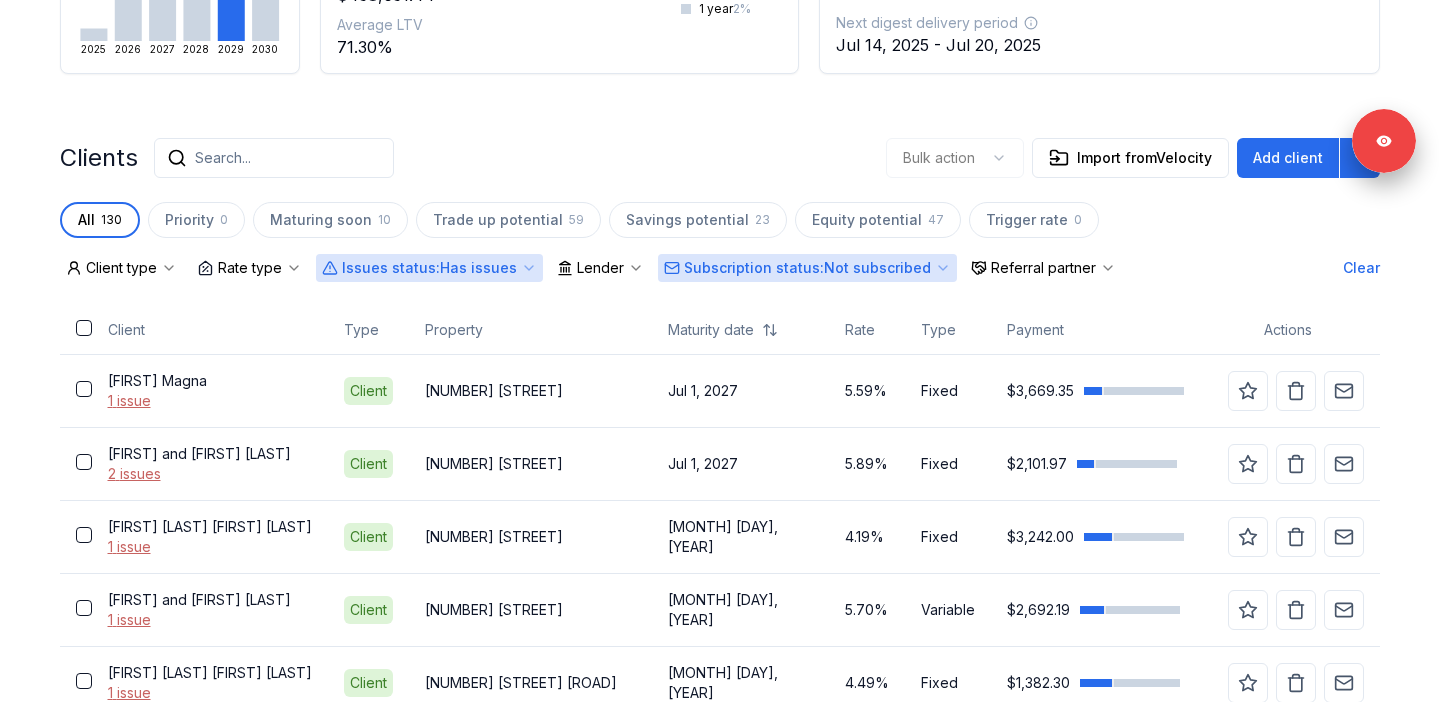 click on "Subscription status :  Not subscribed" at bounding box center (807, 268) 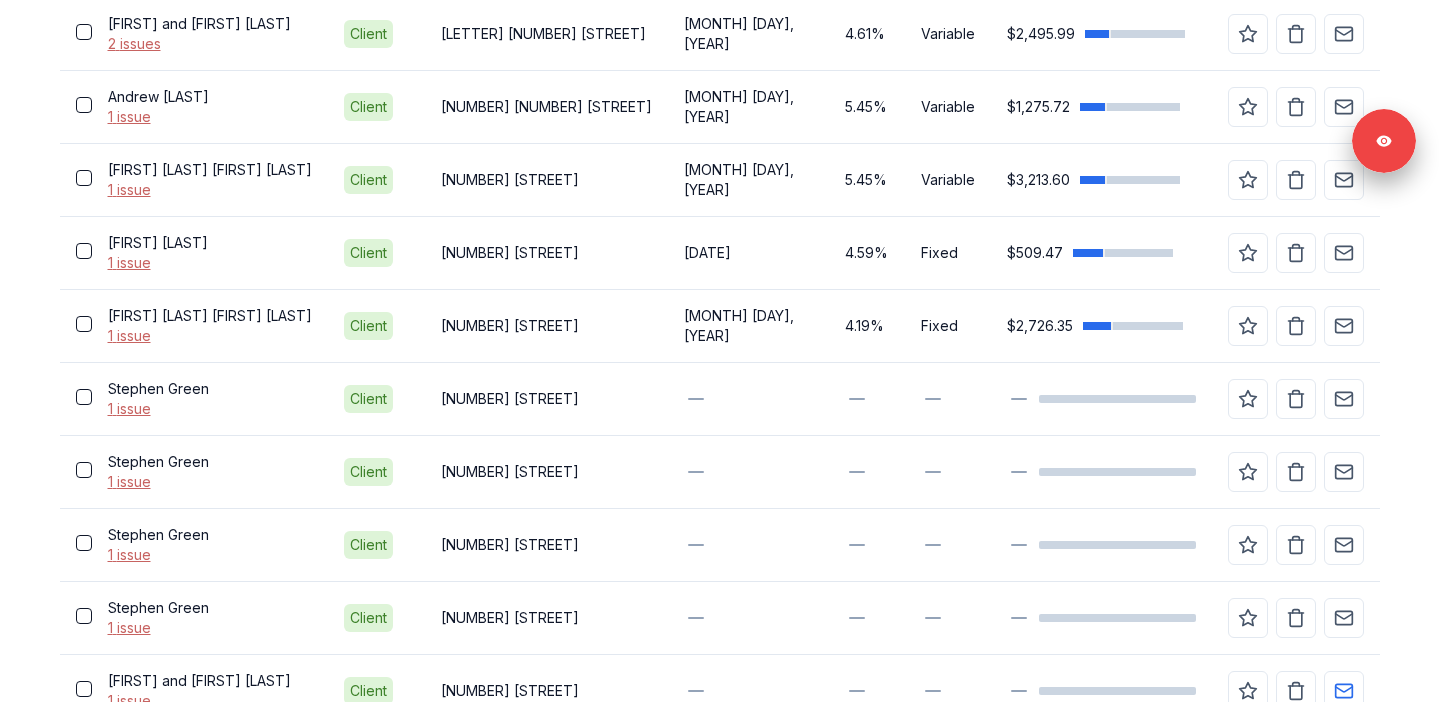 scroll, scrollTop: 2356, scrollLeft: 0, axis: vertical 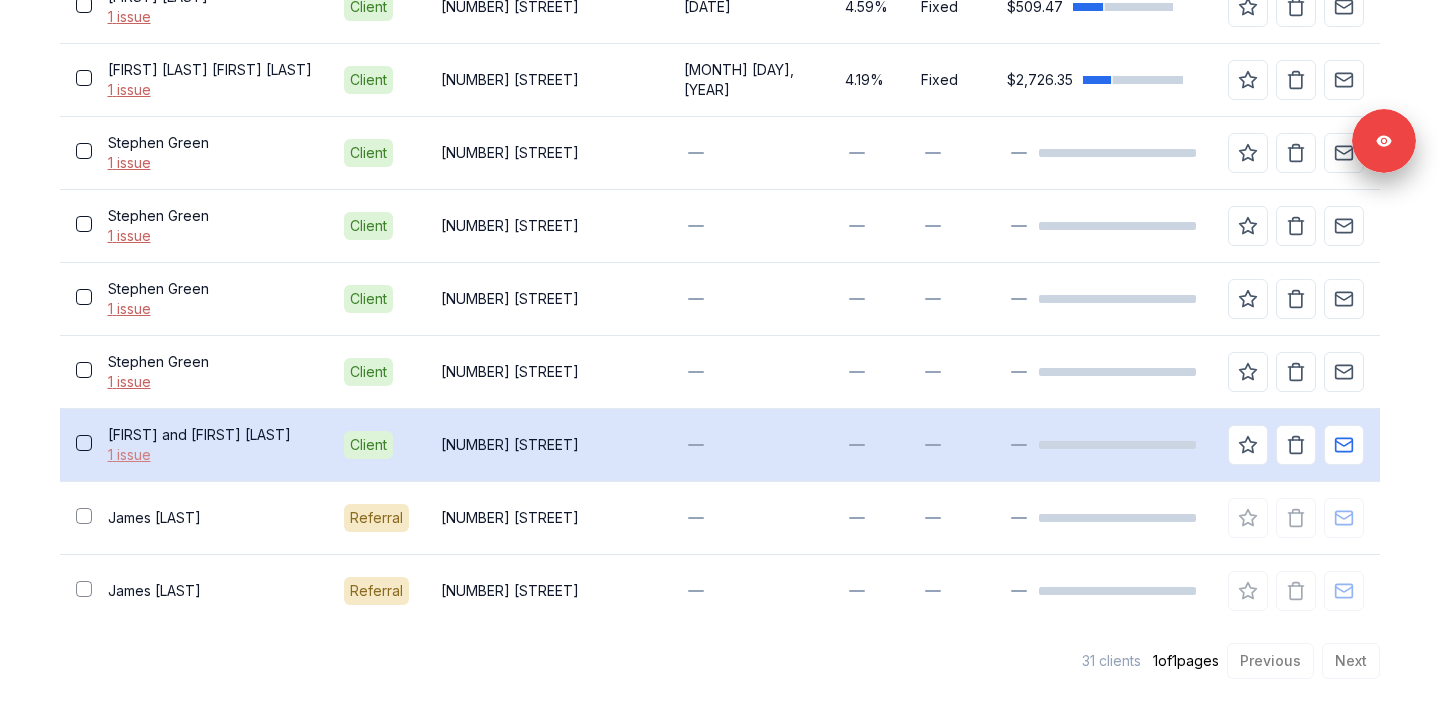 click on "1   issue" at bounding box center [210, 455] 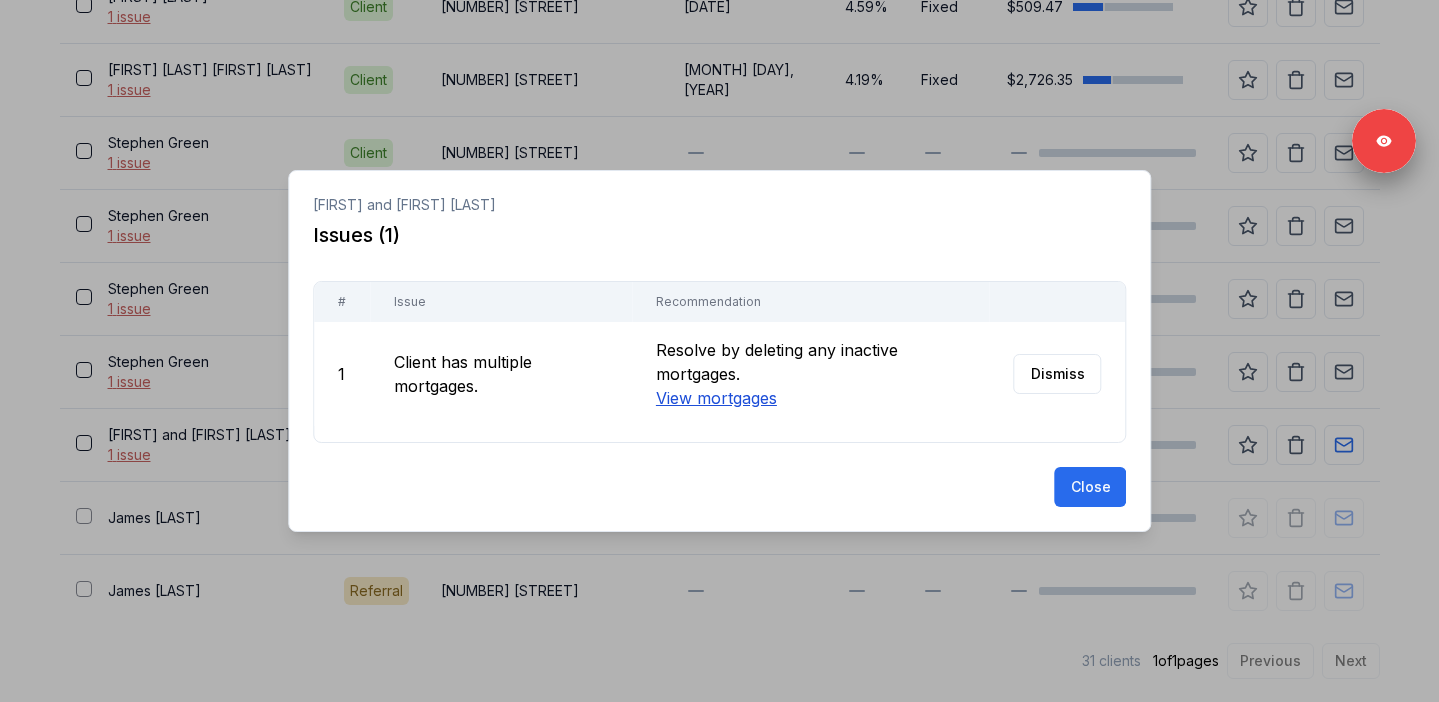 click on "View mortgages" at bounding box center (715, 398) 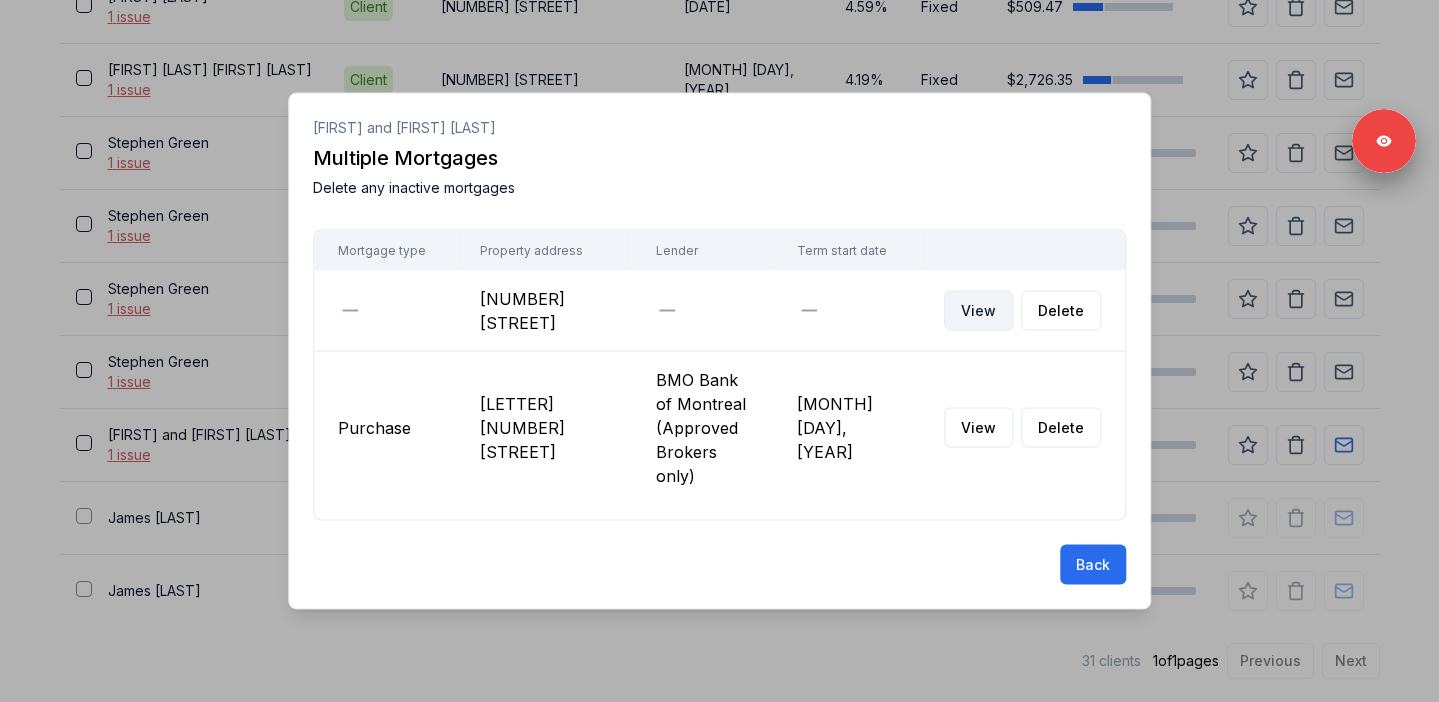 click on "View" at bounding box center [978, 311] 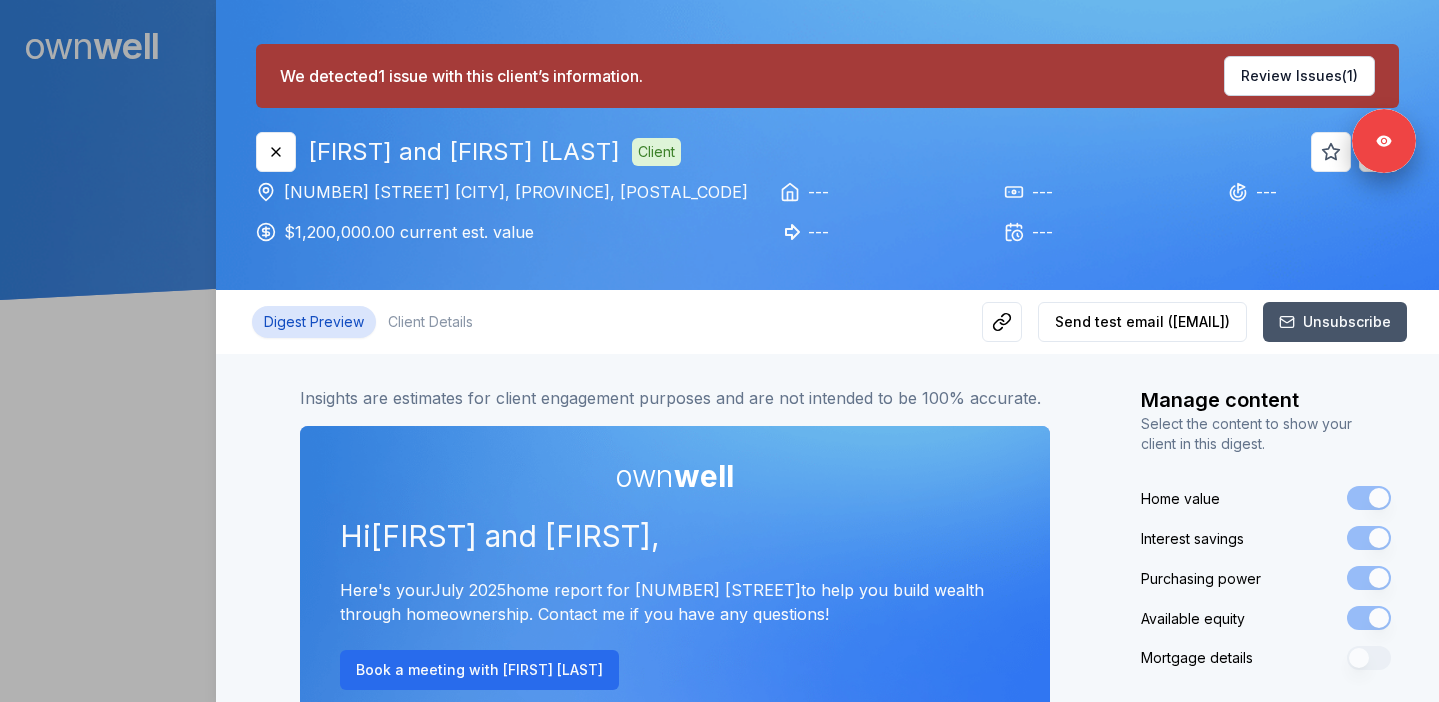 click at bounding box center (719, 351) 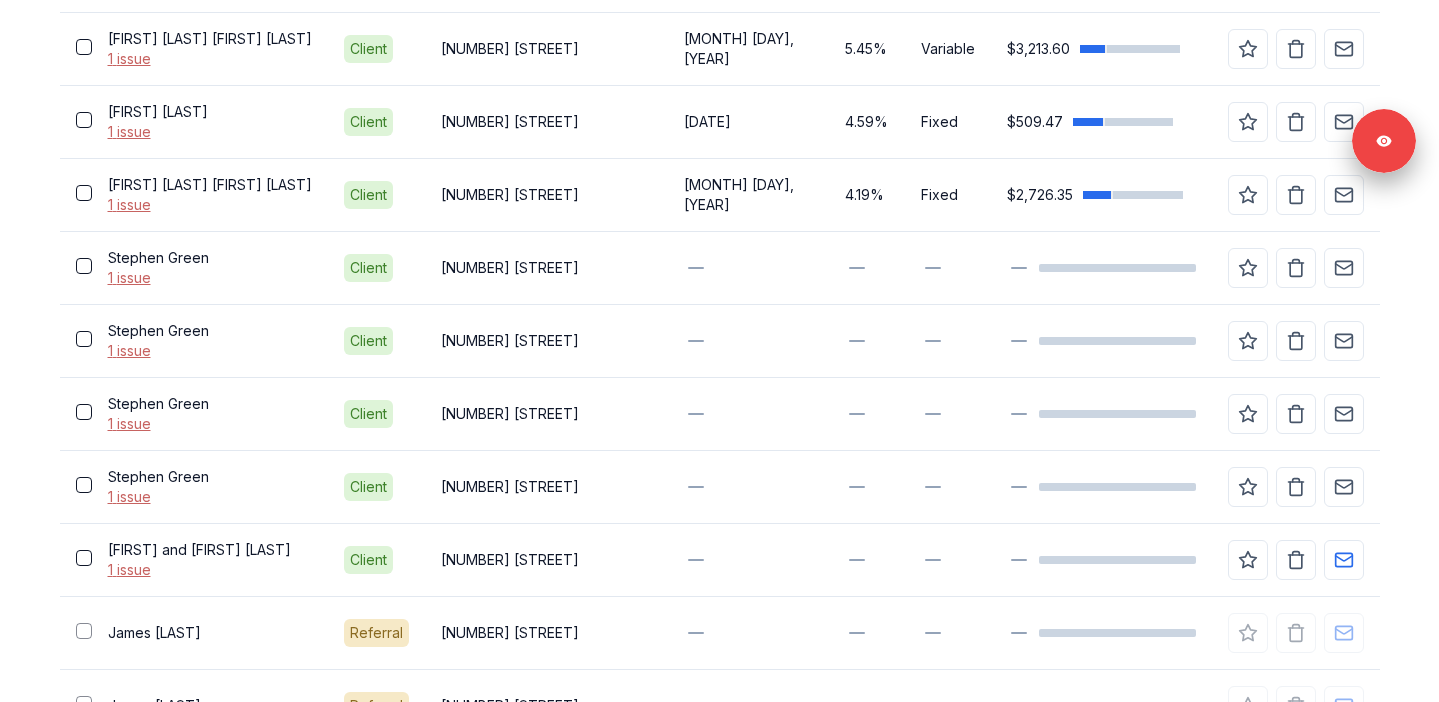 scroll, scrollTop: 2356, scrollLeft: 0, axis: vertical 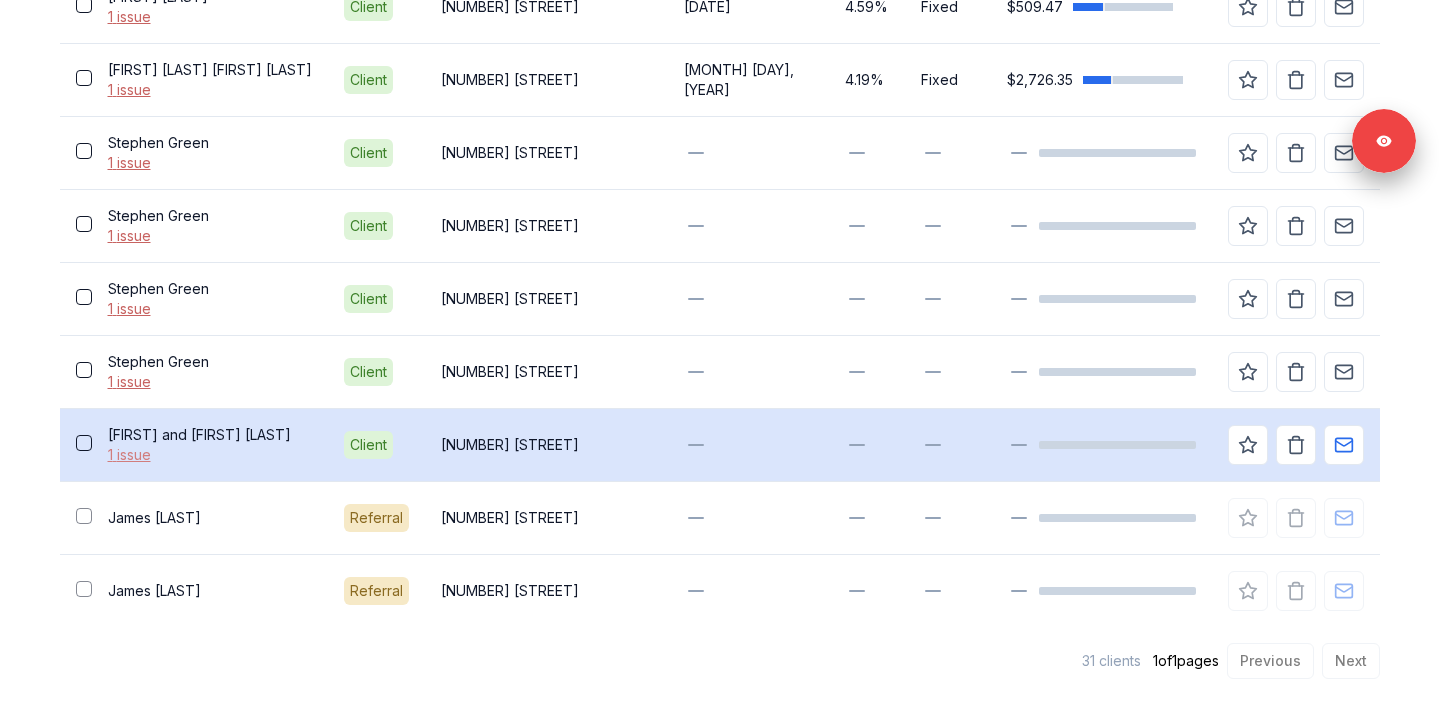 click on "1   issue" at bounding box center [210, 455] 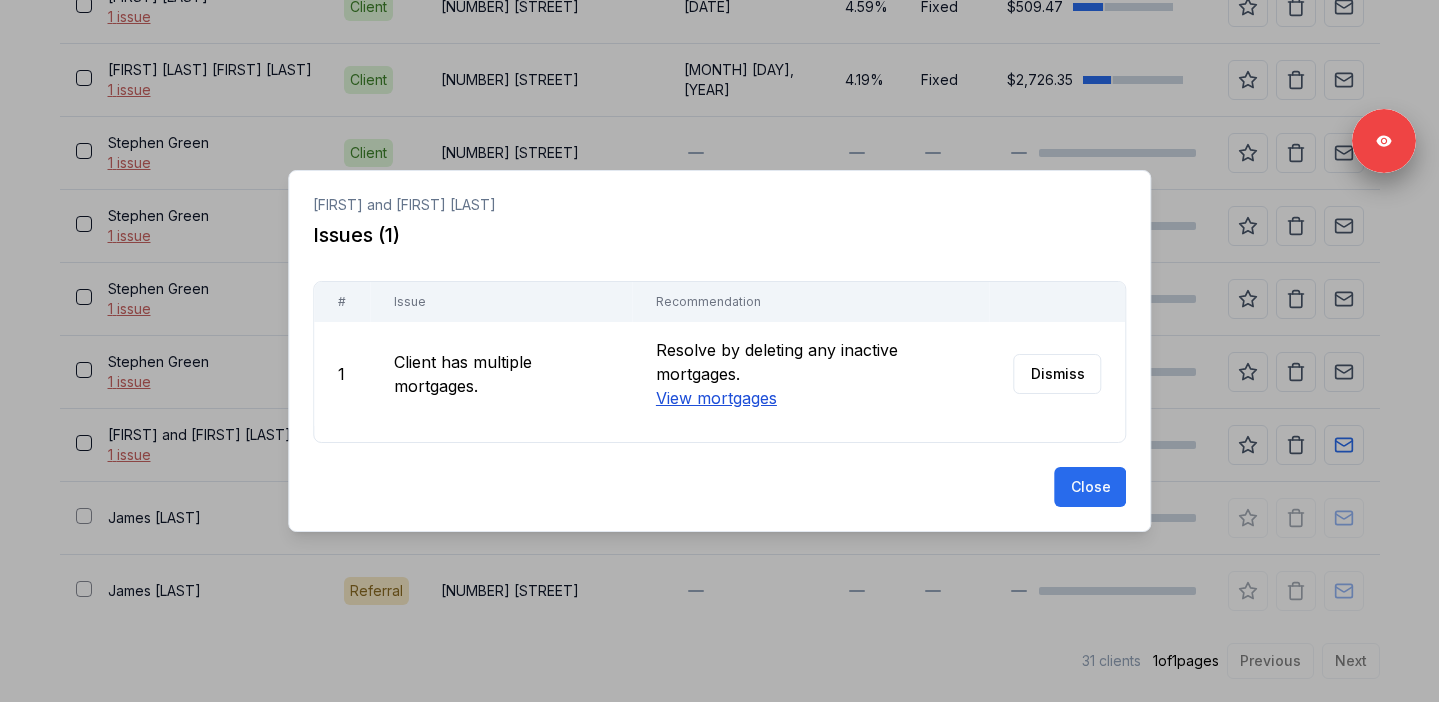 click on "View mortgages" at bounding box center (715, 398) 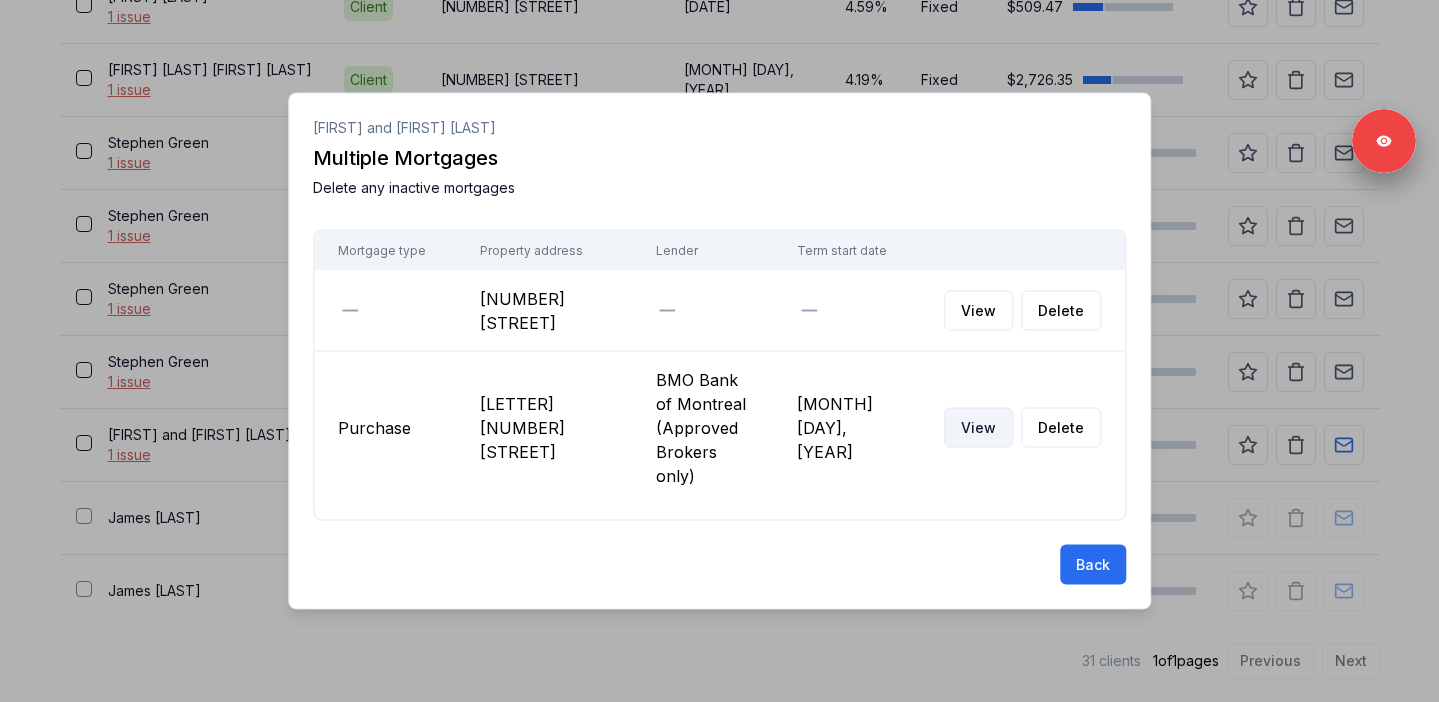 click on "View" at bounding box center [978, 428] 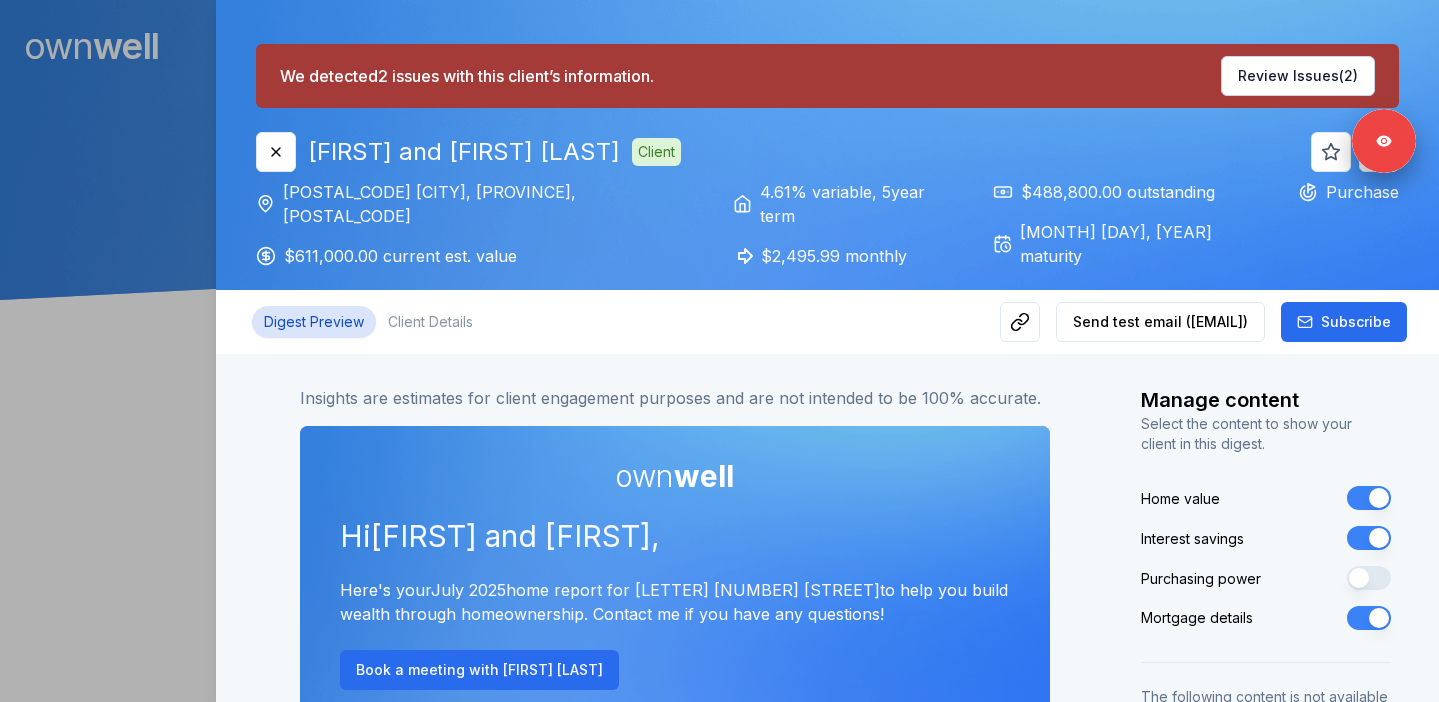 scroll, scrollTop: 0, scrollLeft: 0, axis: both 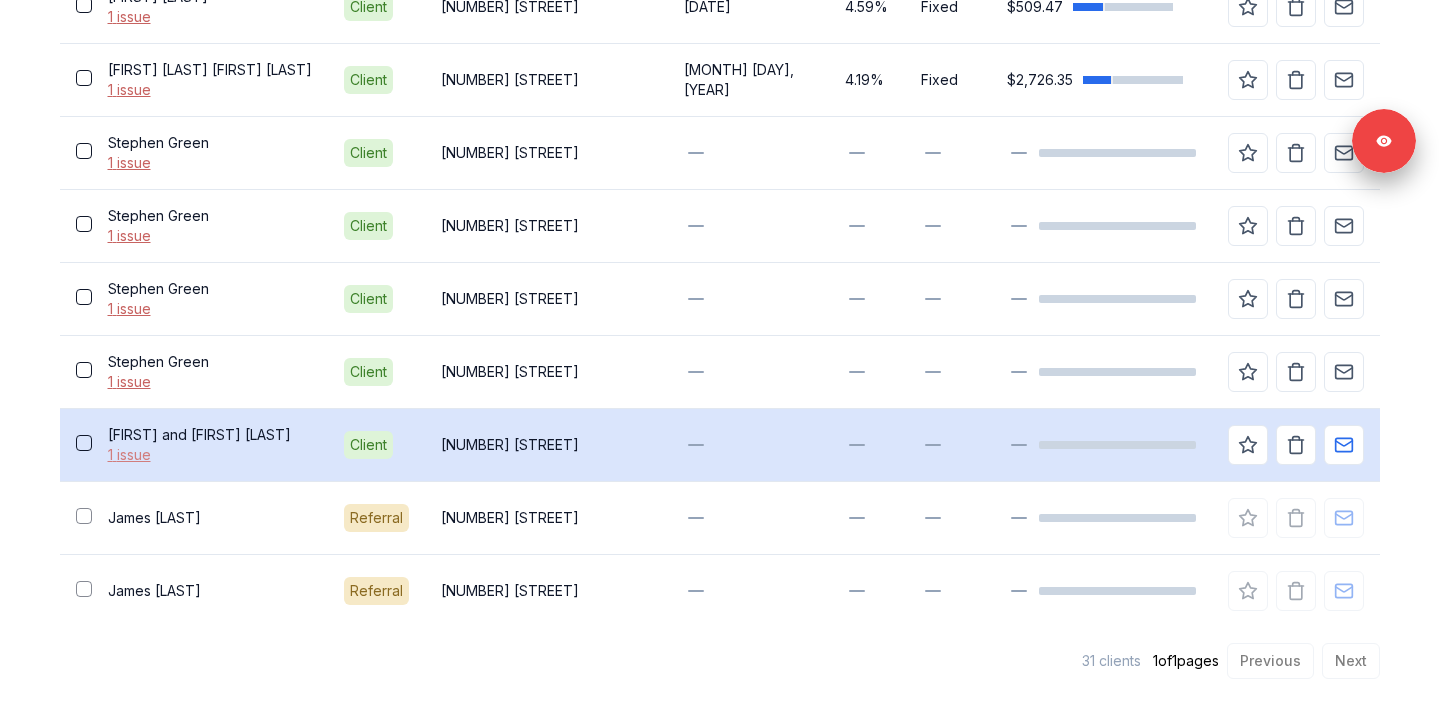 click on "1   issue" at bounding box center [210, 455] 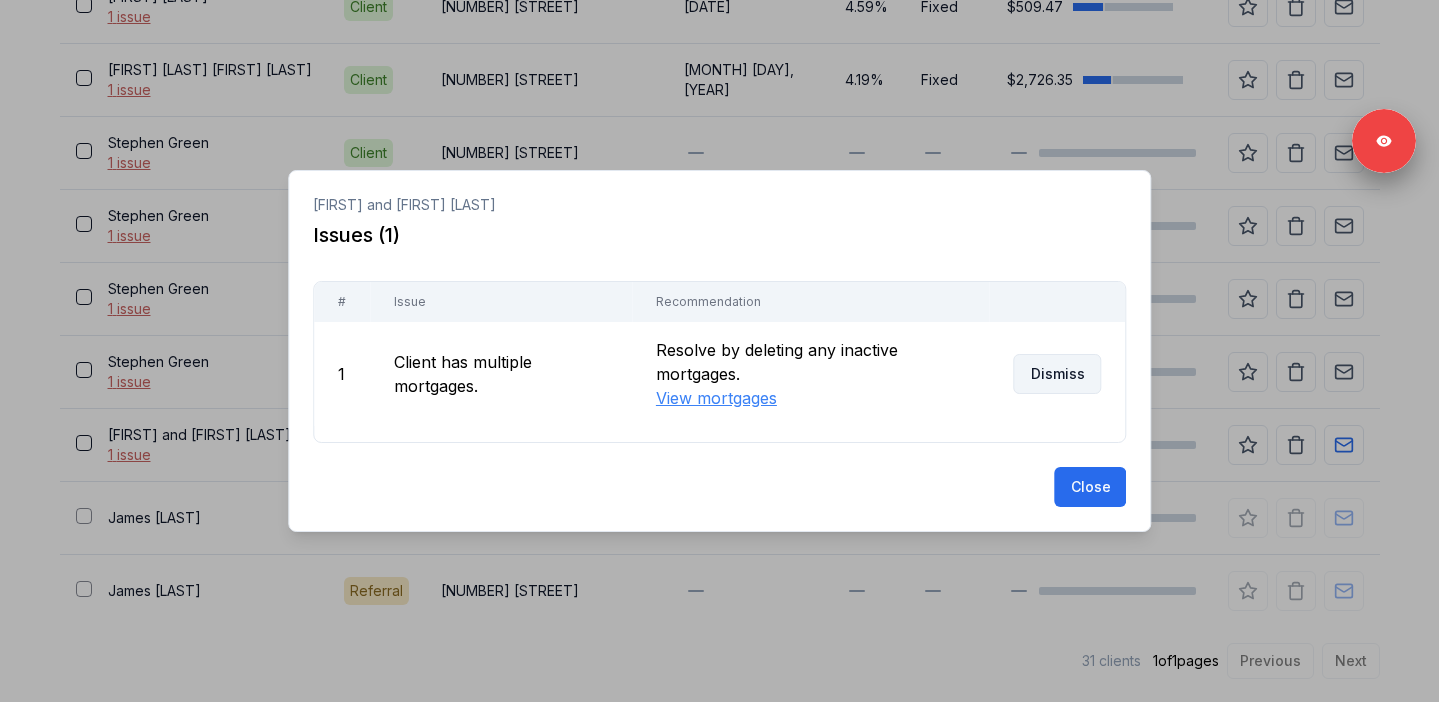click on "Dismiss" at bounding box center (1057, 374) 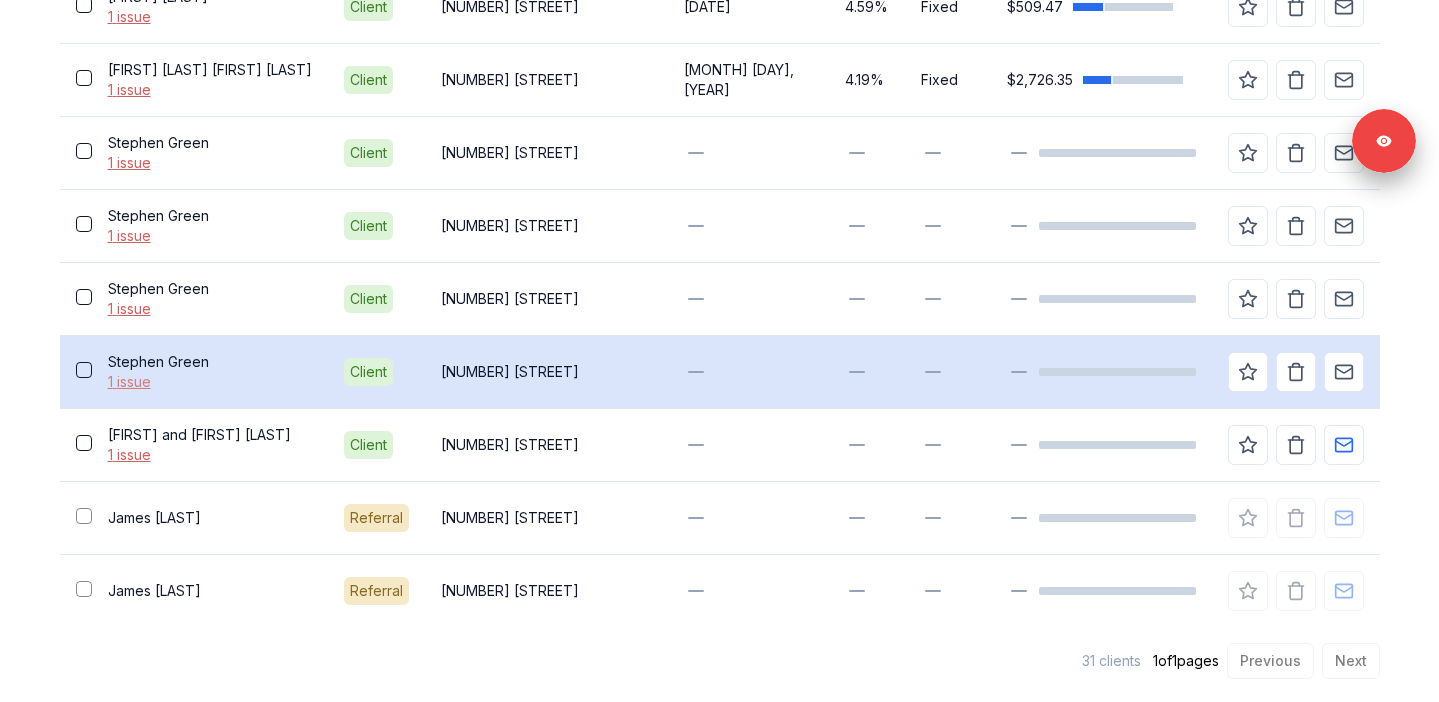 click on "1   issue" at bounding box center [210, 382] 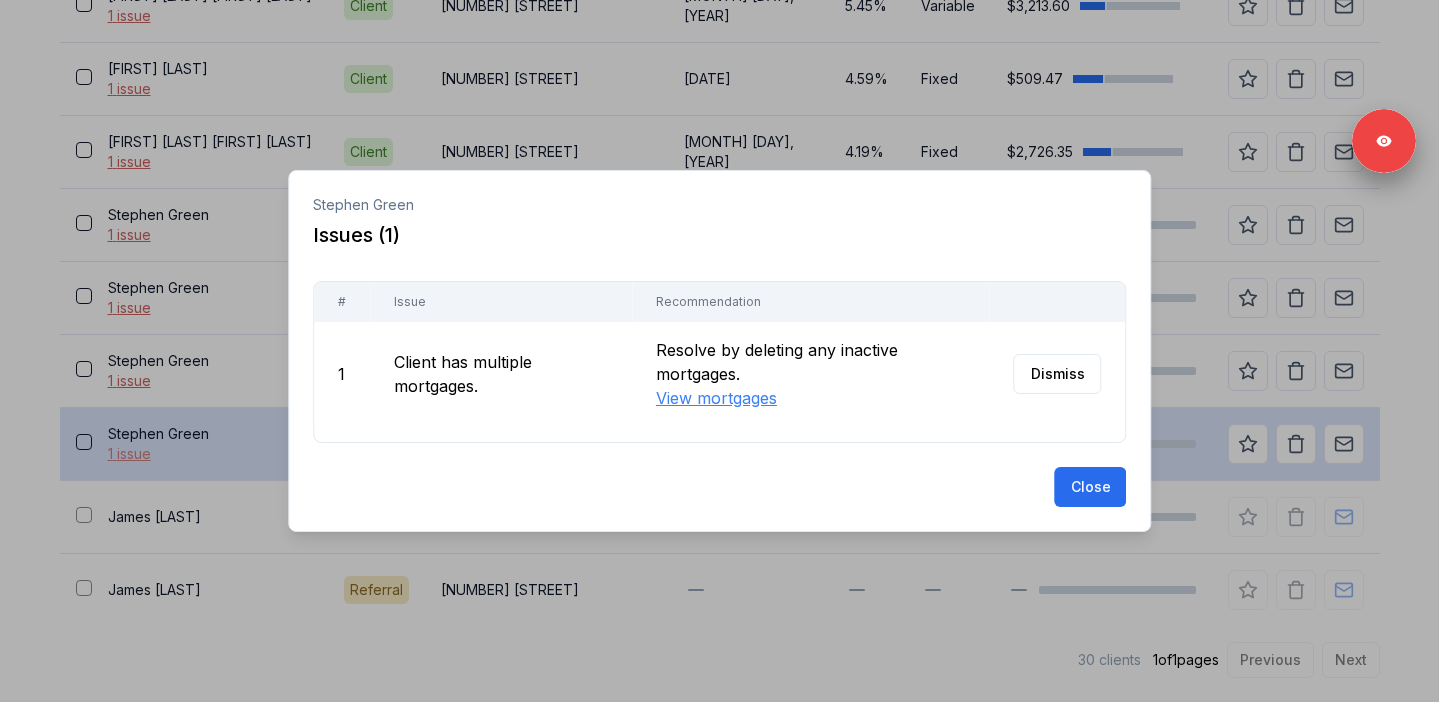 scroll, scrollTop: 2283, scrollLeft: 0, axis: vertical 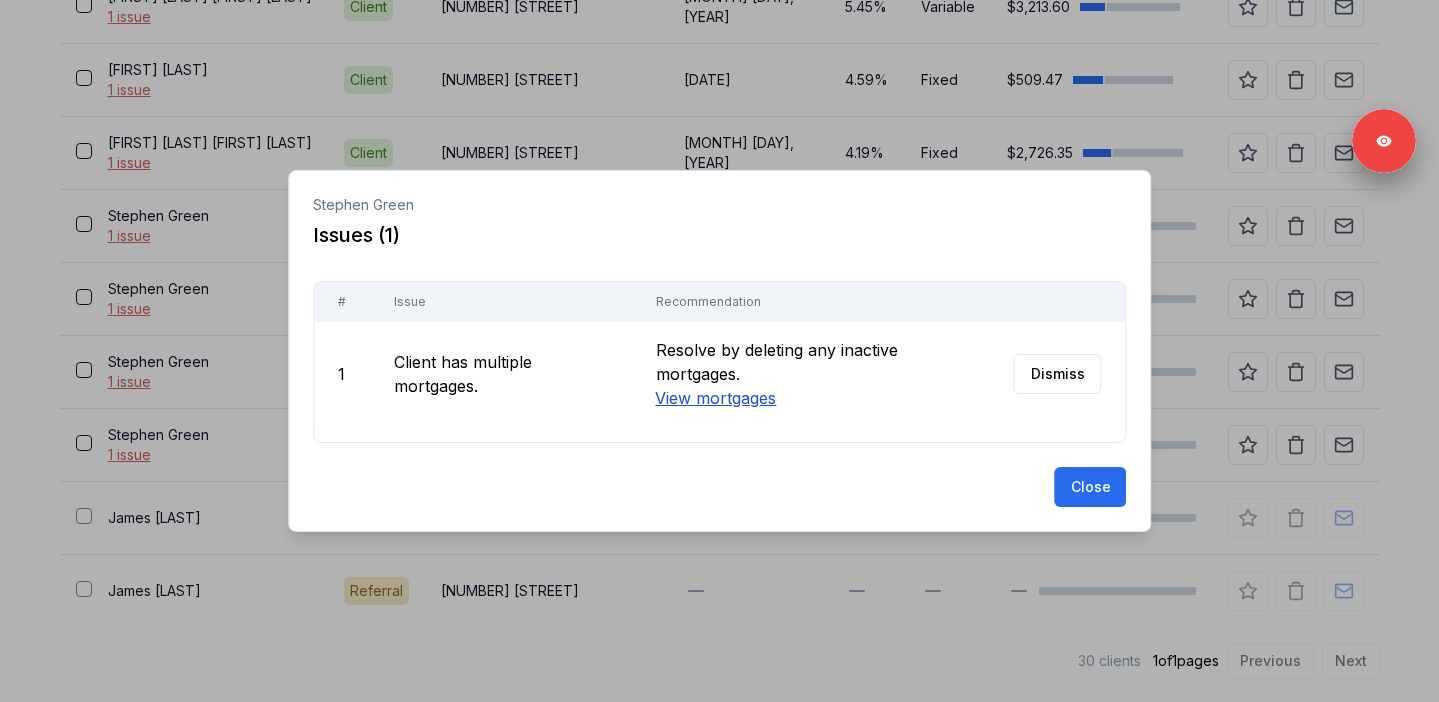 click on "View mortgages" at bounding box center [715, 398] 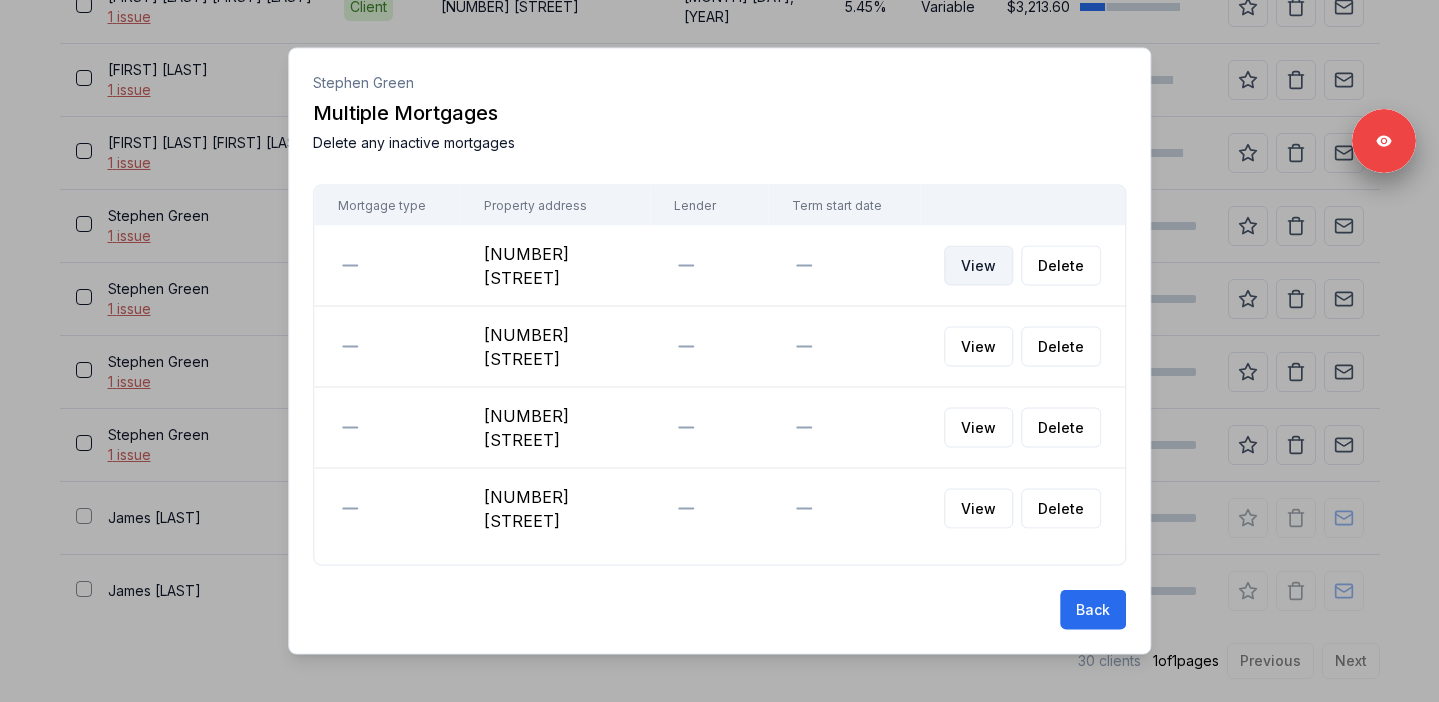 click on "View" at bounding box center (978, 266) 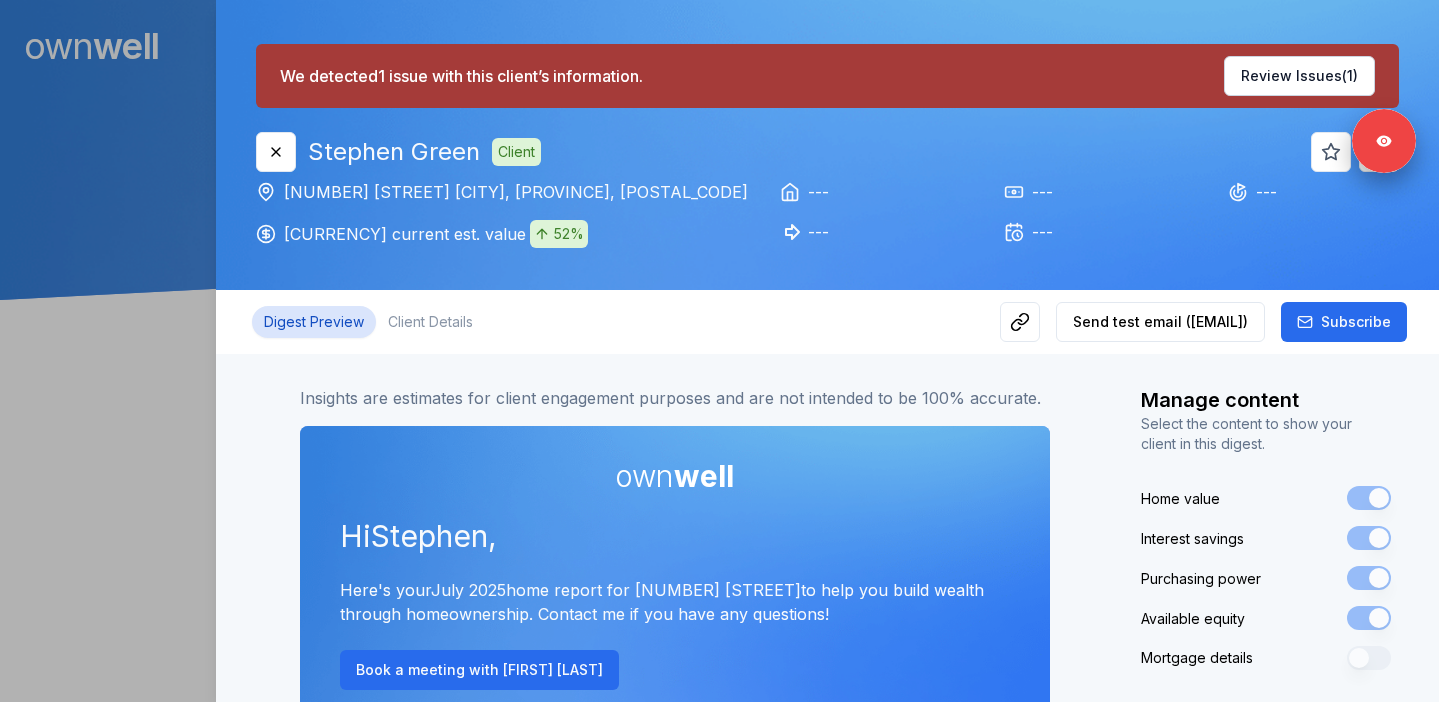 scroll, scrollTop: 0, scrollLeft: 0, axis: both 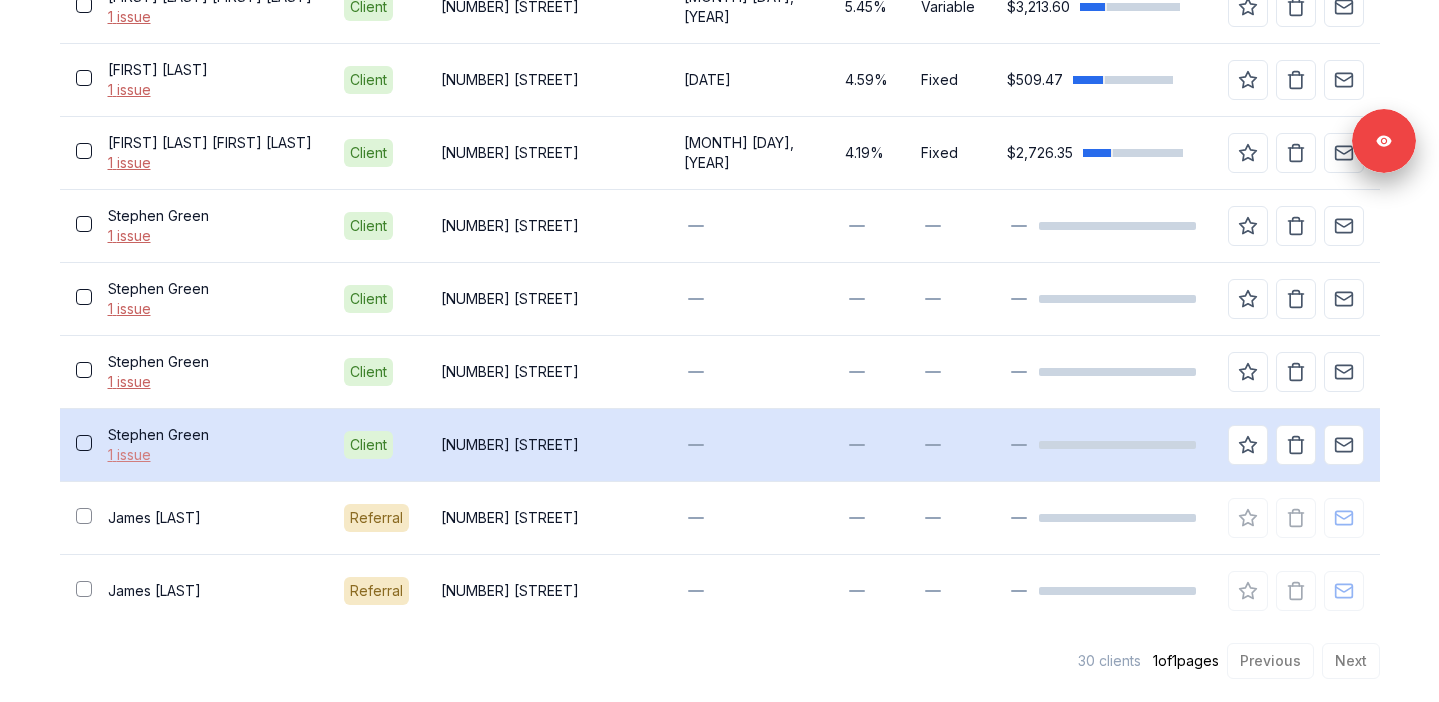 click on "1   issue" at bounding box center (210, 455) 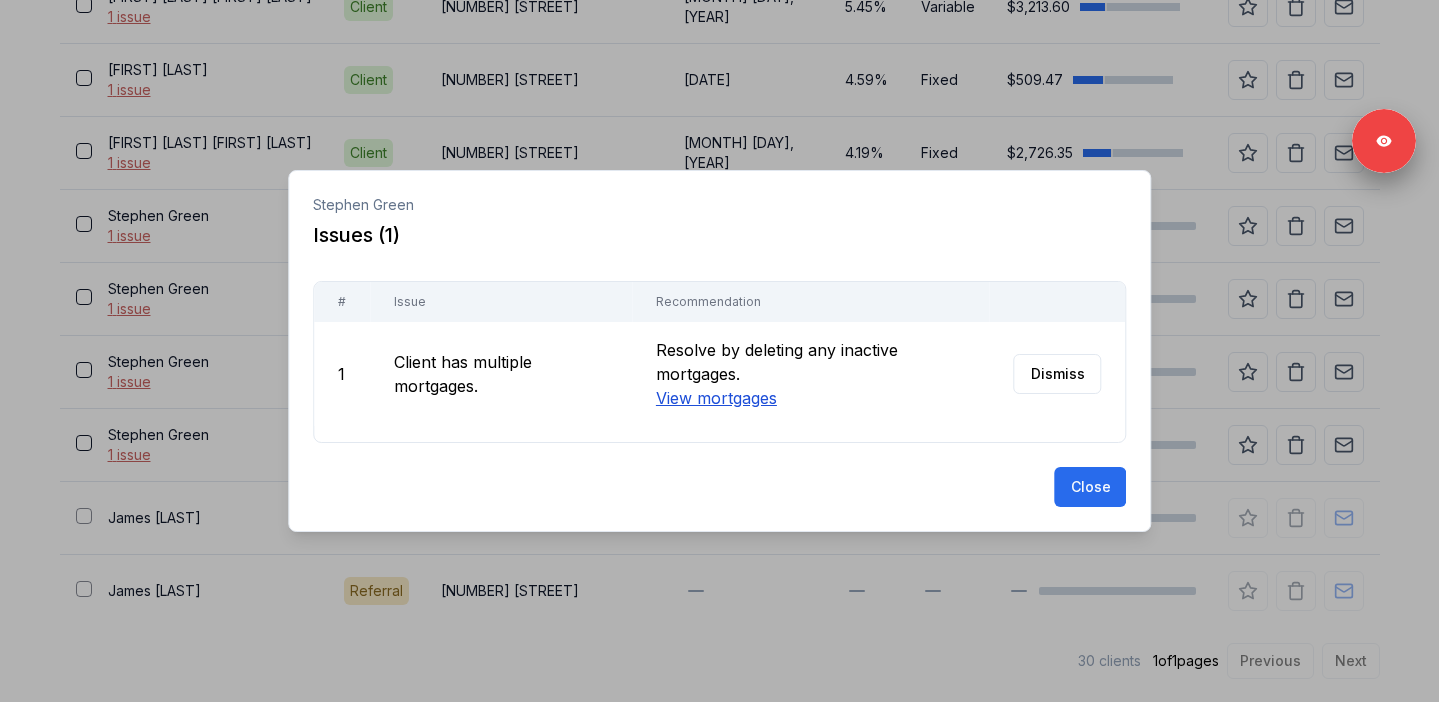 click on "View mortgages" at bounding box center [715, 398] 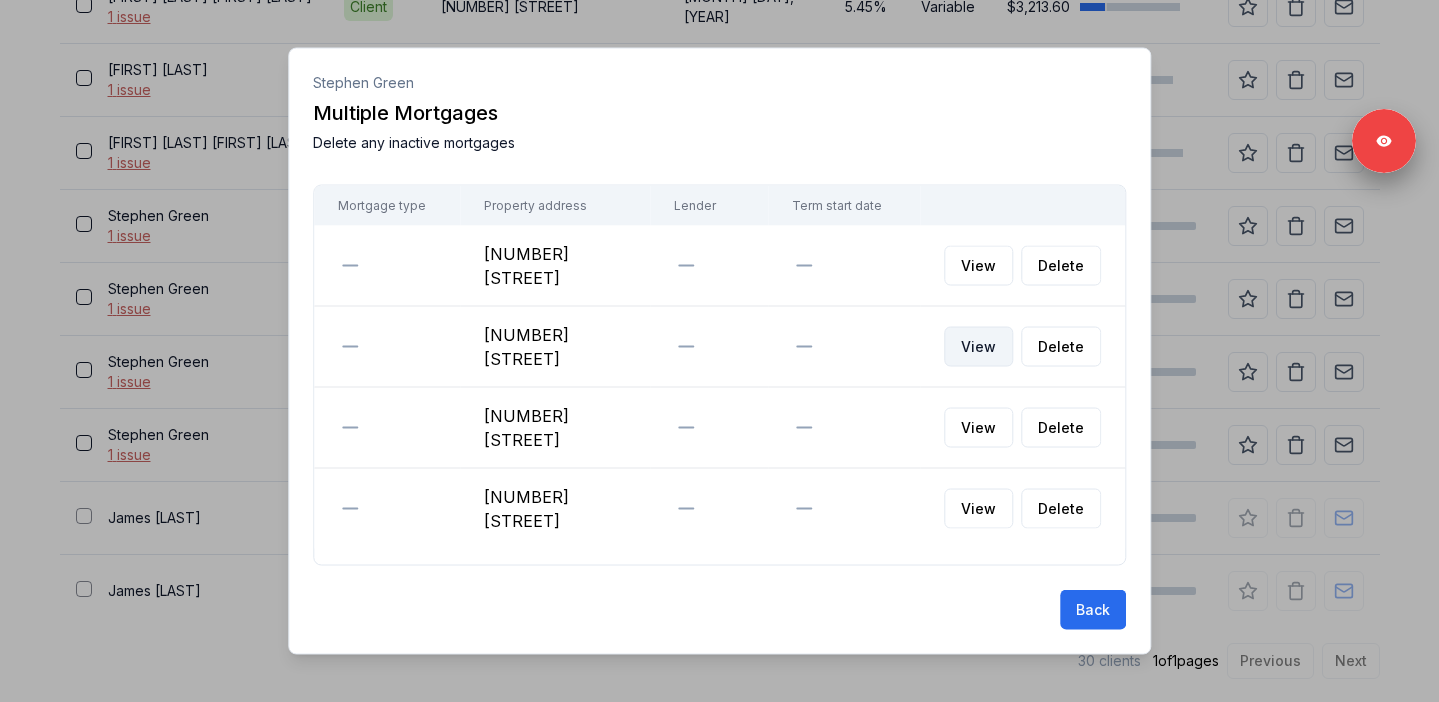 click on "View" at bounding box center (978, 347) 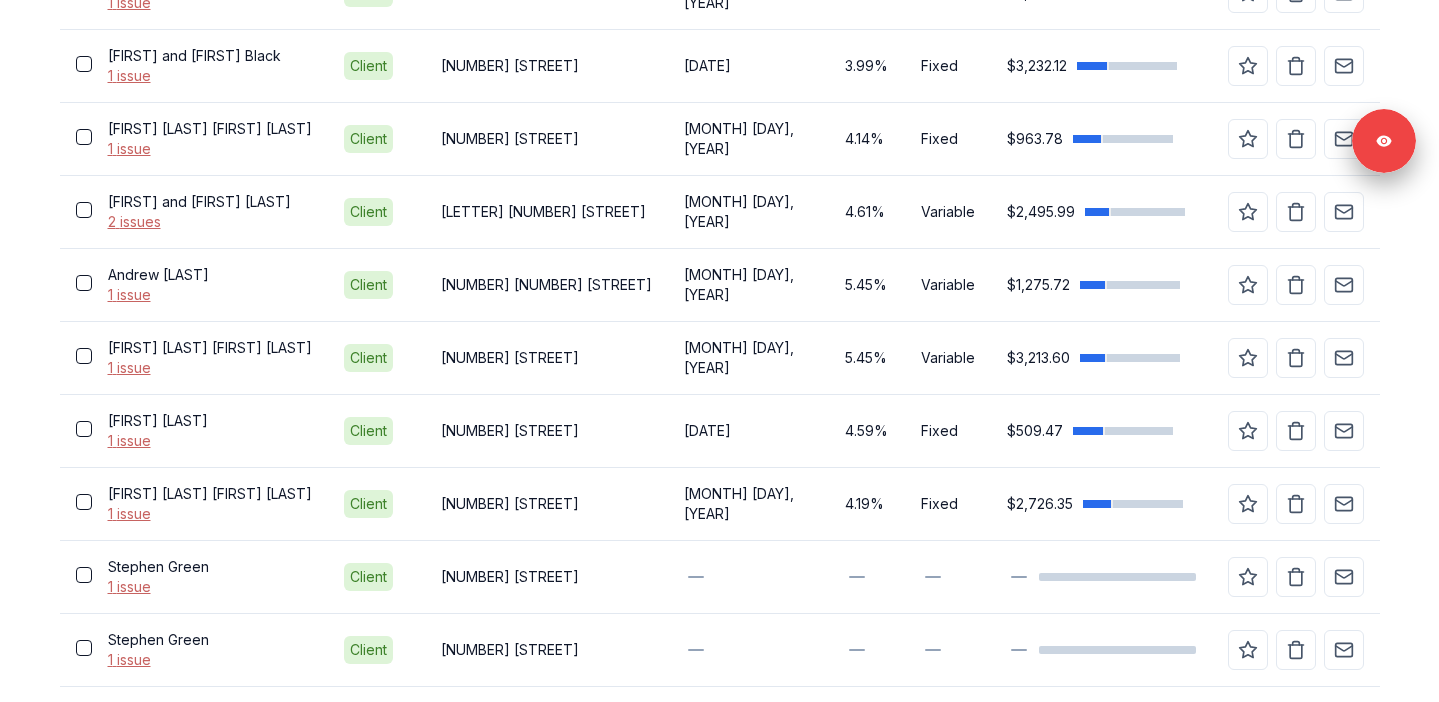 scroll, scrollTop: 2283, scrollLeft: 0, axis: vertical 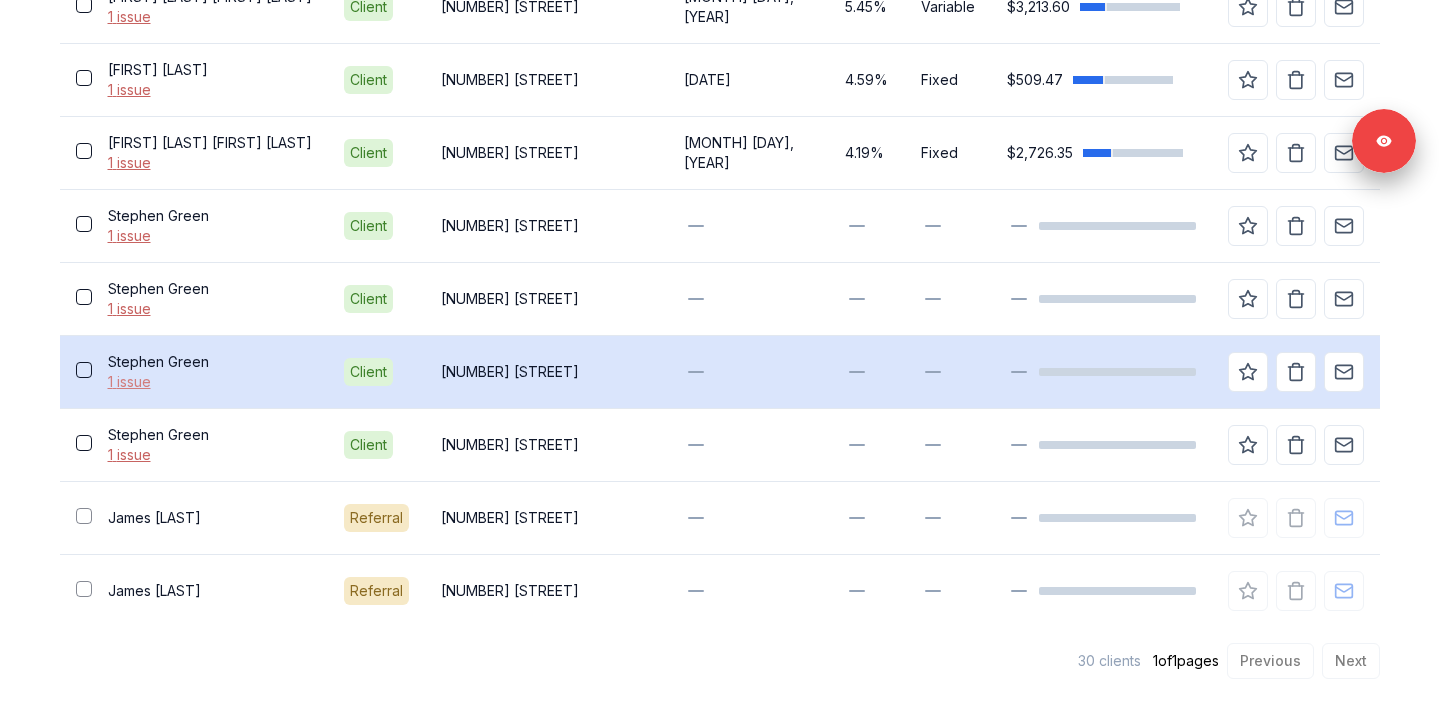 click on "1   issue" at bounding box center (210, 382) 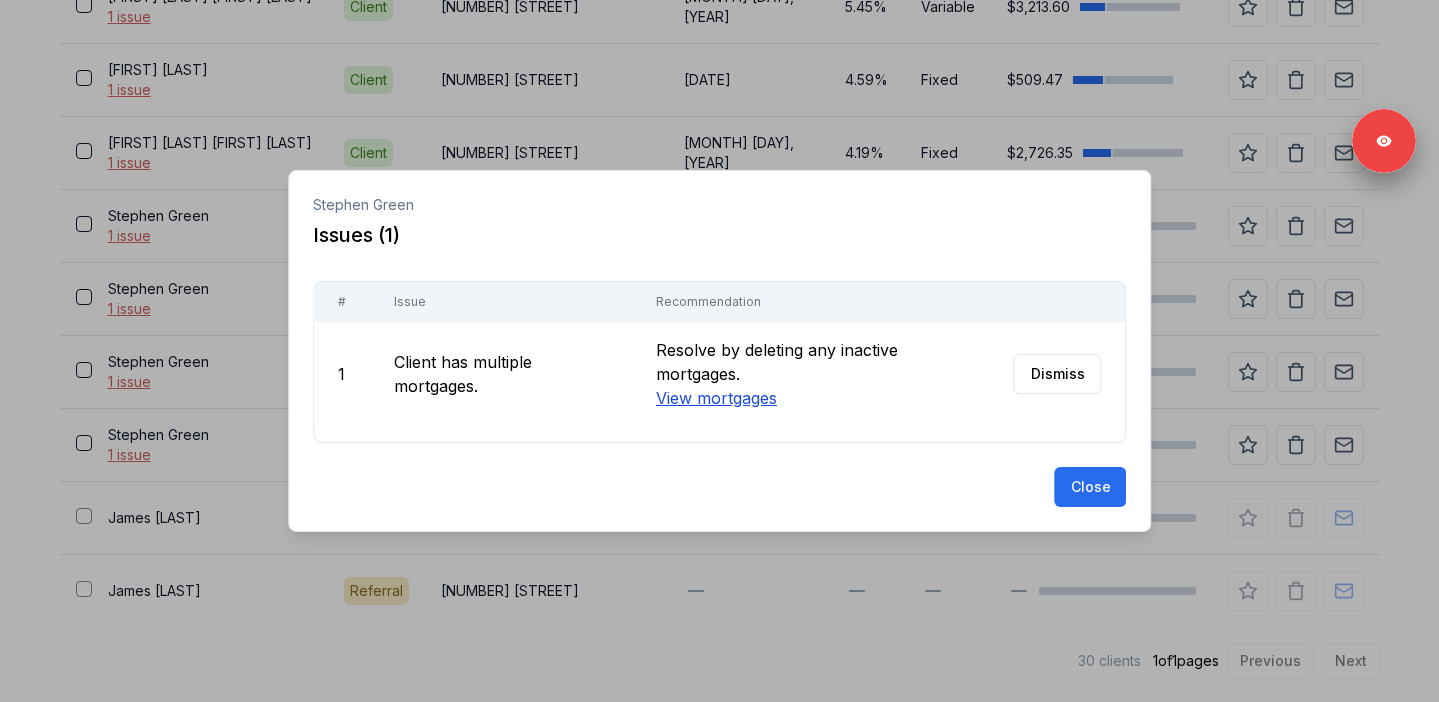 click on "View mortgages" at bounding box center (715, 398) 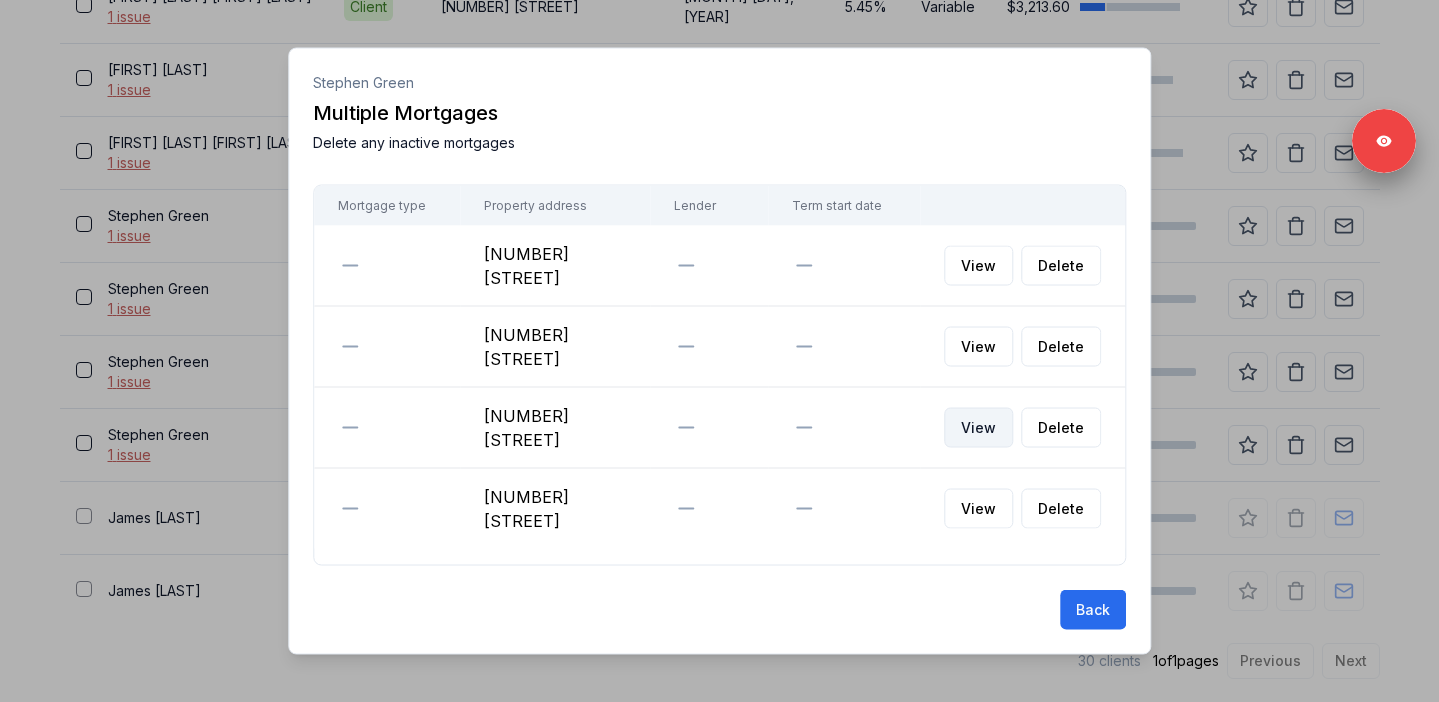 click on "View" at bounding box center [978, 428] 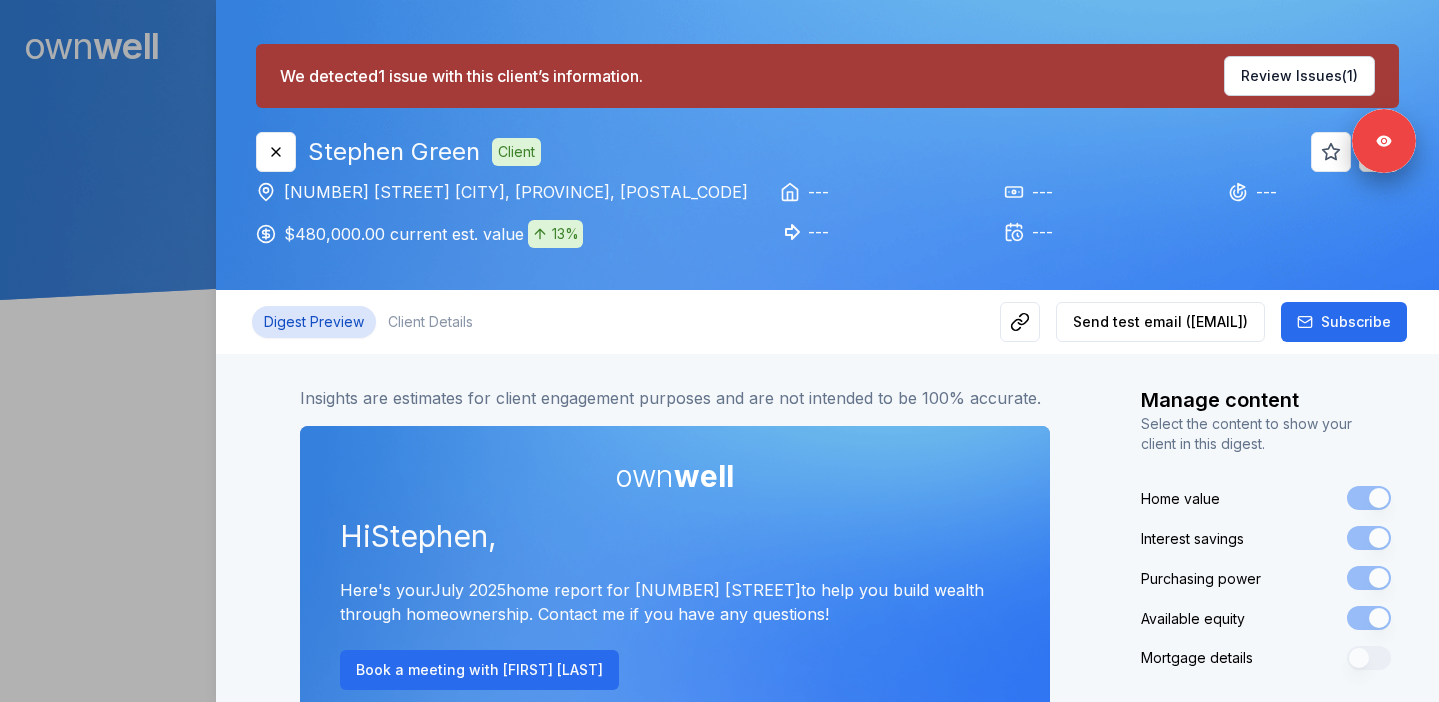 scroll, scrollTop: 0, scrollLeft: 0, axis: both 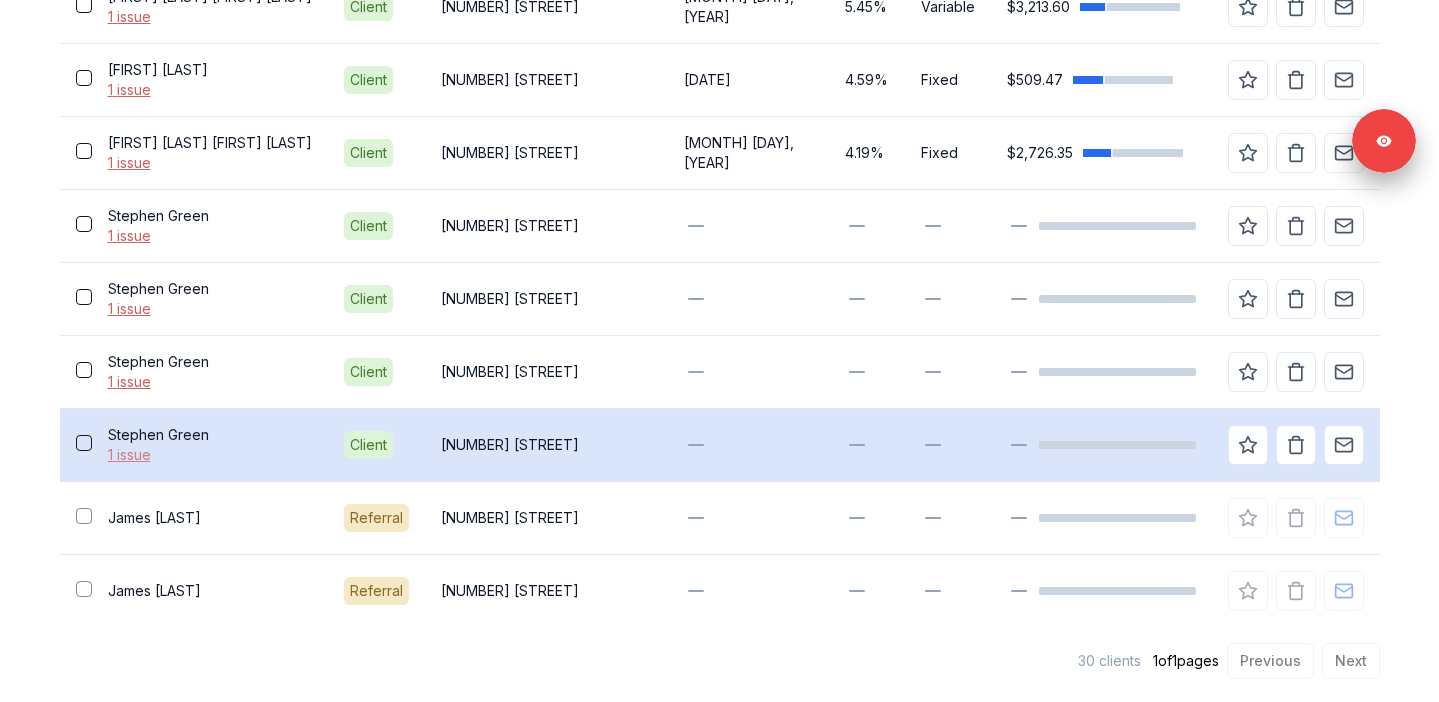 click on "1   issue" at bounding box center [210, 455] 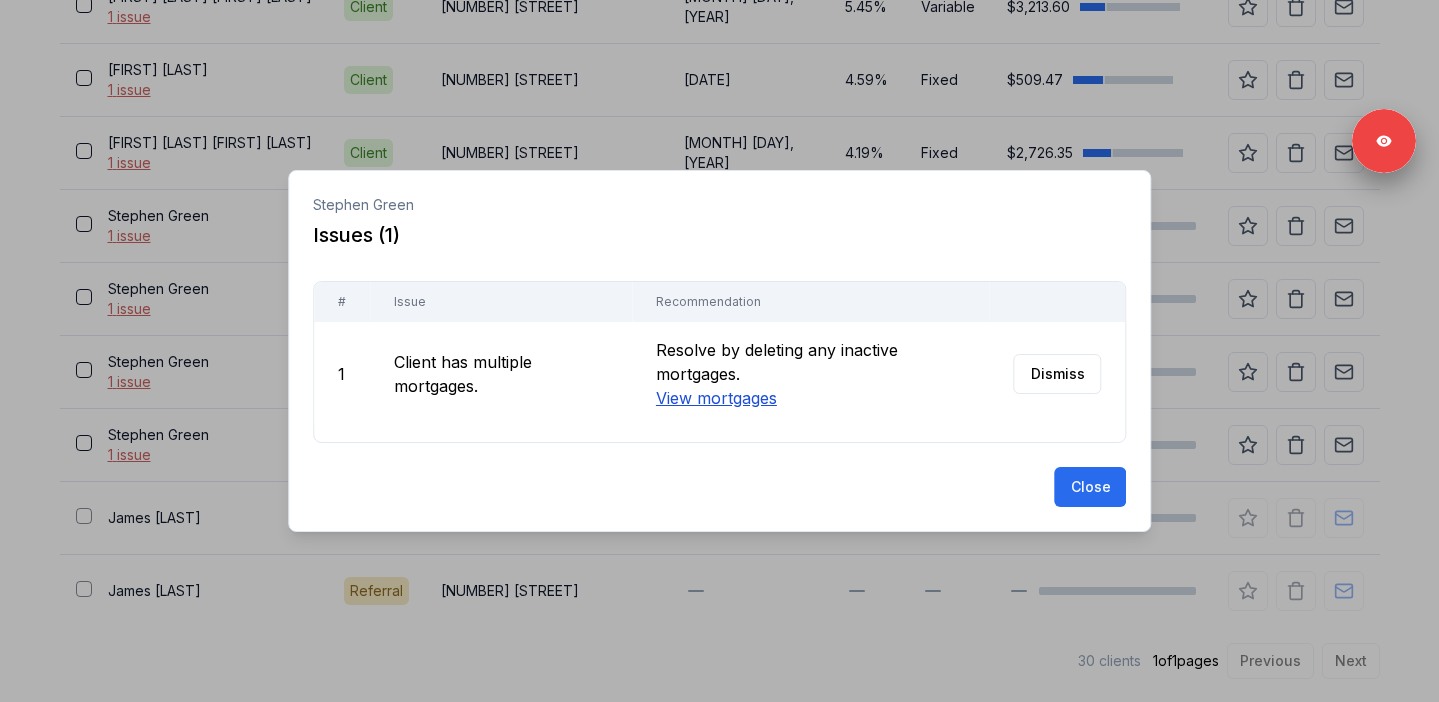 click on "View mortgages" at bounding box center [715, 398] 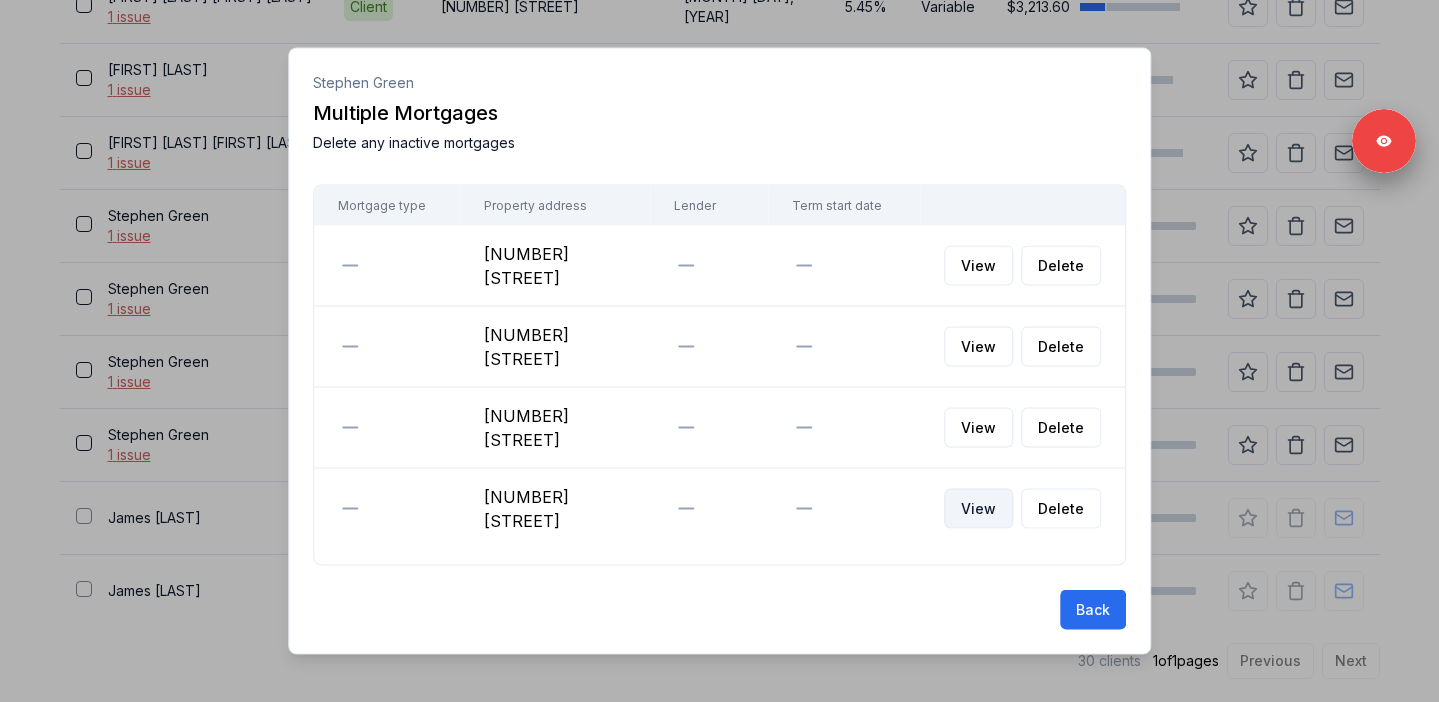 click on "View" at bounding box center (978, 509) 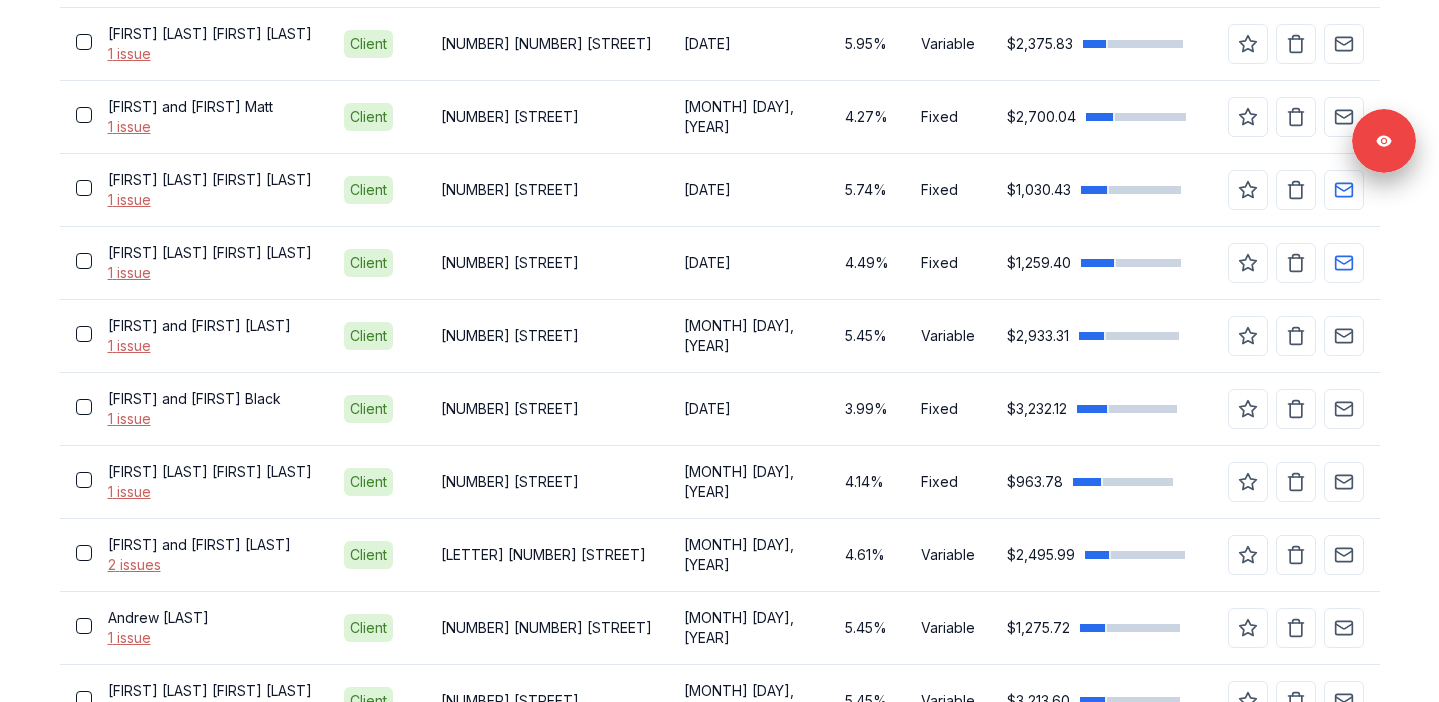 scroll, scrollTop: 2283, scrollLeft: 0, axis: vertical 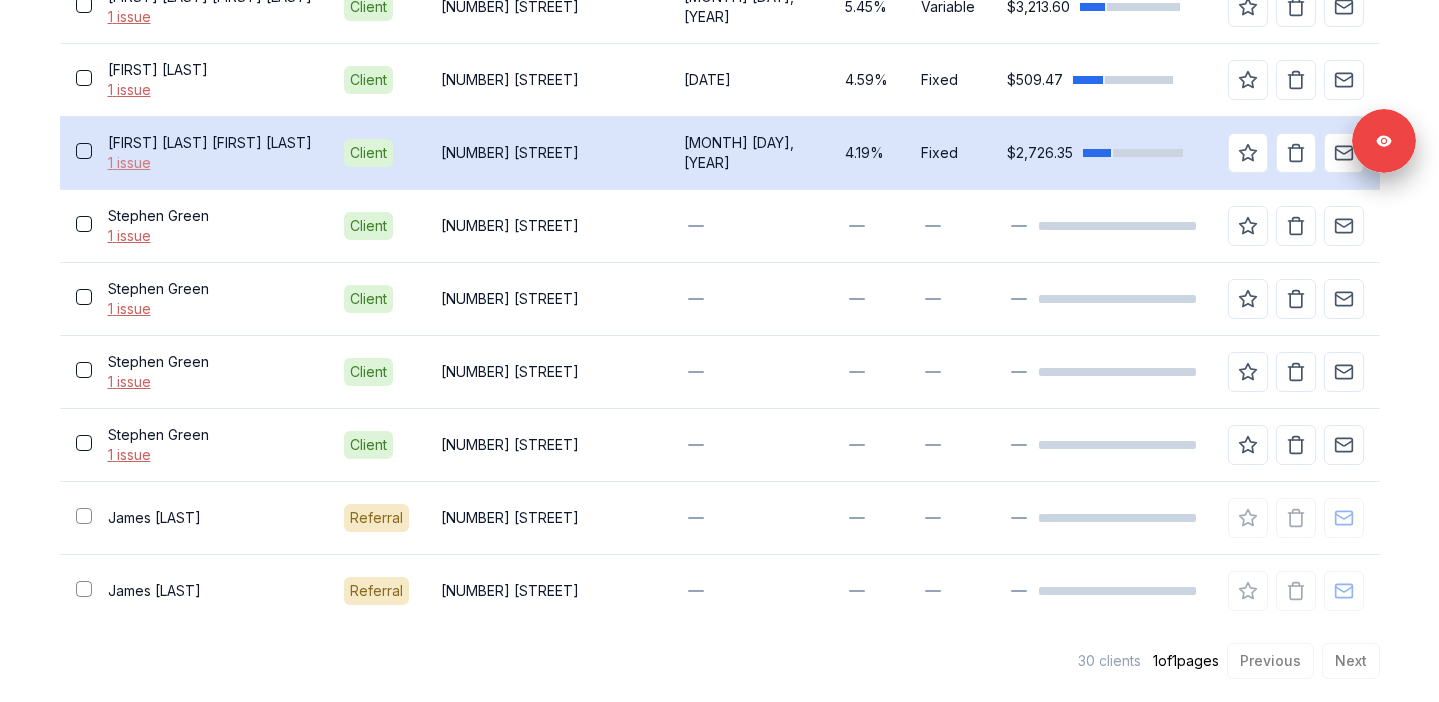click on "1   issue" at bounding box center [210, 163] 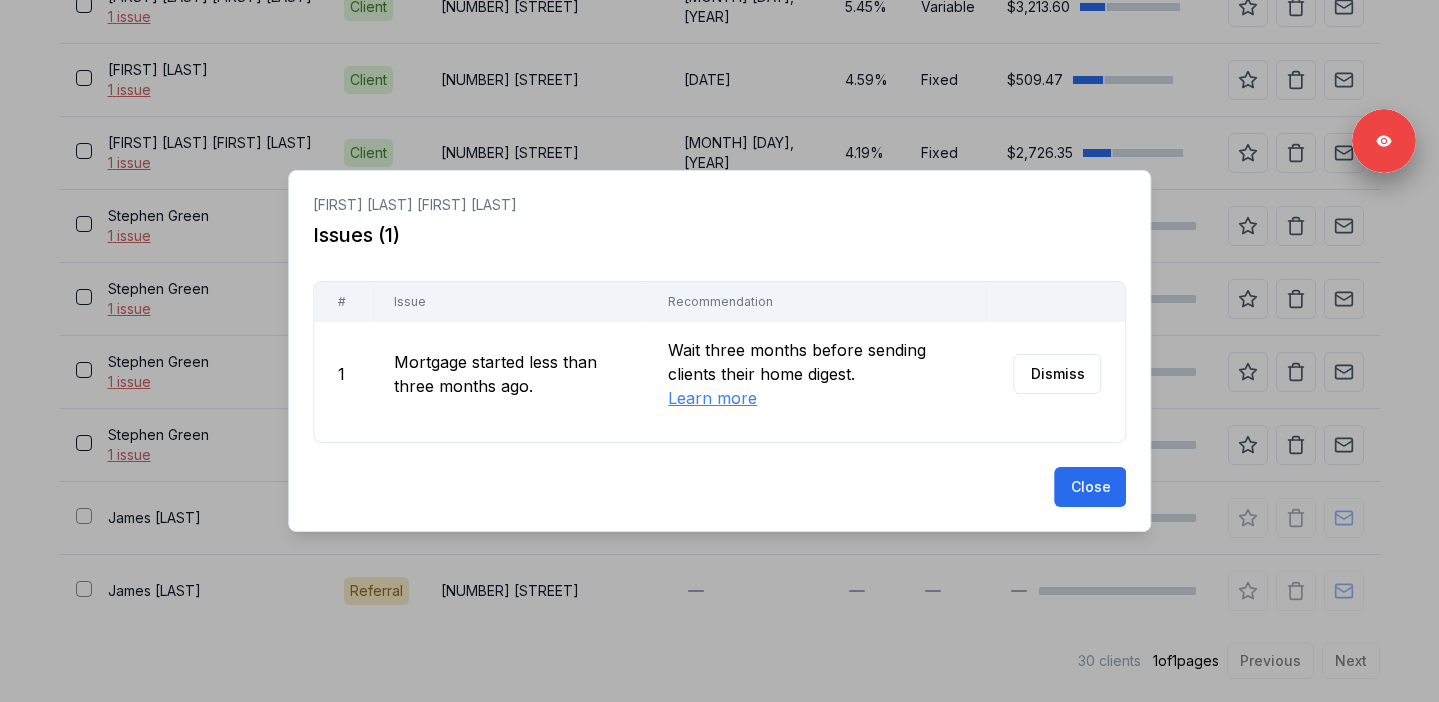 click at bounding box center (719, 351) 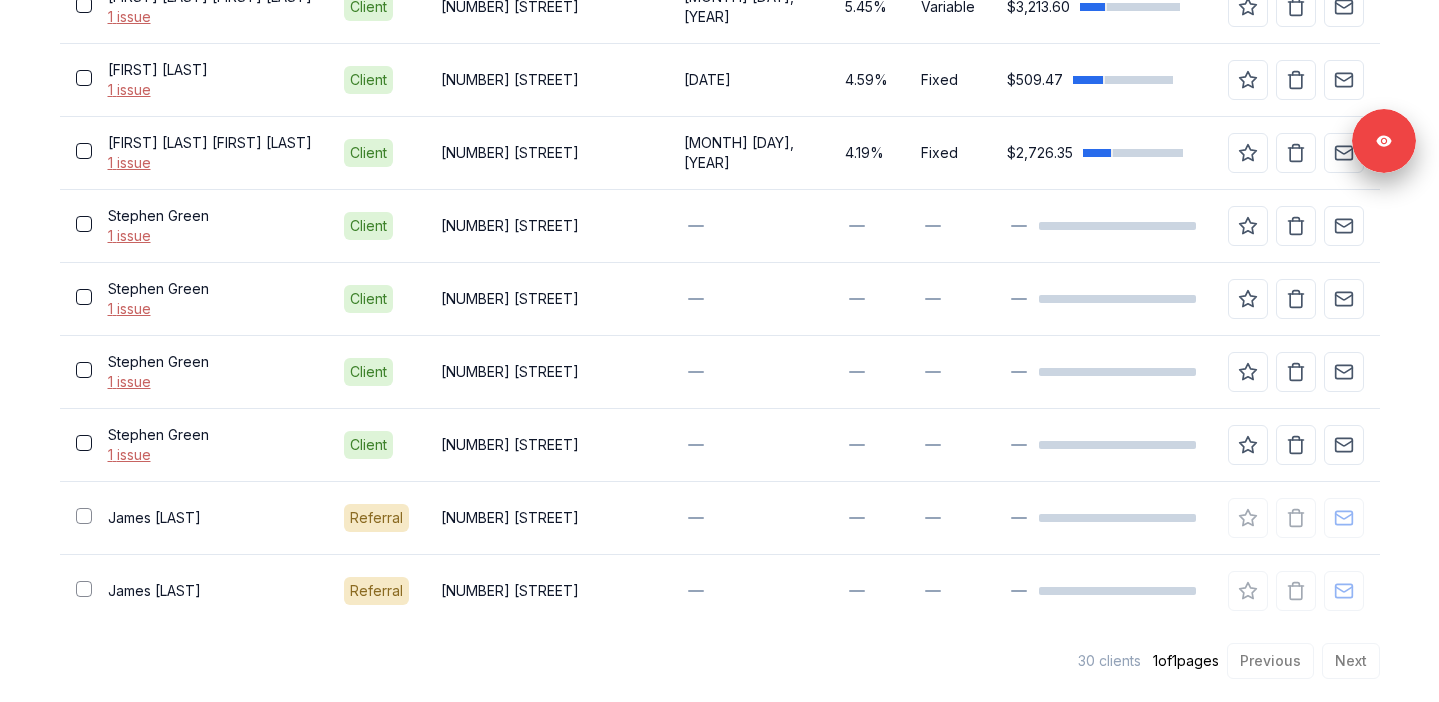 scroll, scrollTop: 2185, scrollLeft: 0, axis: vertical 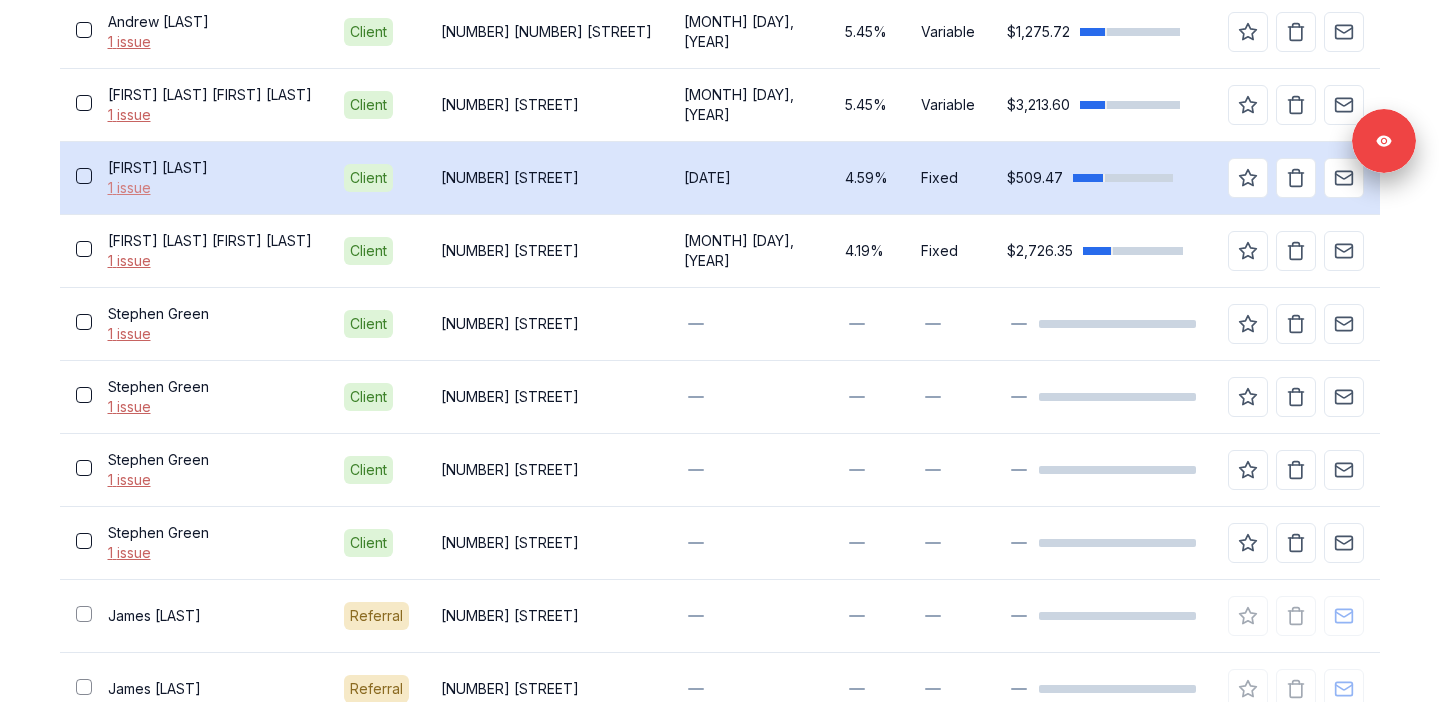 click on "1   issue" at bounding box center (210, 188) 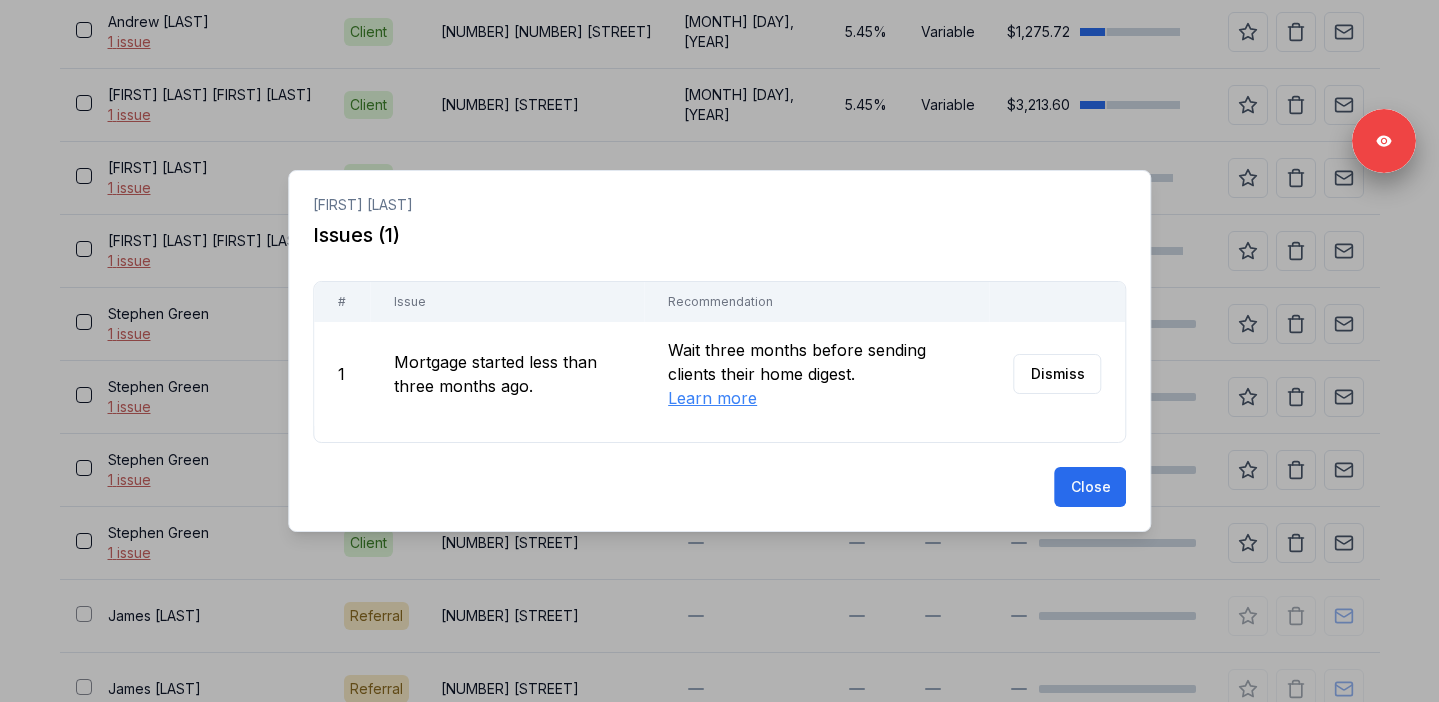 click at bounding box center (719, 351) 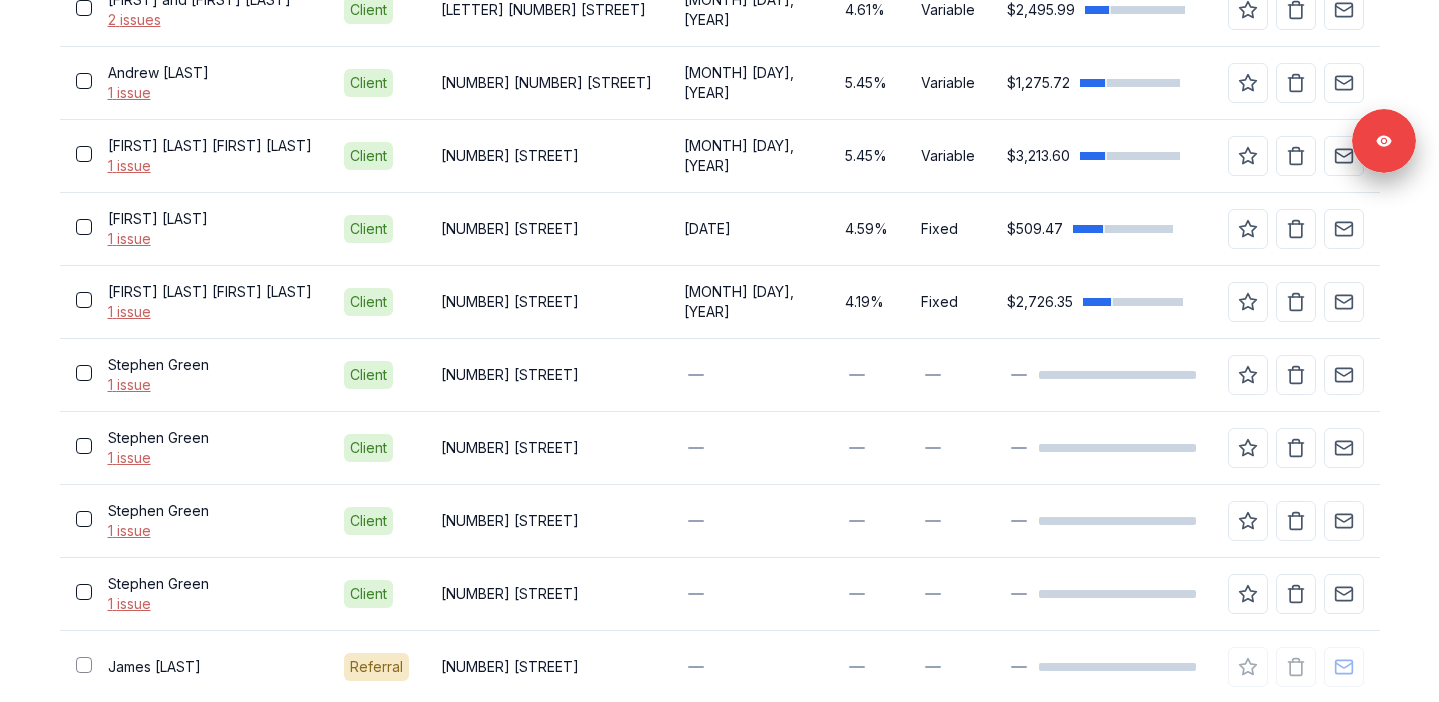 scroll, scrollTop: 2069, scrollLeft: 0, axis: vertical 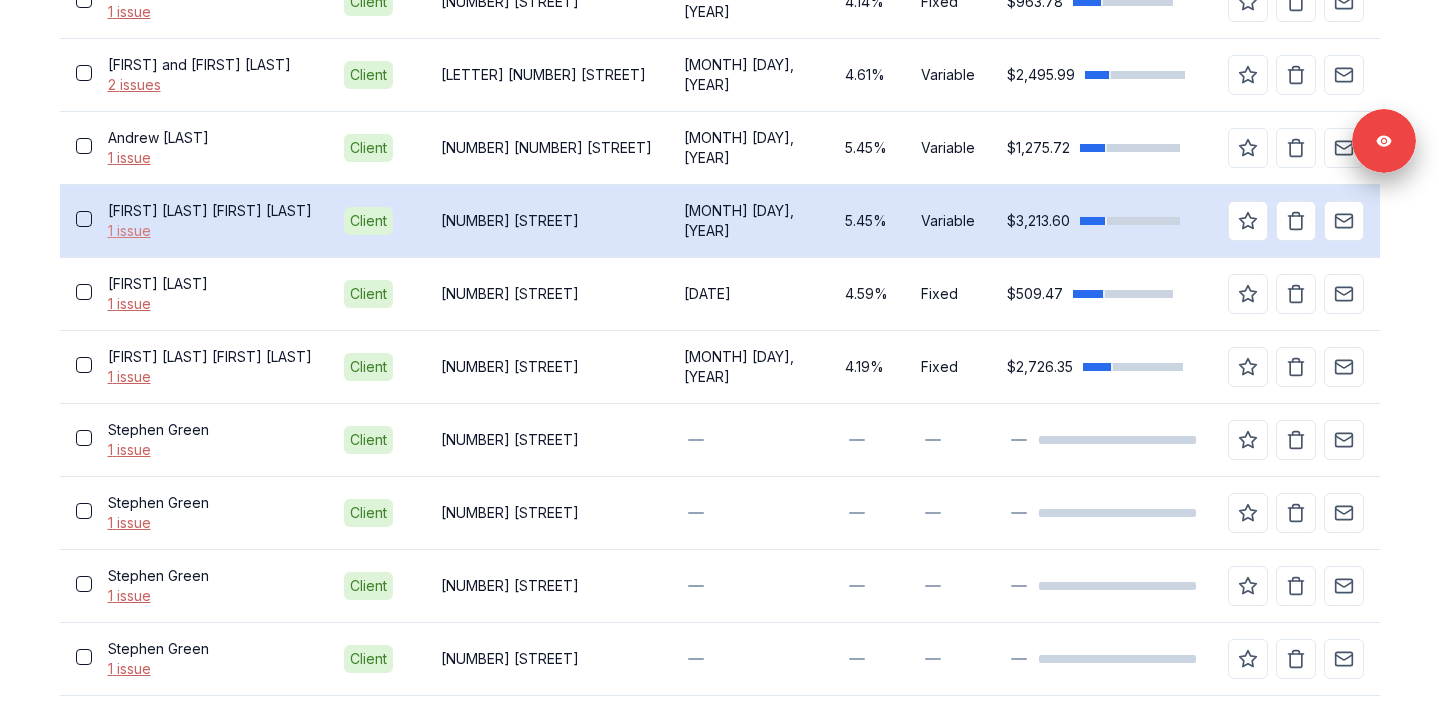click on "1   issue" at bounding box center [210, 231] 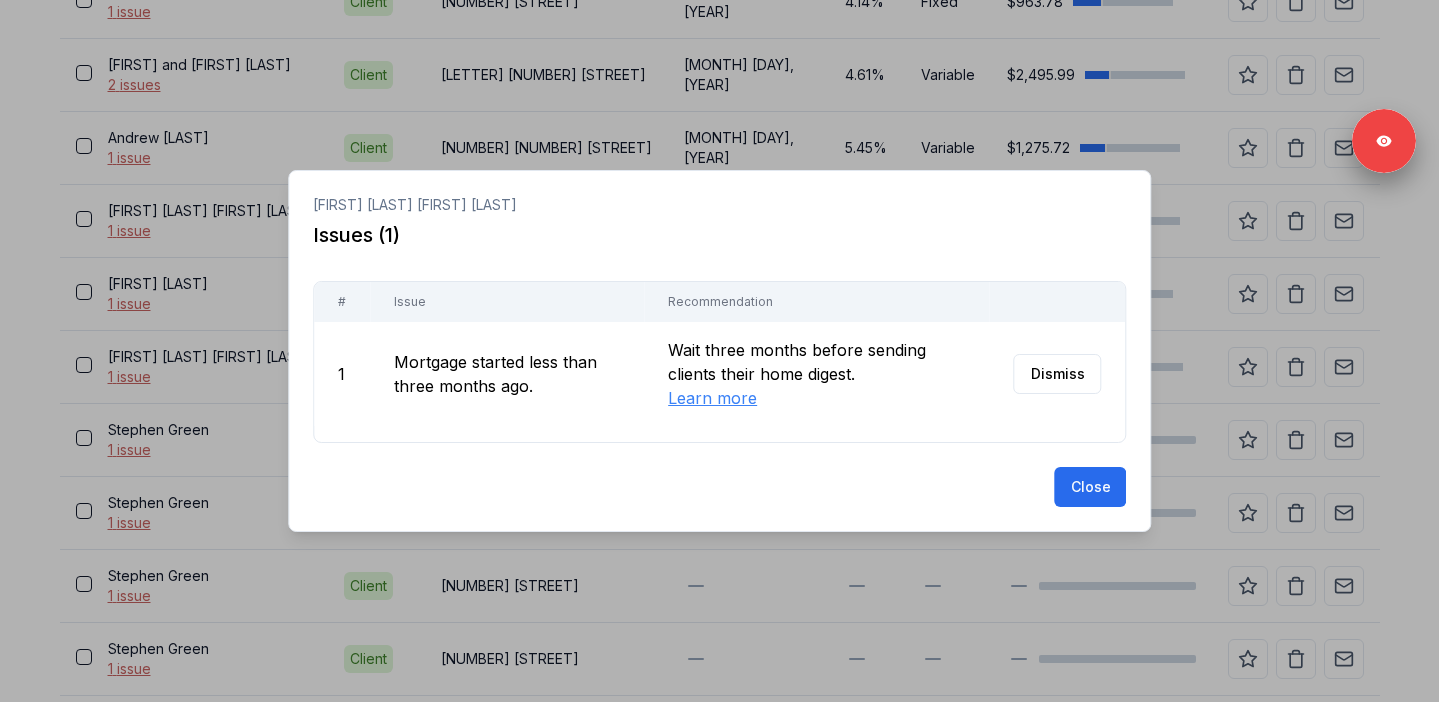 click at bounding box center [719, 351] 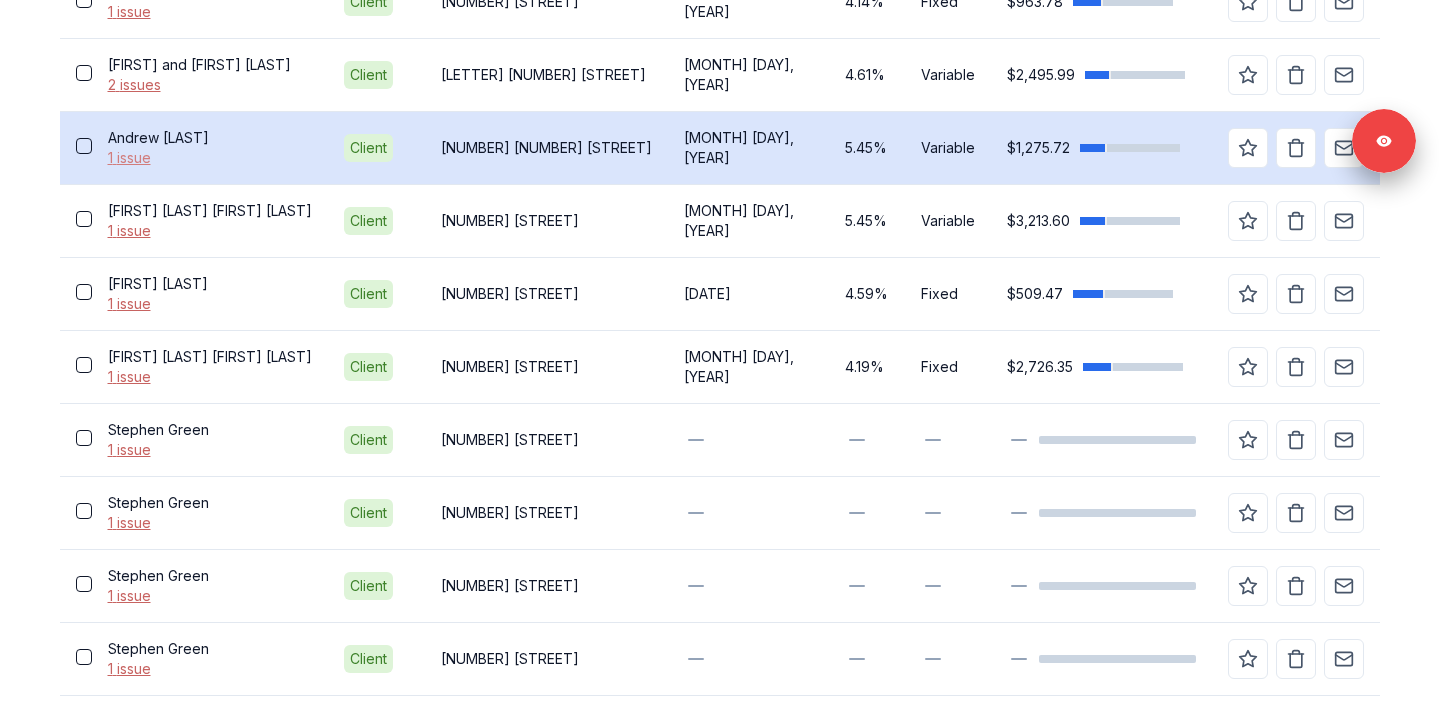 click on "1   issue" at bounding box center [210, 158] 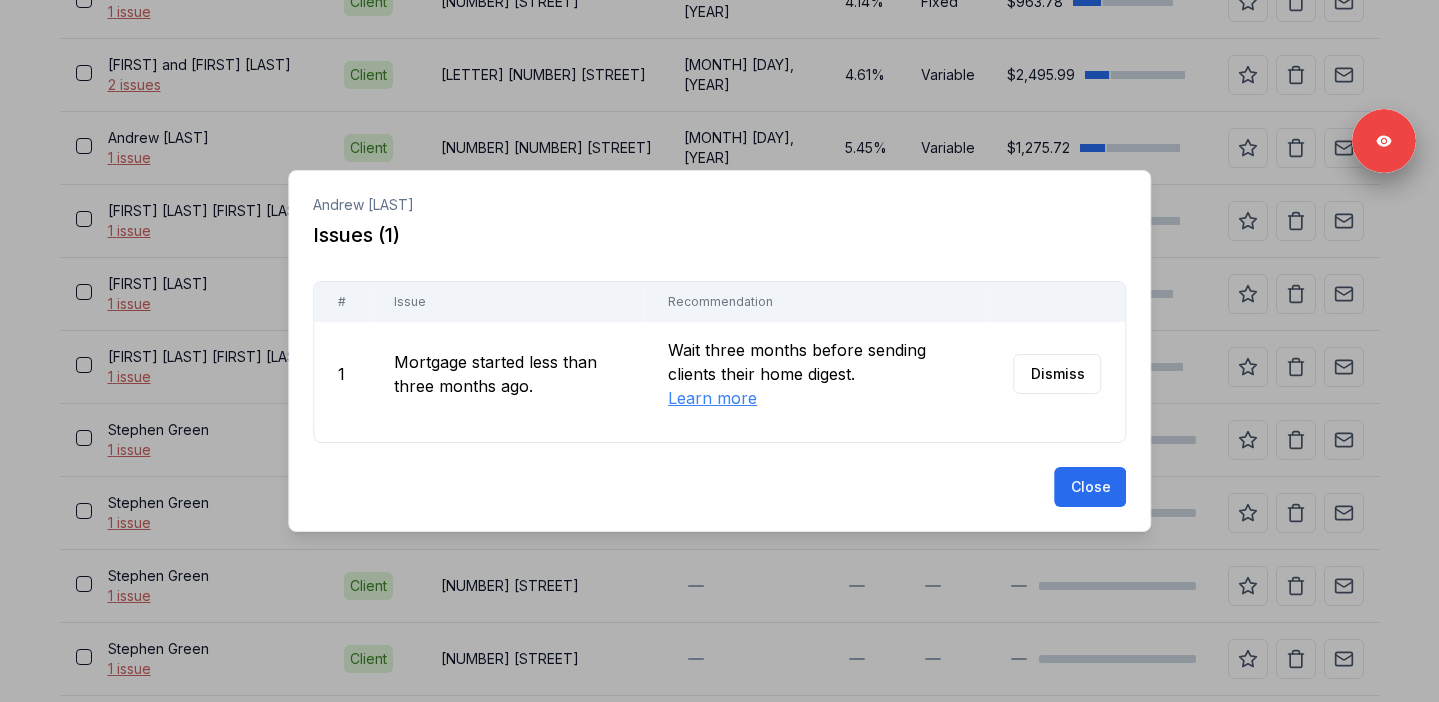 click at bounding box center [719, 351] 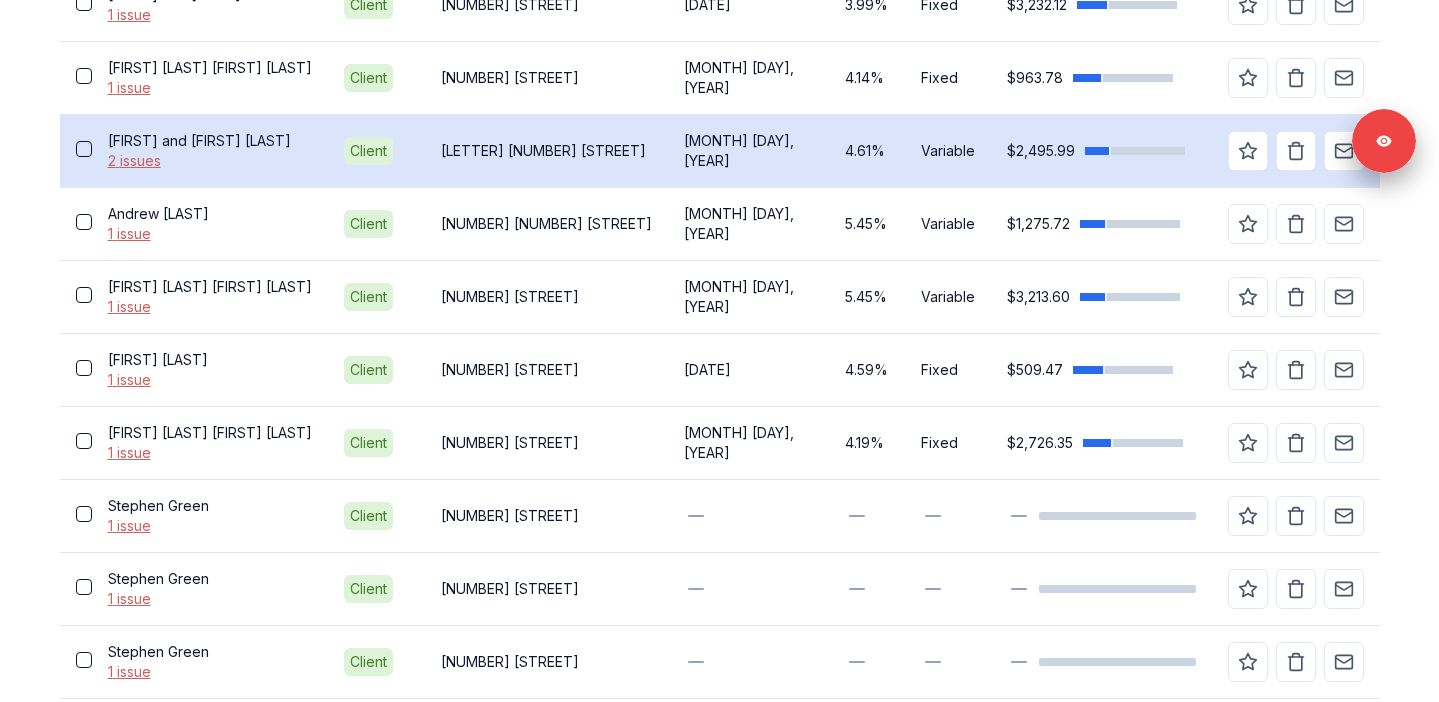 scroll, scrollTop: 1983, scrollLeft: 0, axis: vertical 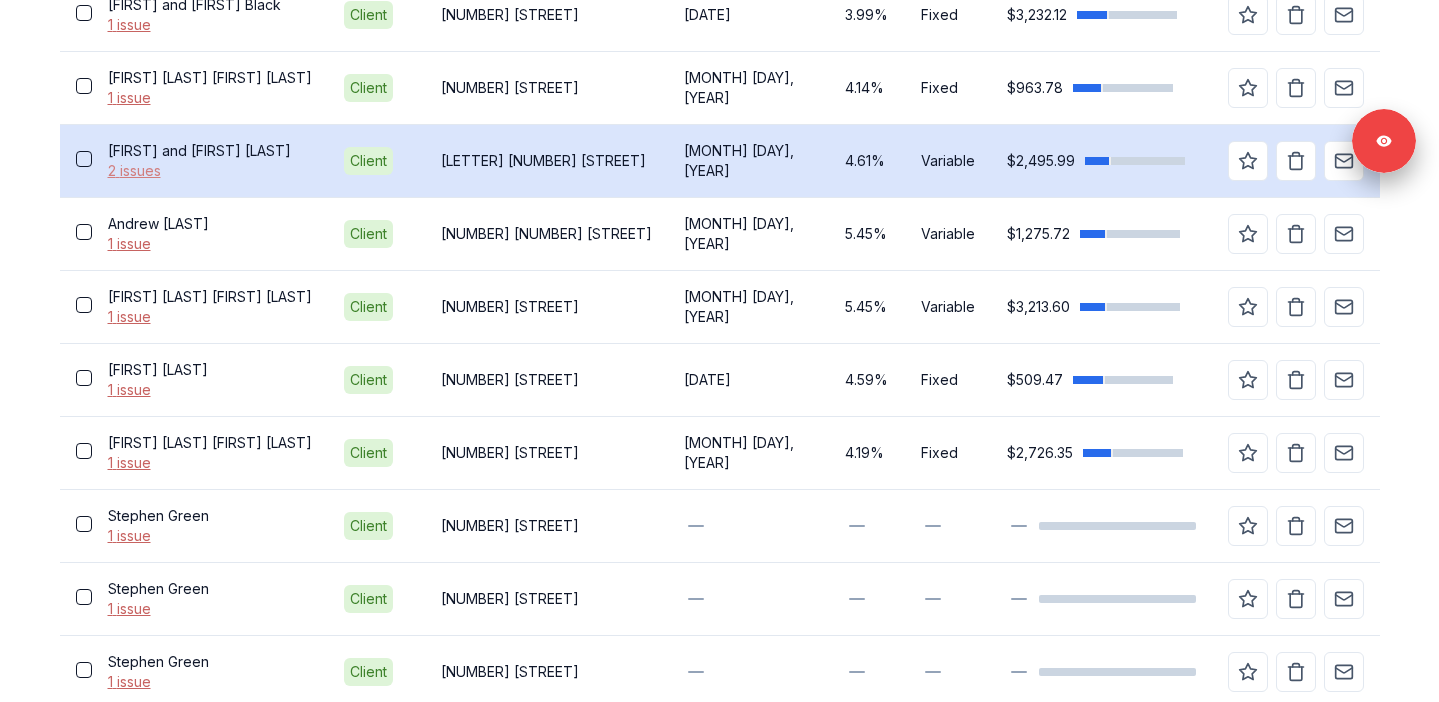 click on "2   issues" at bounding box center (210, 171) 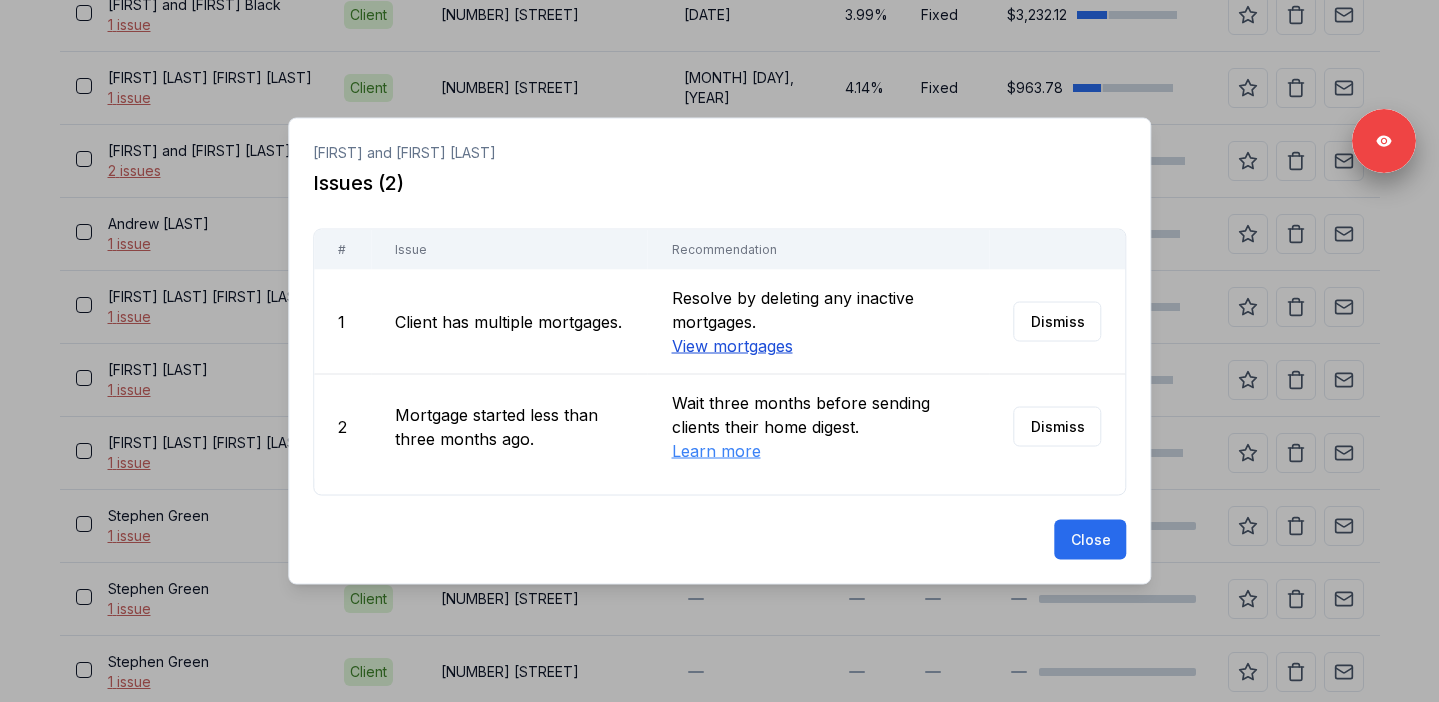 click on "View mortgages" at bounding box center [731, 346] 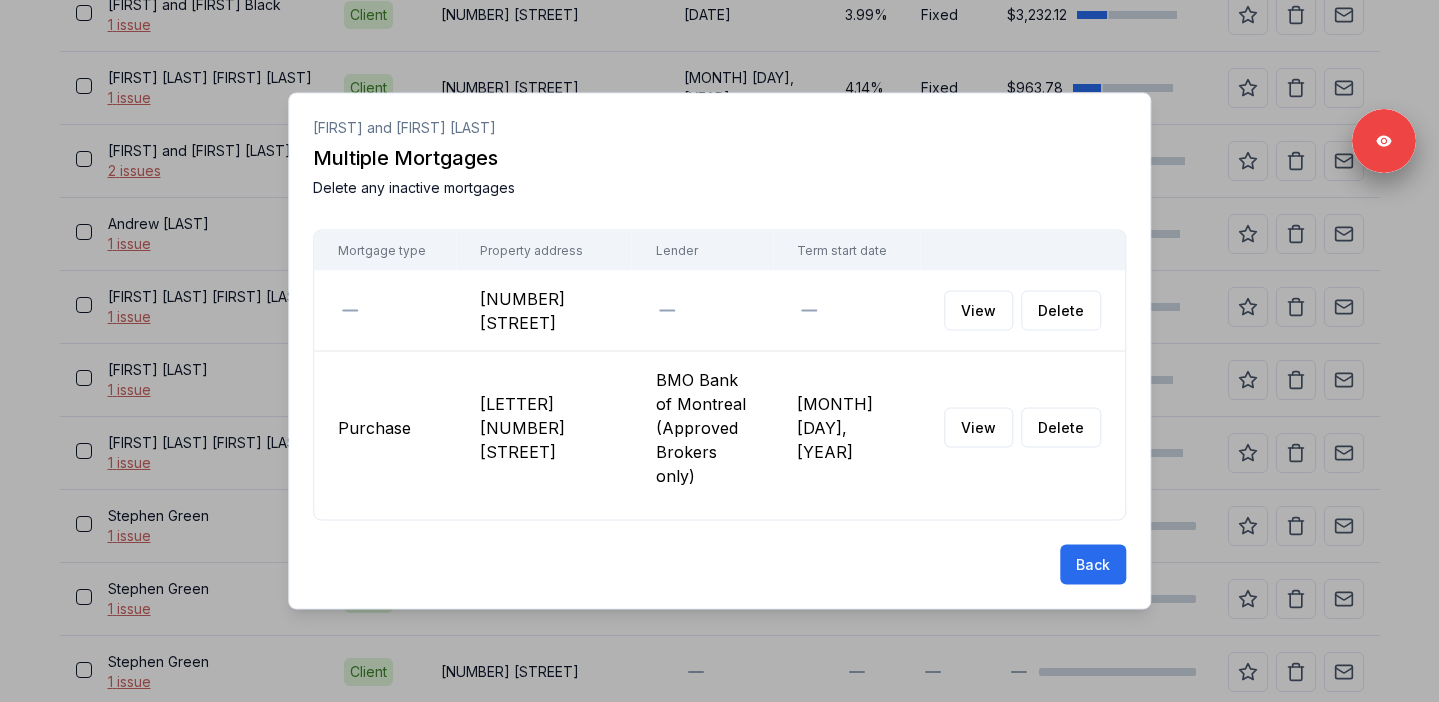 click at bounding box center (719, 351) 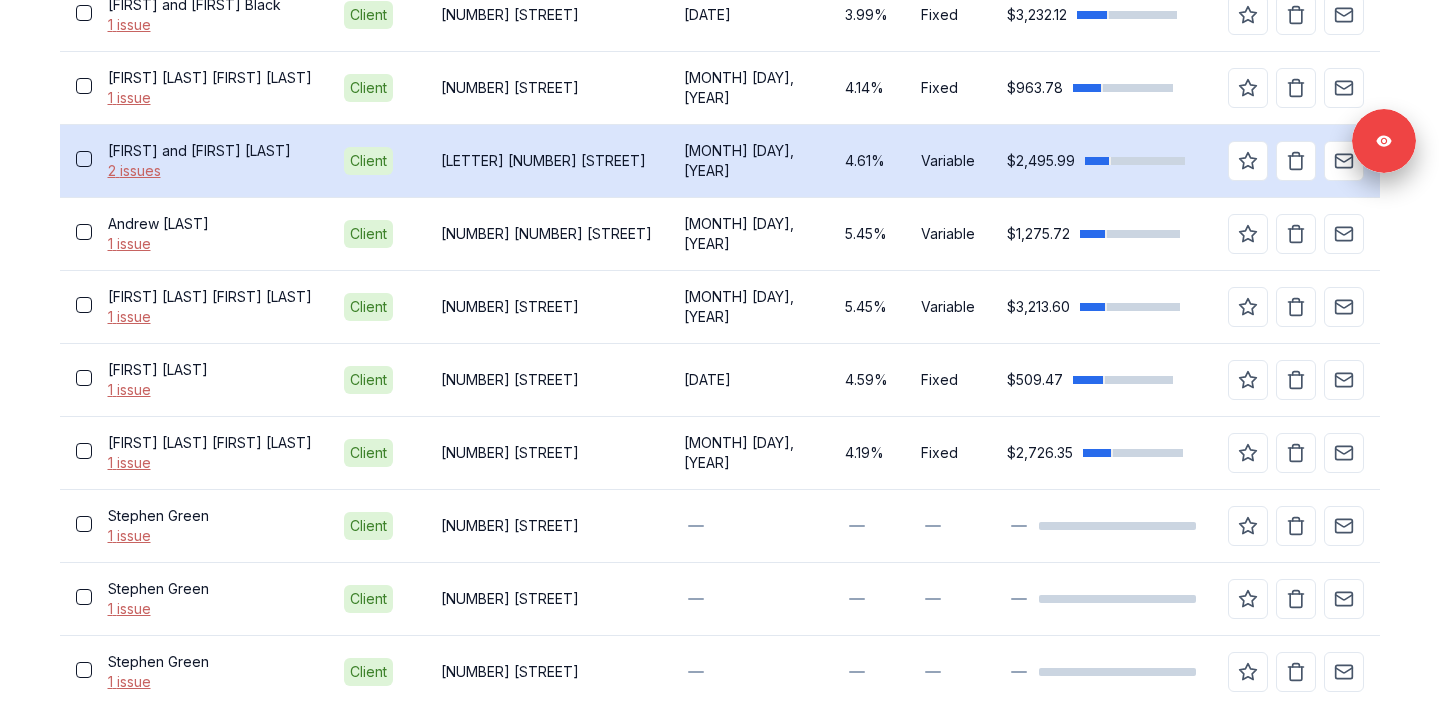 click on "[FIRST] and [FIRST]   Hahn" at bounding box center [210, 151] 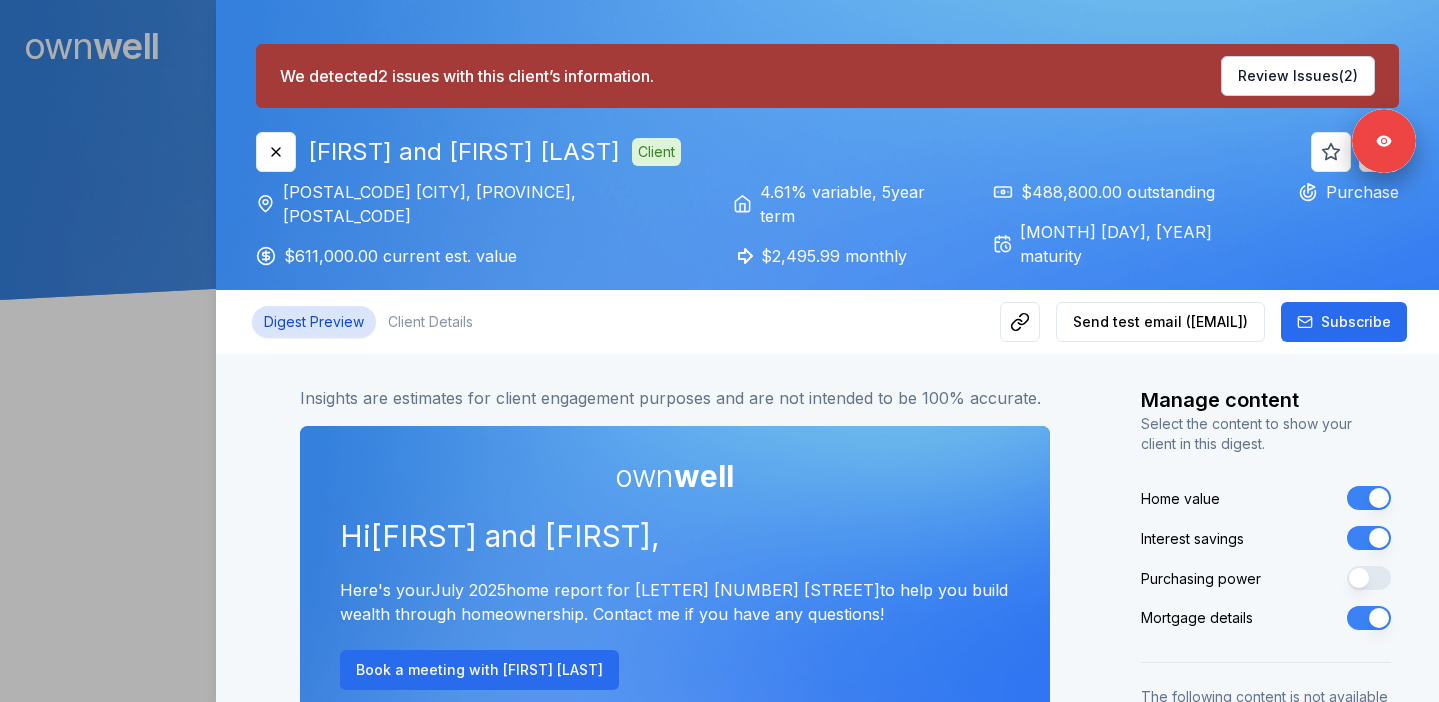 scroll, scrollTop: 0, scrollLeft: 0, axis: both 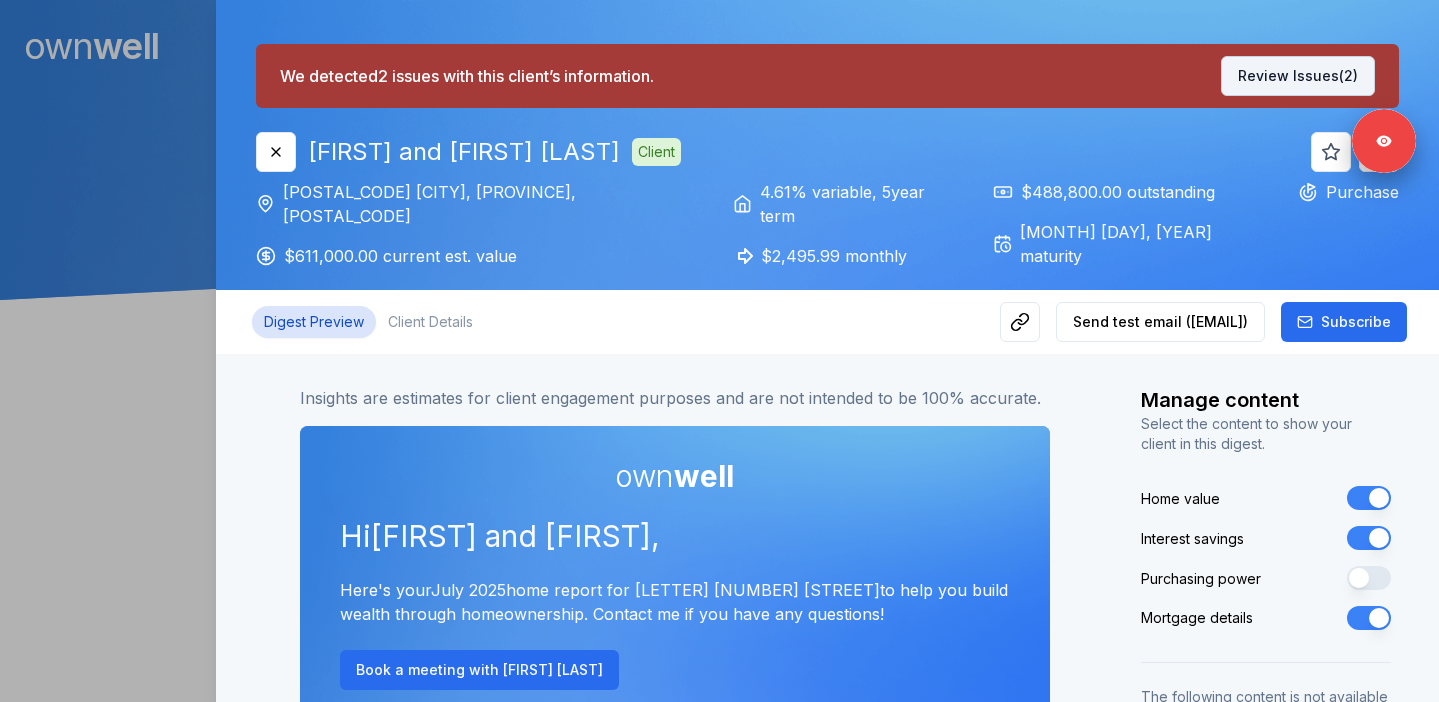 click on "Review Issues  (2)" at bounding box center [1298, 76] 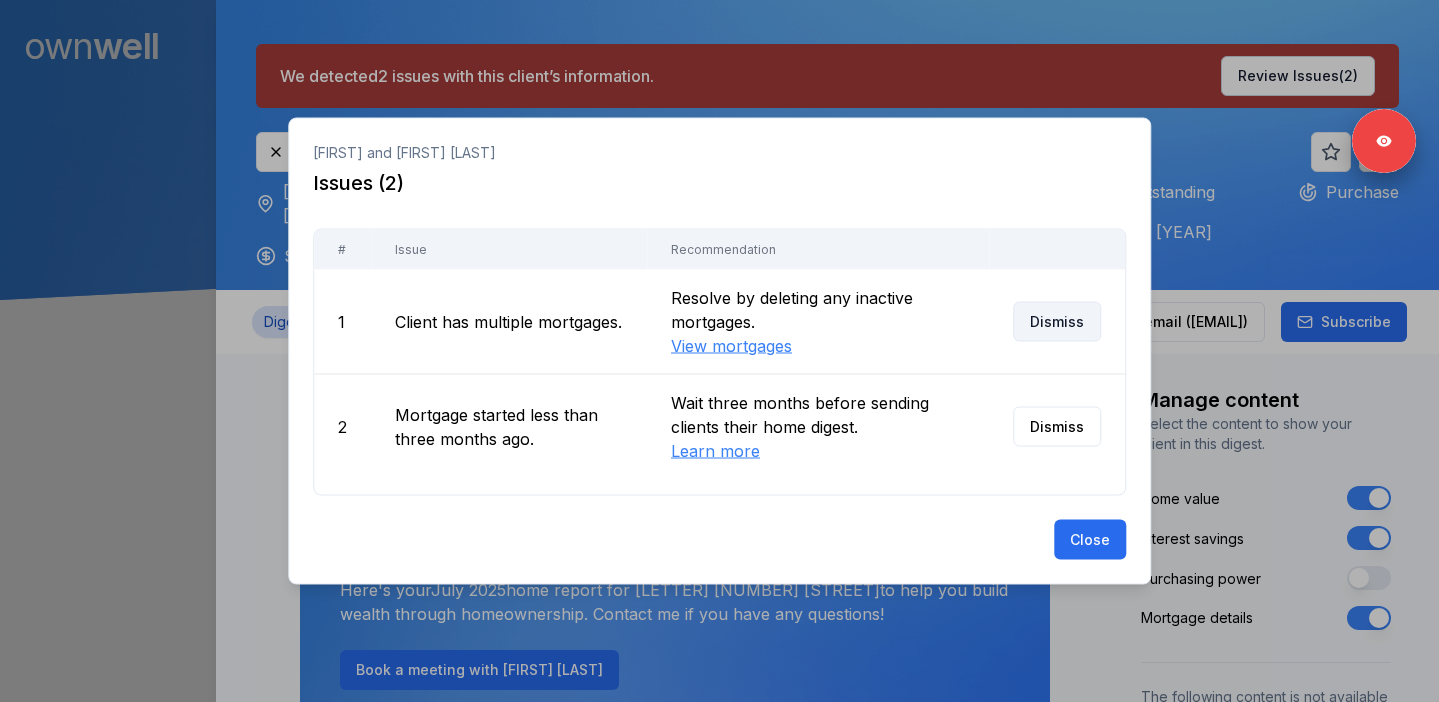 click on "Dismiss" at bounding box center (1057, 322) 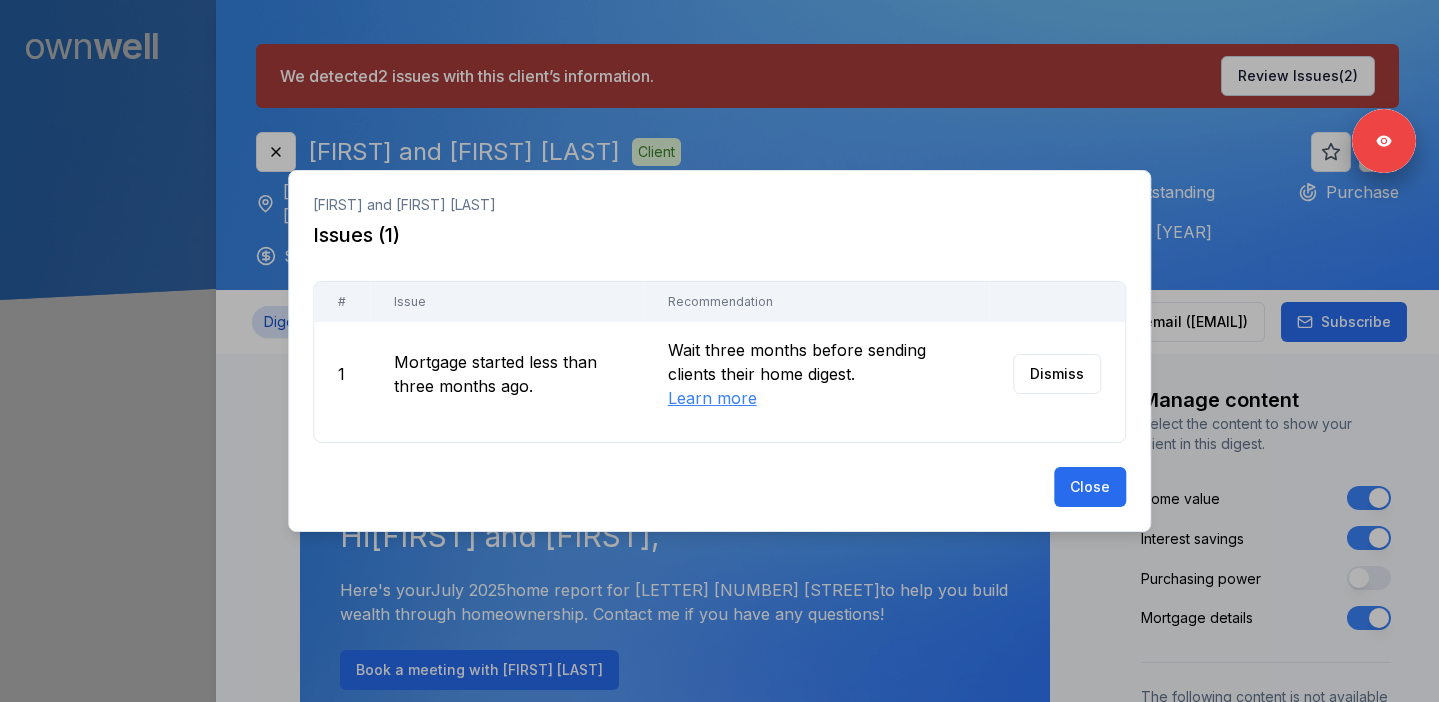 click at bounding box center (719, 351) 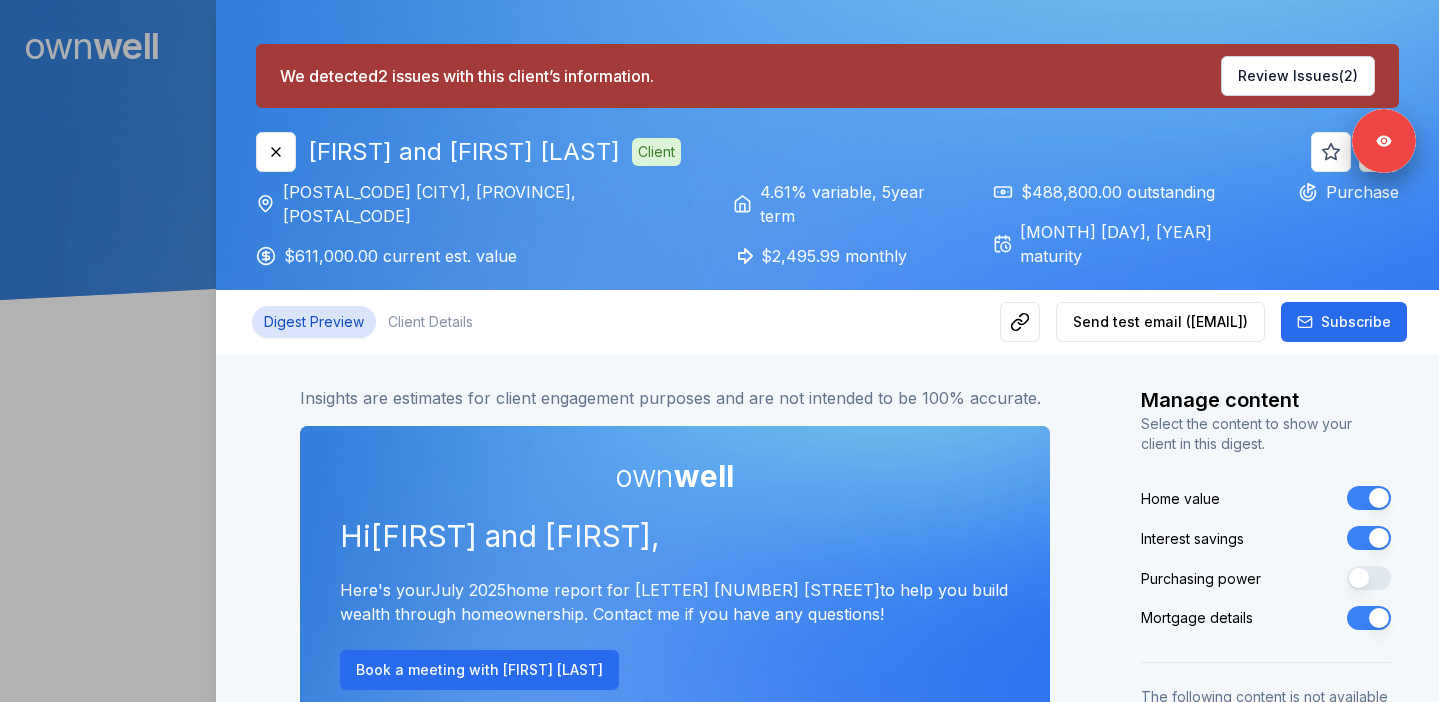 click at bounding box center (719, 351) 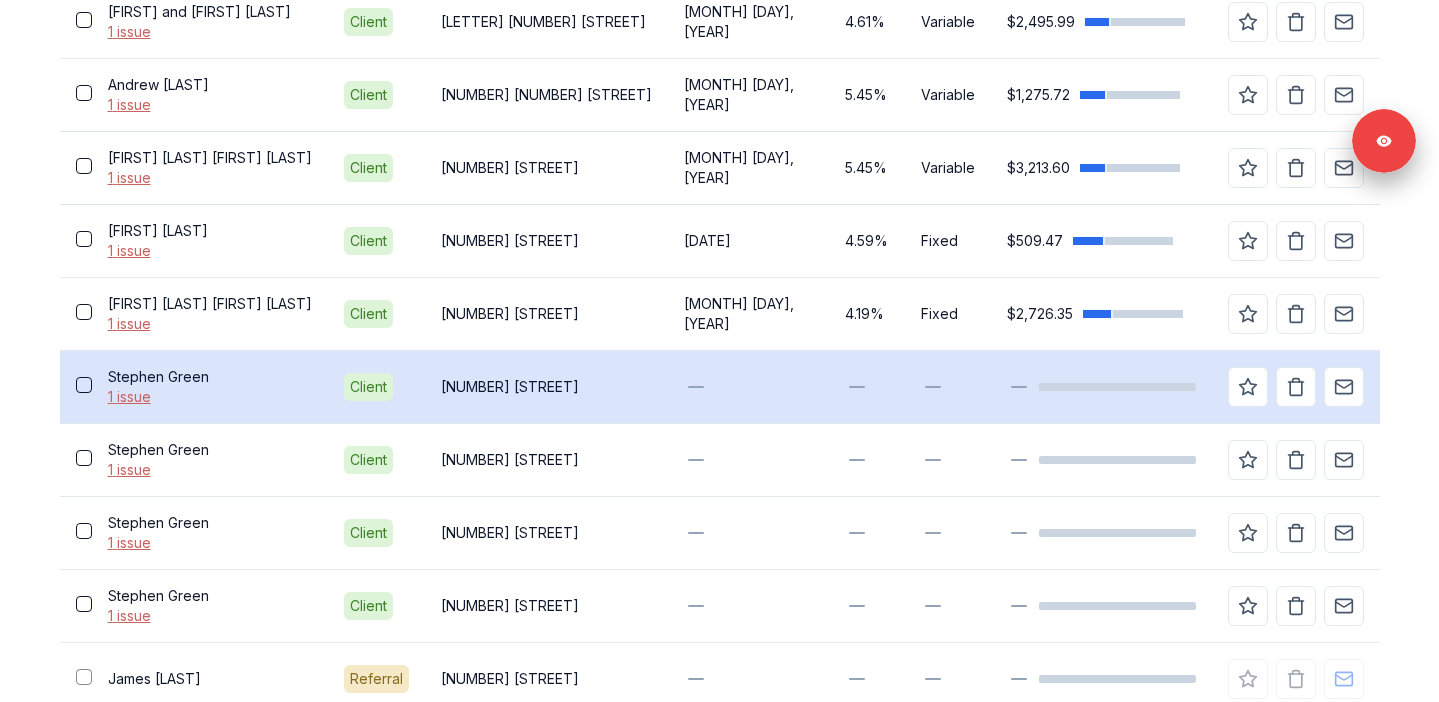 scroll, scrollTop: 2032, scrollLeft: 0, axis: vertical 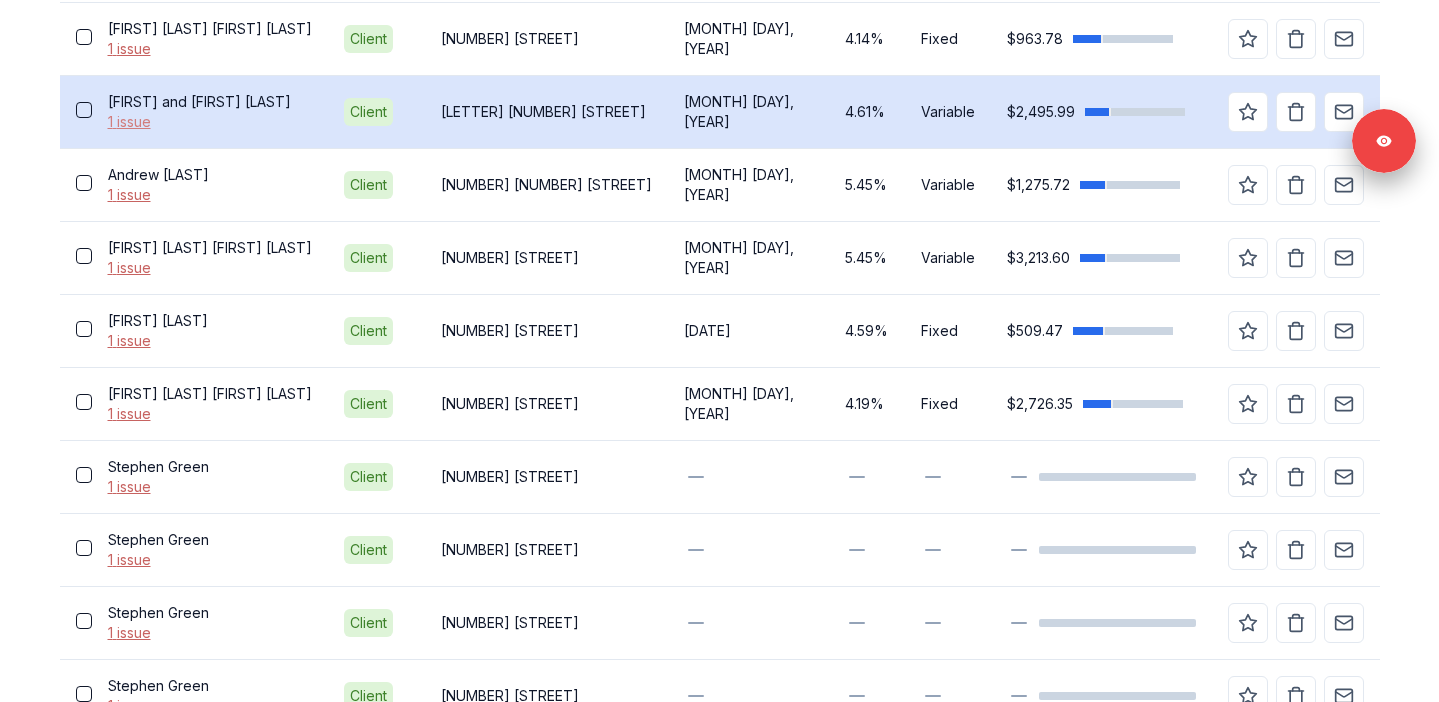 click on "1   issue" at bounding box center (210, 122) 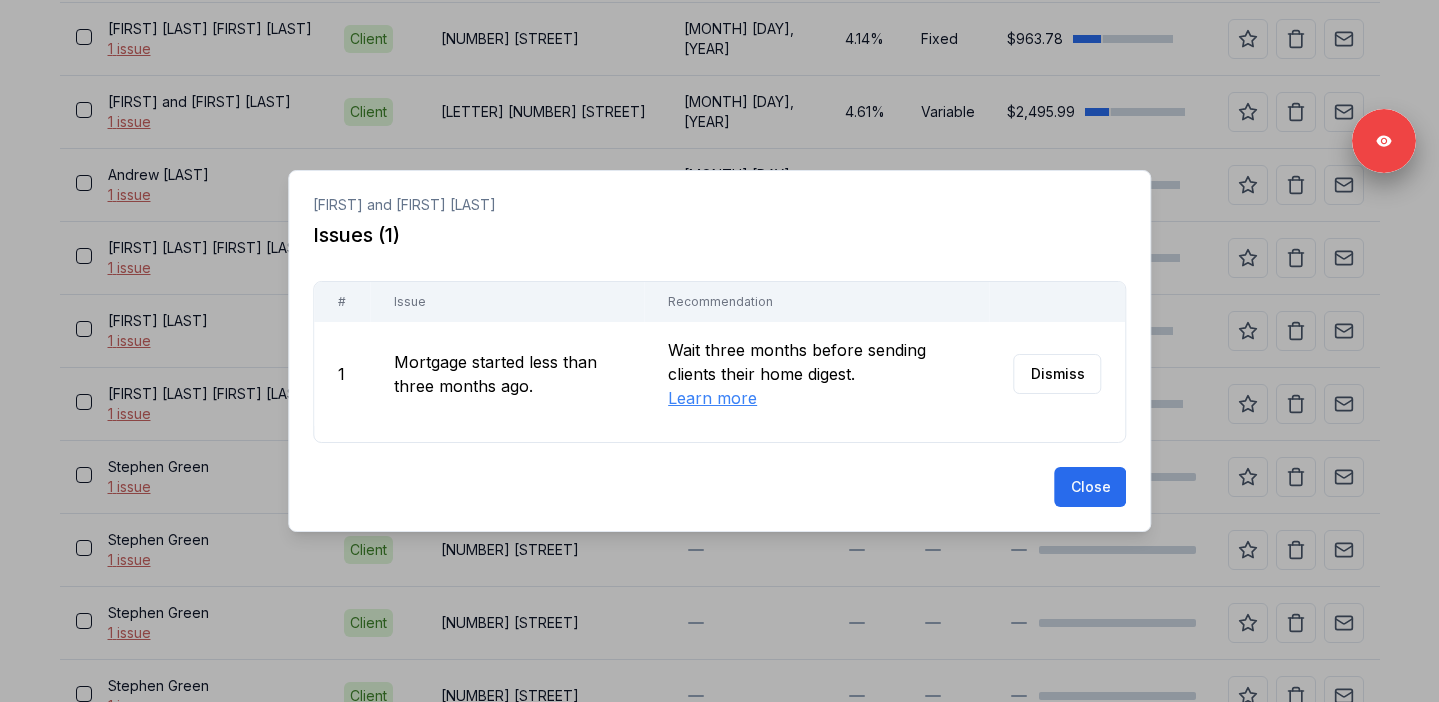 click at bounding box center [719, 351] 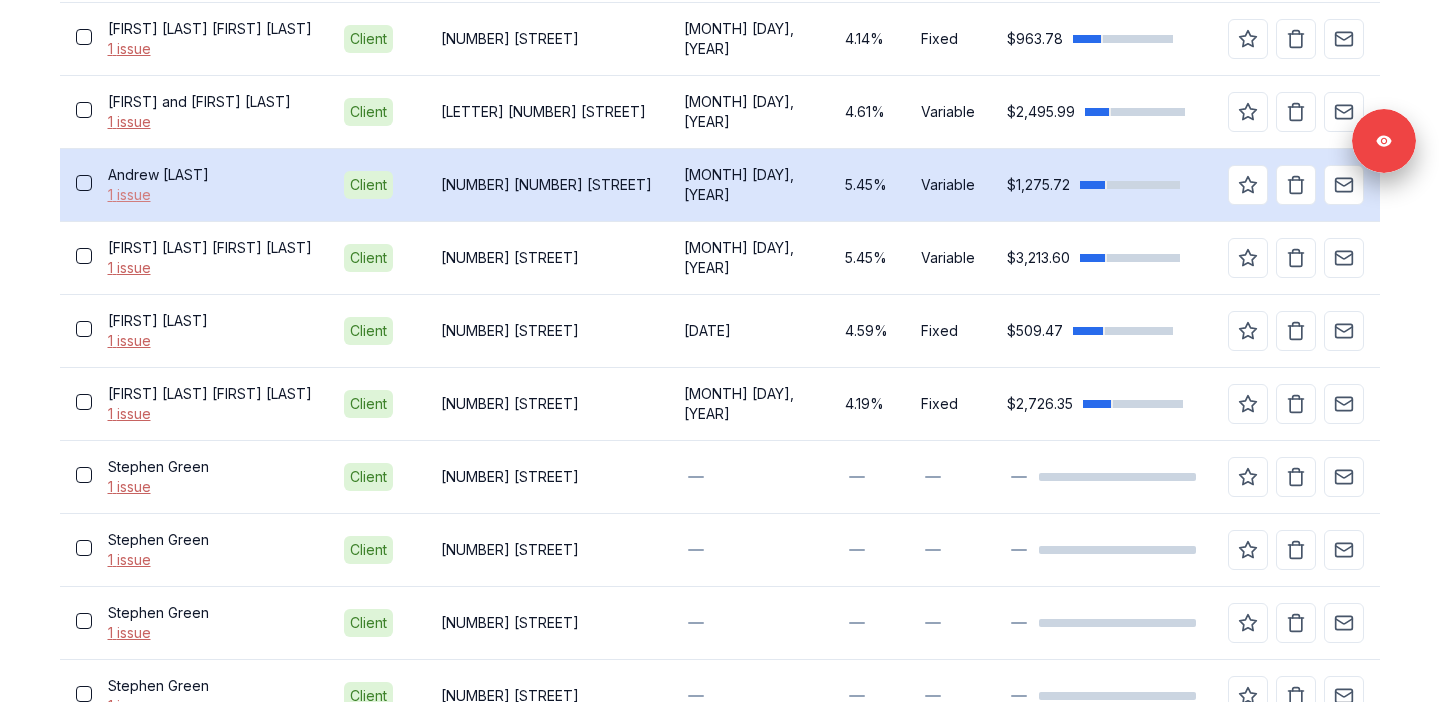 click on "1   issue" at bounding box center [210, 195] 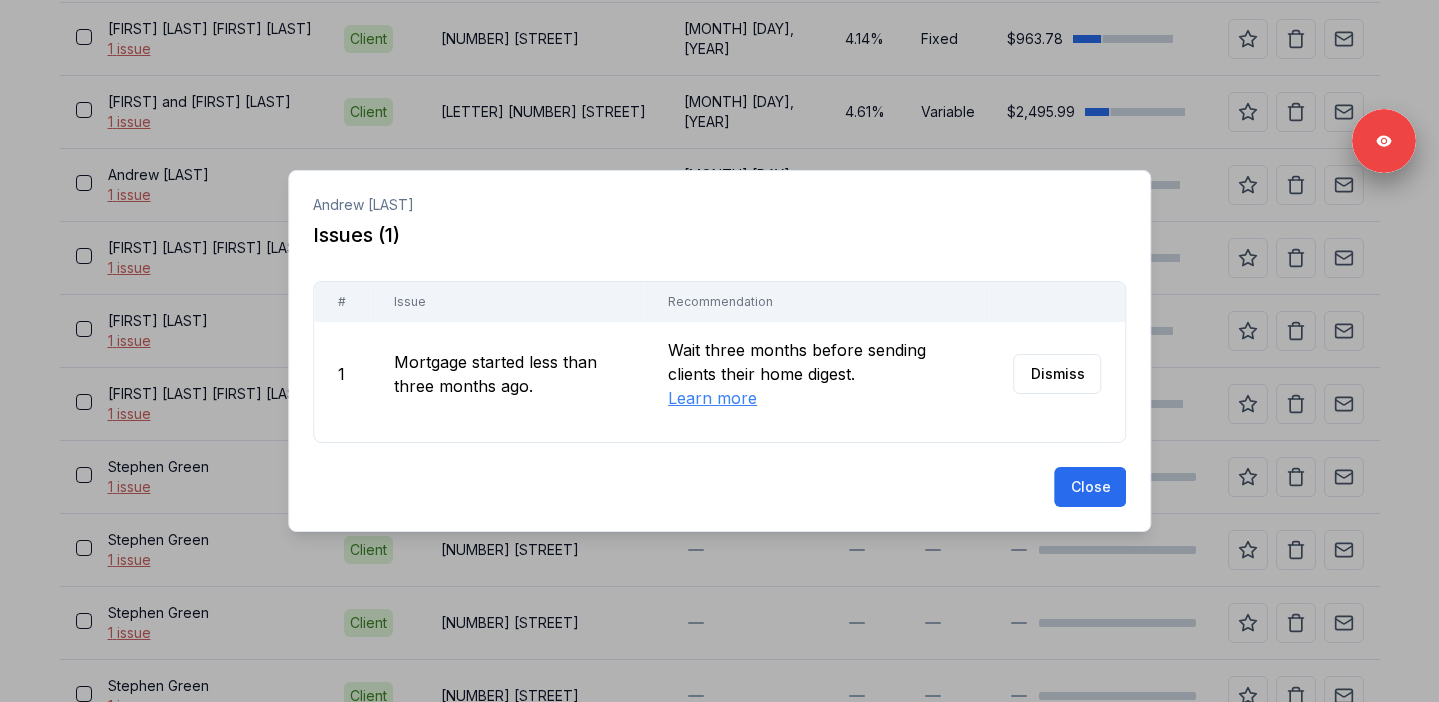 click at bounding box center [719, 351] 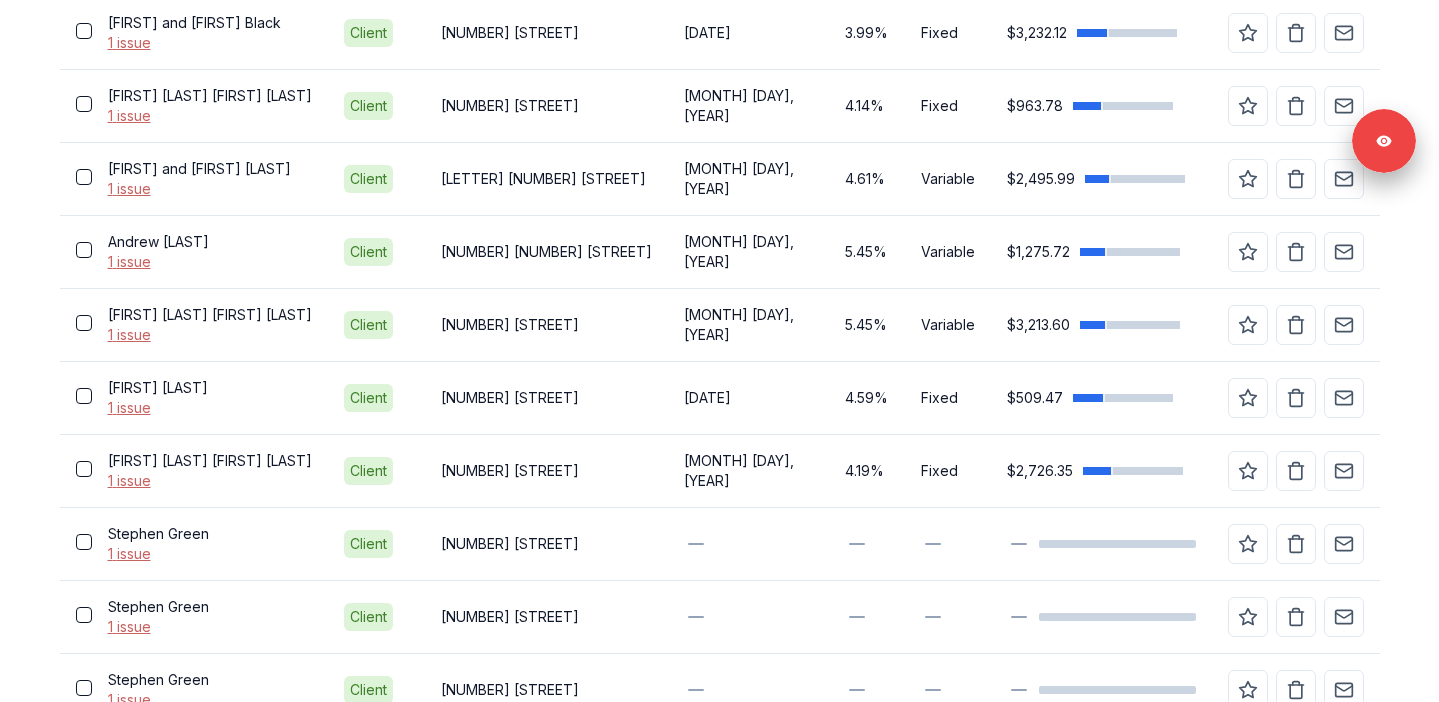 scroll, scrollTop: 1834, scrollLeft: 0, axis: vertical 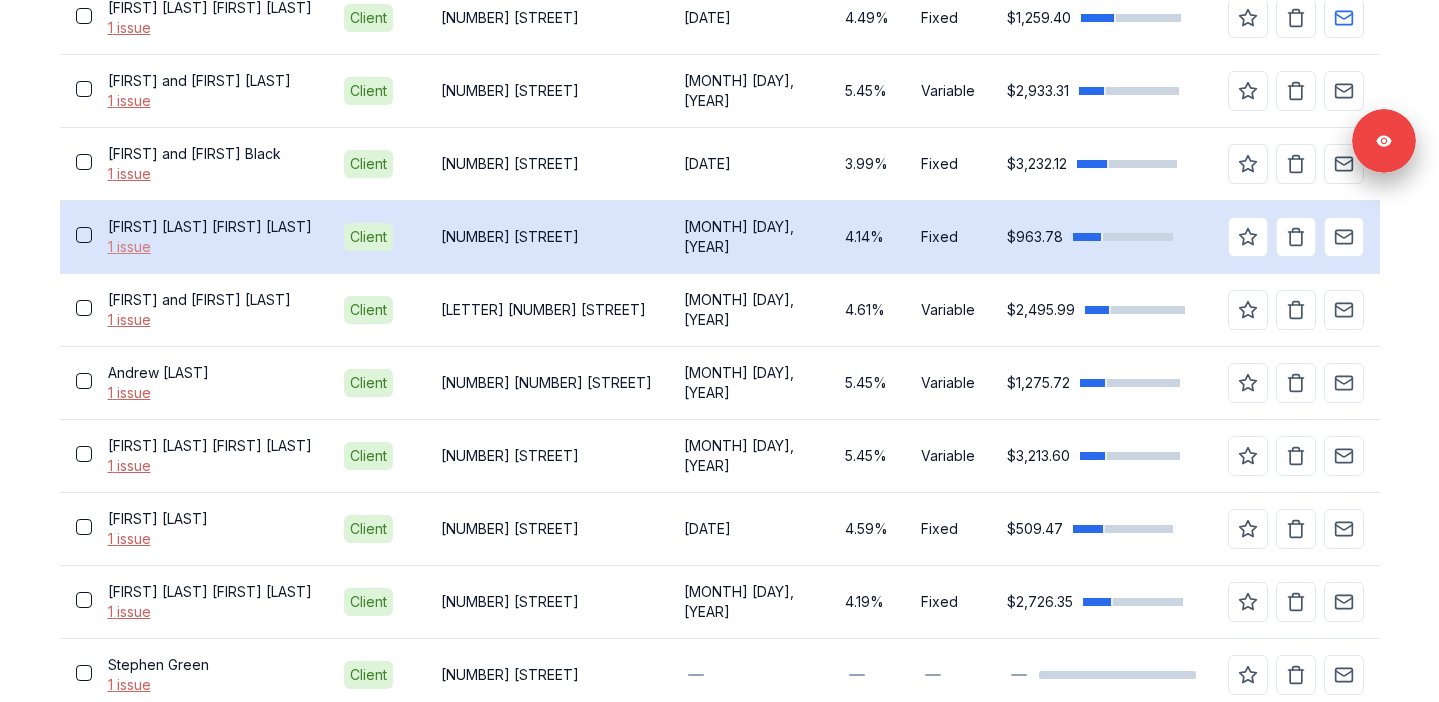 click on "1   issue" at bounding box center [210, 247] 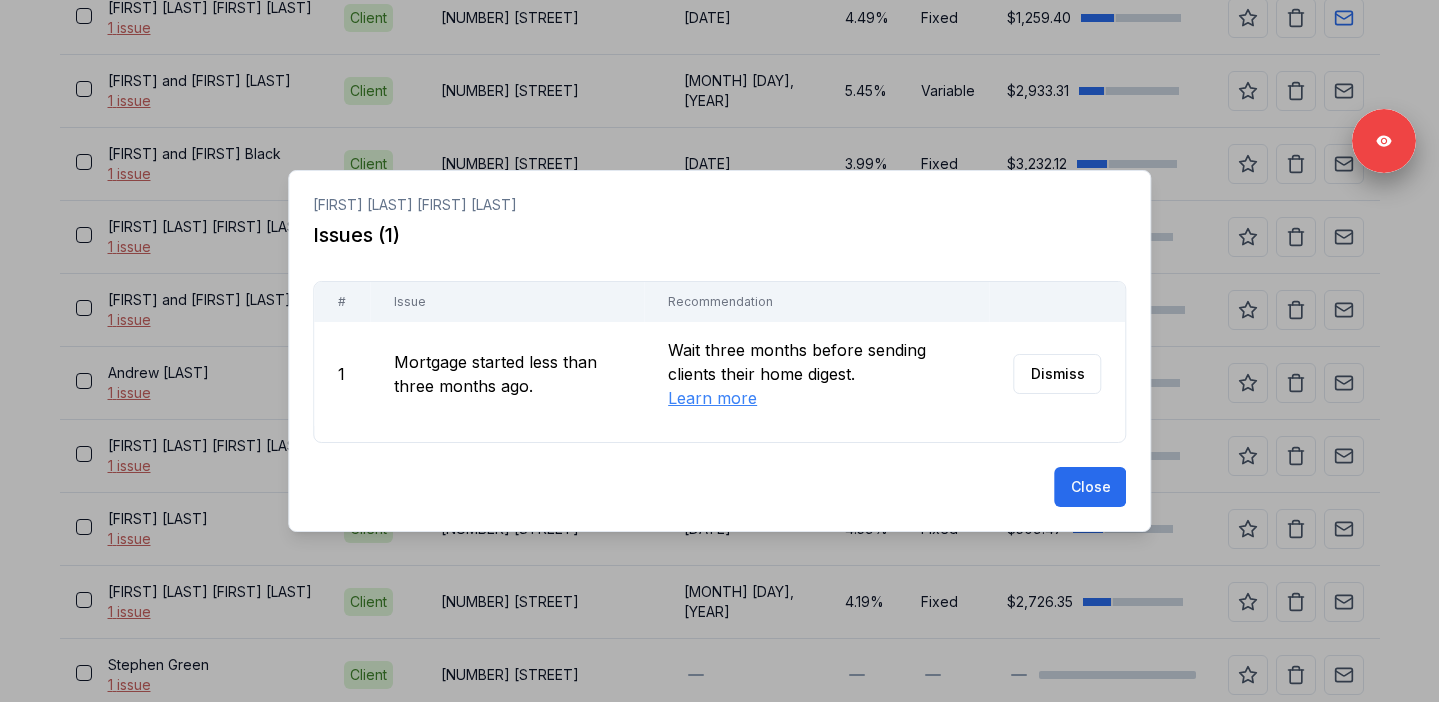 click at bounding box center [719, 351] 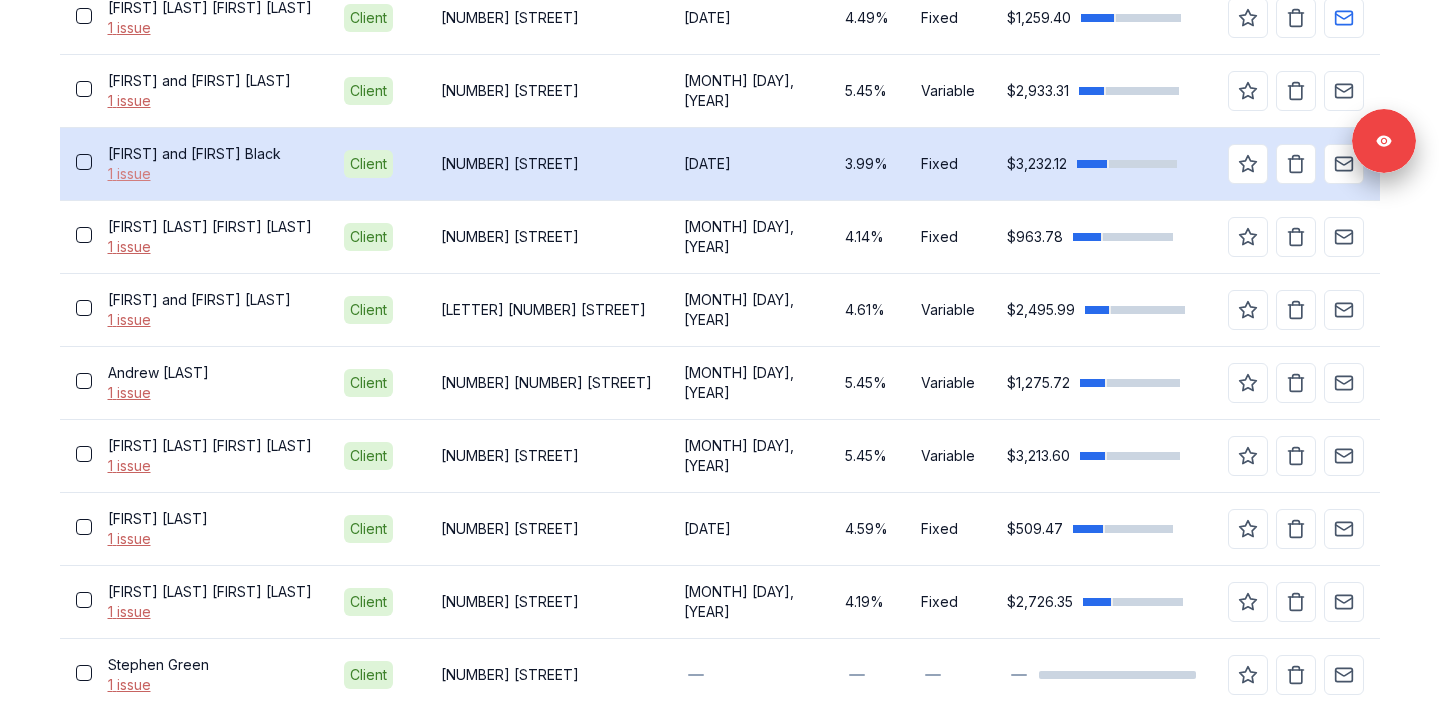 click on "1   issue" at bounding box center (210, 174) 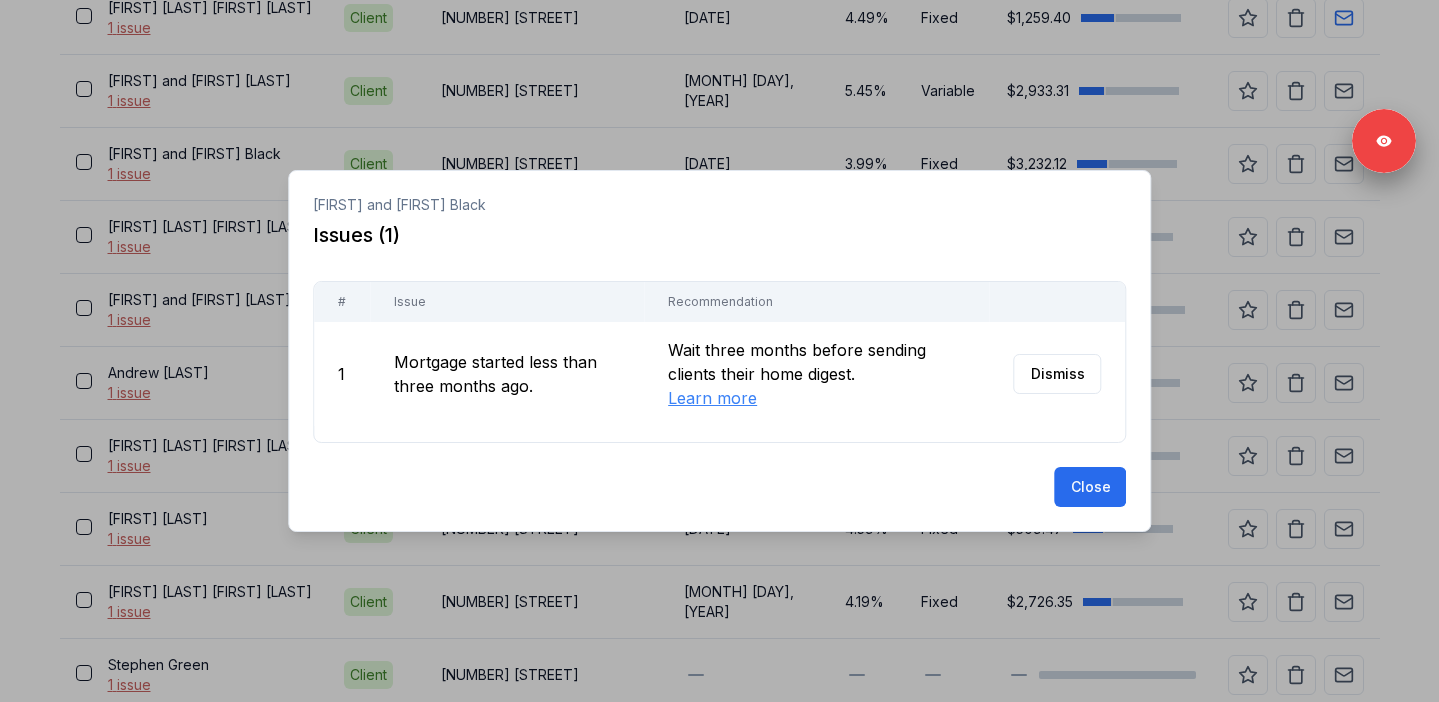 click at bounding box center (719, 351) 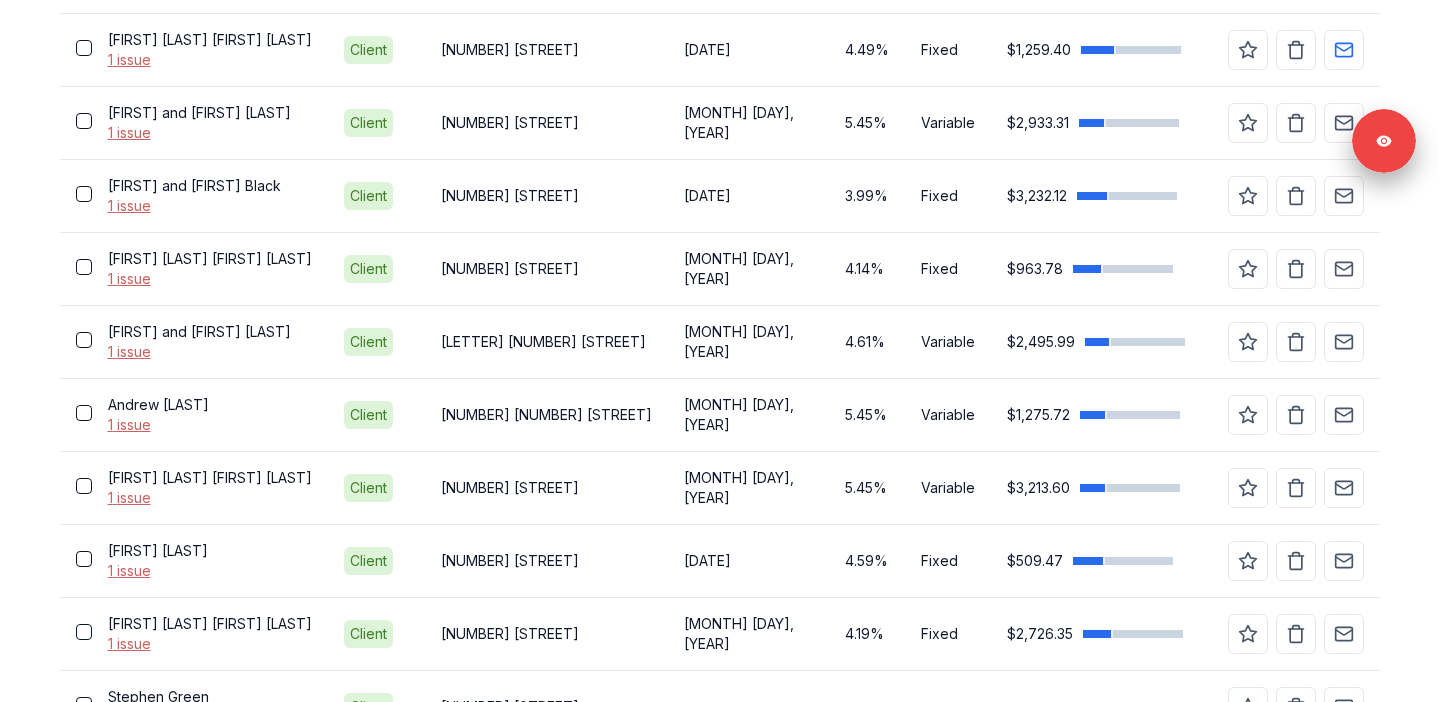 scroll, scrollTop: 1761, scrollLeft: 0, axis: vertical 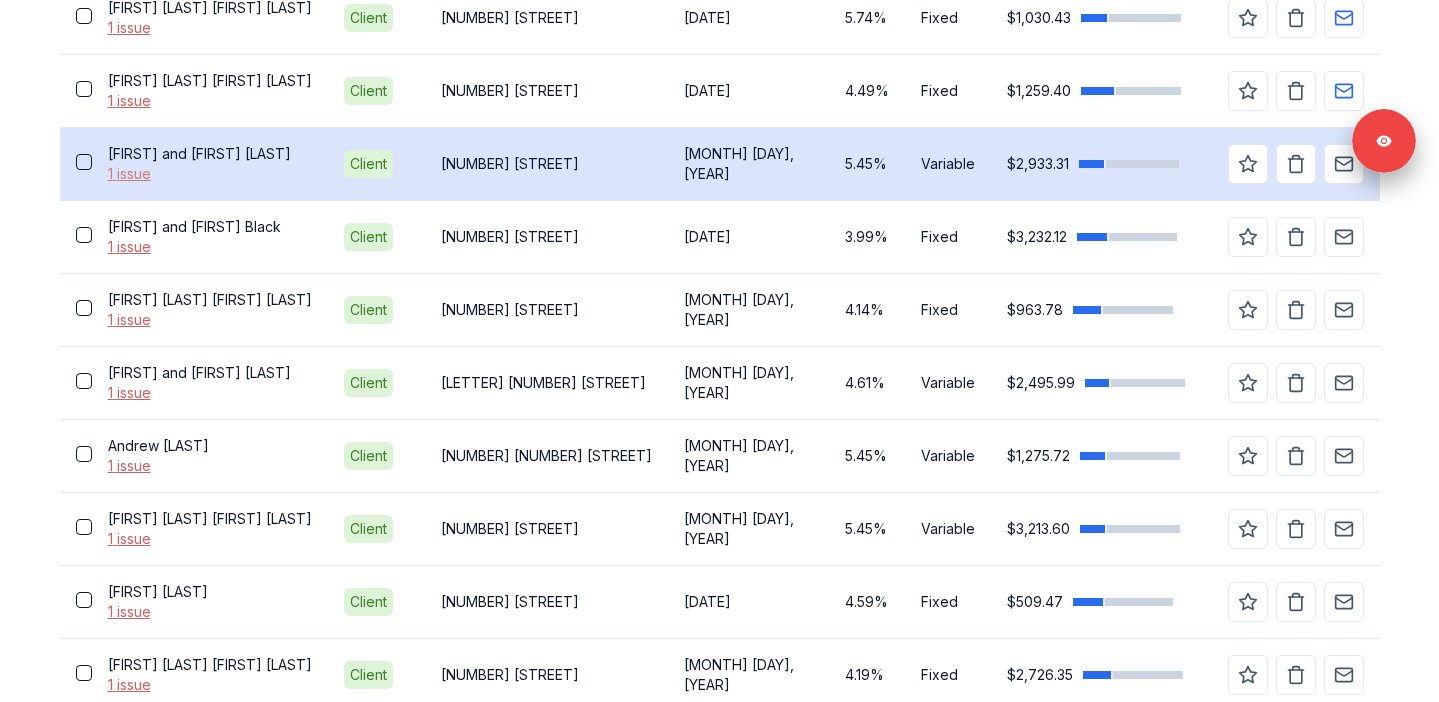 click on "1   issue" at bounding box center (210, 174) 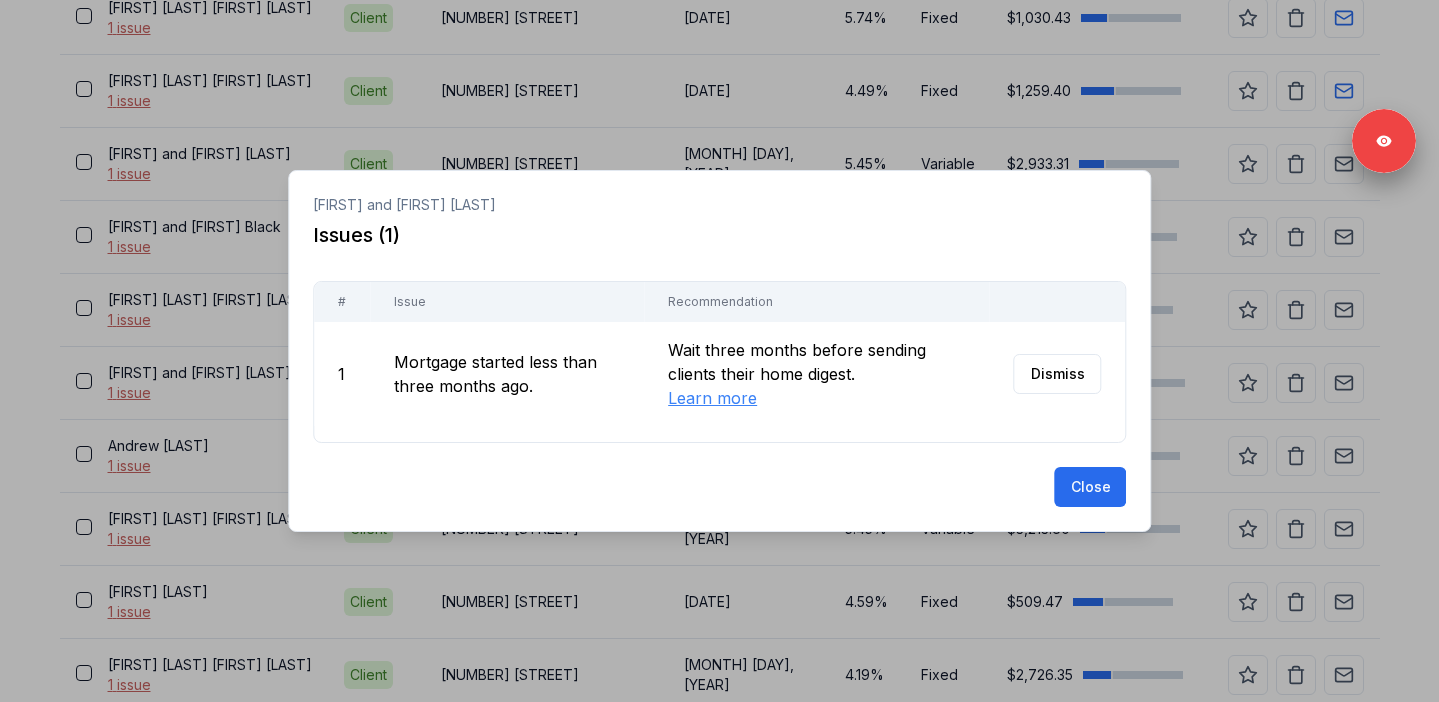 click at bounding box center (719, 351) 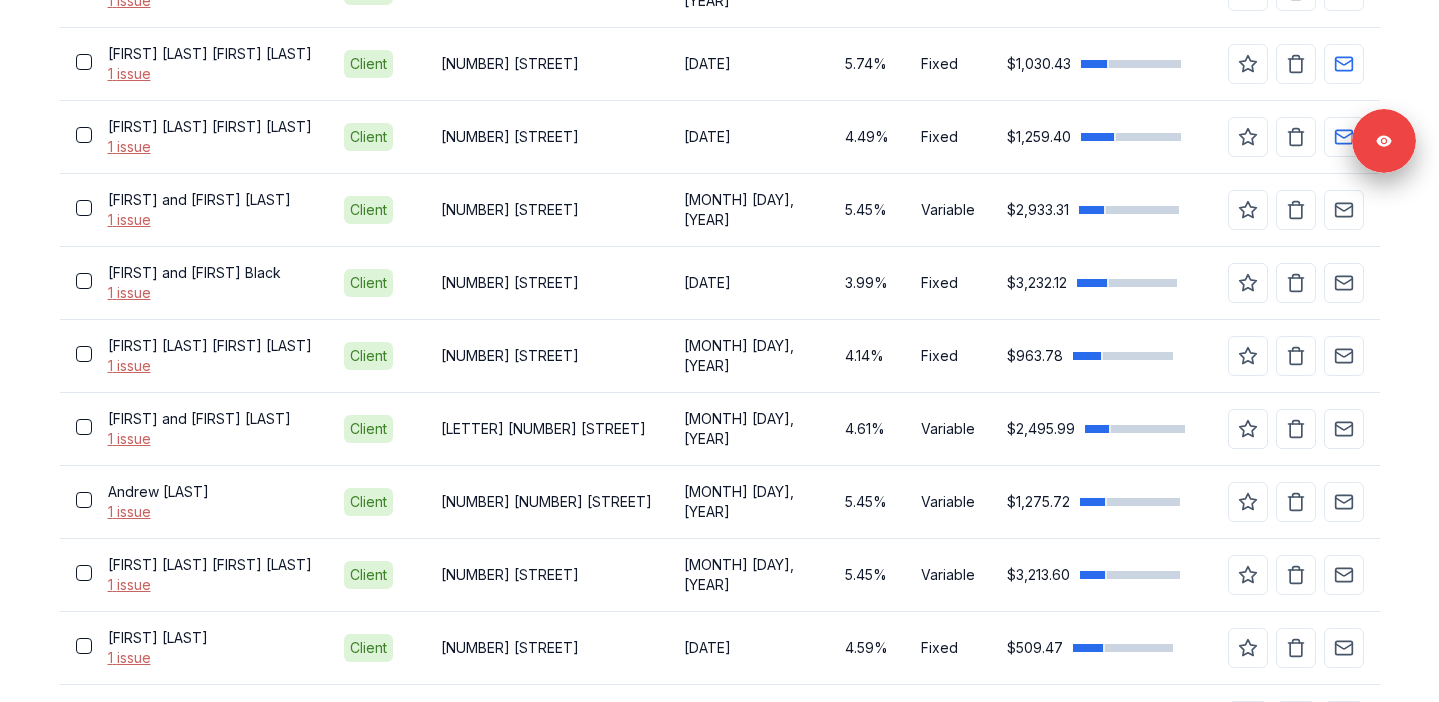 scroll, scrollTop: 1680, scrollLeft: 0, axis: vertical 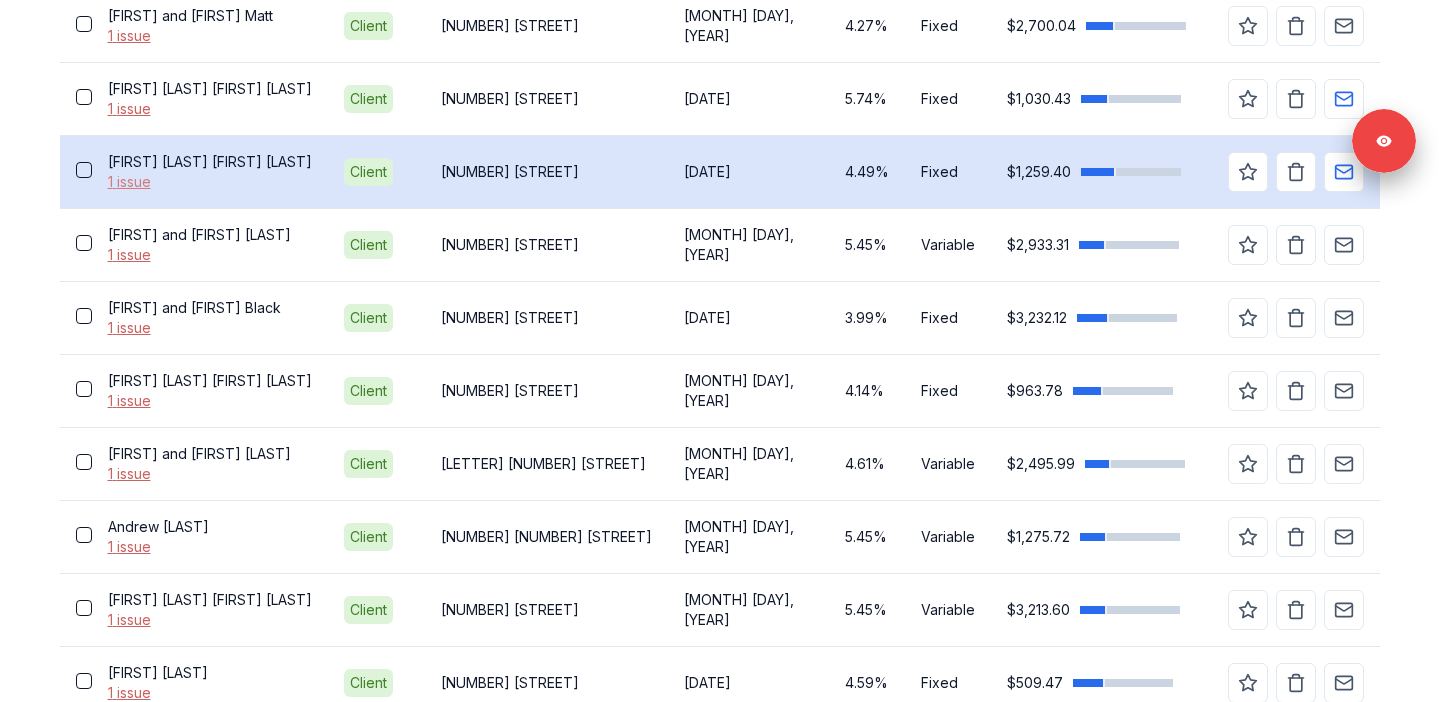 click on "1   issue" at bounding box center [210, 182] 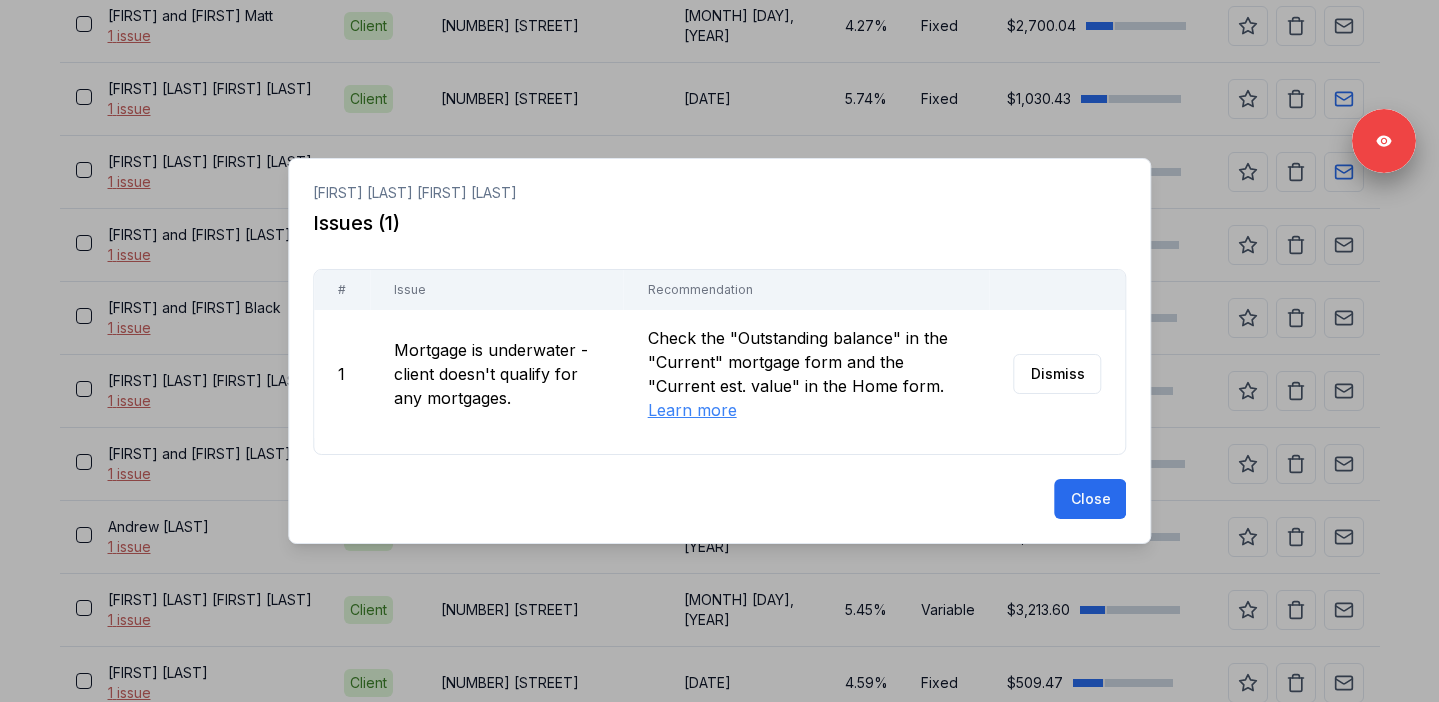 click at bounding box center (719, 351) 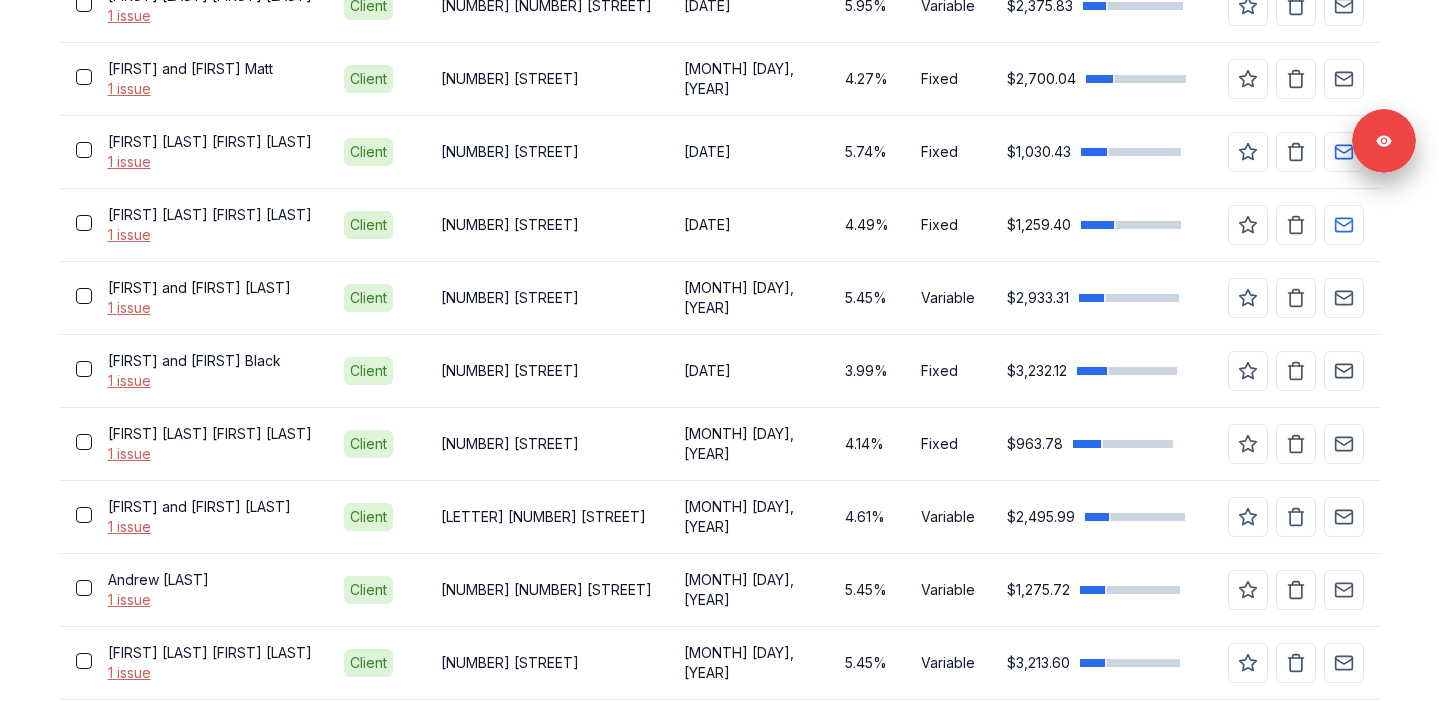 scroll, scrollTop: 1533, scrollLeft: 0, axis: vertical 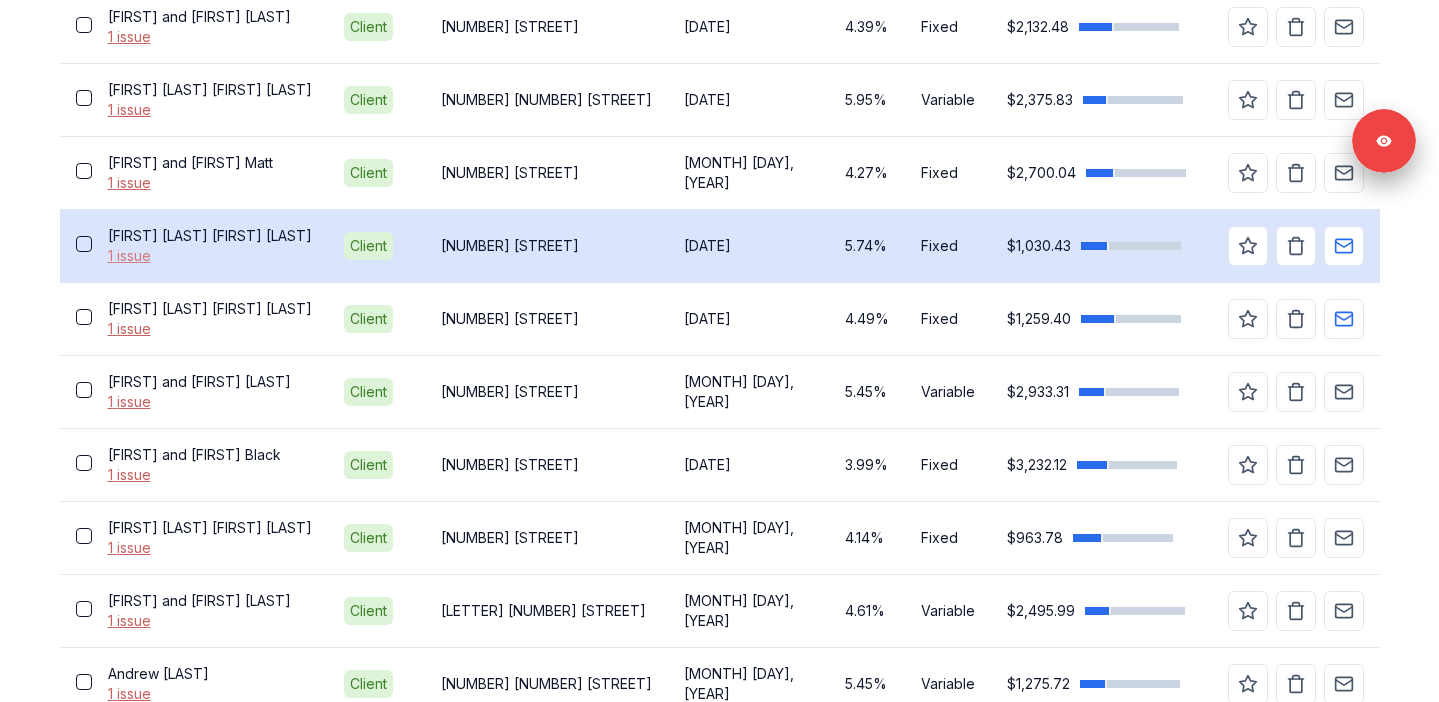 click on "1   issue" at bounding box center (210, 256) 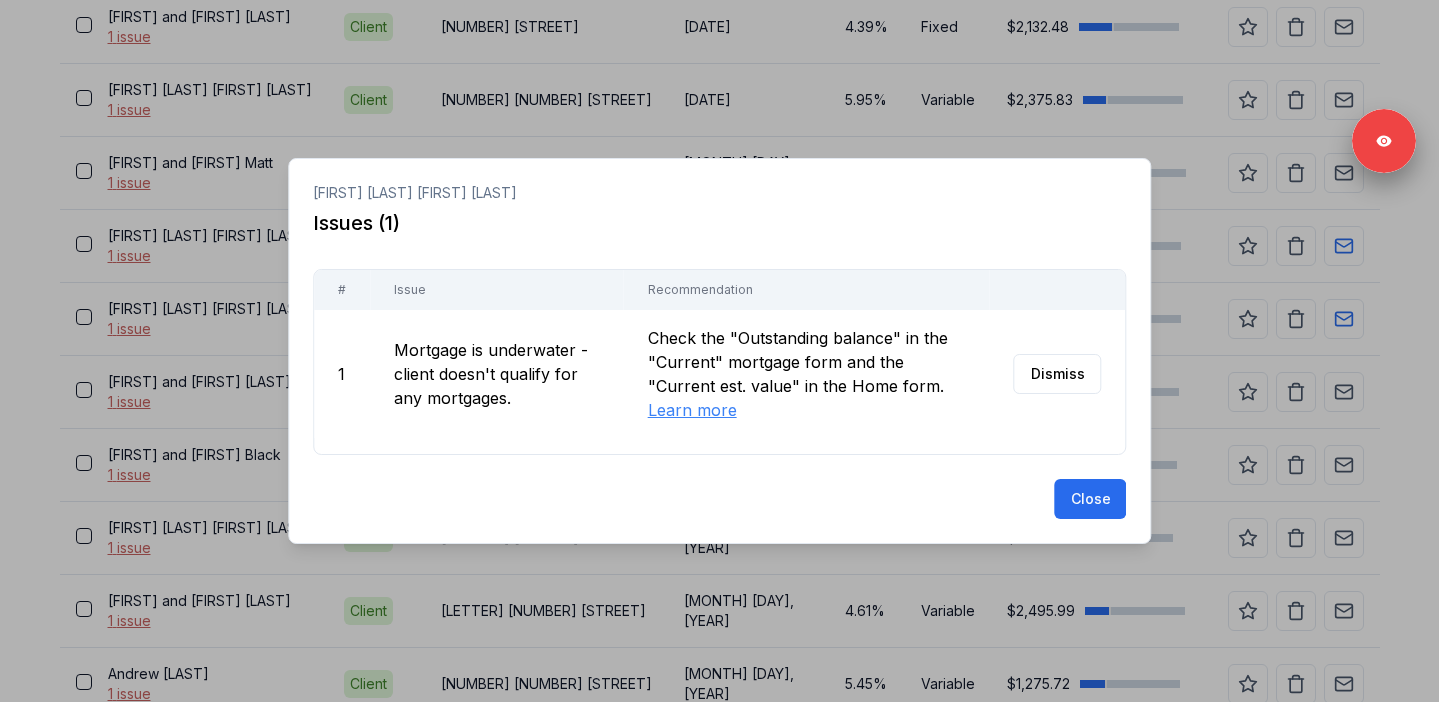 click at bounding box center (719, 351) 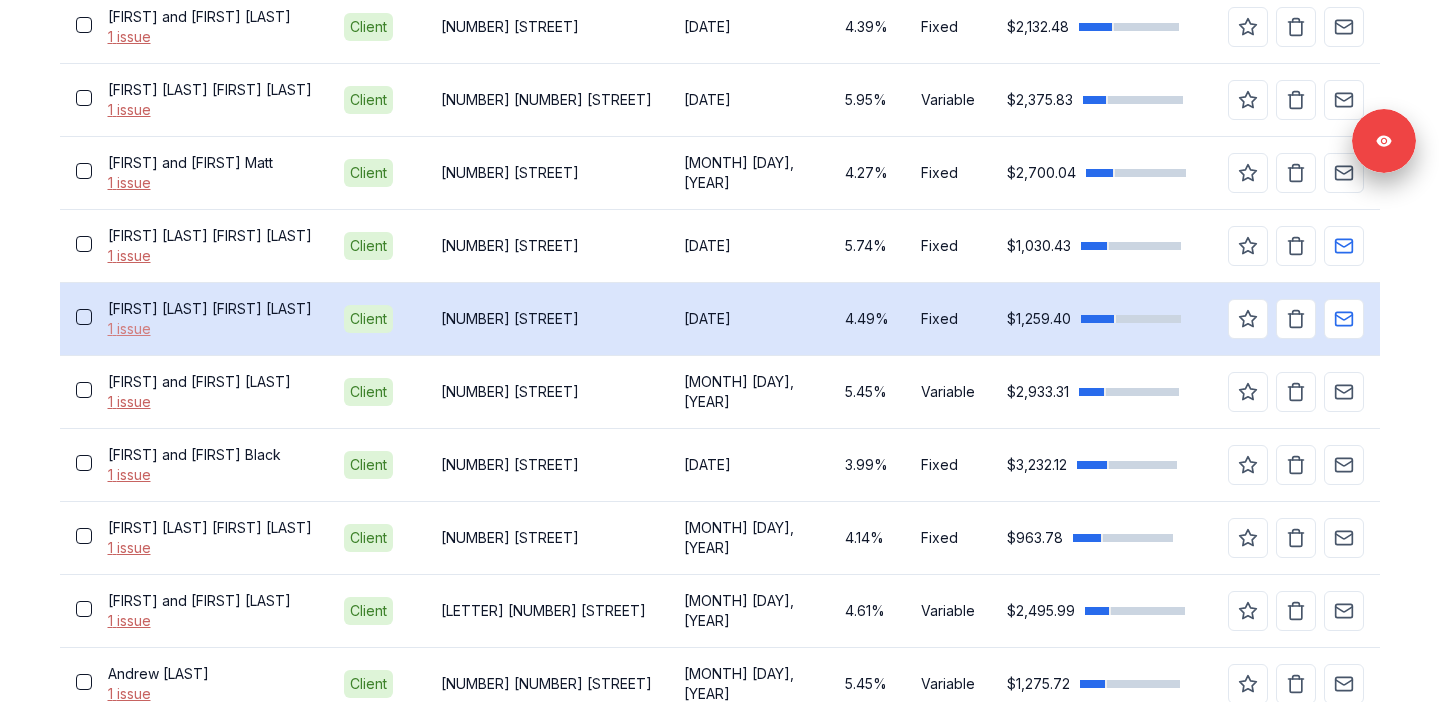 click on "1   issue" at bounding box center [210, 329] 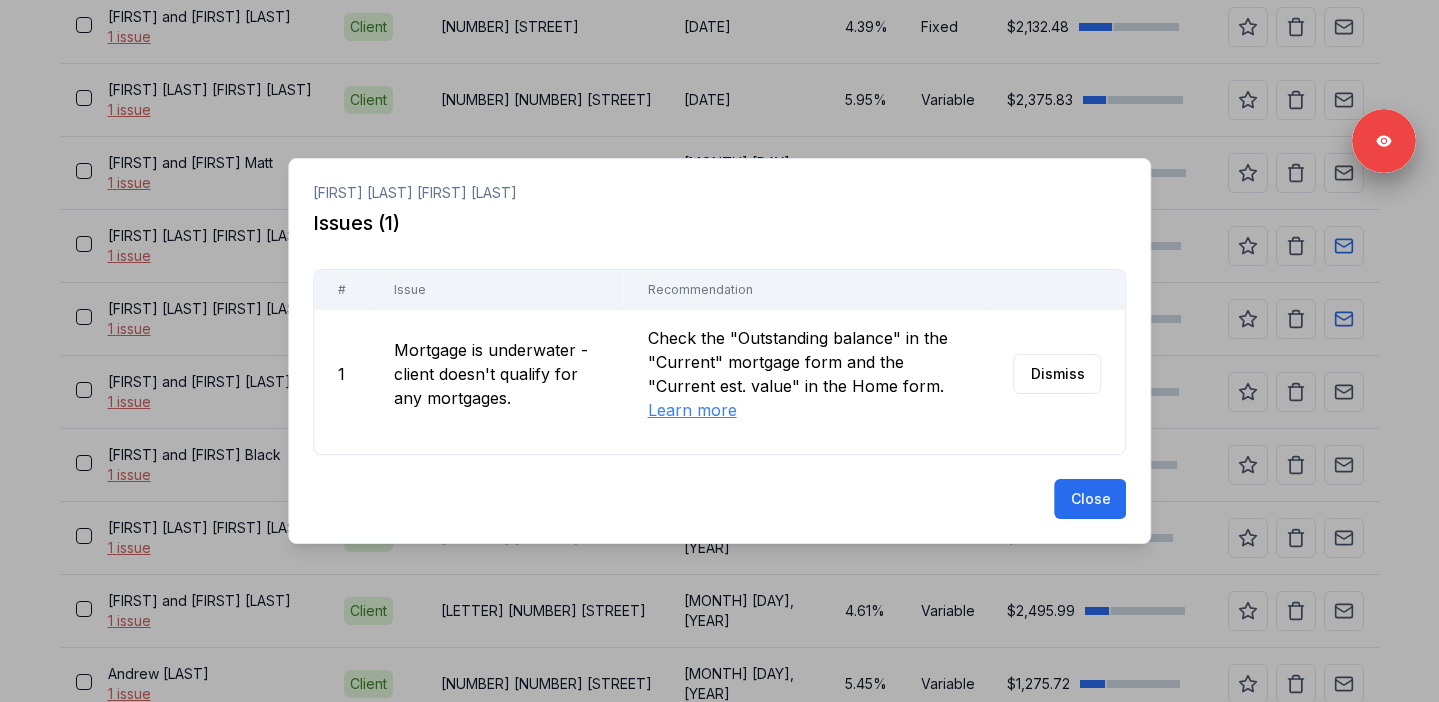 click at bounding box center [719, 351] 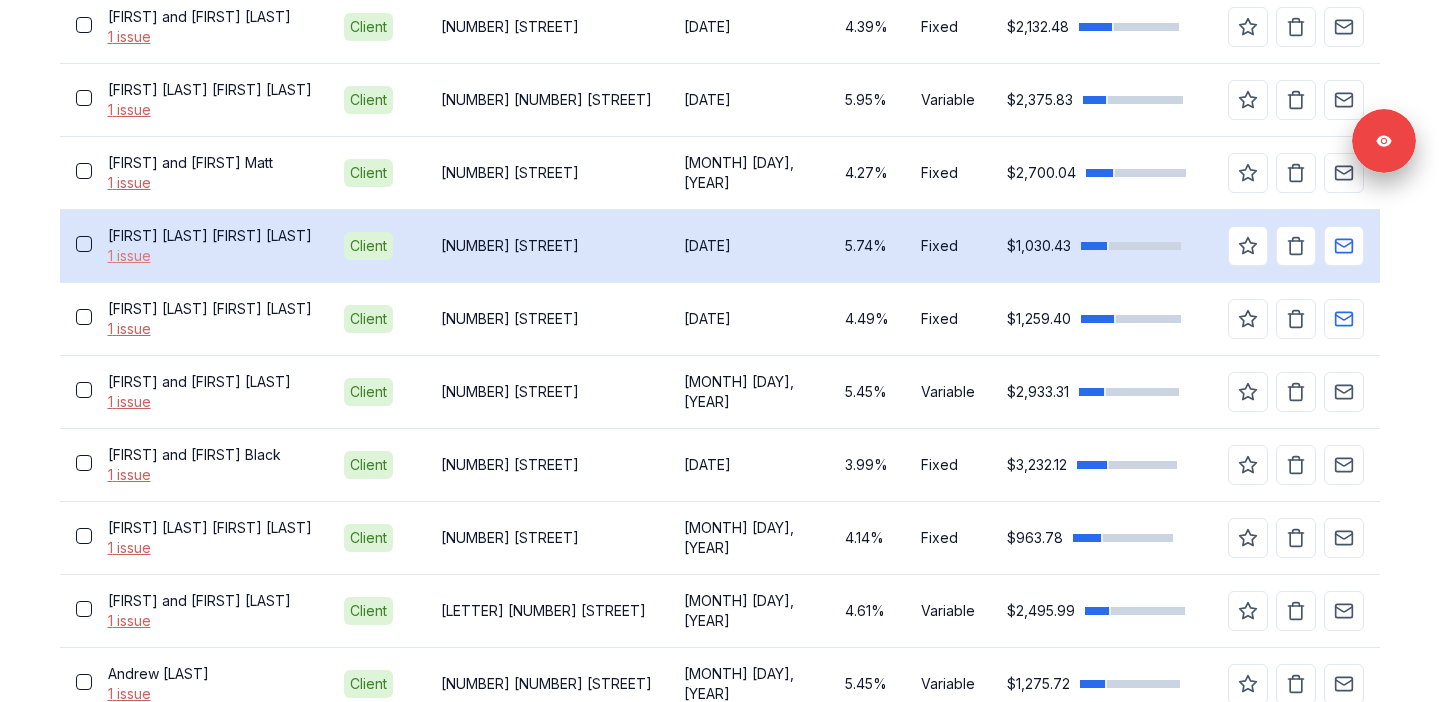 click on "1   issue" at bounding box center (210, 256) 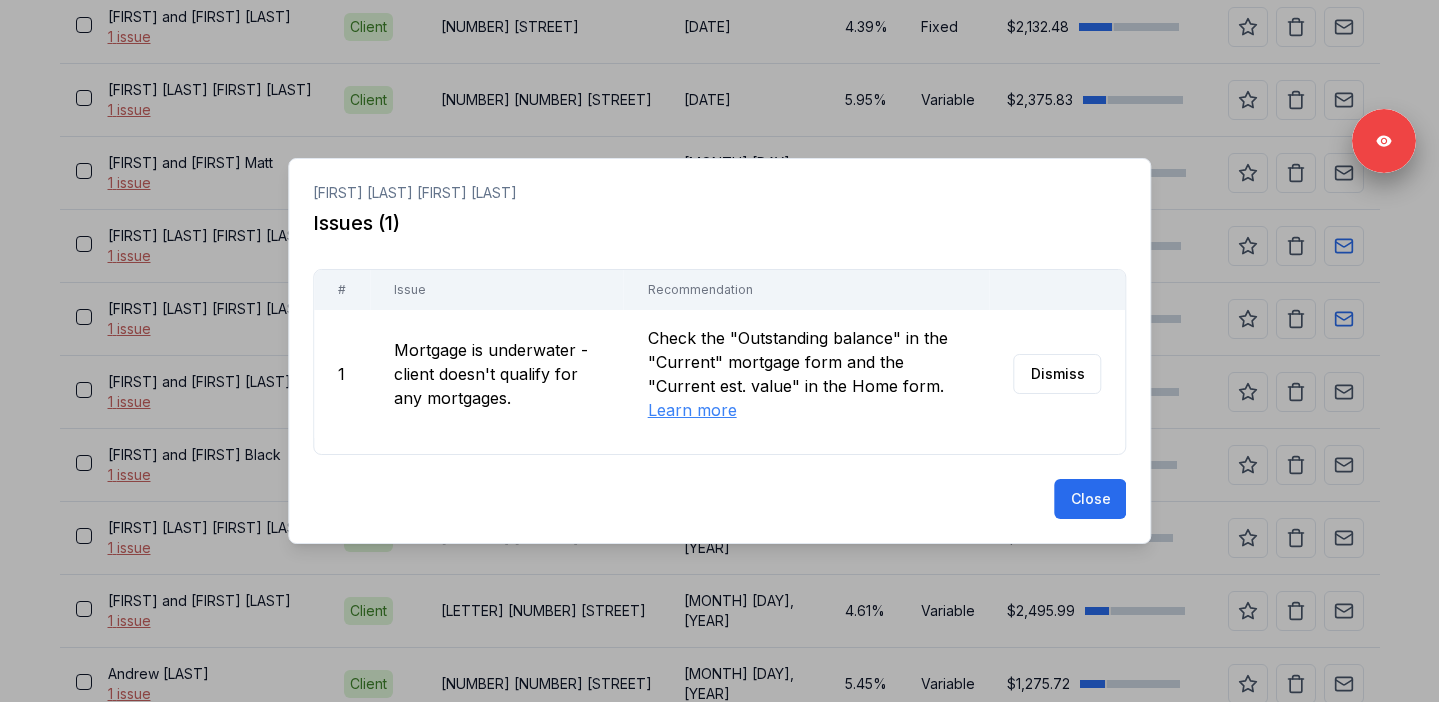 click at bounding box center [719, 351] 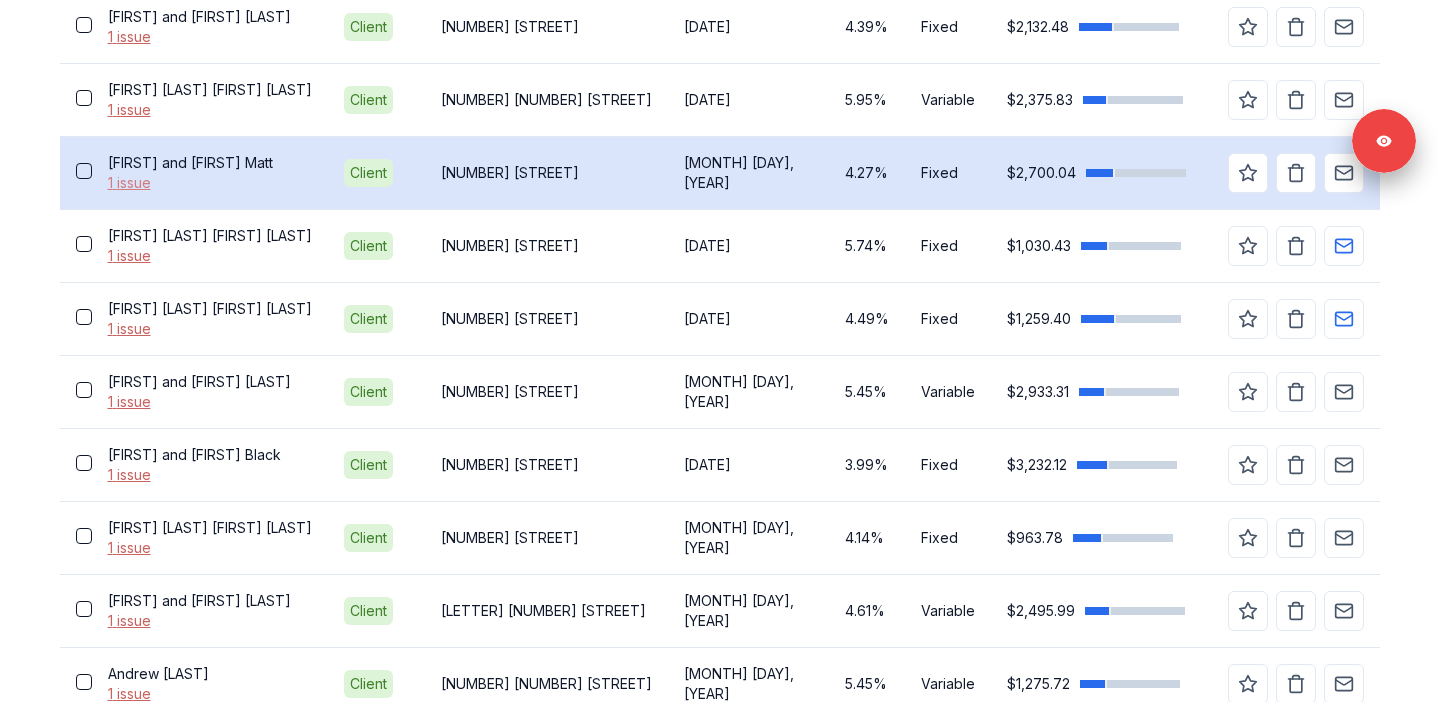 click on "1   issue" at bounding box center [210, 183] 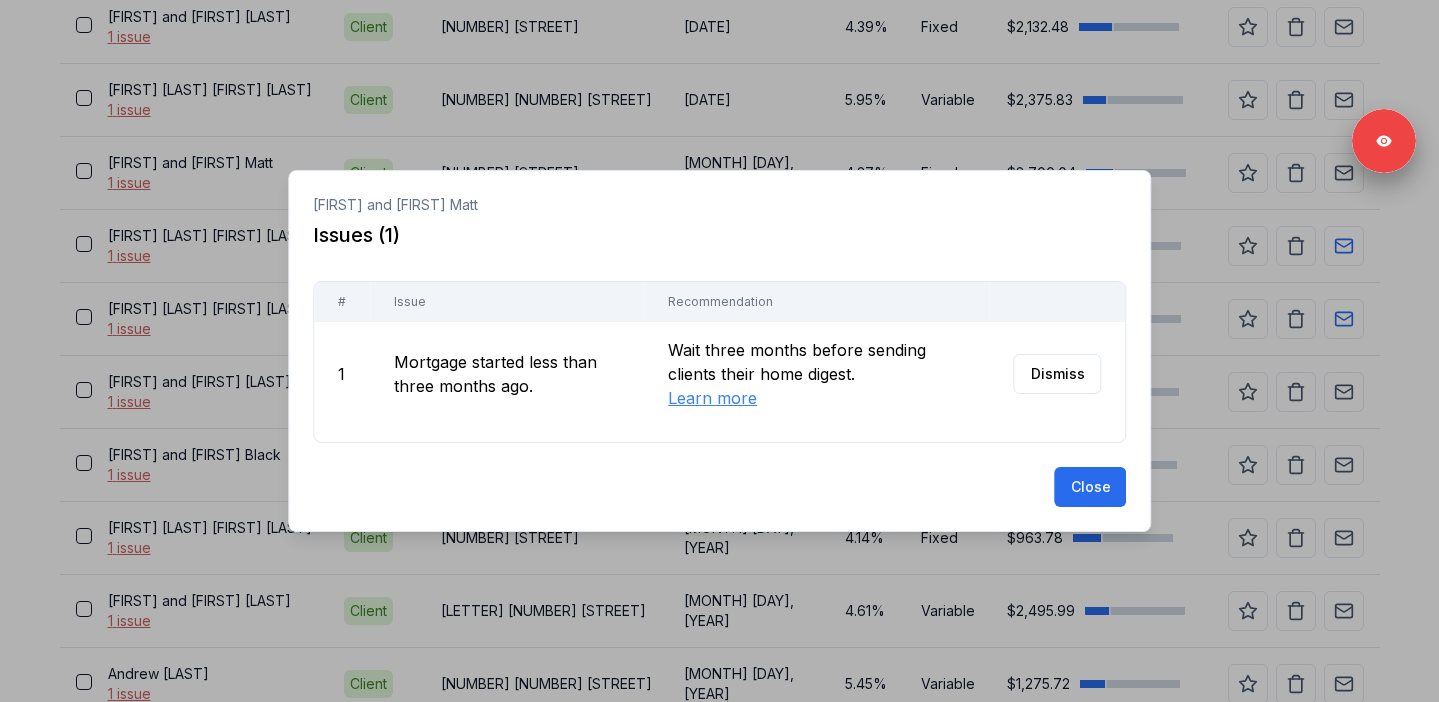 click at bounding box center (719, 351) 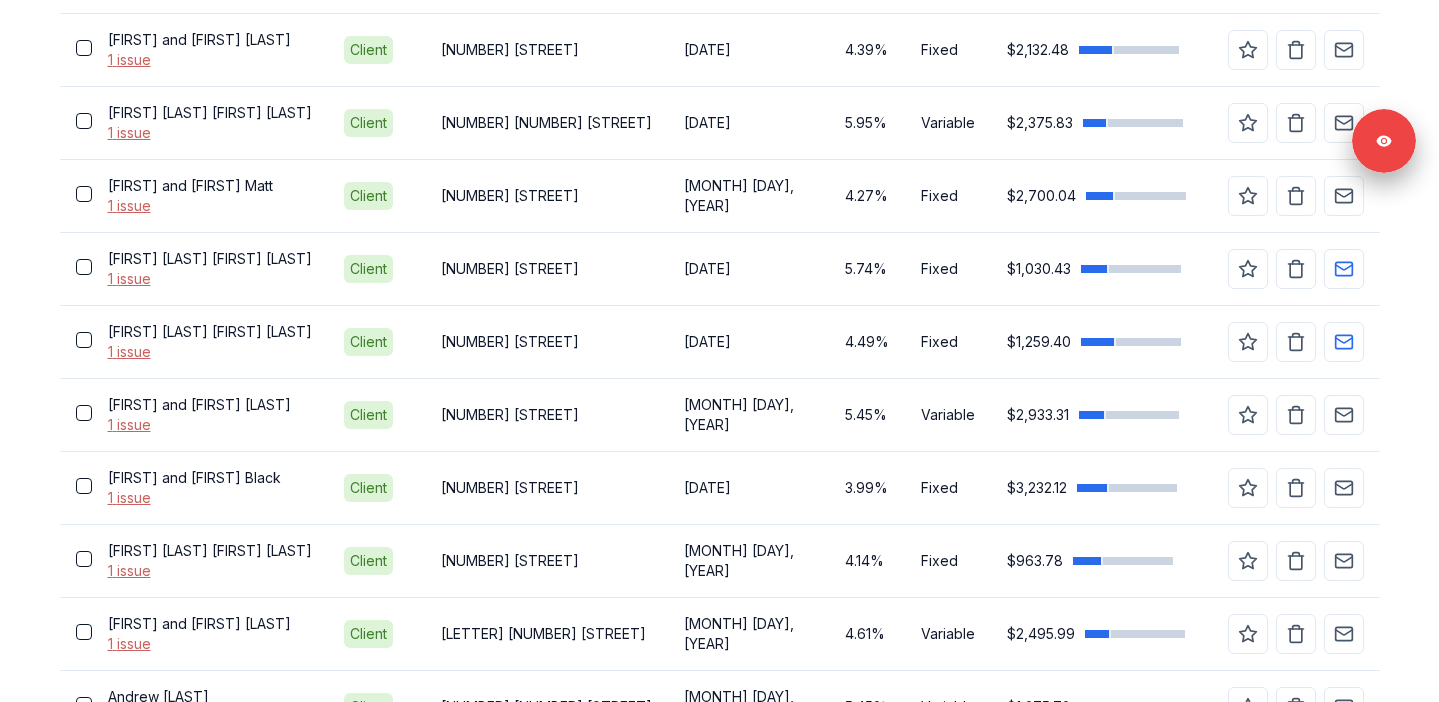 scroll, scrollTop: 1483, scrollLeft: 0, axis: vertical 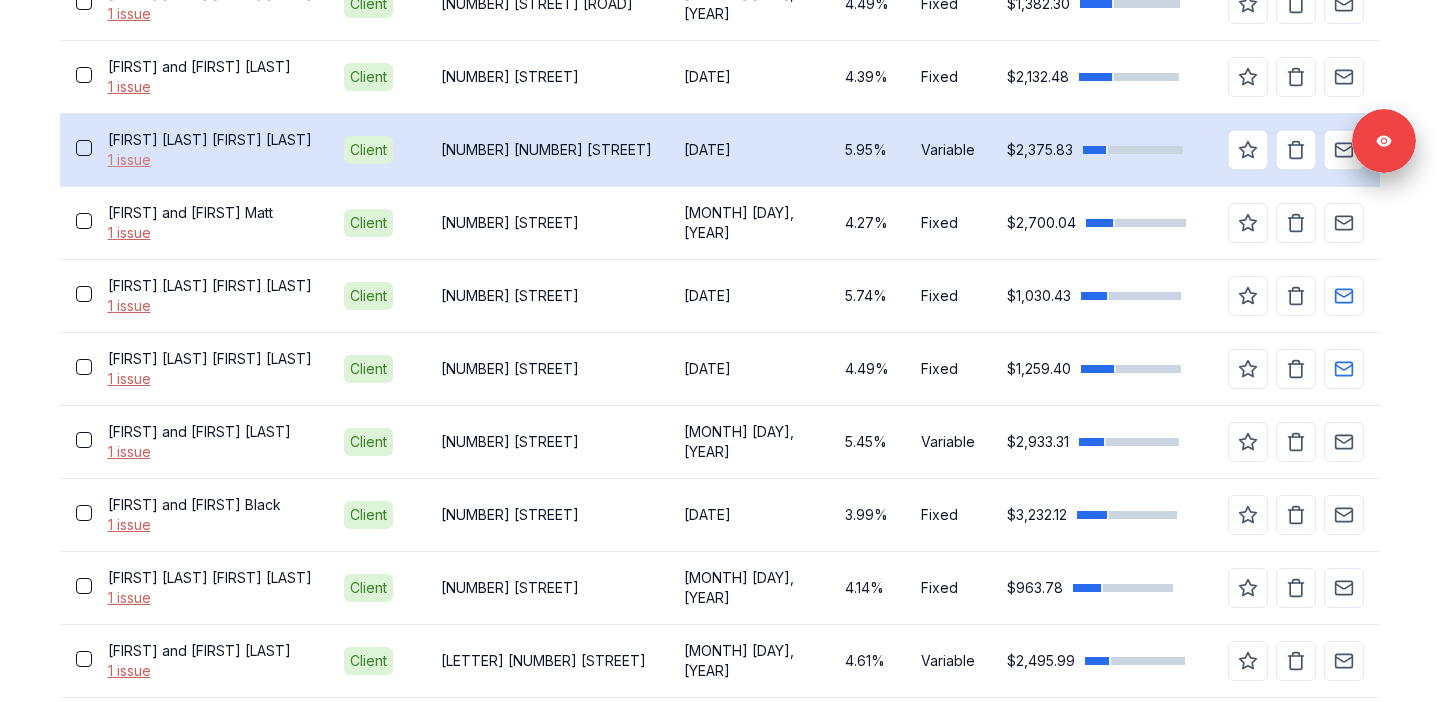 click on "1   issue" at bounding box center (210, 160) 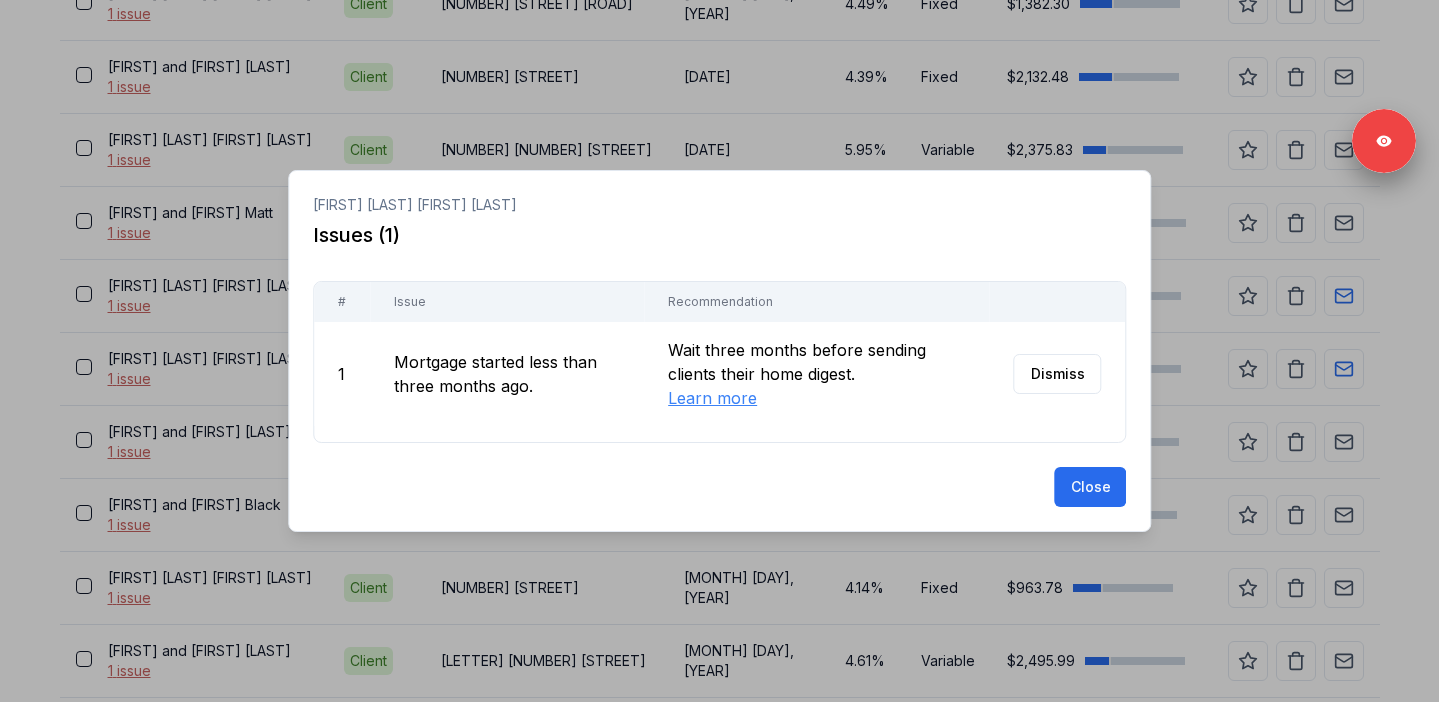 click at bounding box center [719, 351] 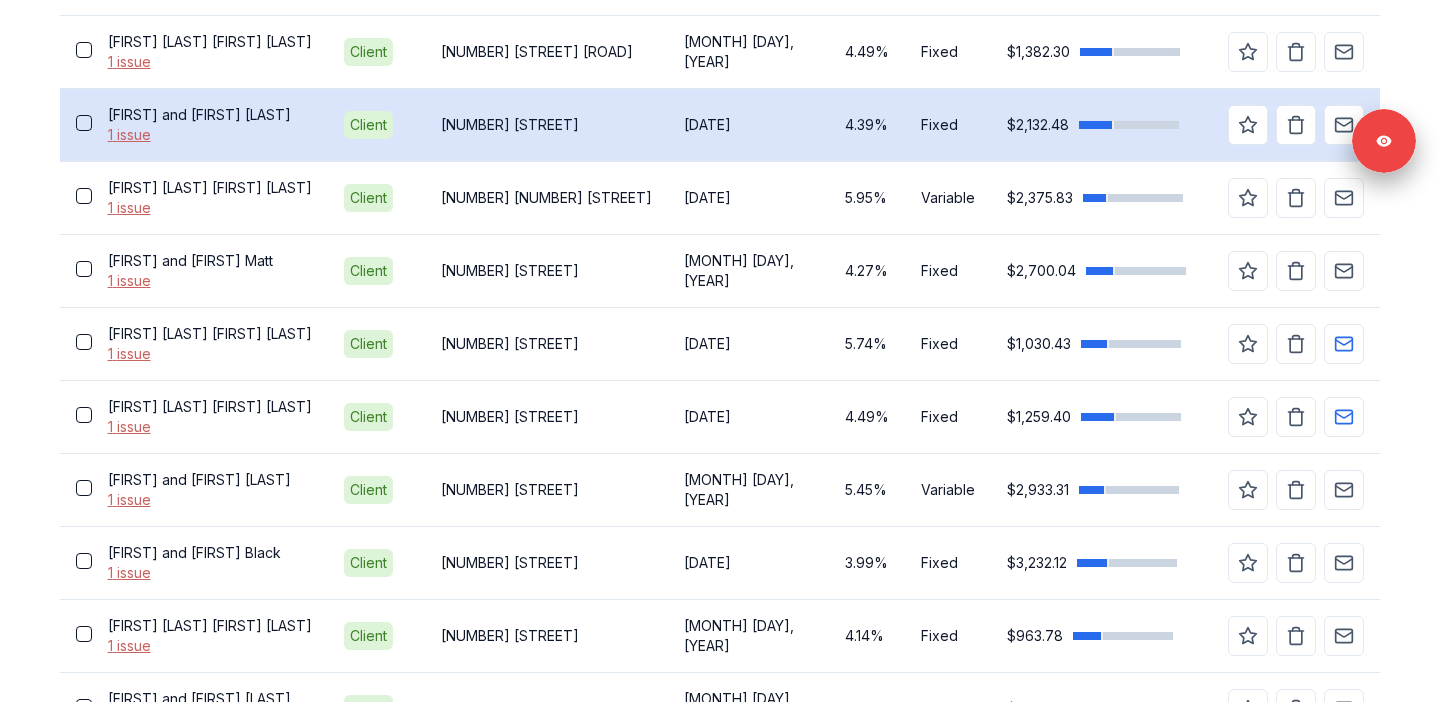 scroll, scrollTop: 1432, scrollLeft: 0, axis: vertical 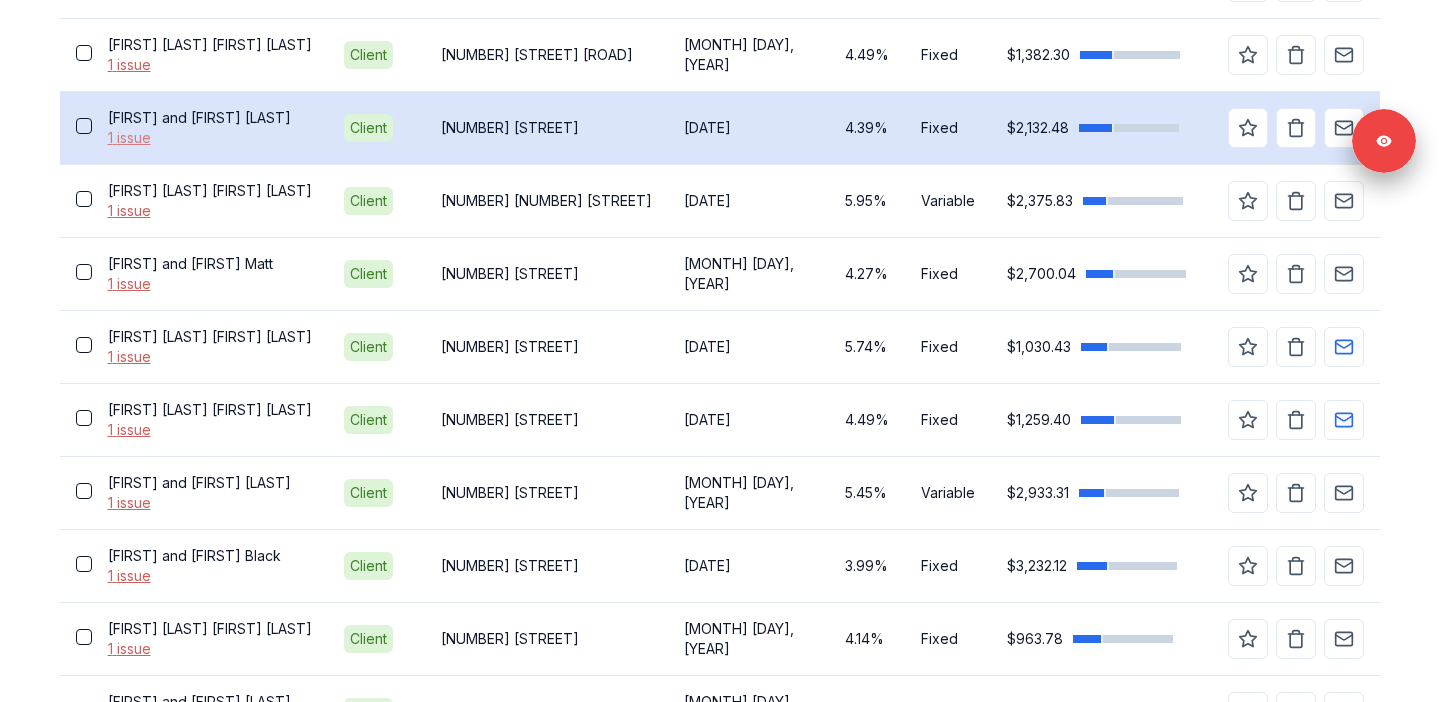 click on "1   issue" at bounding box center (210, 138) 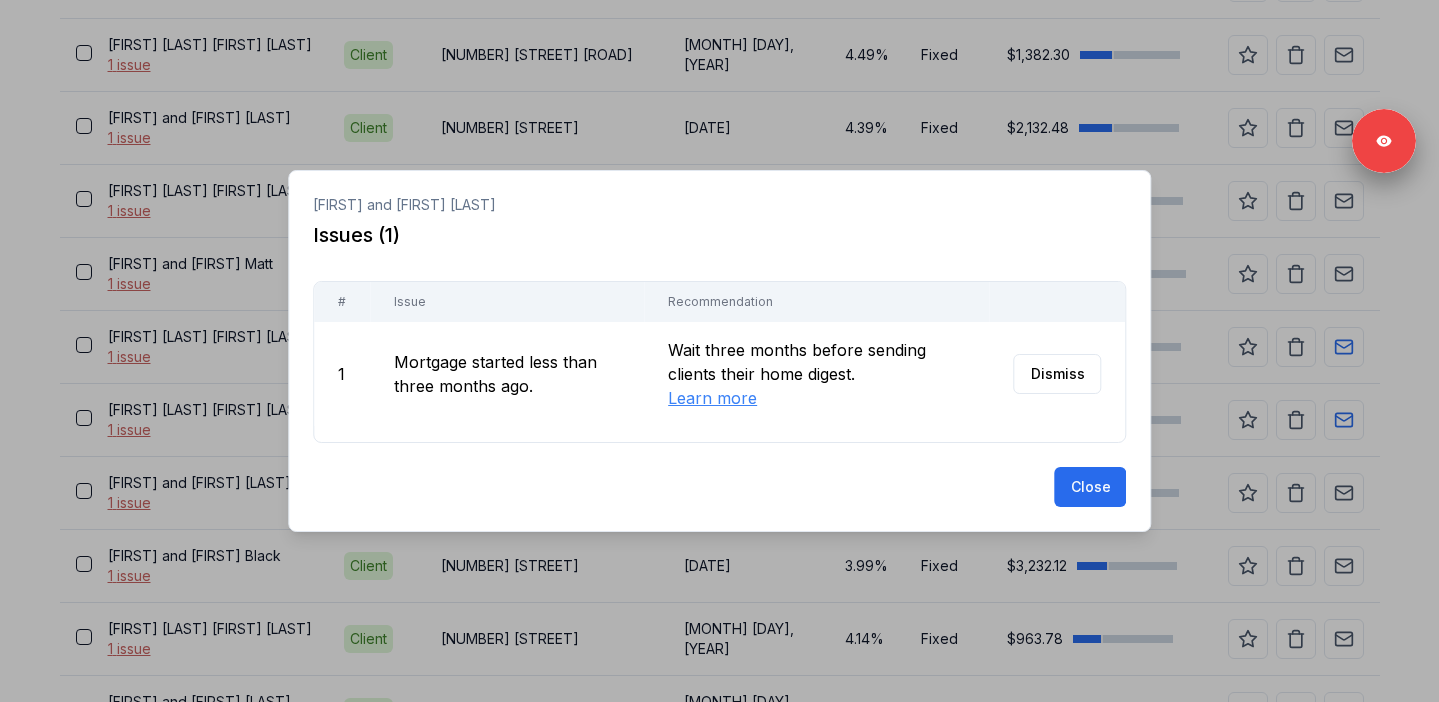 click at bounding box center [719, 351] 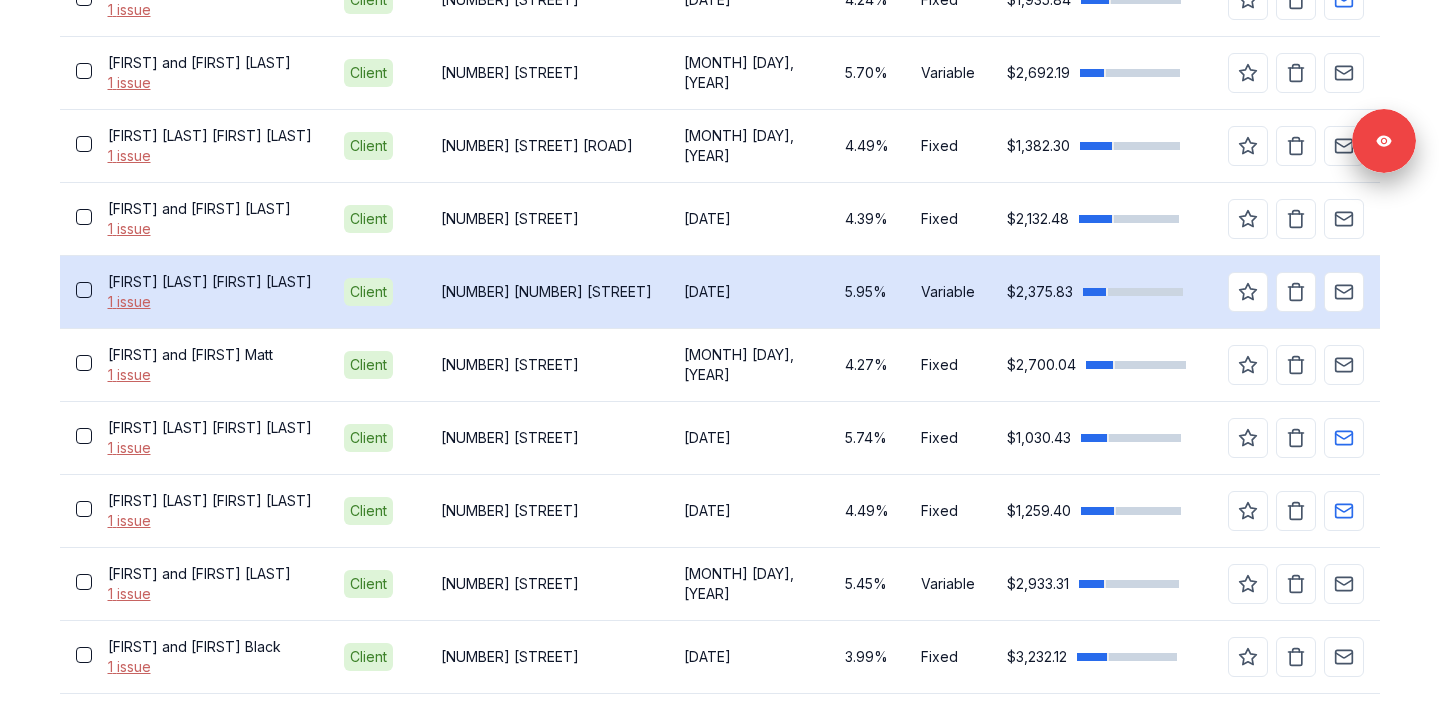 scroll, scrollTop: 1336, scrollLeft: 0, axis: vertical 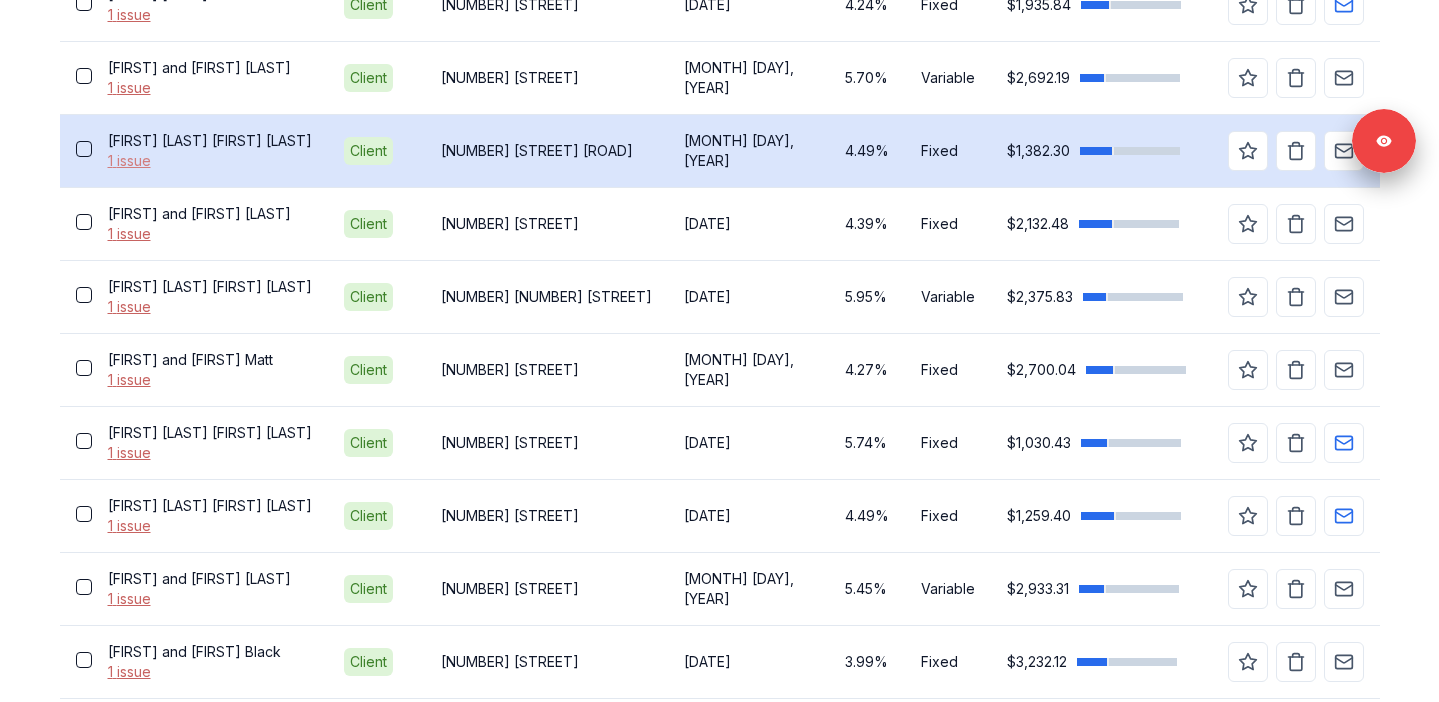 click on "1   issue" at bounding box center [210, 161] 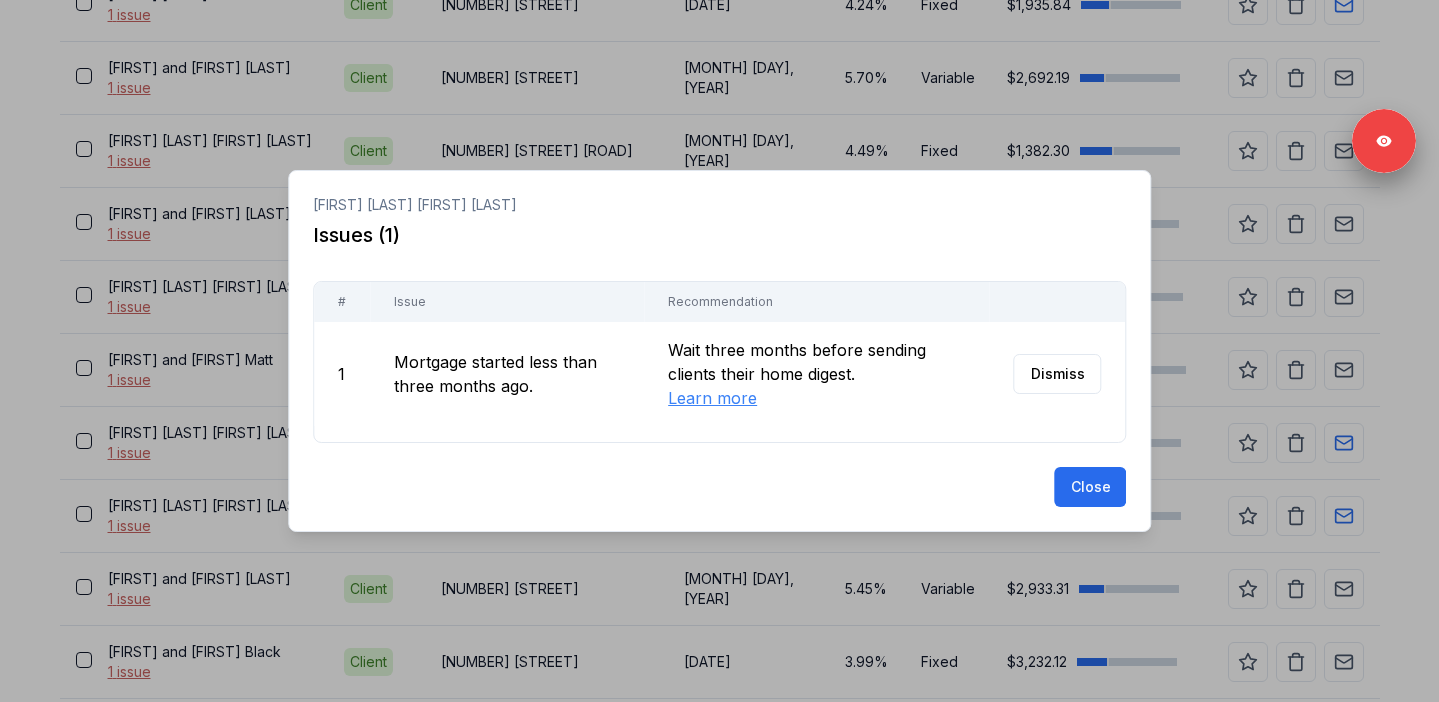 click at bounding box center [719, 351] 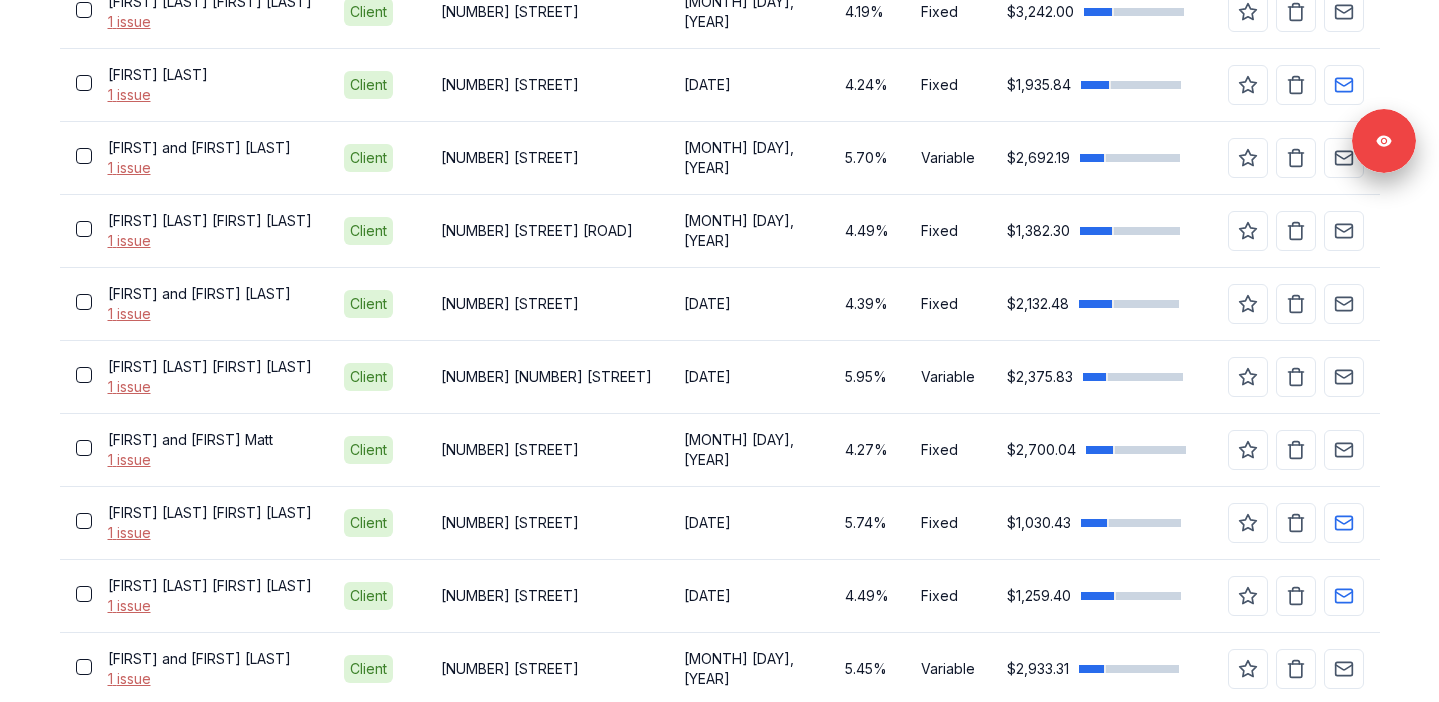 scroll, scrollTop: 1245, scrollLeft: 0, axis: vertical 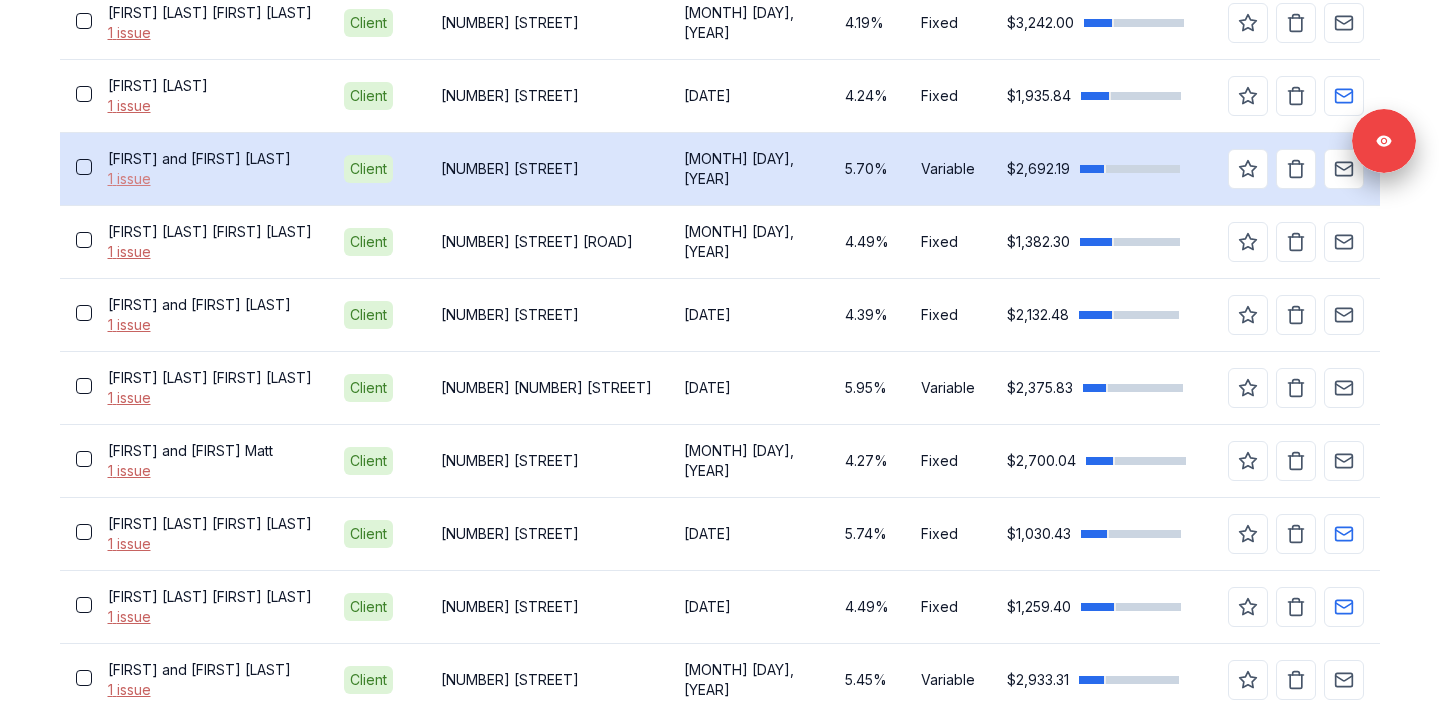 click on "1   issue" at bounding box center (210, 179) 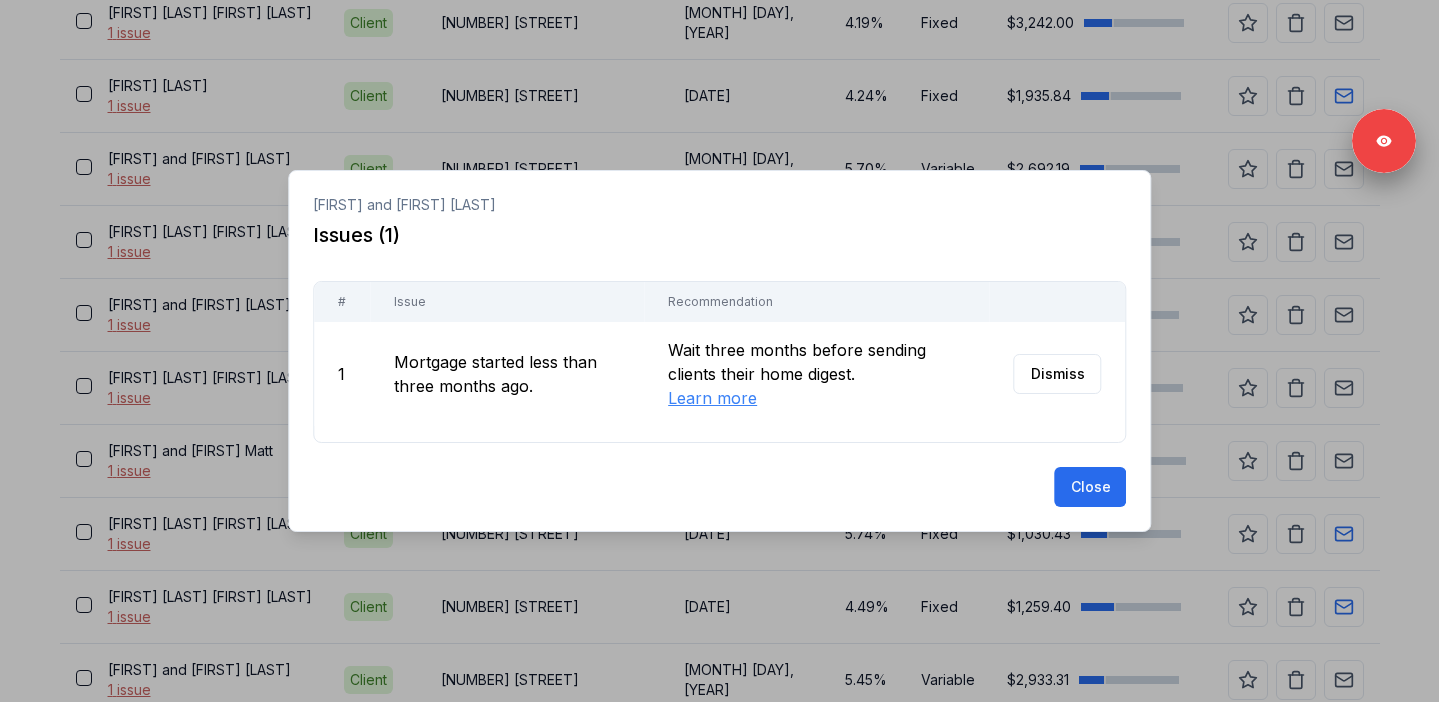 click at bounding box center (719, 351) 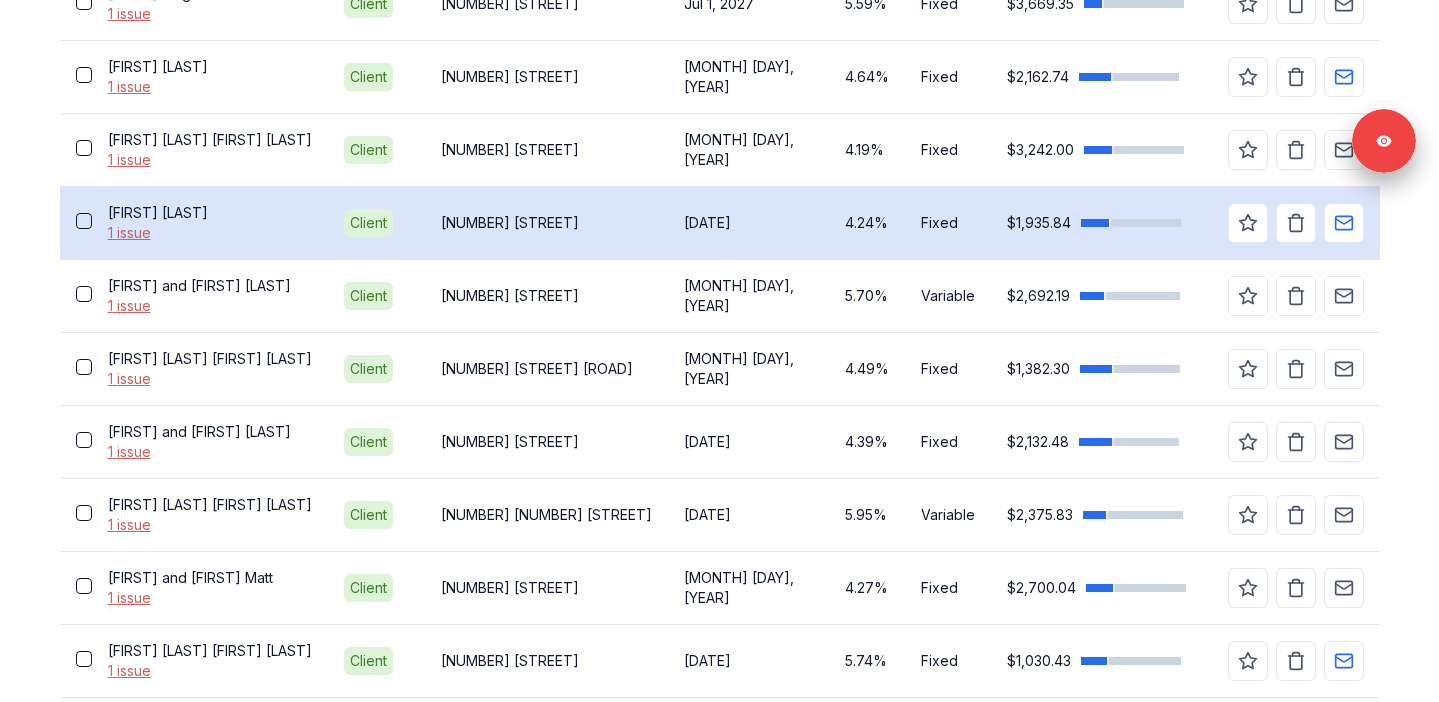 scroll, scrollTop: 1110, scrollLeft: 0, axis: vertical 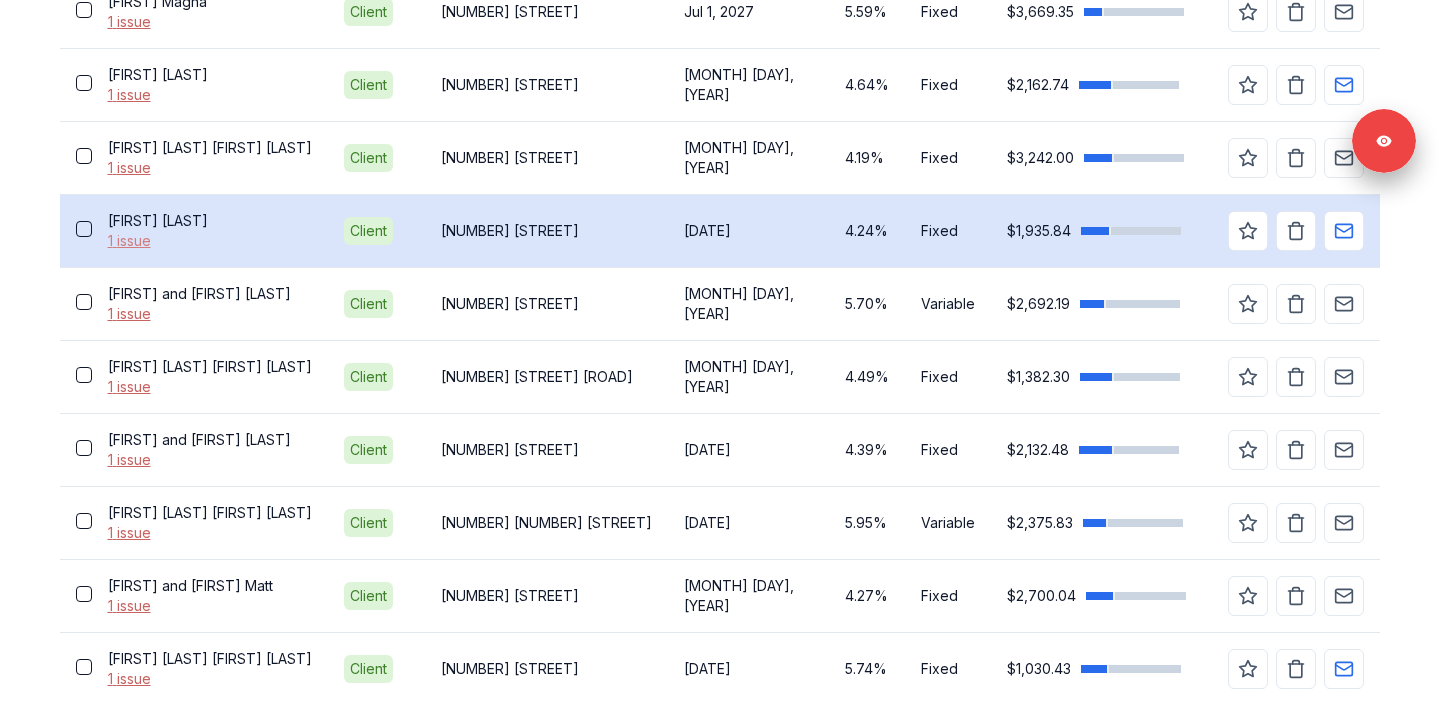 click on "1   issue" at bounding box center [210, 241] 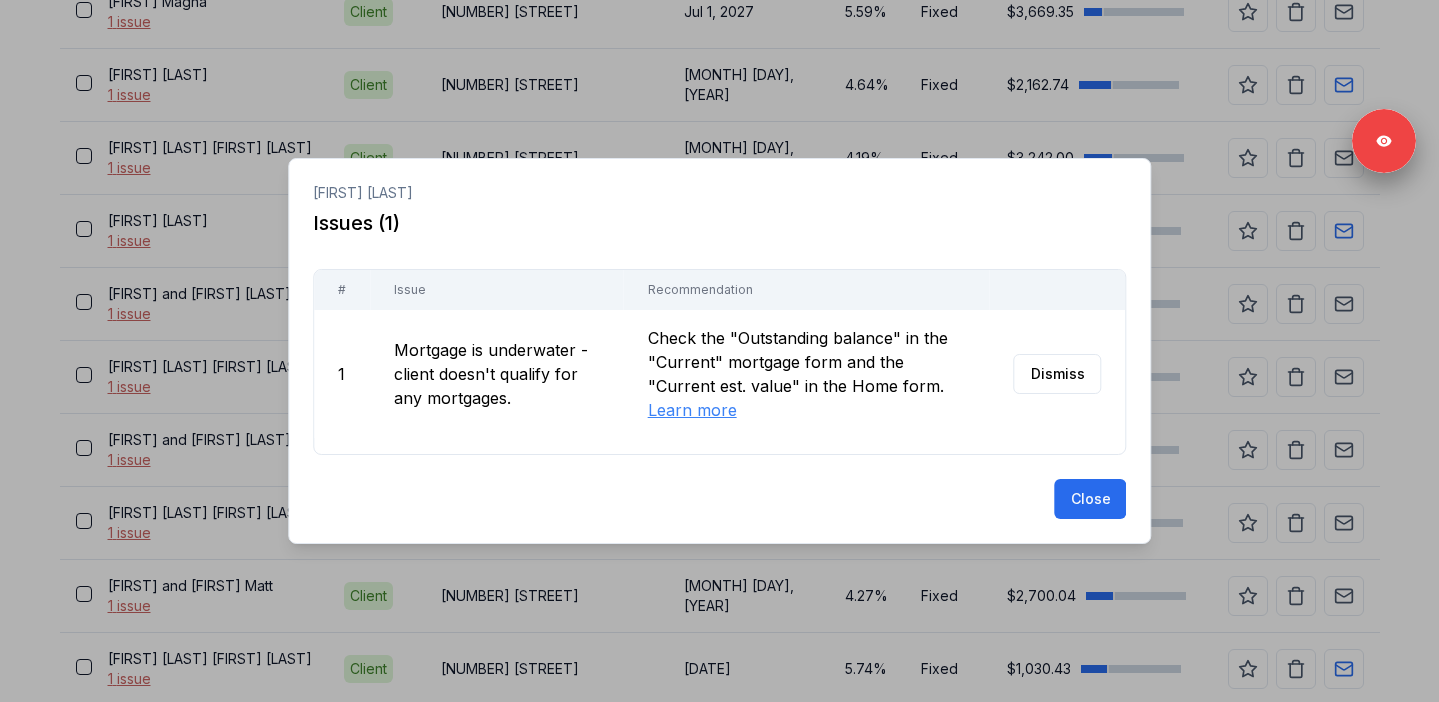 click at bounding box center (719, 351) 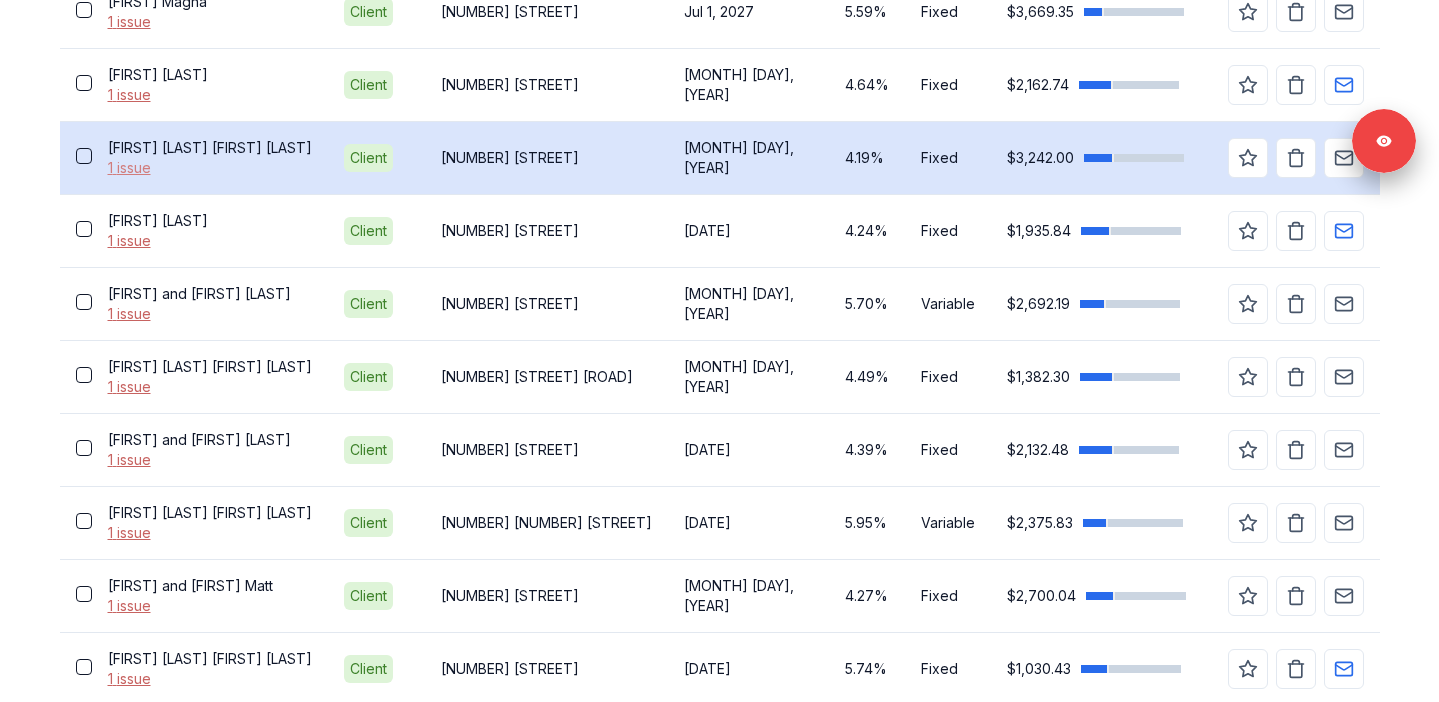 click on "1   issue" at bounding box center [210, 168] 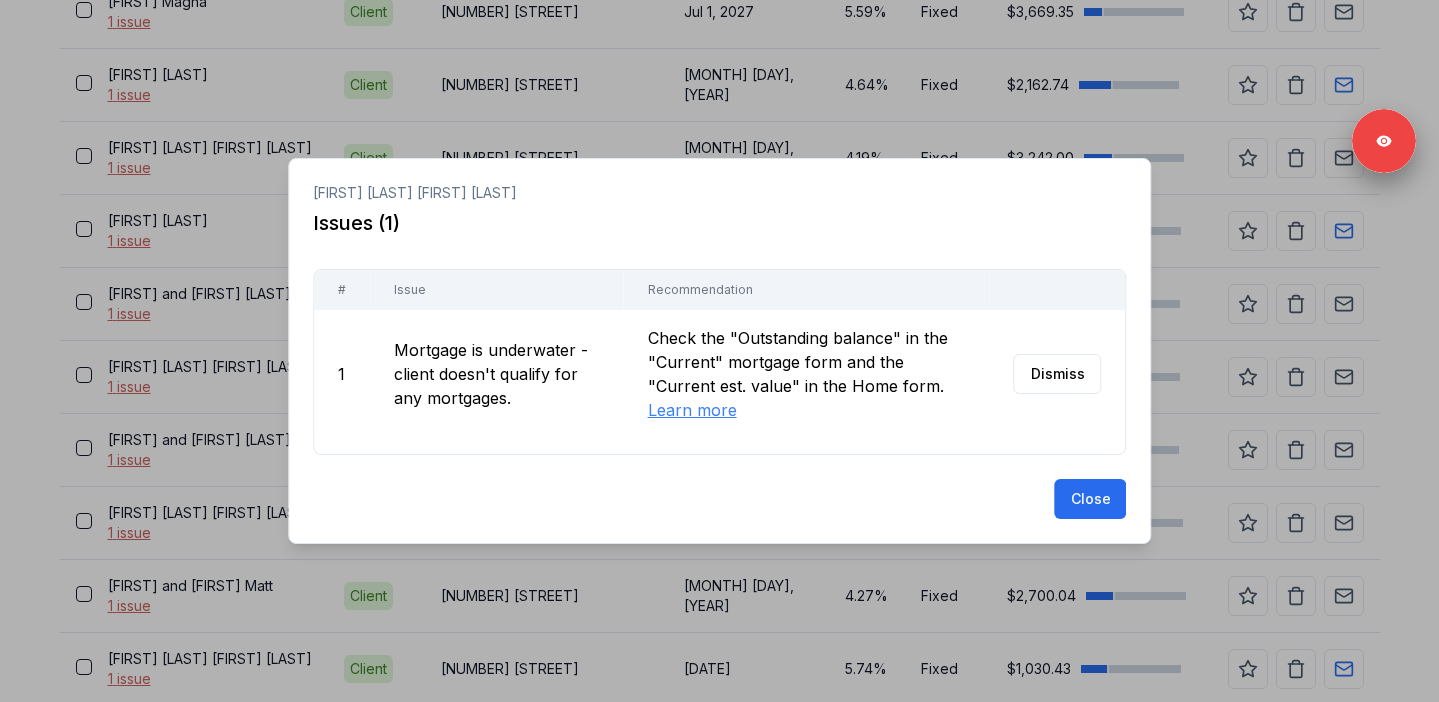 click at bounding box center [719, 351] 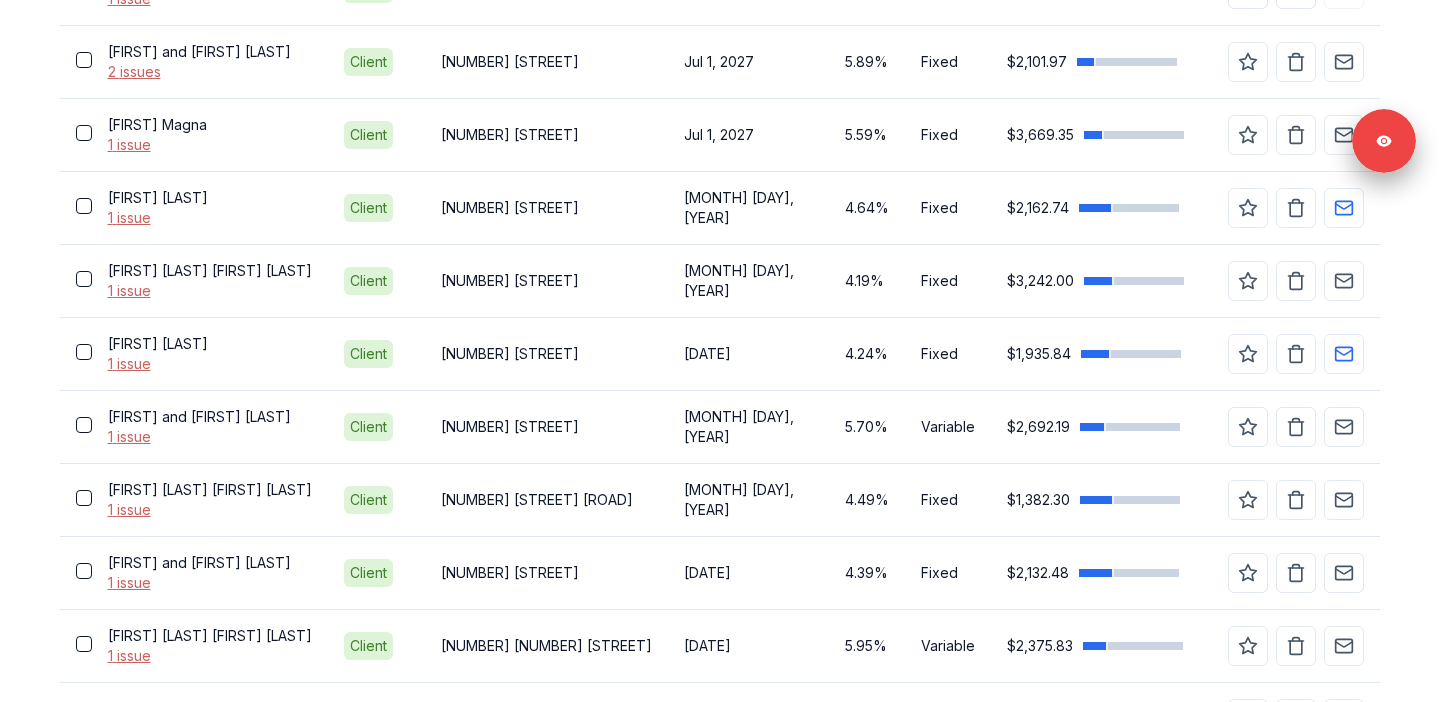 scroll, scrollTop: 960, scrollLeft: 0, axis: vertical 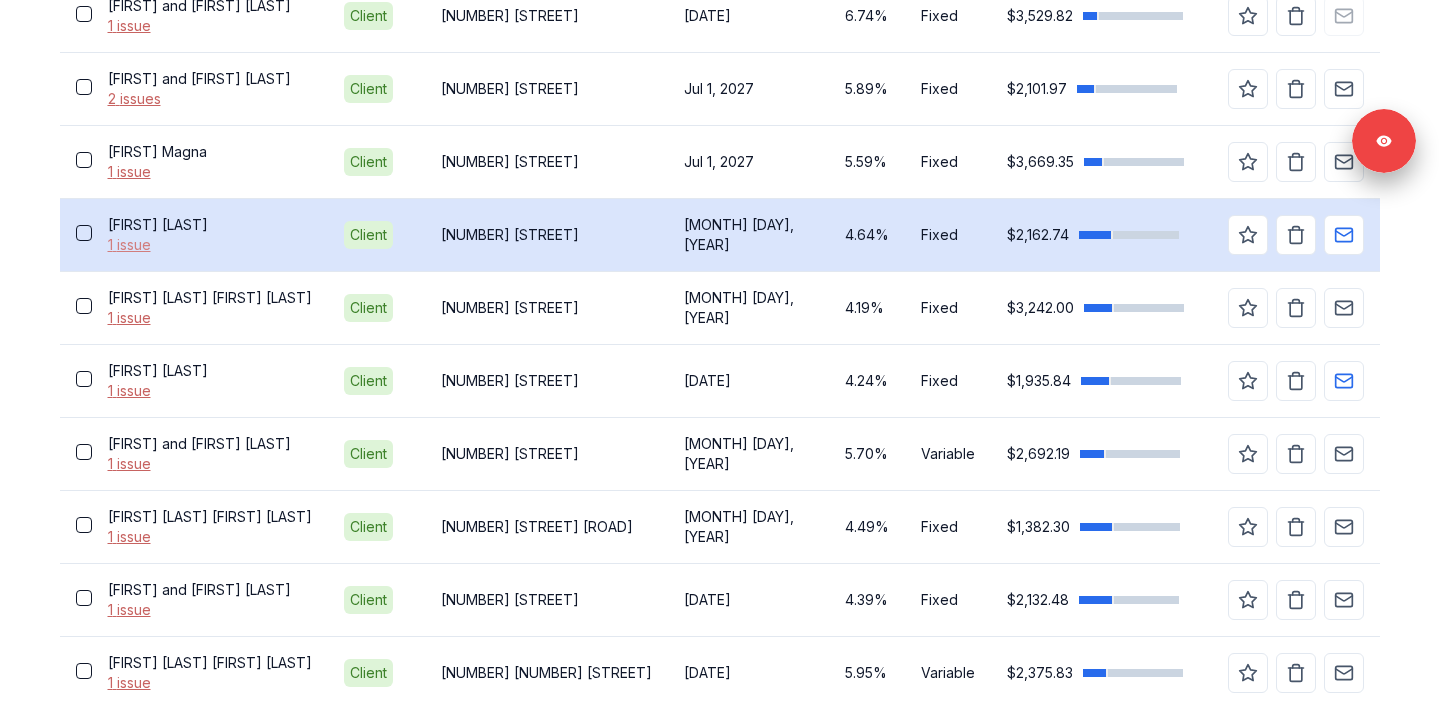 click on "1   issue" at bounding box center (210, 245) 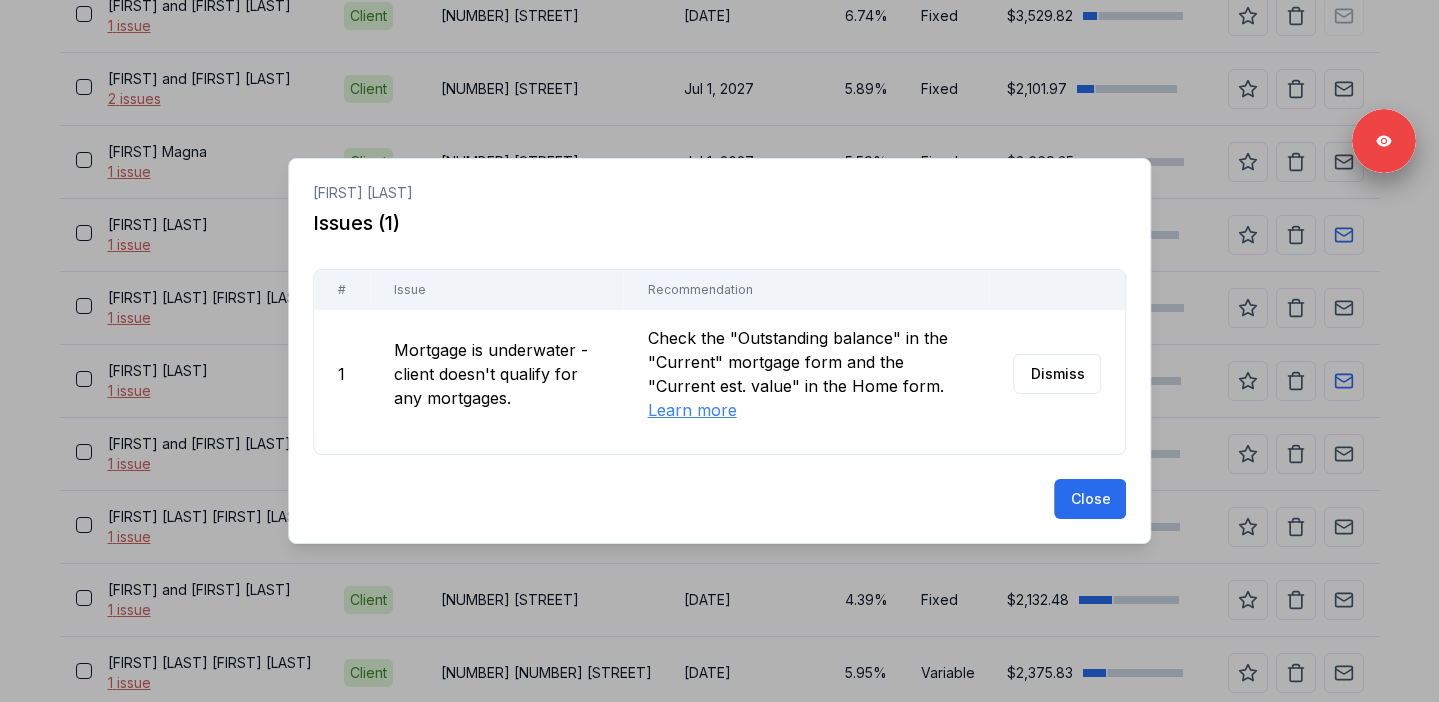 click at bounding box center [719, 351] 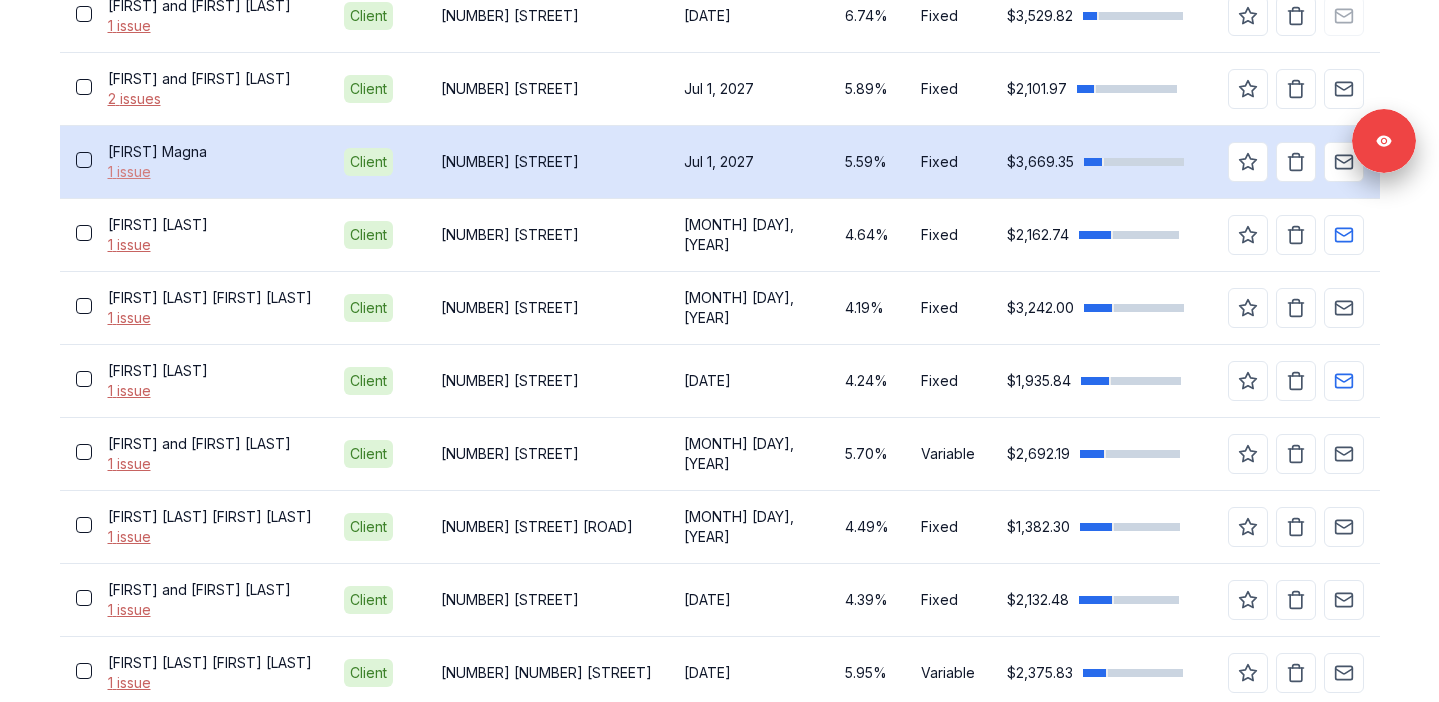 click on "1   issue" at bounding box center (210, 172) 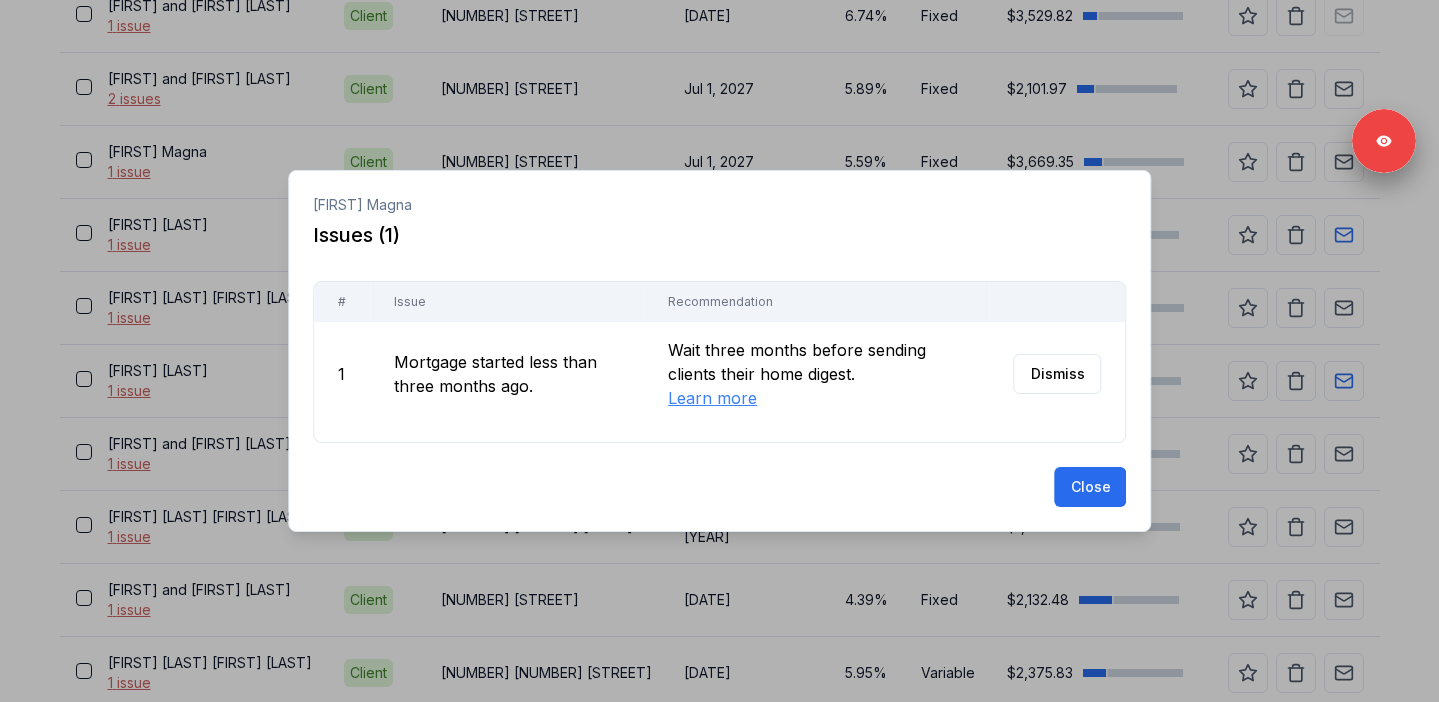 click at bounding box center (719, 351) 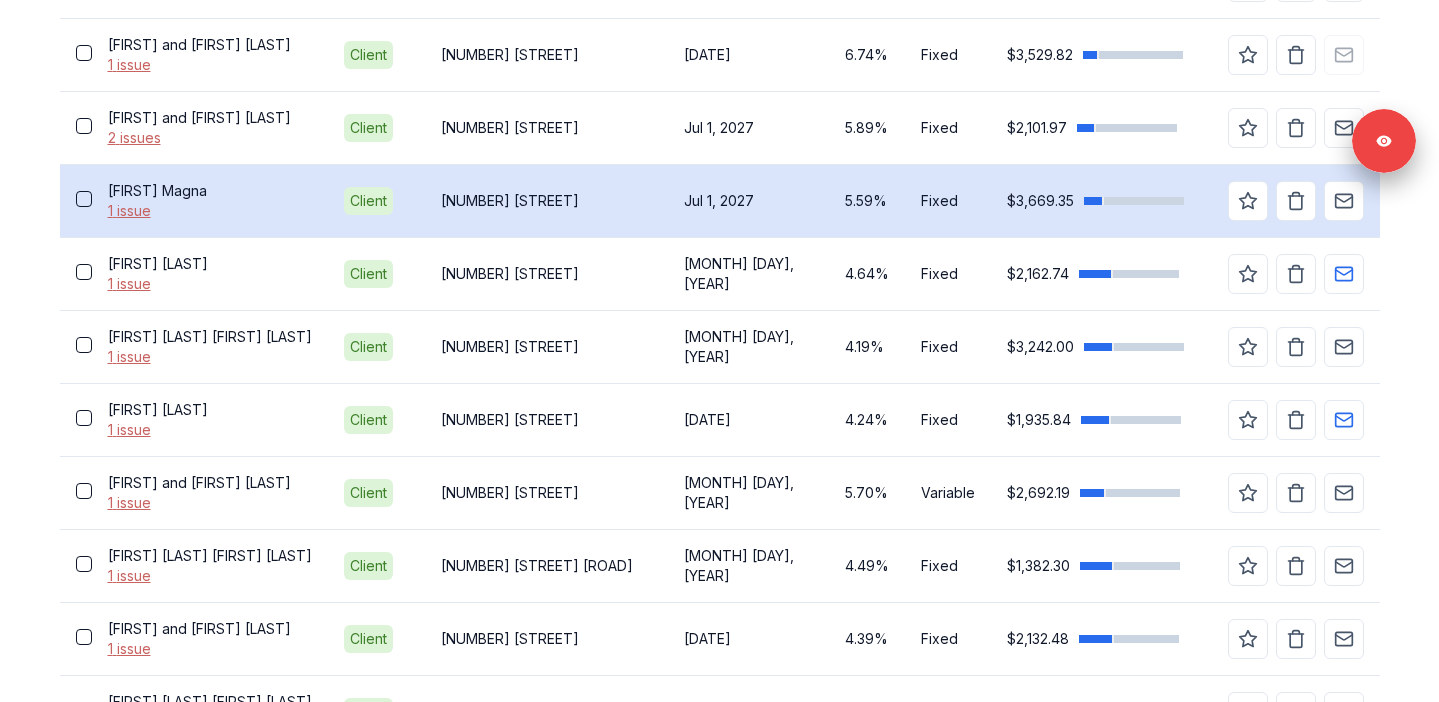 scroll, scrollTop: 912, scrollLeft: 0, axis: vertical 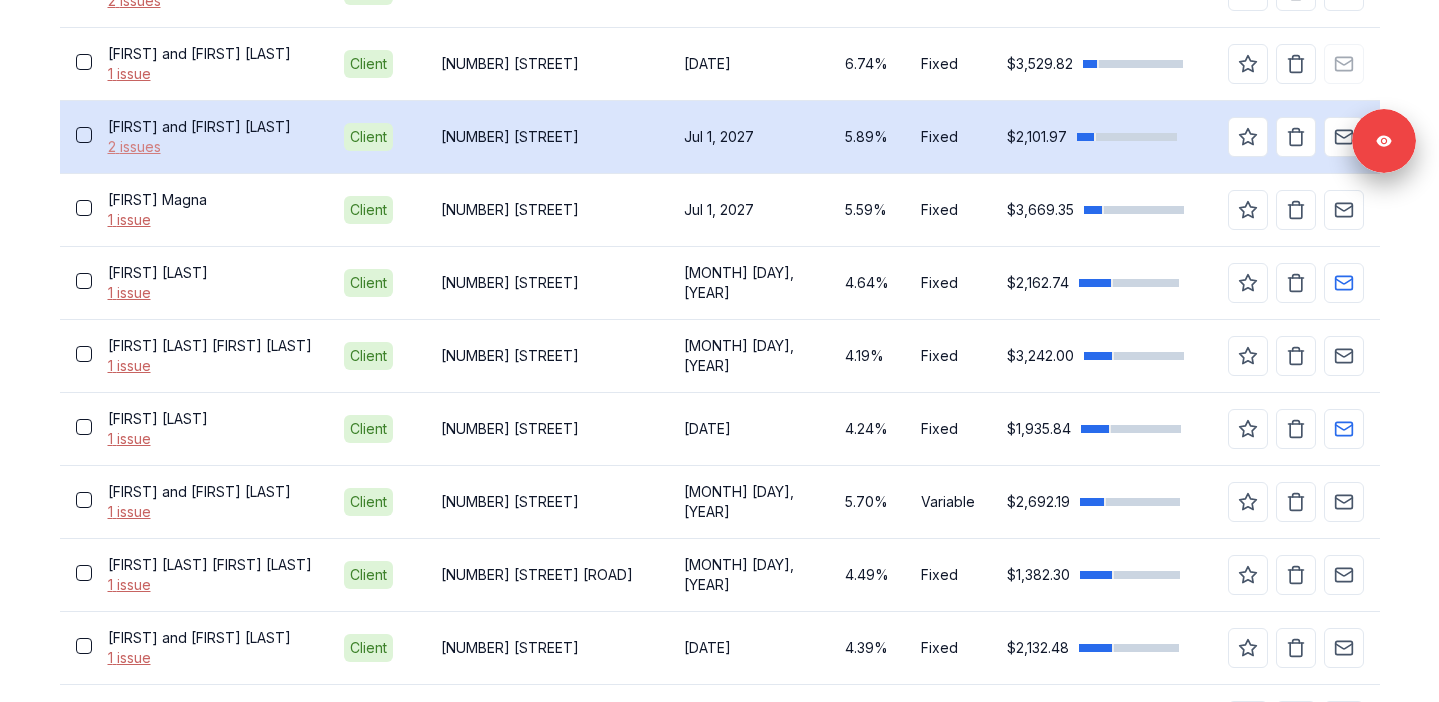 click on "2   issues" at bounding box center (210, 147) 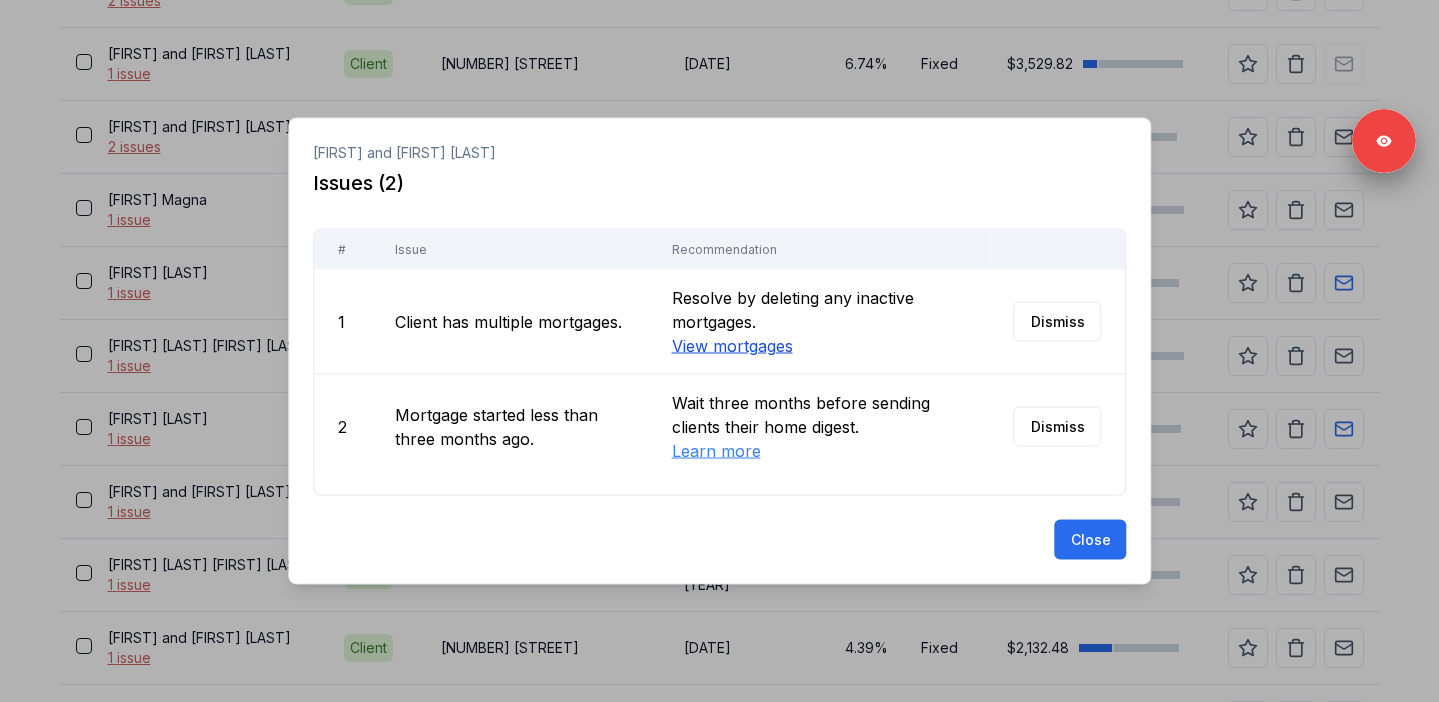 click on "View mortgages" at bounding box center [731, 346] 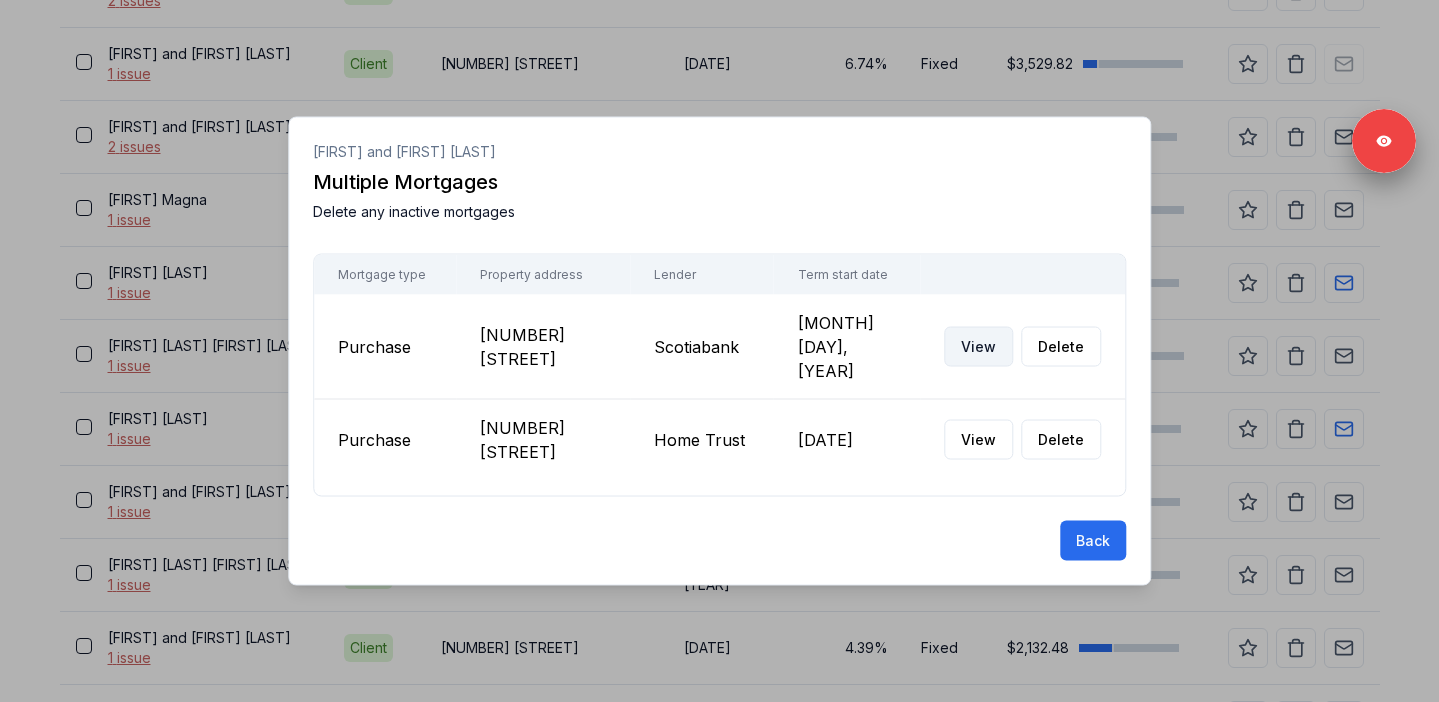 click on "View" at bounding box center (978, 347) 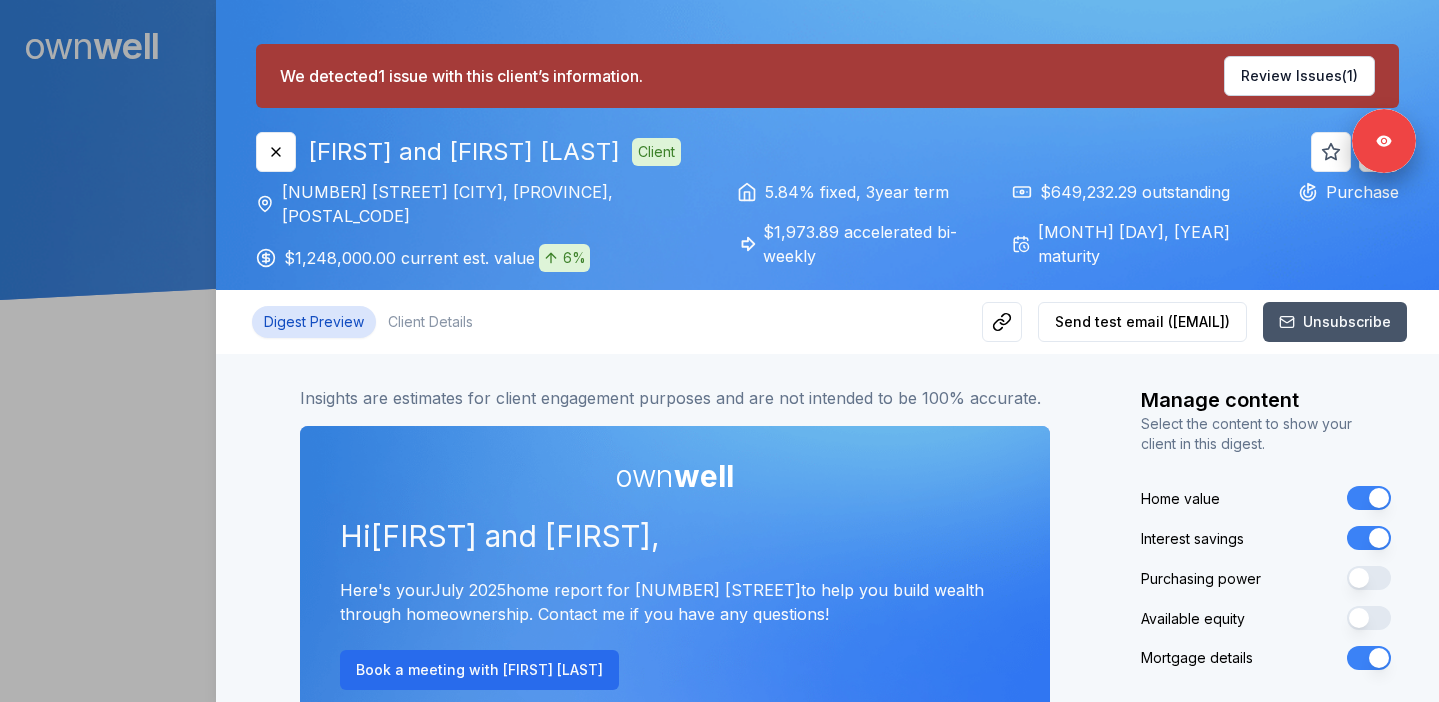 scroll, scrollTop: 0, scrollLeft: 0, axis: both 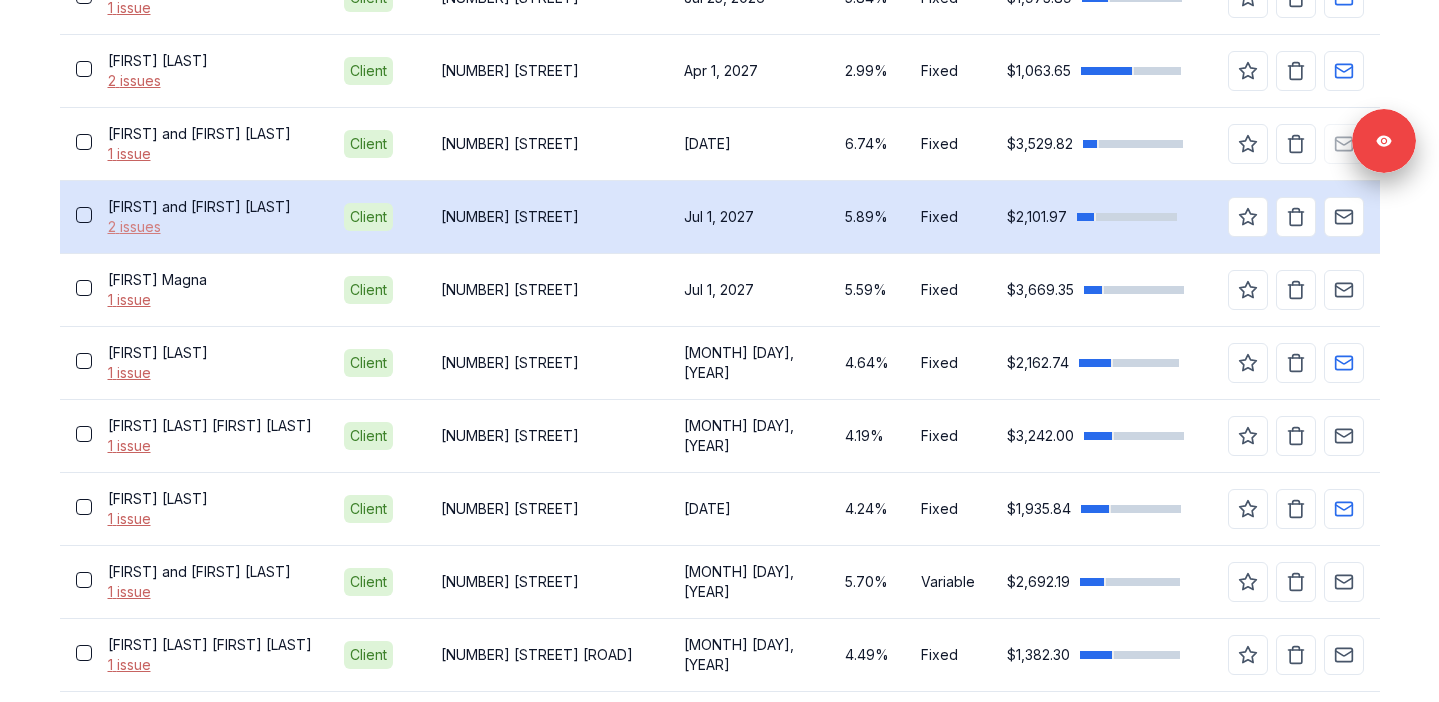 click on "2   issues" at bounding box center (210, 227) 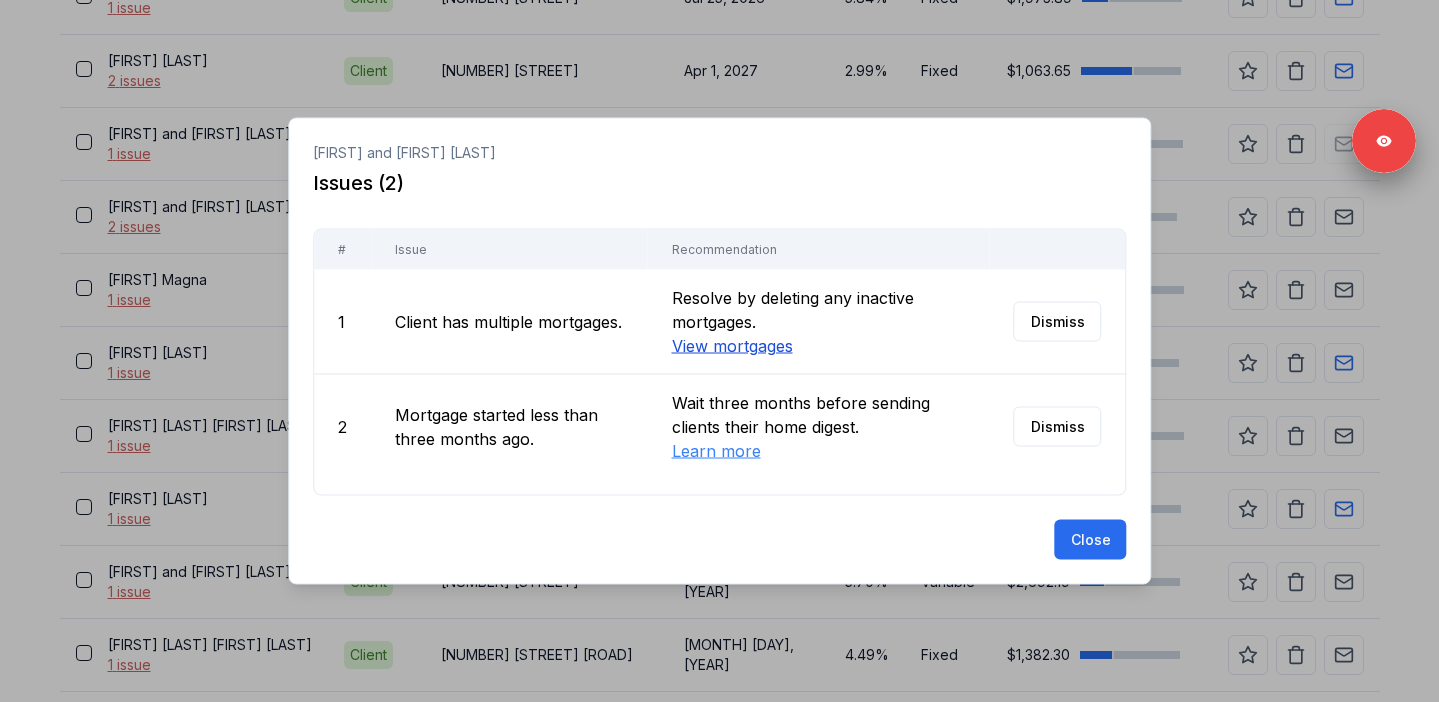 click on "View mortgages" at bounding box center [731, 346] 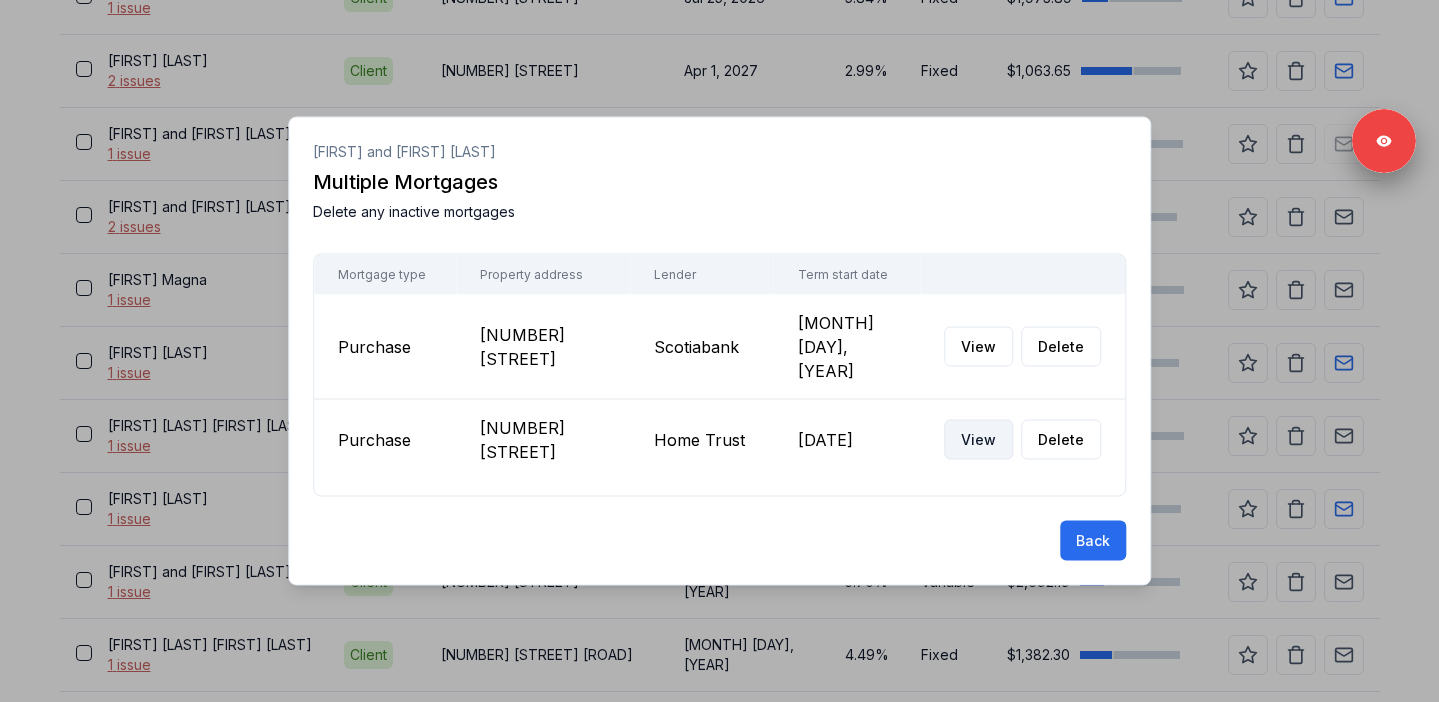 click on "View" at bounding box center (978, 440) 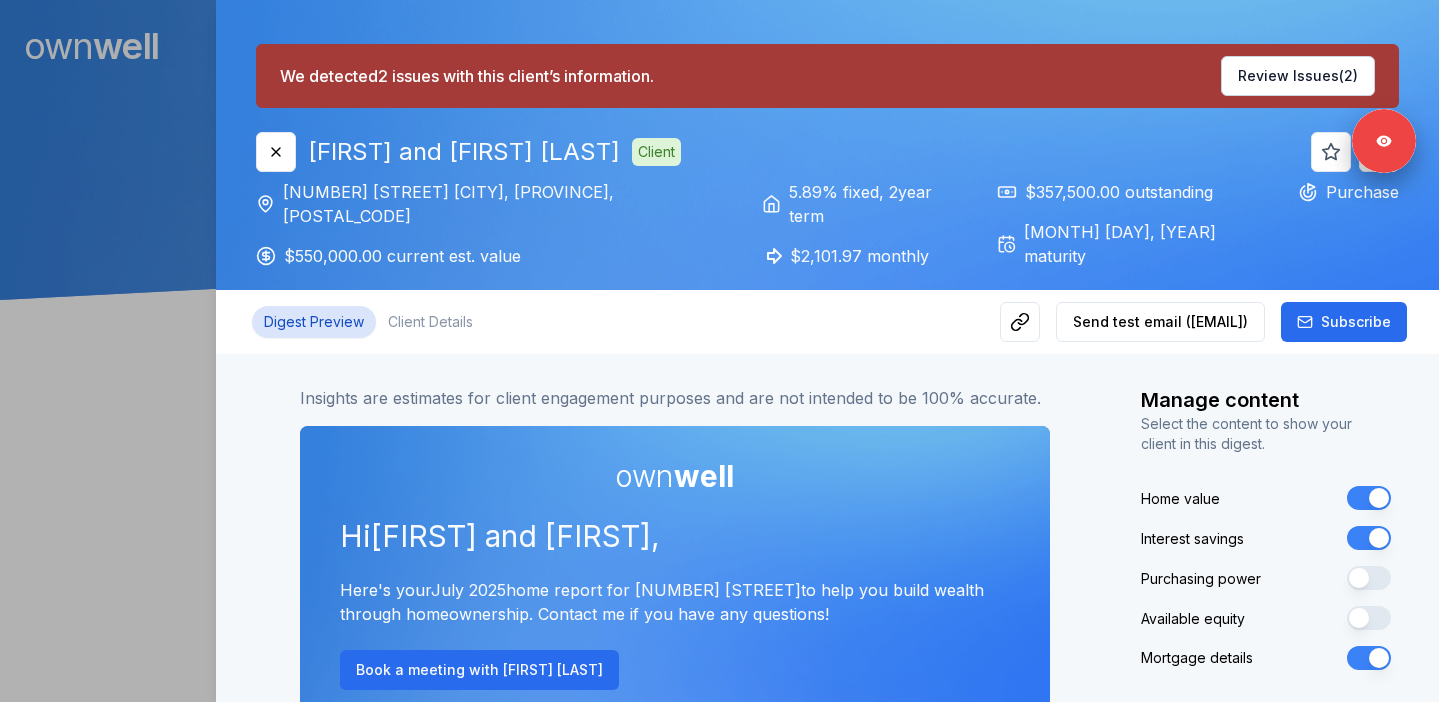 scroll, scrollTop: 0, scrollLeft: 0, axis: both 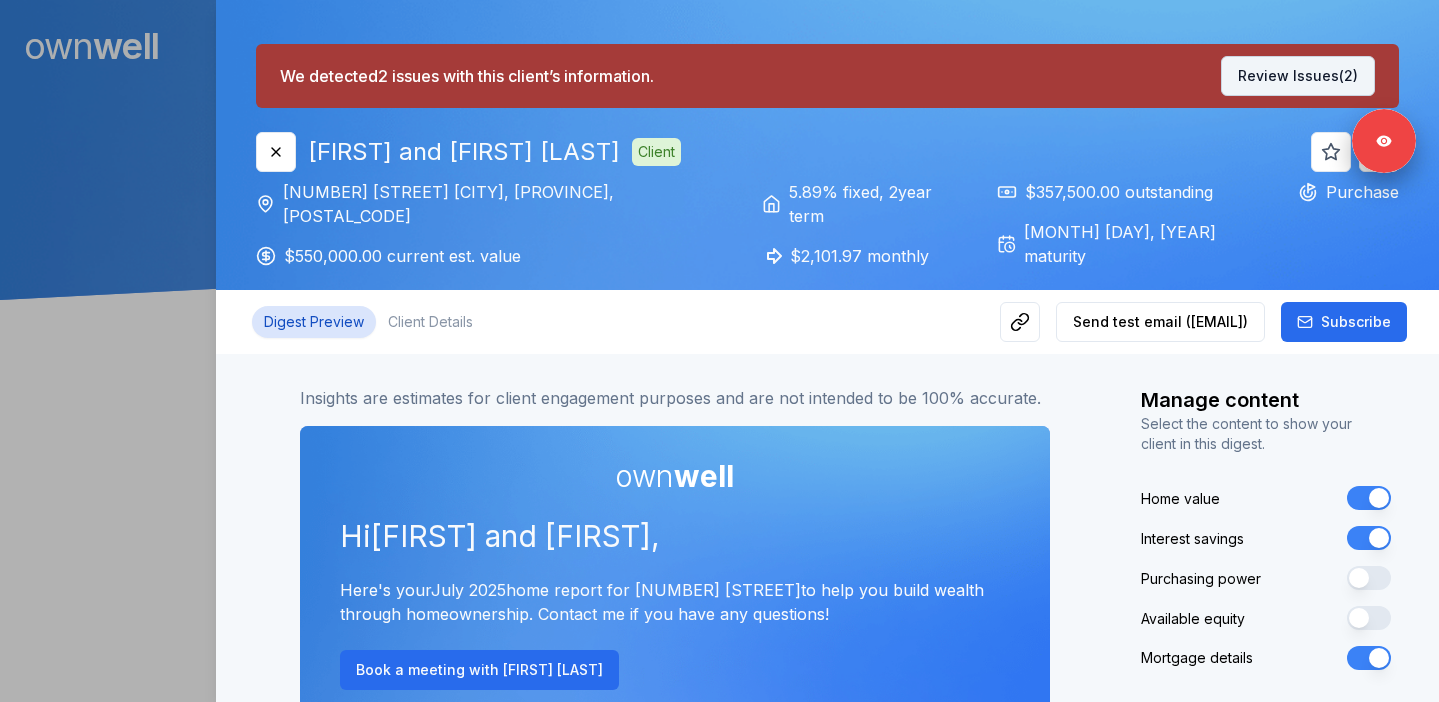 click on "Review Issues  (2)" at bounding box center (1298, 76) 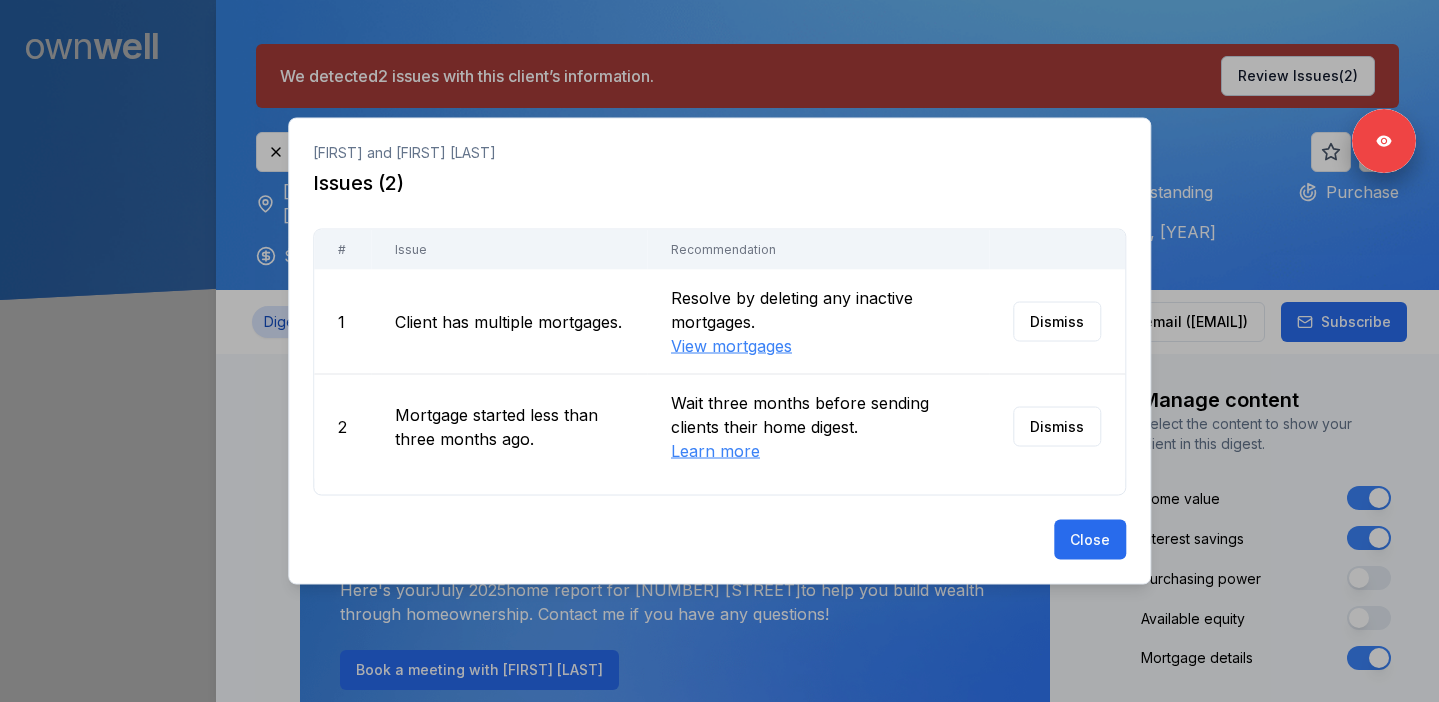 click on "[FIRST] and [FIRST]   Howard Issues ( 2 )" at bounding box center [719, 170] 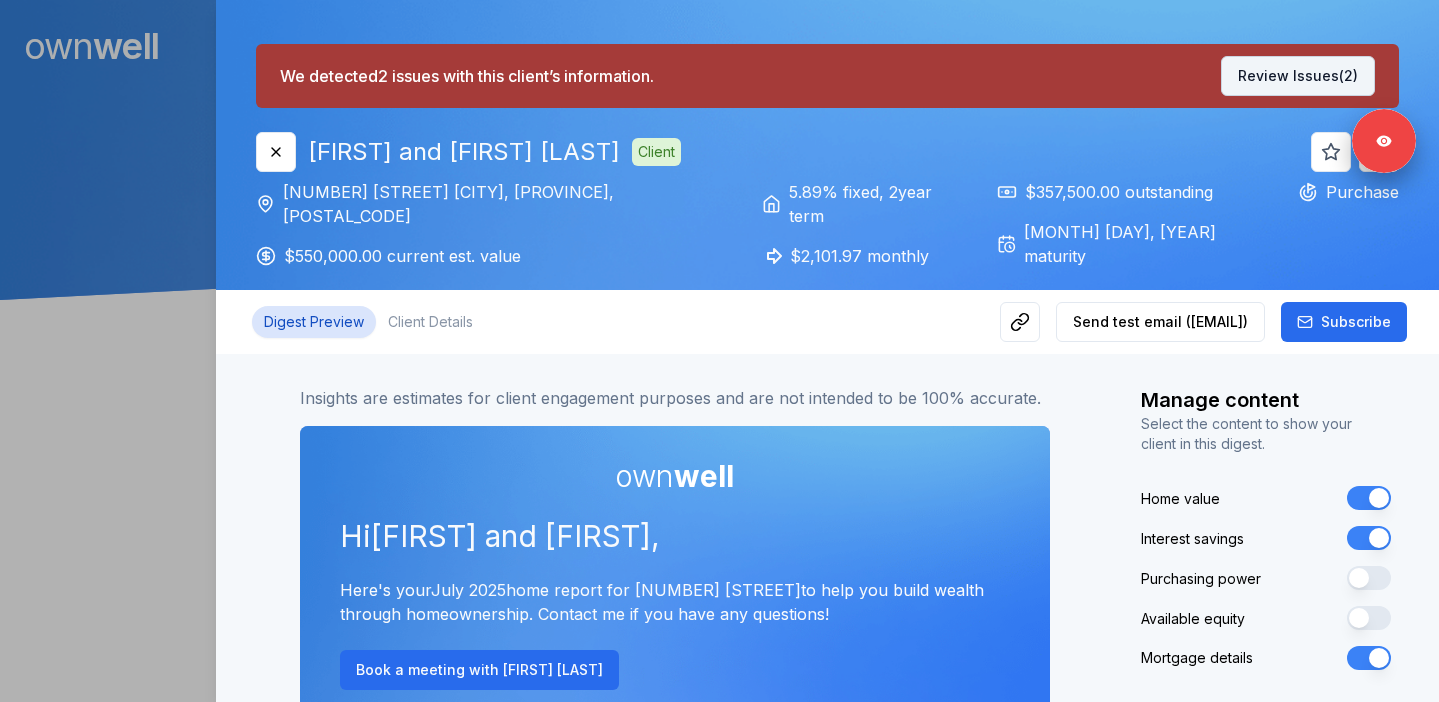 click on "Review Issues  (2)" at bounding box center [1298, 76] 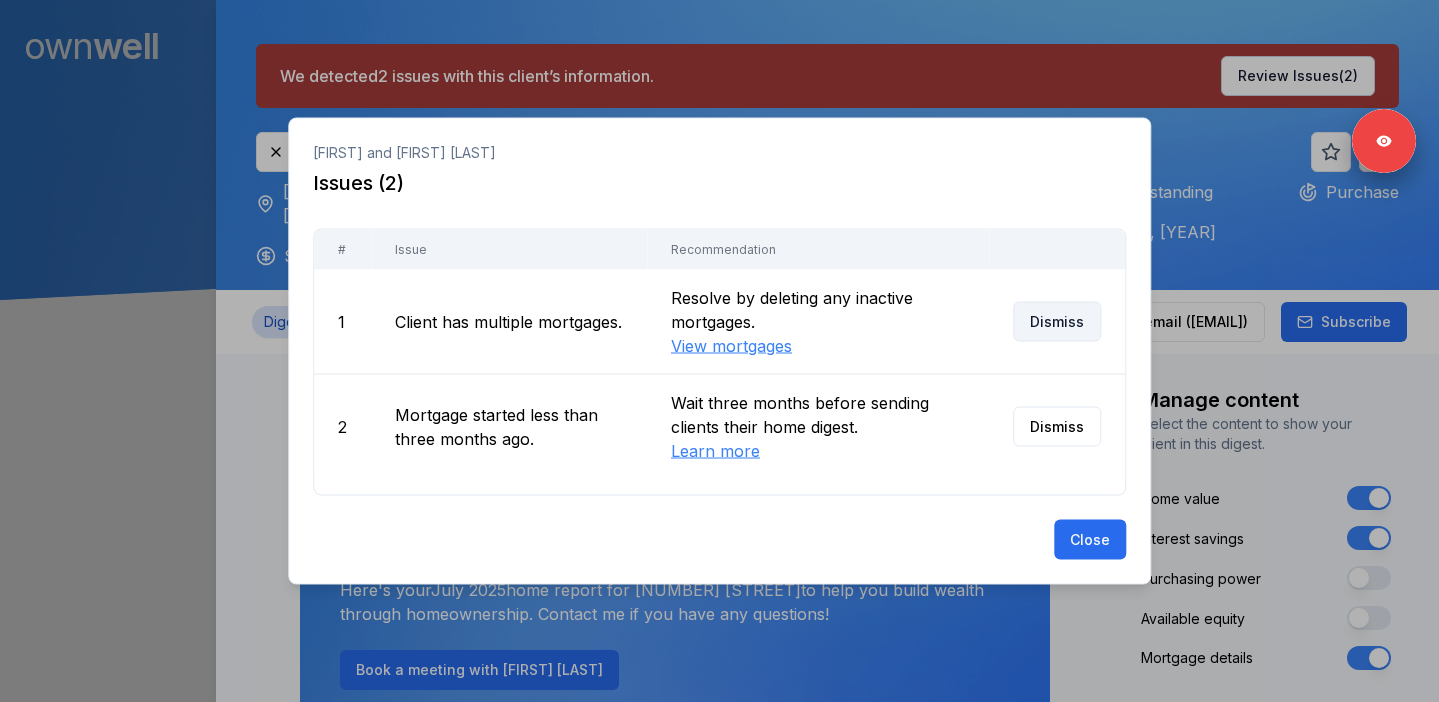 click on "Dismiss" at bounding box center (1057, 322) 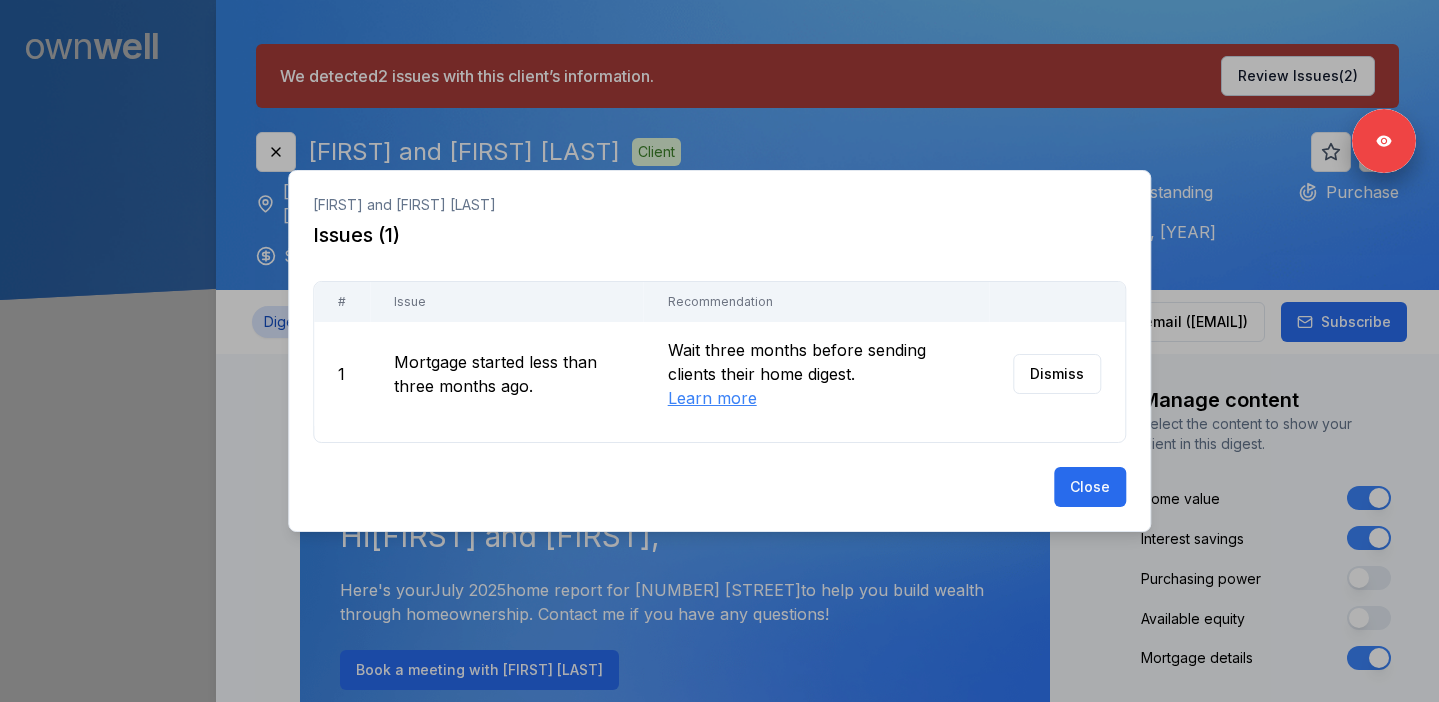 click at bounding box center [719, 351] 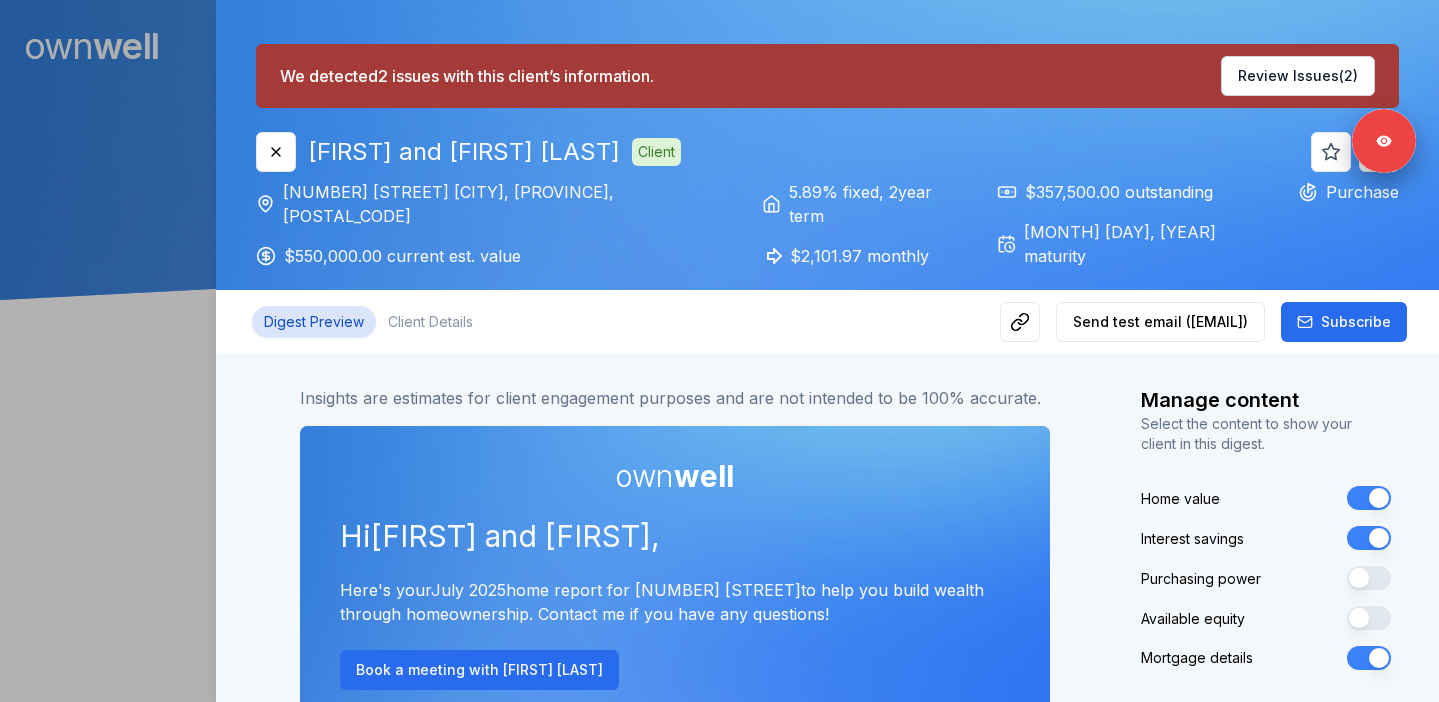 click at bounding box center (719, 351) 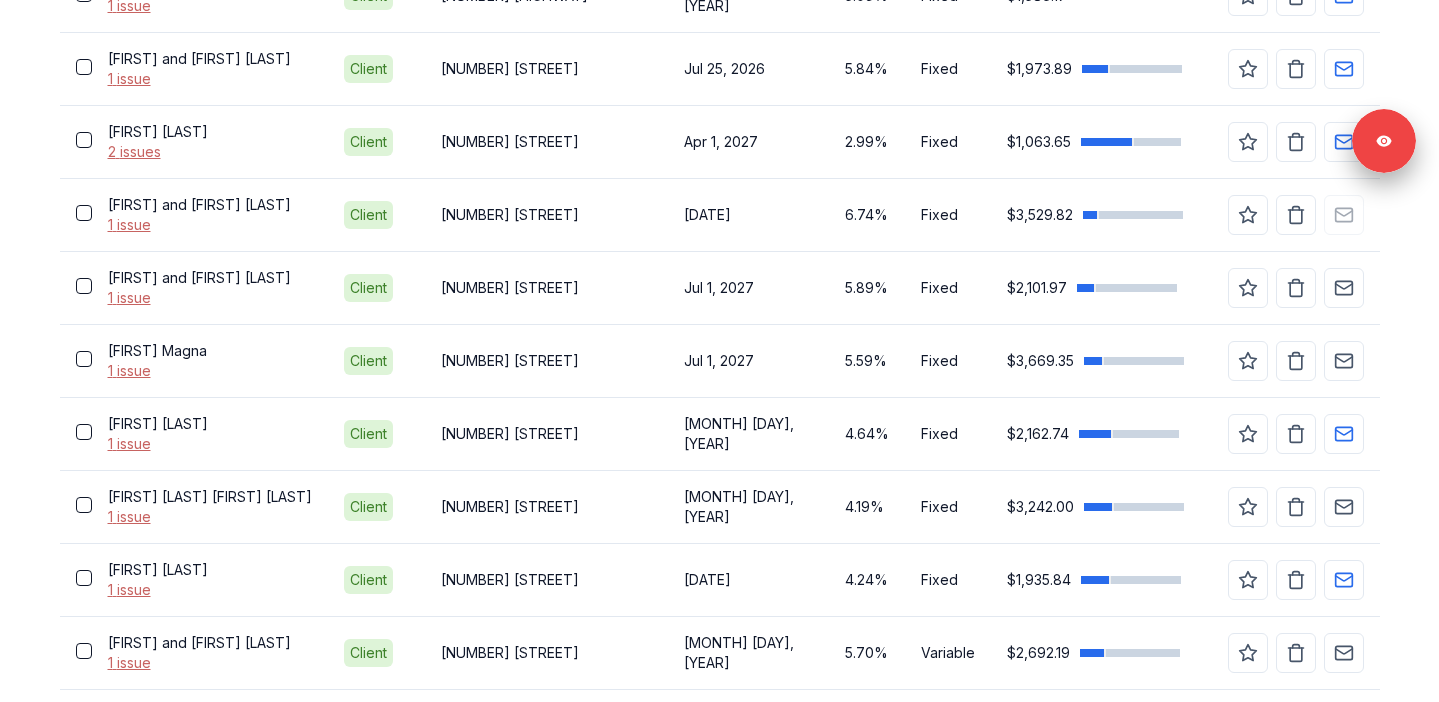 scroll, scrollTop: 356, scrollLeft: 0, axis: vertical 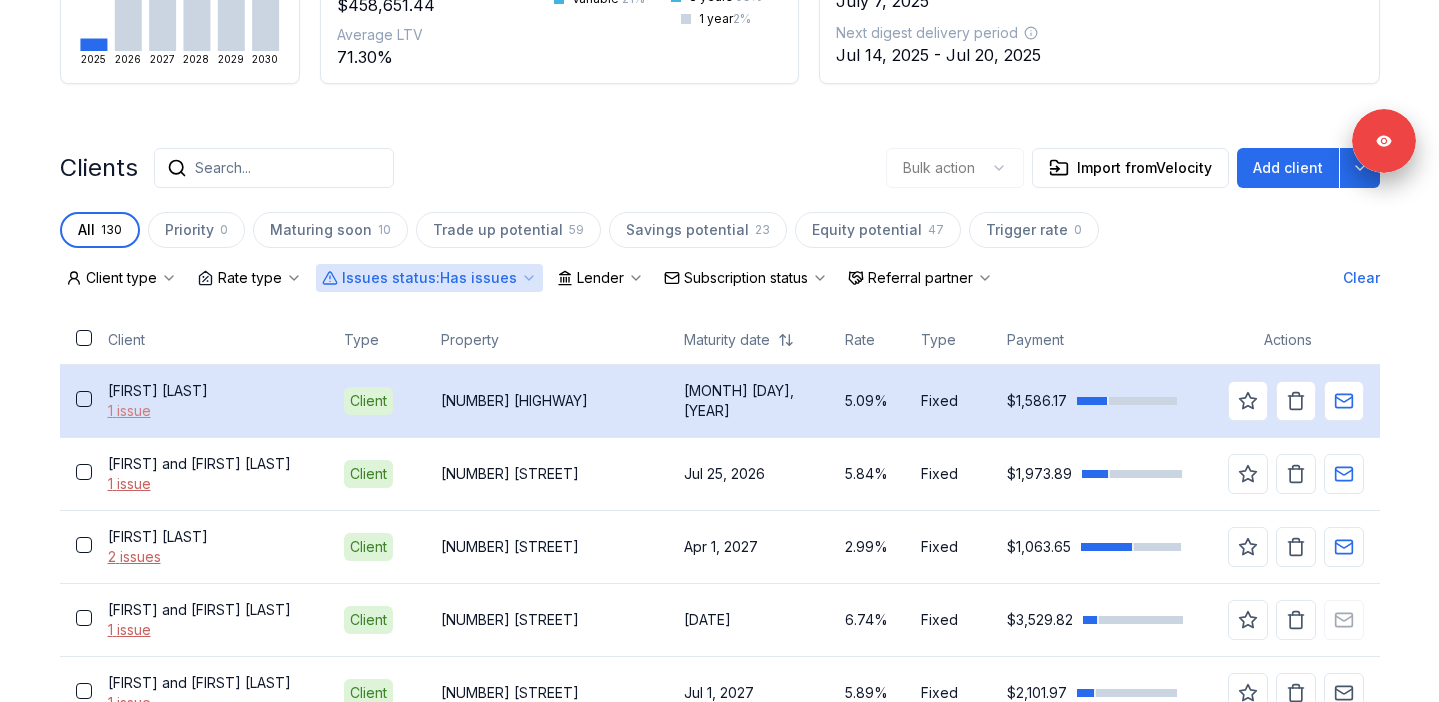 click on "1   issue" at bounding box center [210, 411] 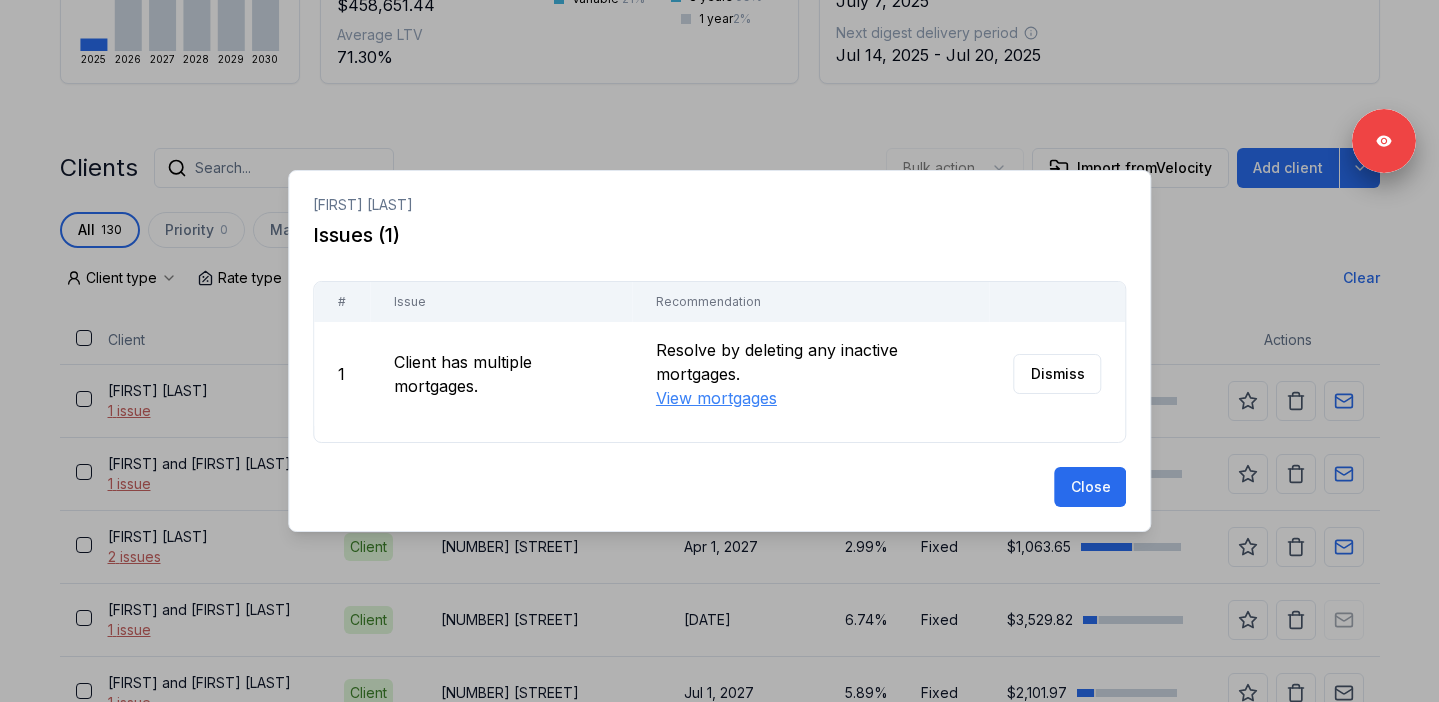 click at bounding box center (719, 351) 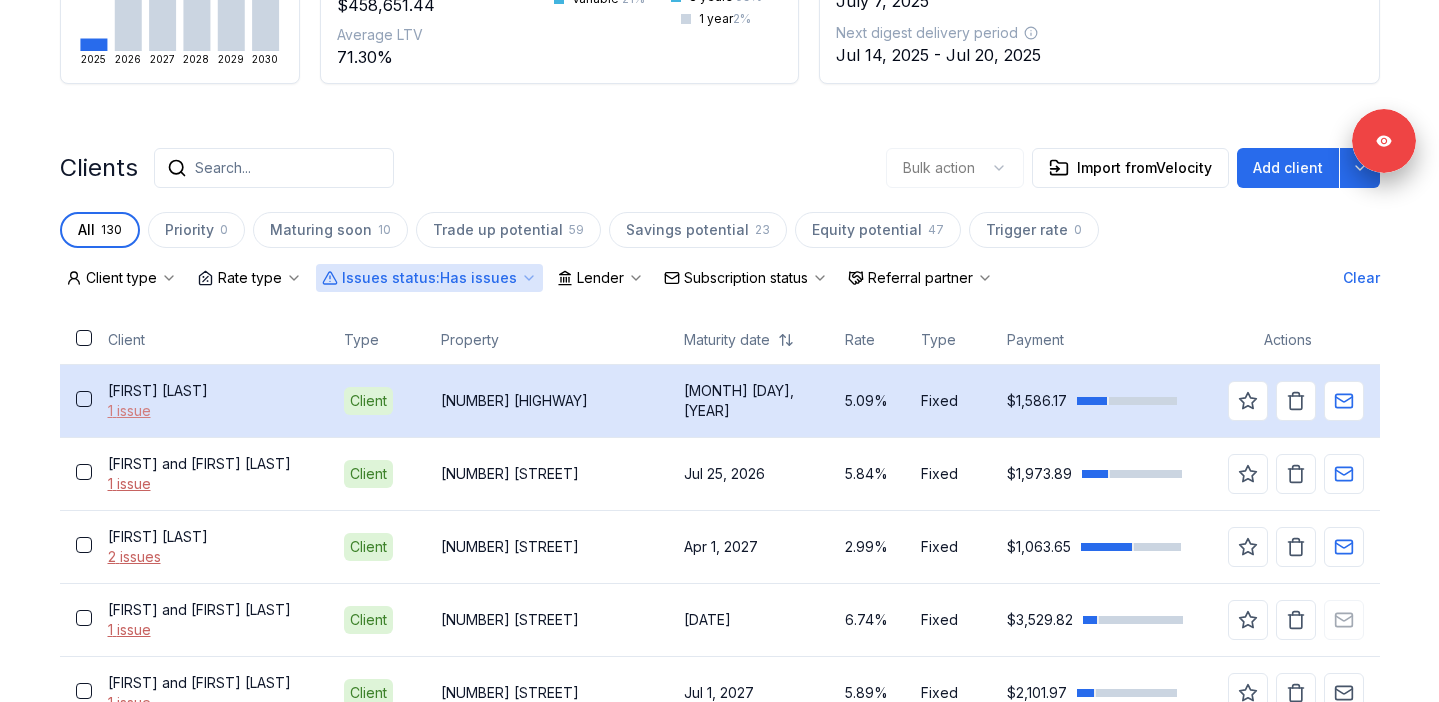 click on "1   issue" at bounding box center (210, 411) 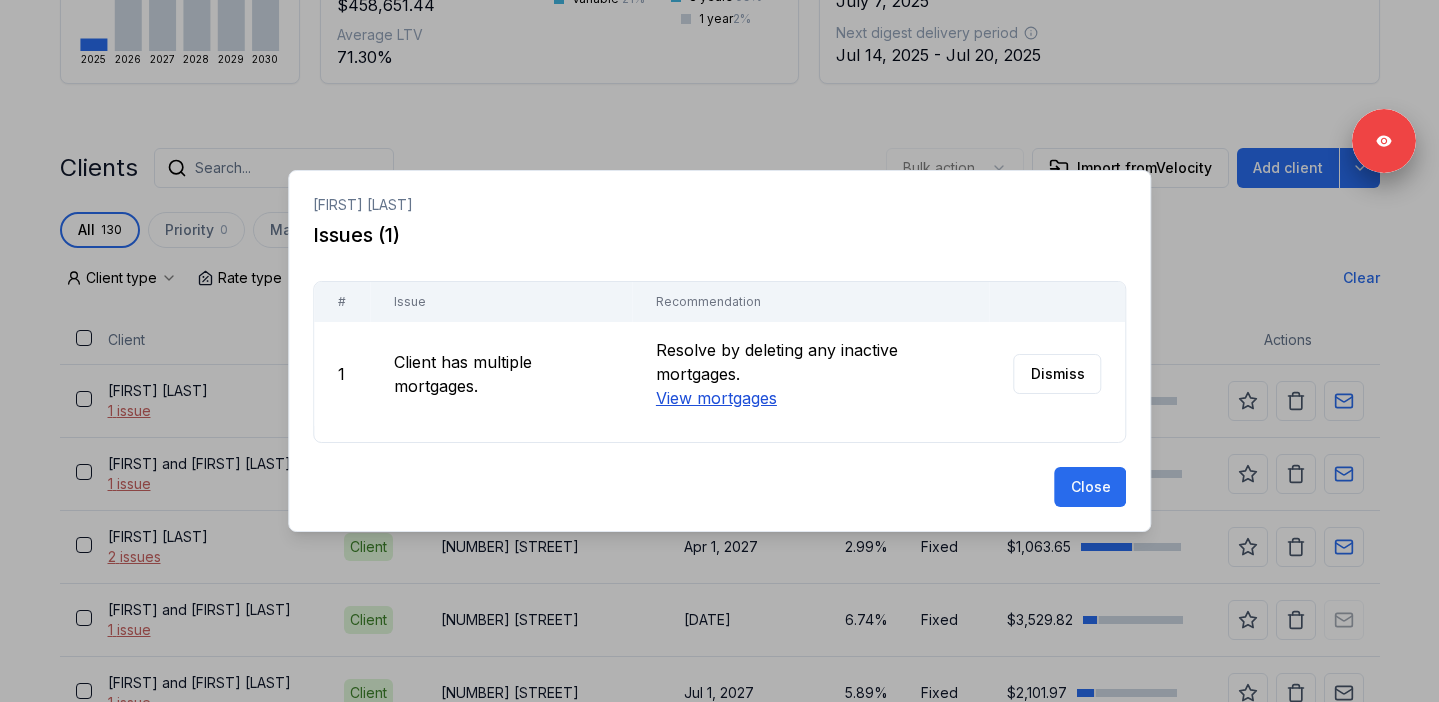 click on "View mortgages" at bounding box center (715, 398) 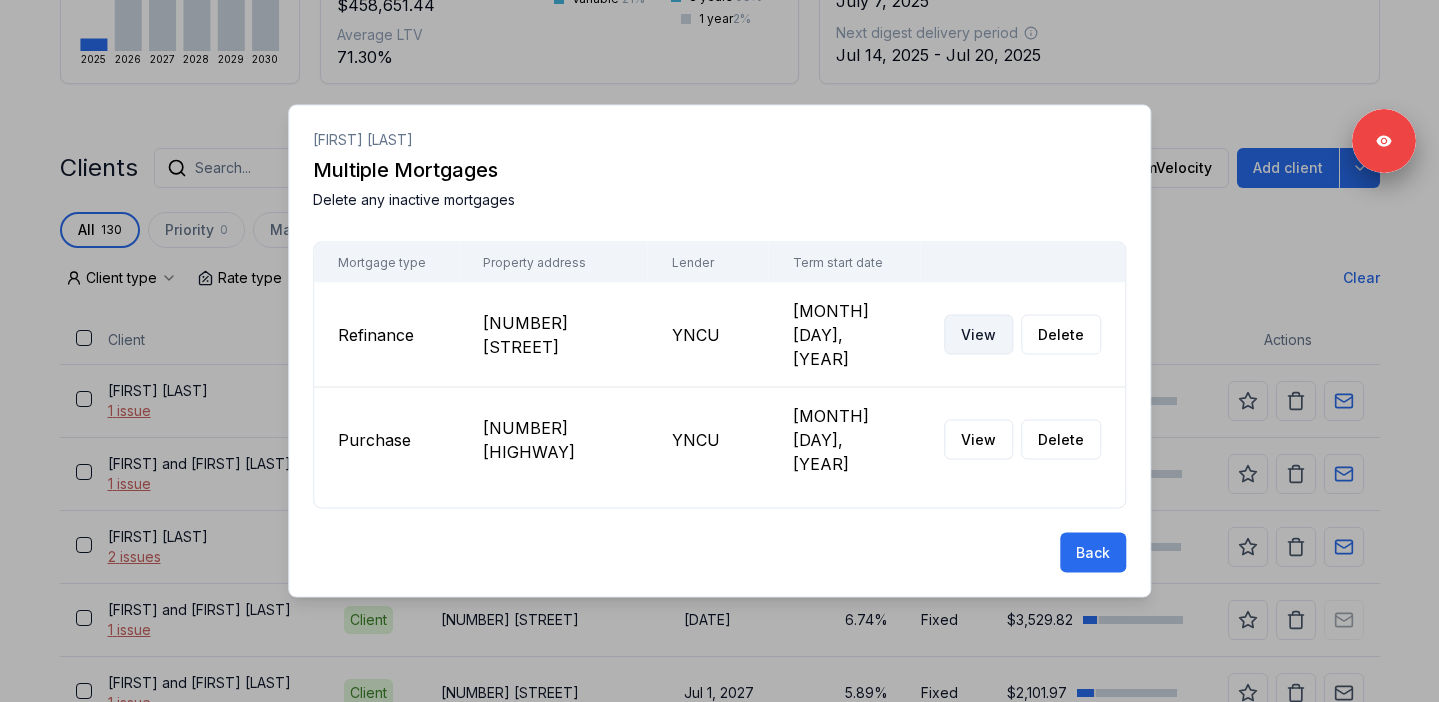 click on "View" at bounding box center (978, 335) 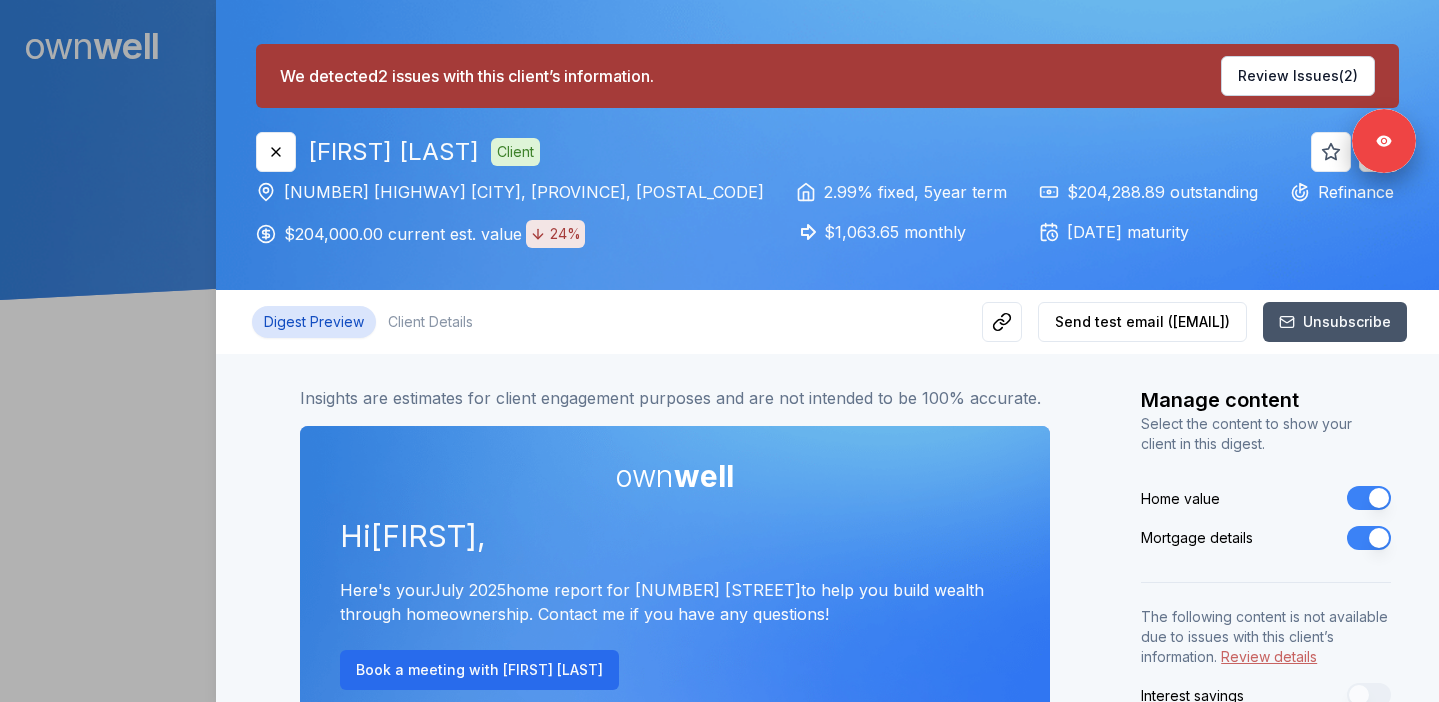 scroll, scrollTop: 0, scrollLeft: 0, axis: both 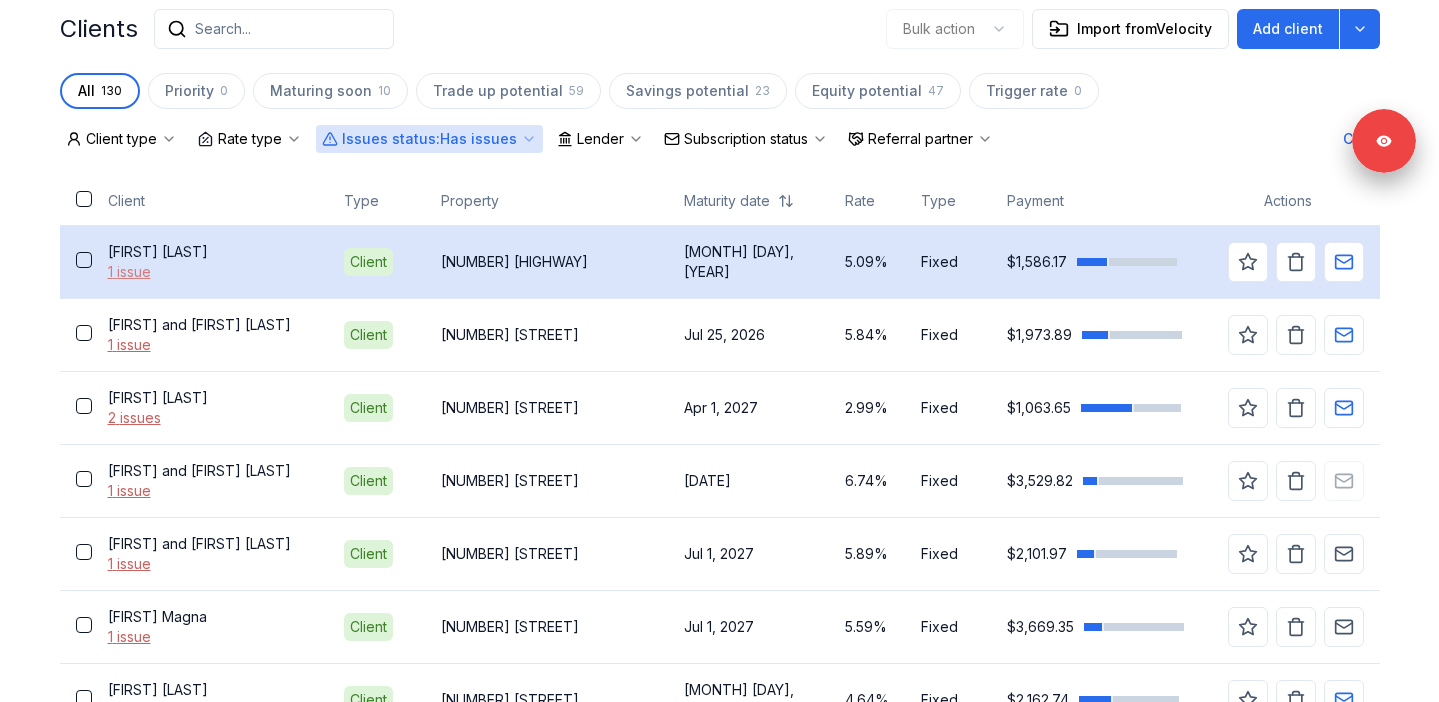 click on "1   issue" at bounding box center (210, 272) 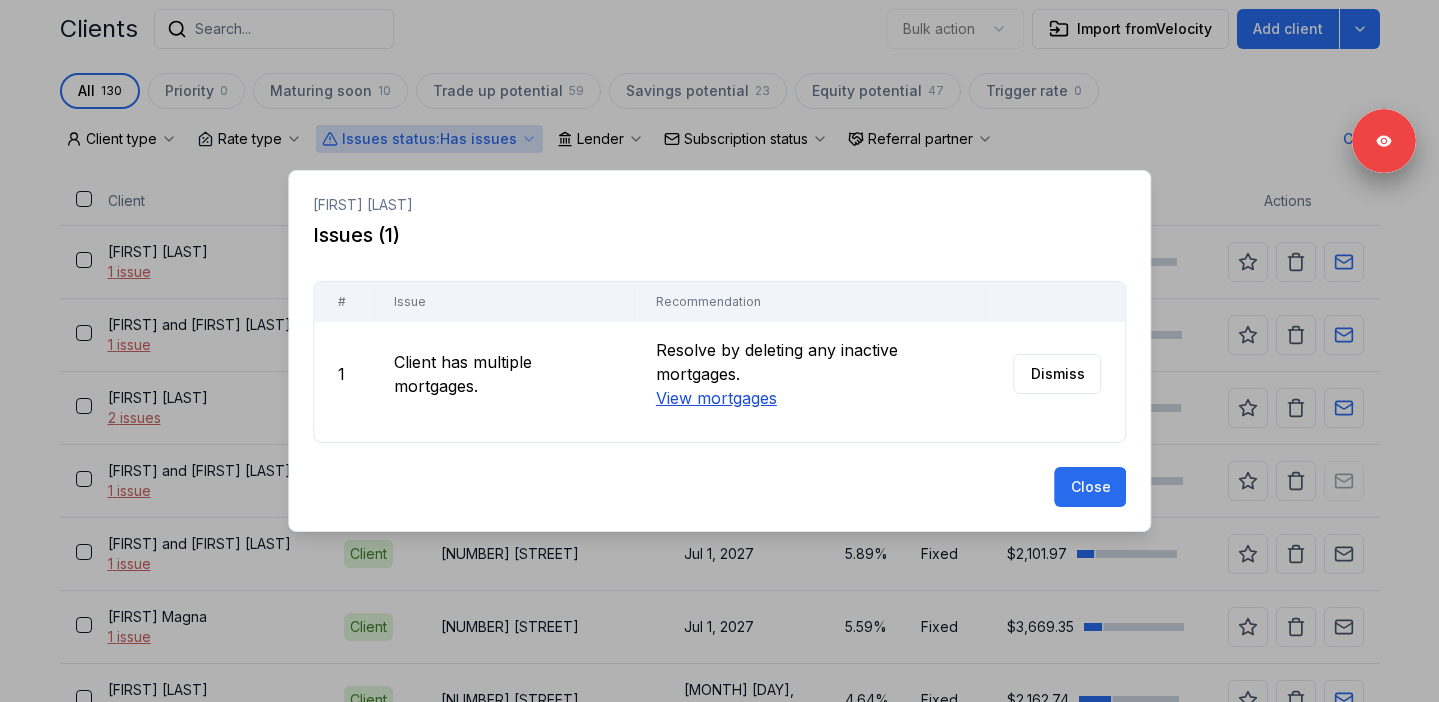 click on "View mortgages" at bounding box center (715, 398) 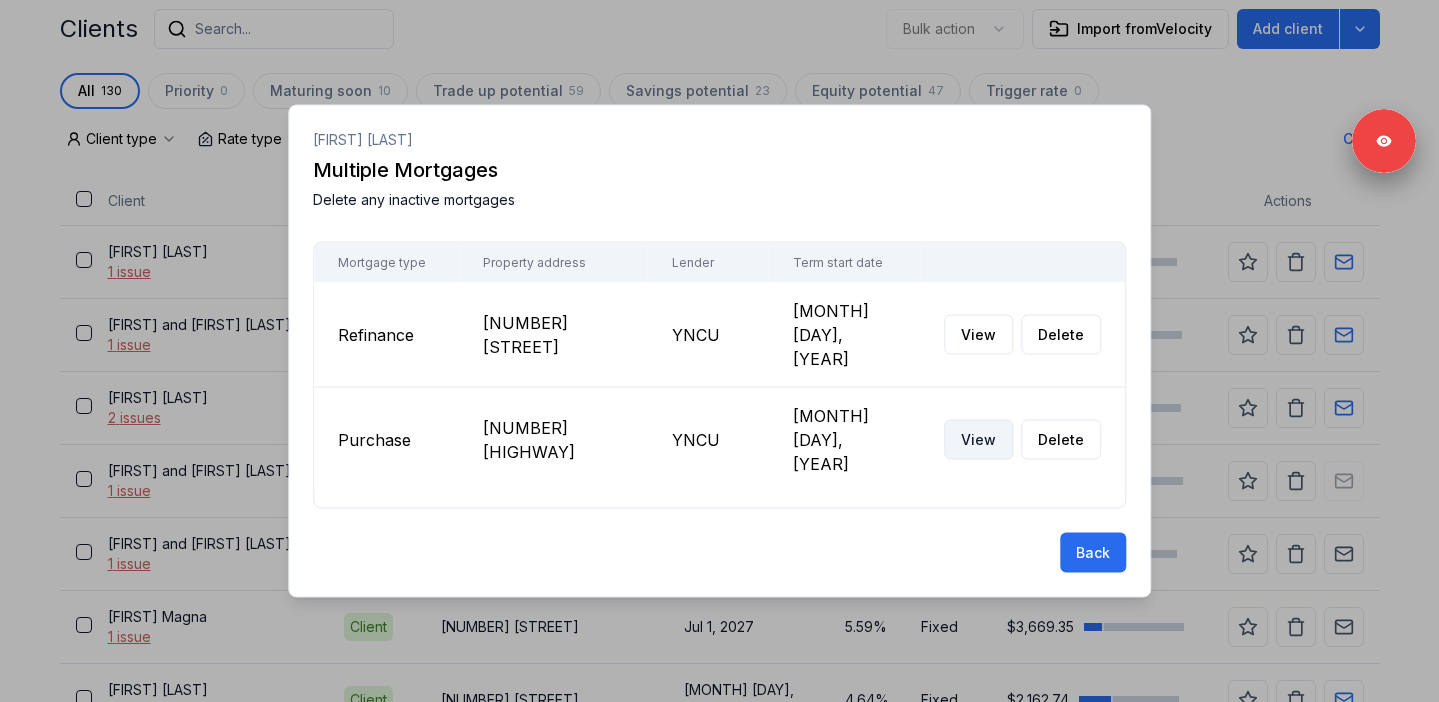 click on "View" at bounding box center [978, 440] 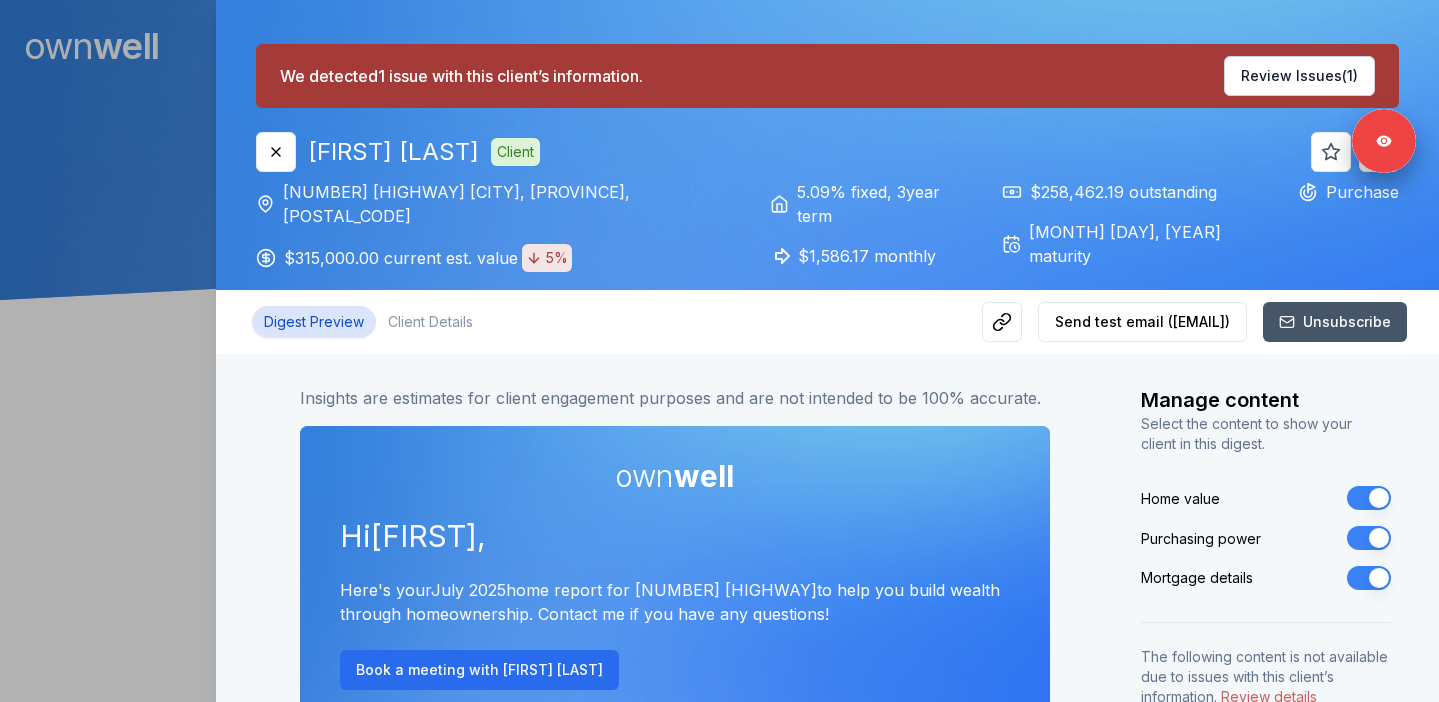 scroll, scrollTop: 0, scrollLeft: 0, axis: both 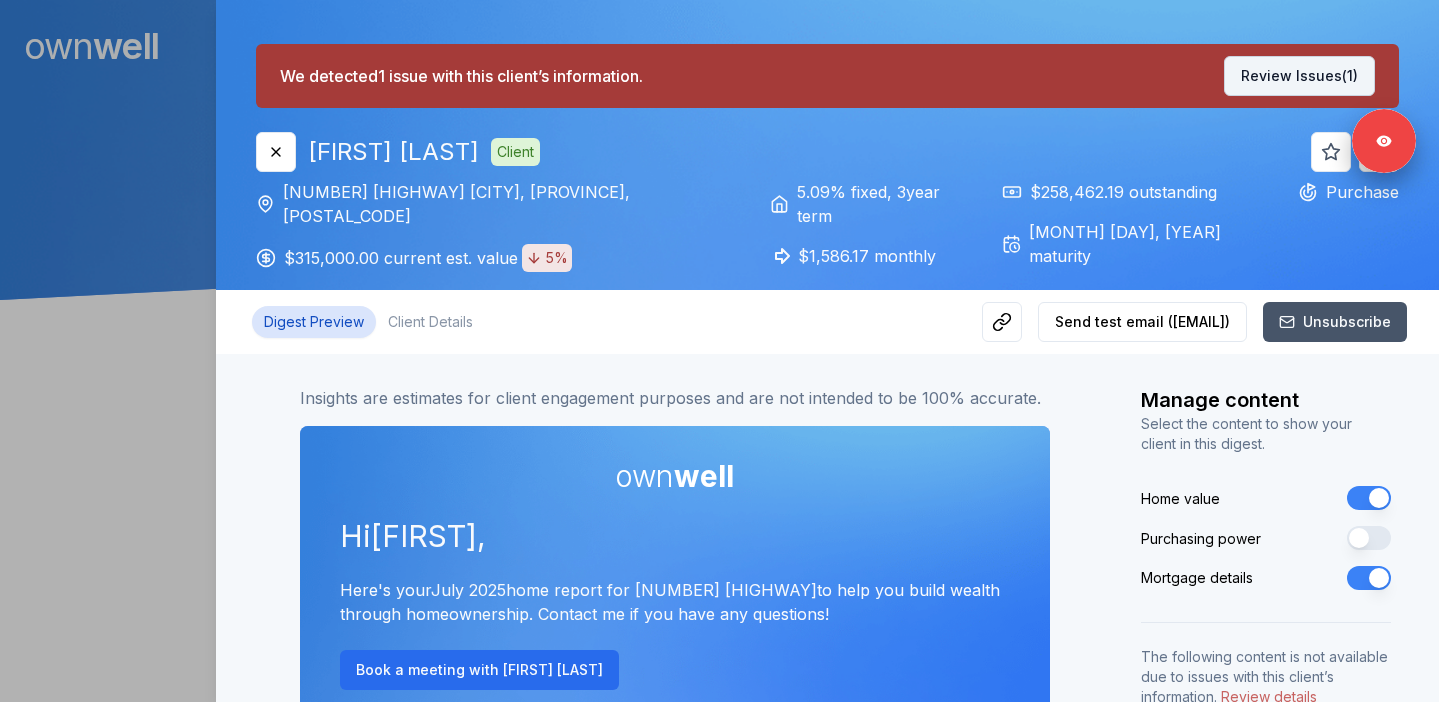 click on "Review Issues  (1)" at bounding box center [1299, 76] 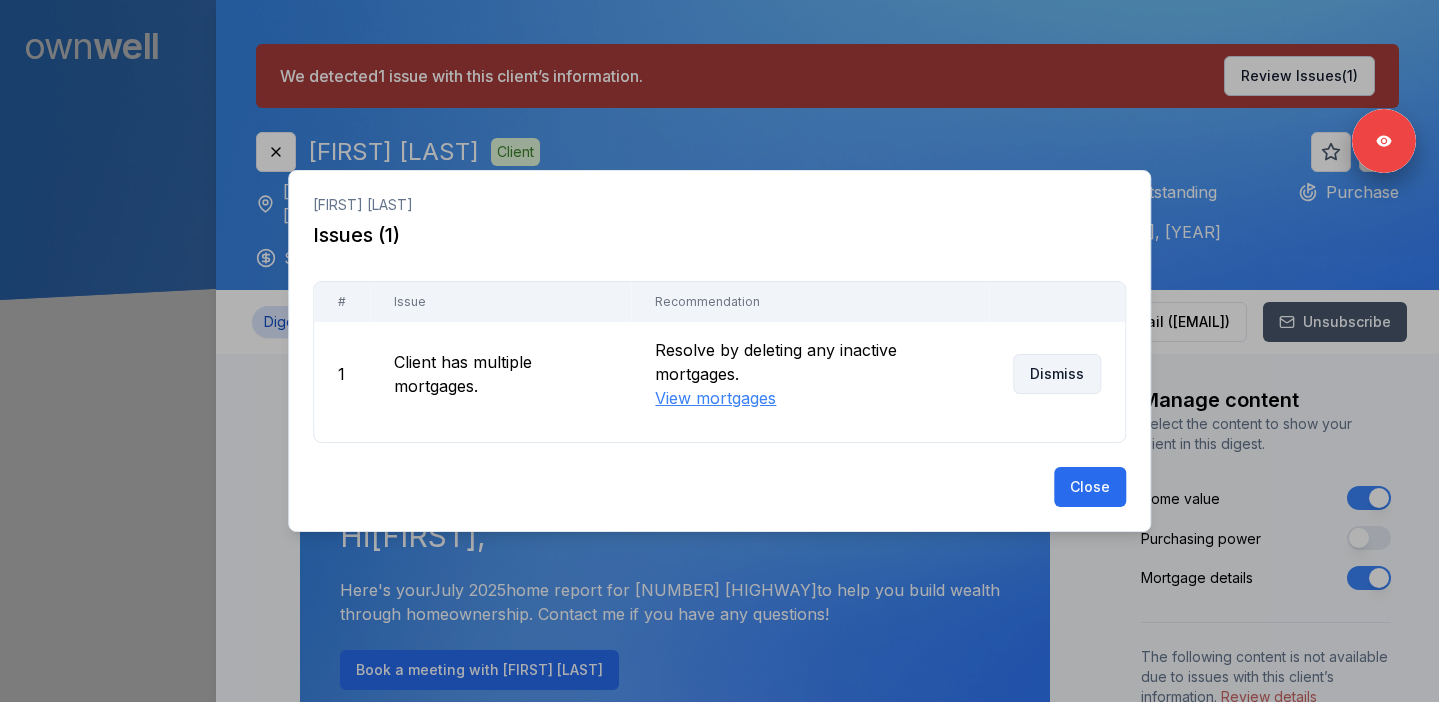 click on "Dismiss" at bounding box center [1057, 374] 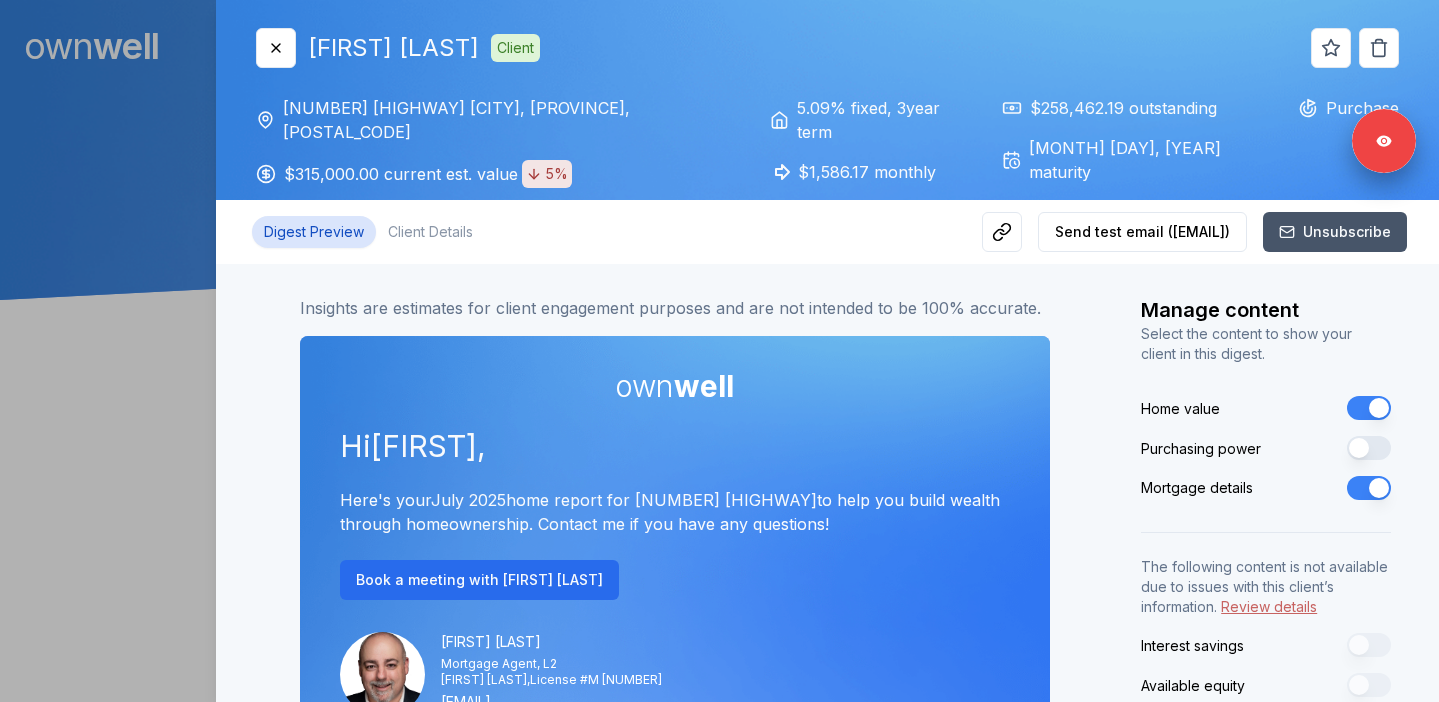 click at bounding box center (719, 351) 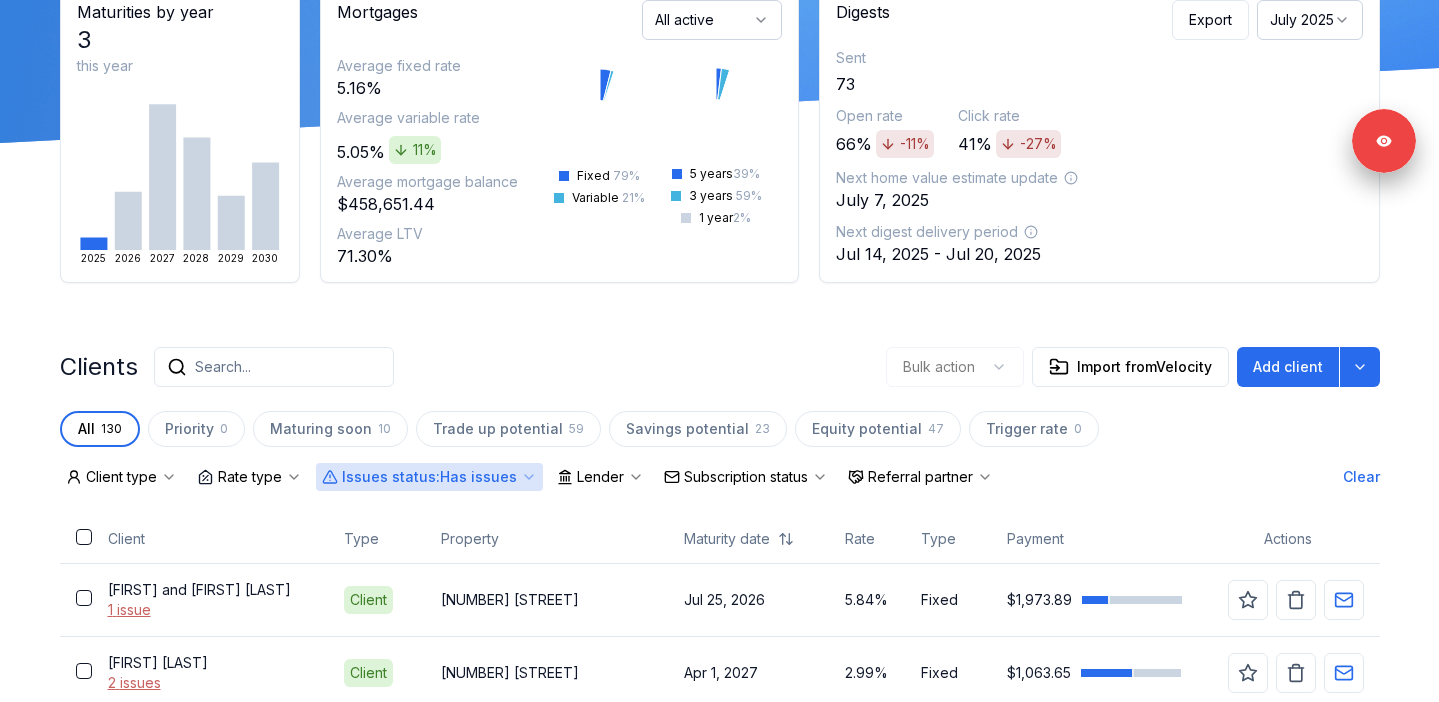 scroll, scrollTop: 497, scrollLeft: 0, axis: vertical 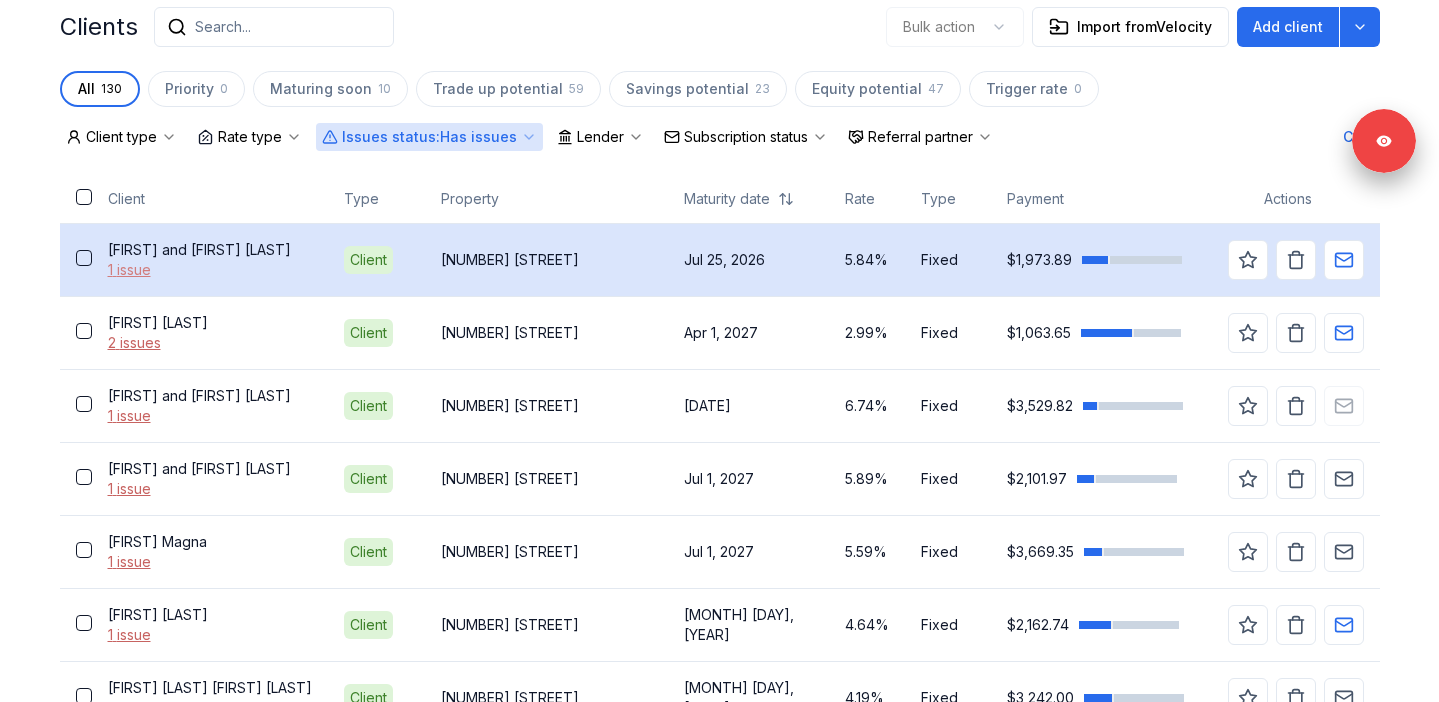 click on "1   issue" at bounding box center (210, 270) 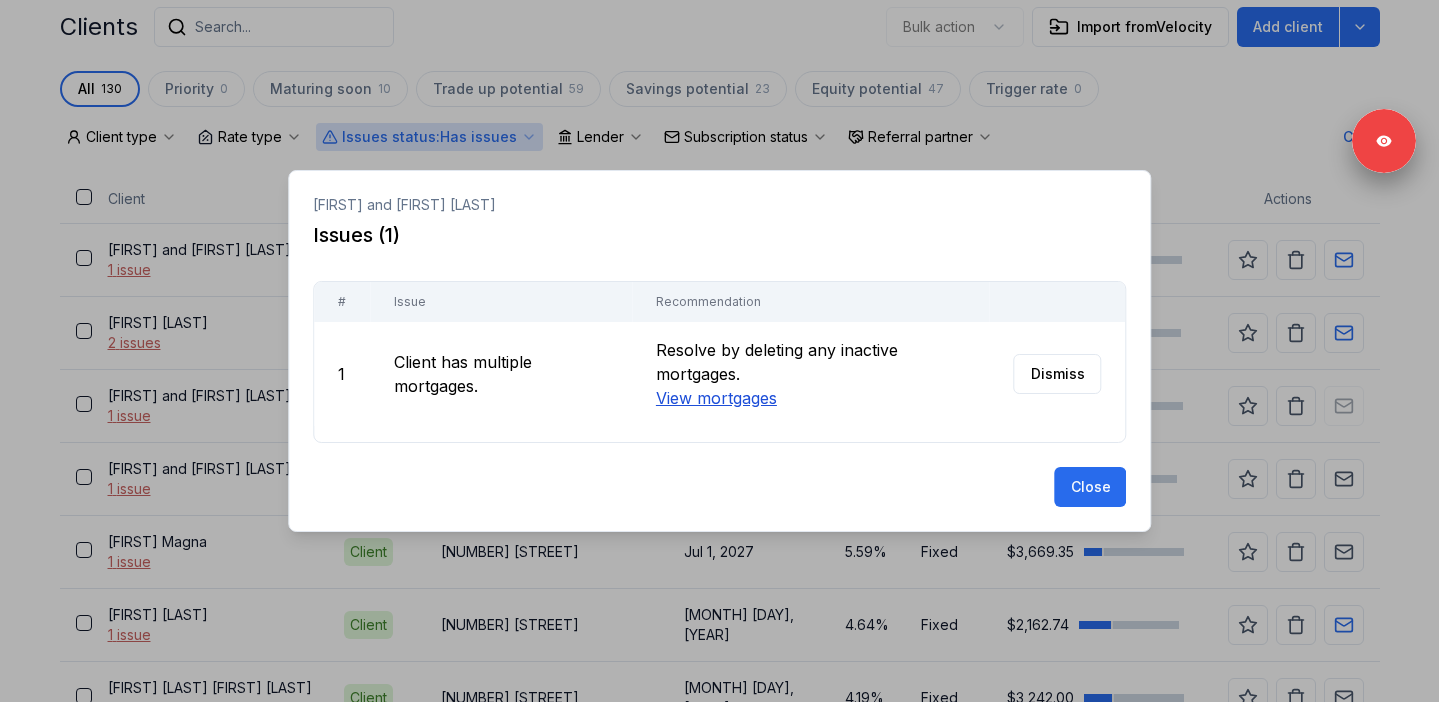 click on "View mortgages" at bounding box center (715, 398) 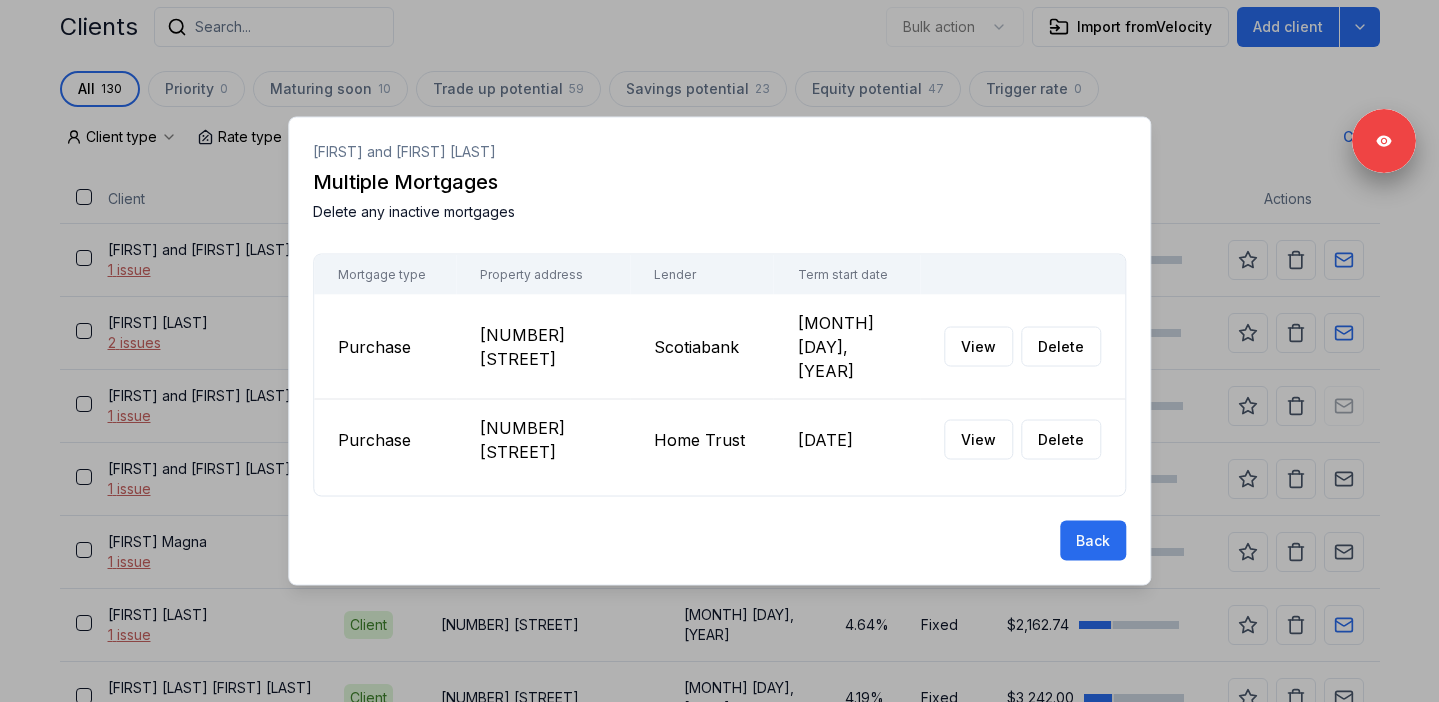 click at bounding box center (719, 351) 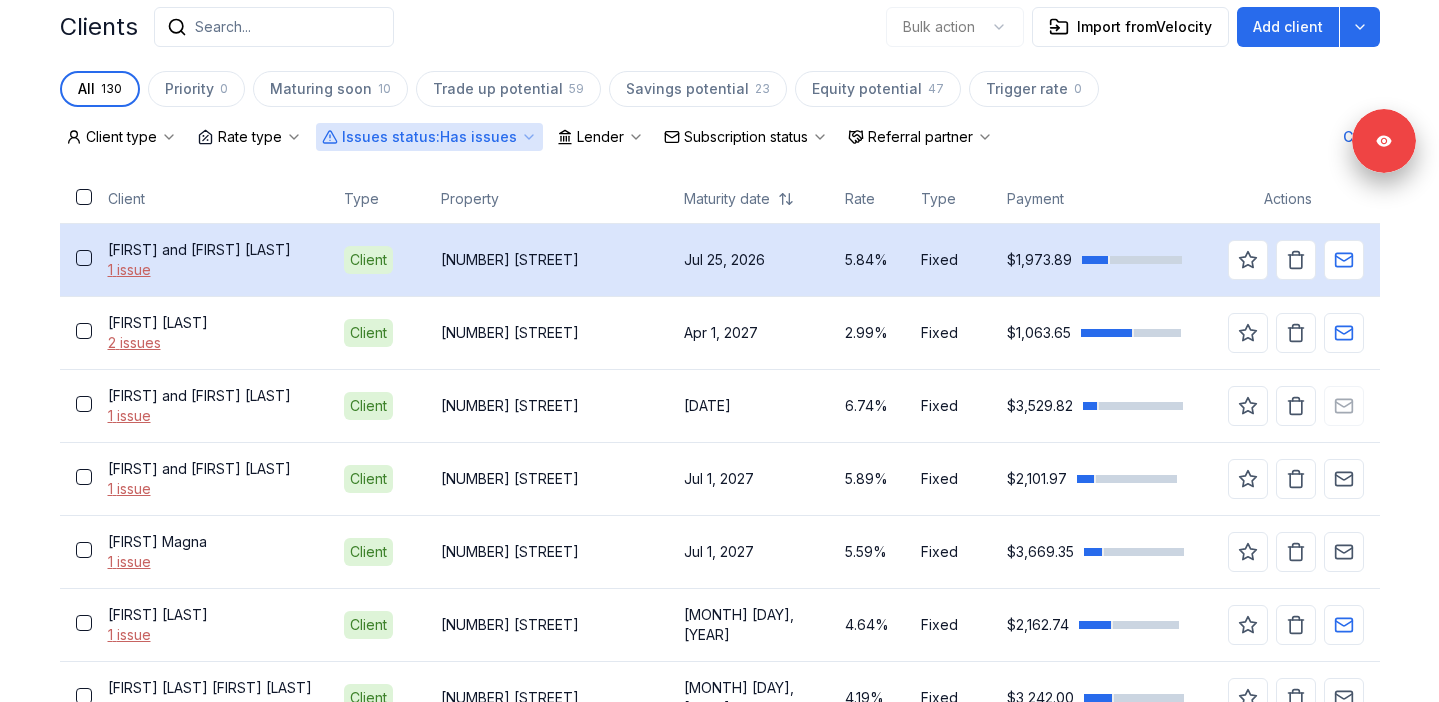 click on "[FIRST] and [FIRST]   Howard 1   issue" at bounding box center [210, 259] 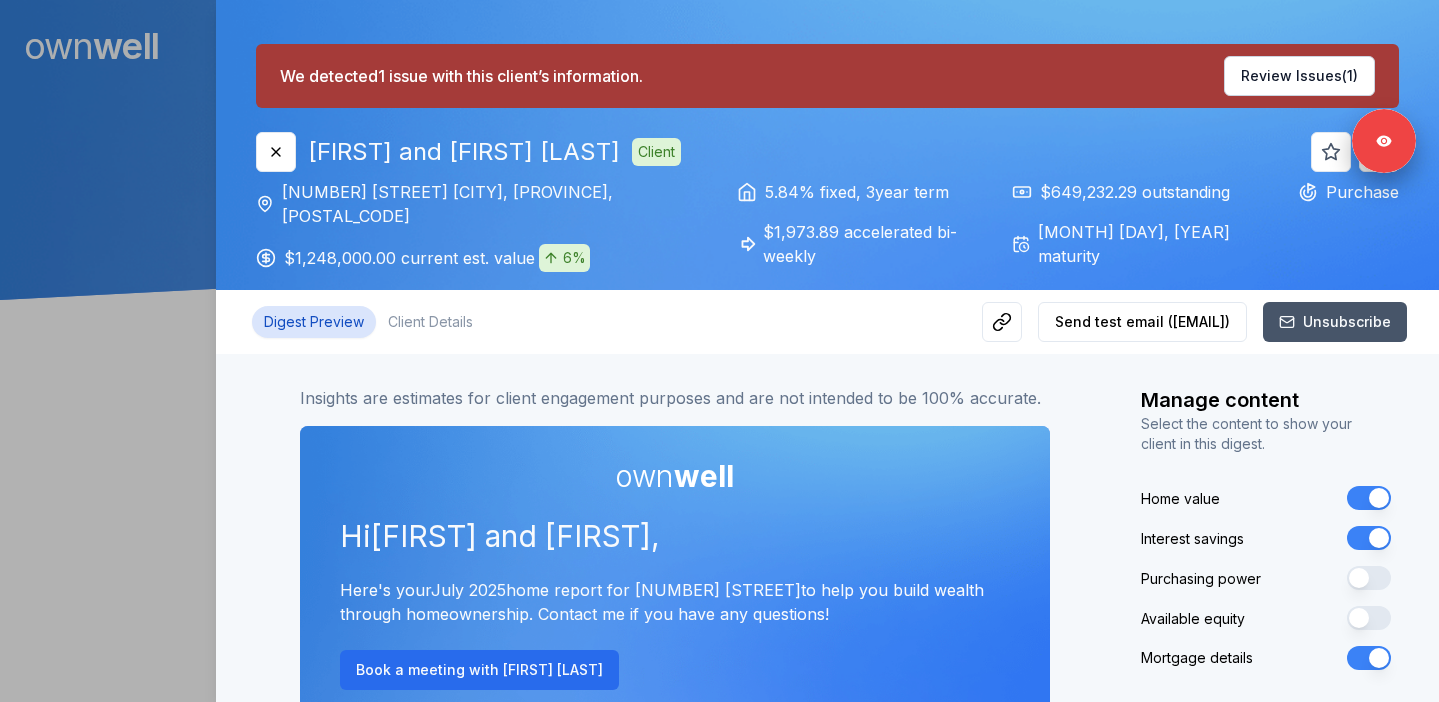 scroll, scrollTop: 0, scrollLeft: 0, axis: both 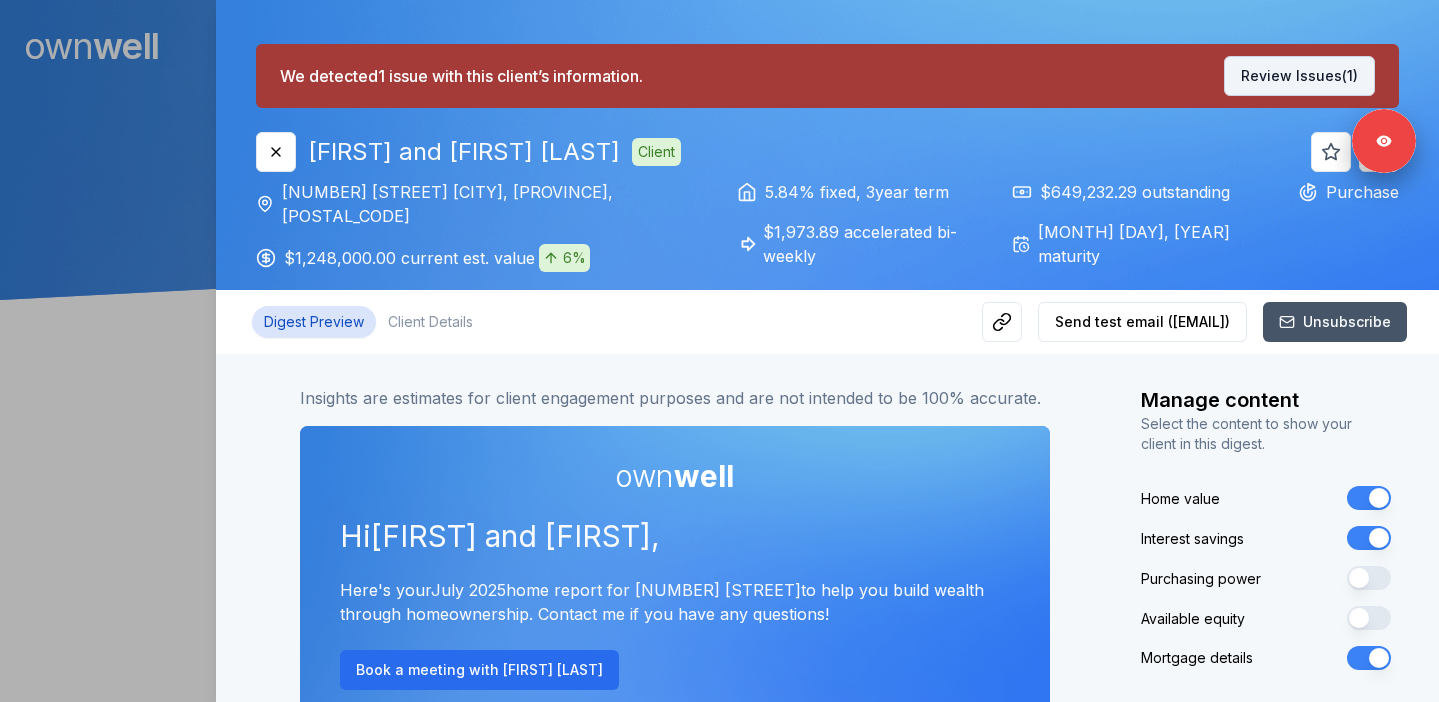 click on "Review Issues  (1)" at bounding box center [1299, 76] 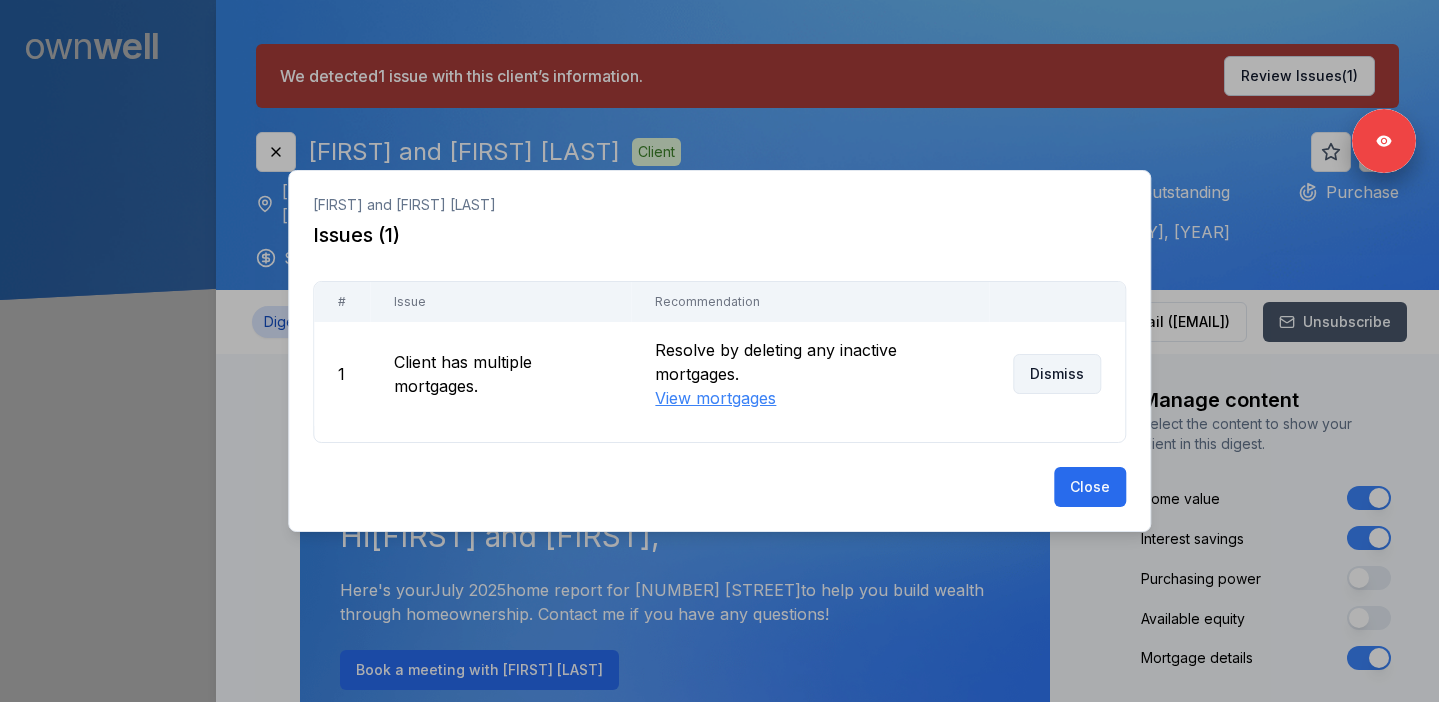 click on "Dismiss" at bounding box center (1057, 374) 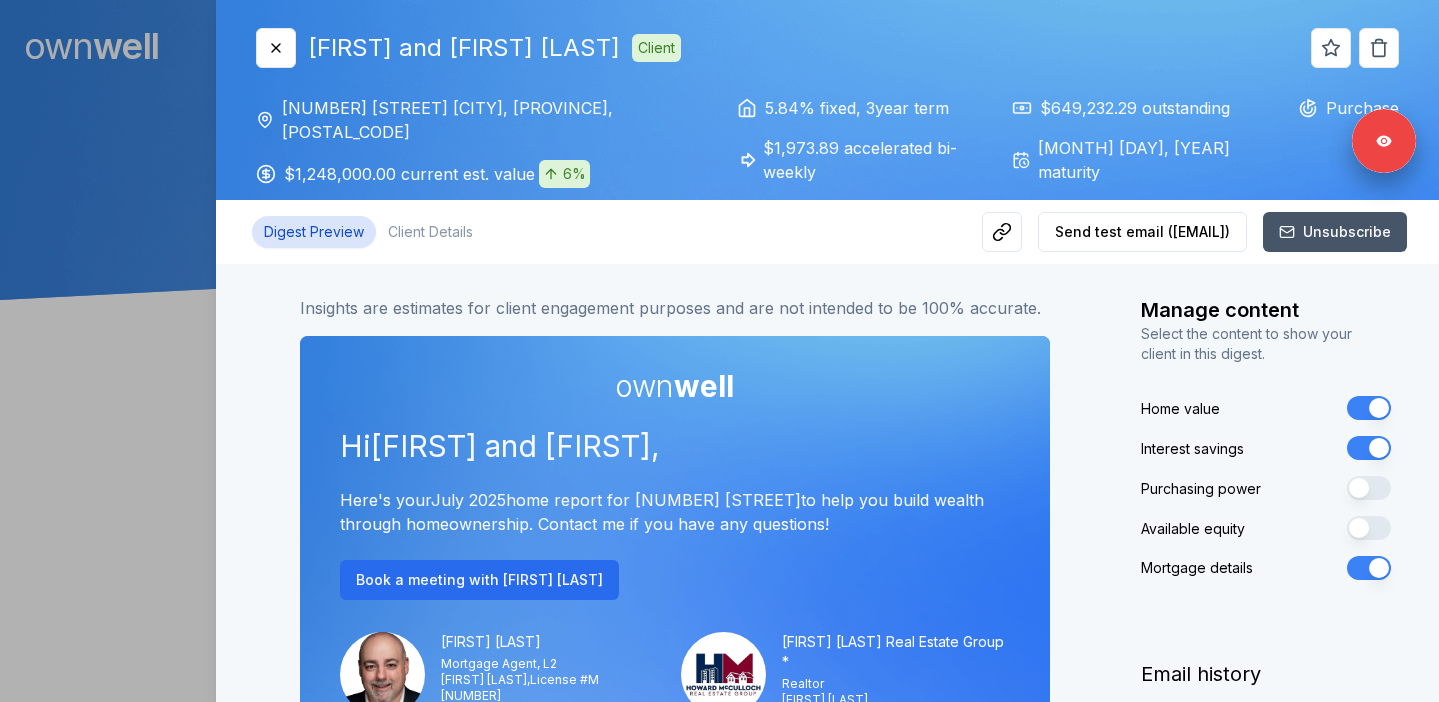 click at bounding box center [719, 351] 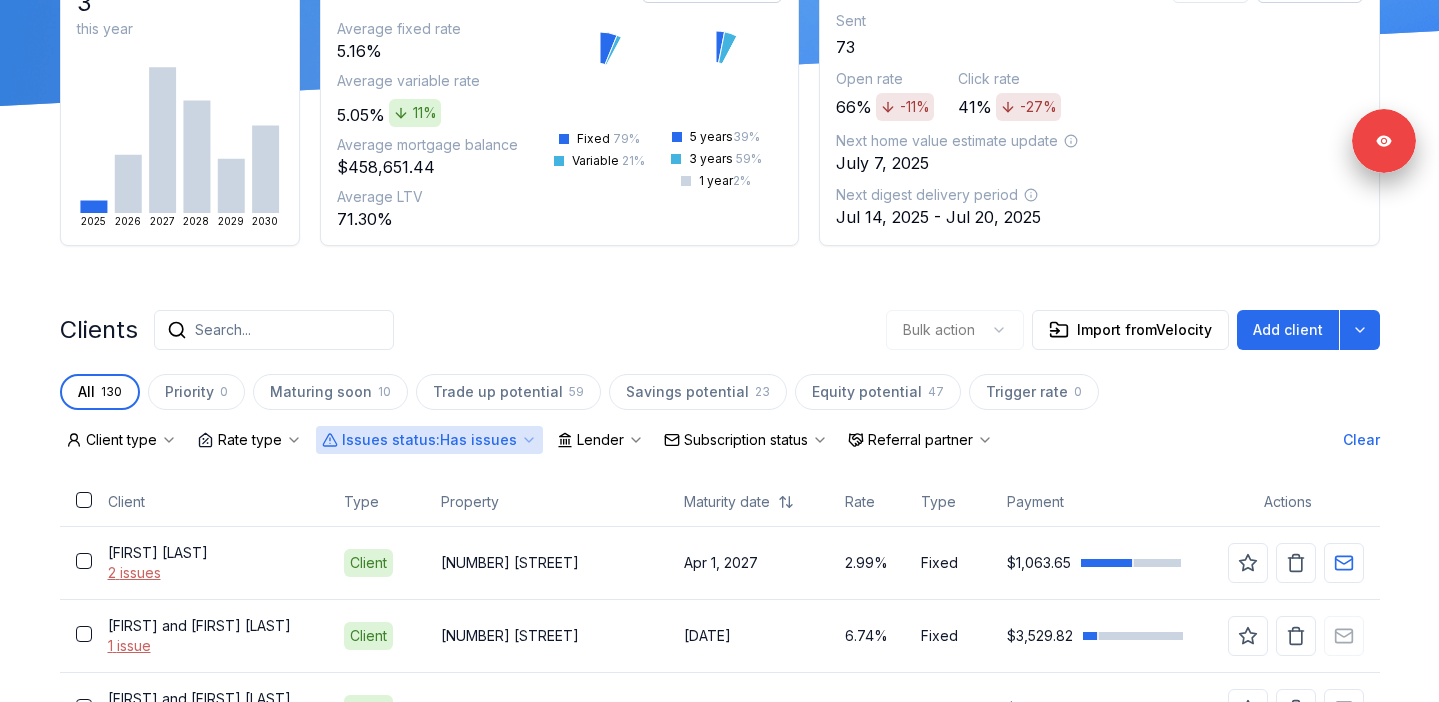 scroll, scrollTop: 464, scrollLeft: 0, axis: vertical 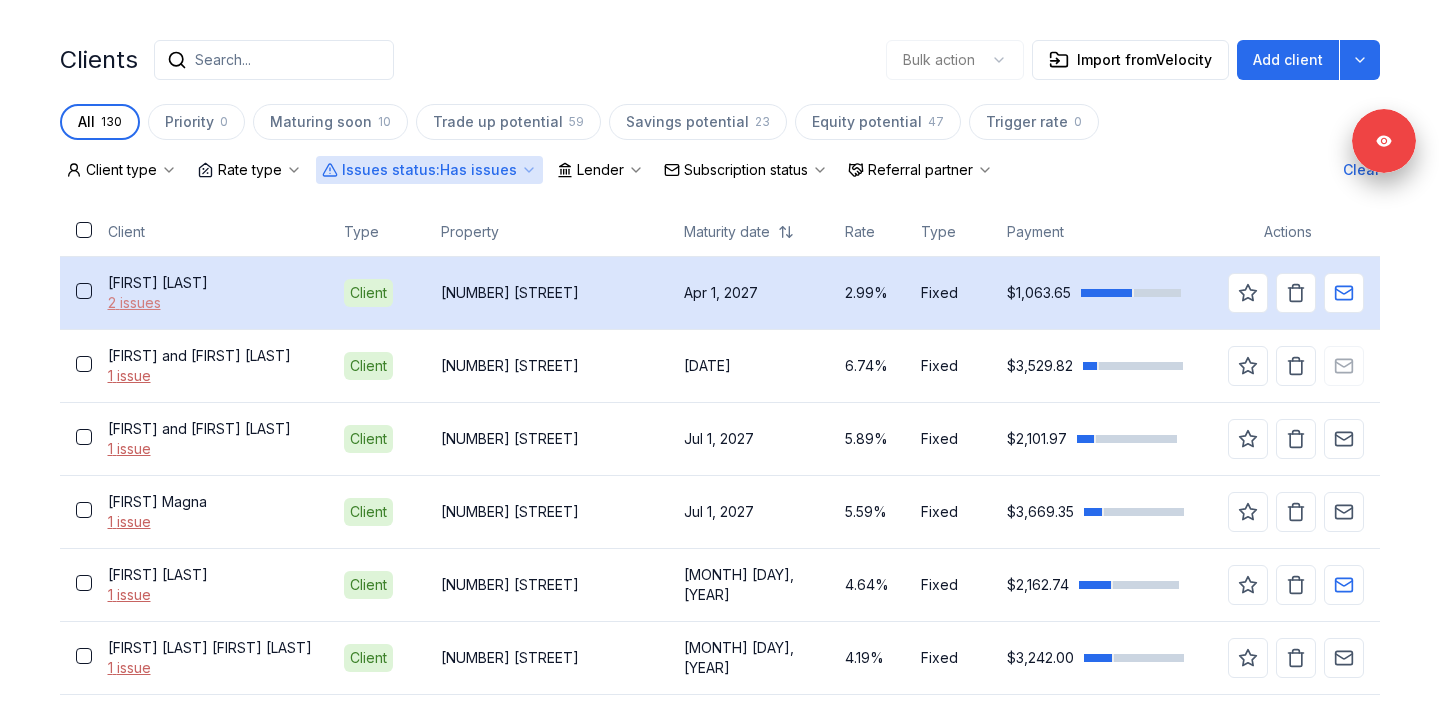 click on "2   issues" at bounding box center (210, 303) 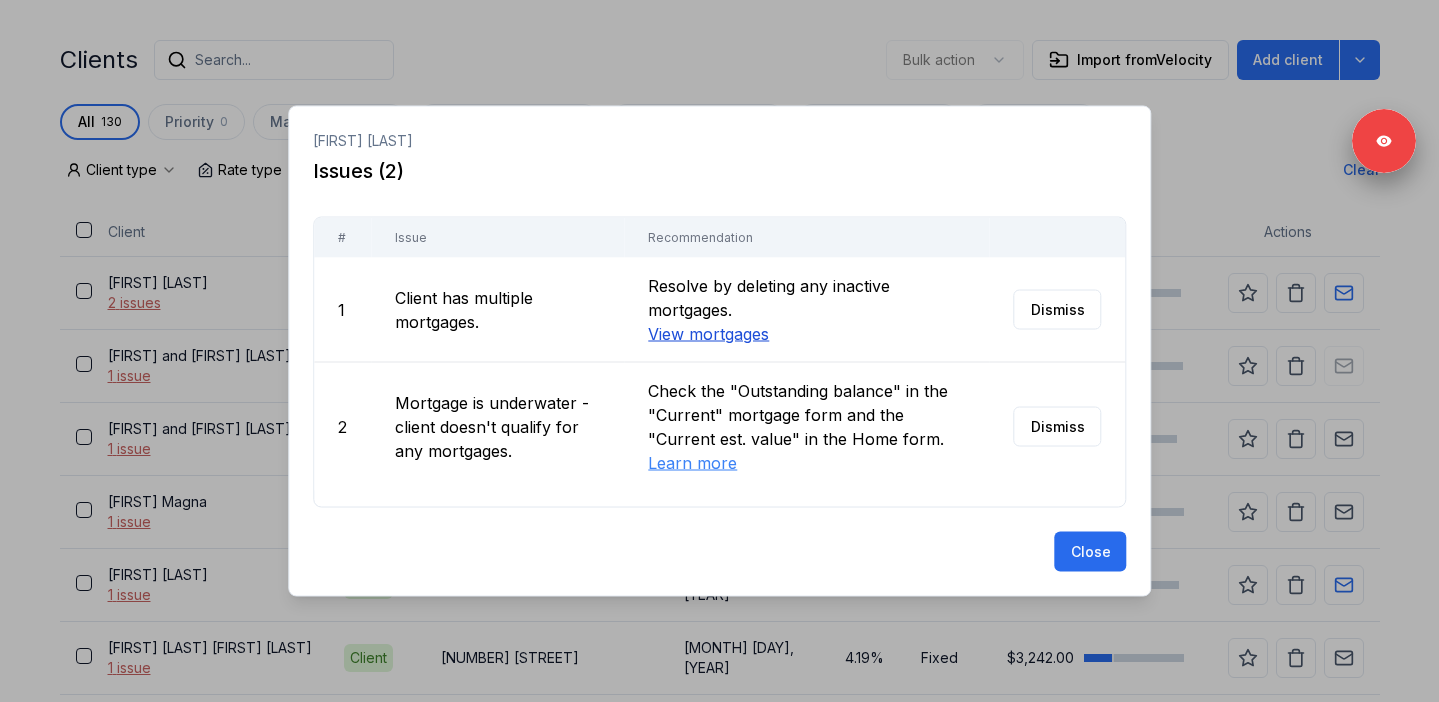 click on "View mortgages" at bounding box center (708, 334) 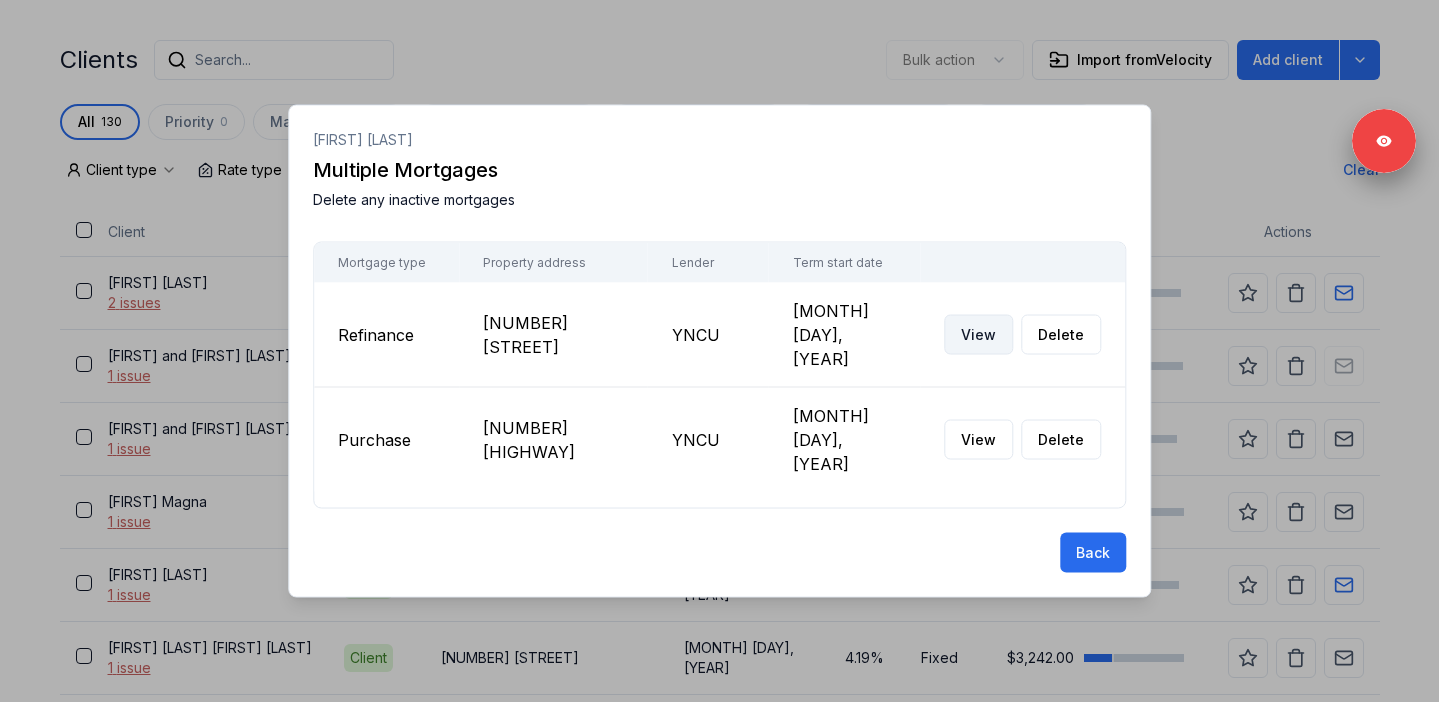 click on "View" at bounding box center [978, 335] 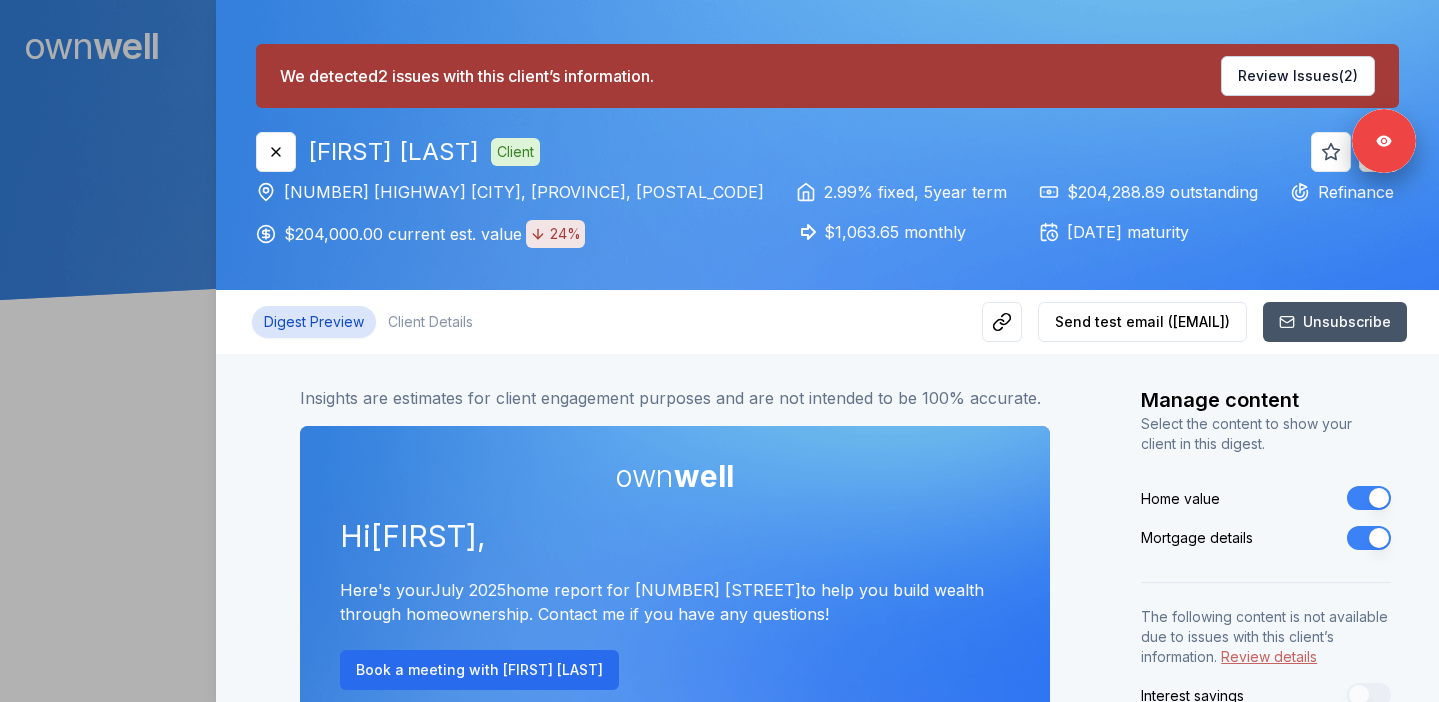 scroll, scrollTop: 0, scrollLeft: 0, axis: both 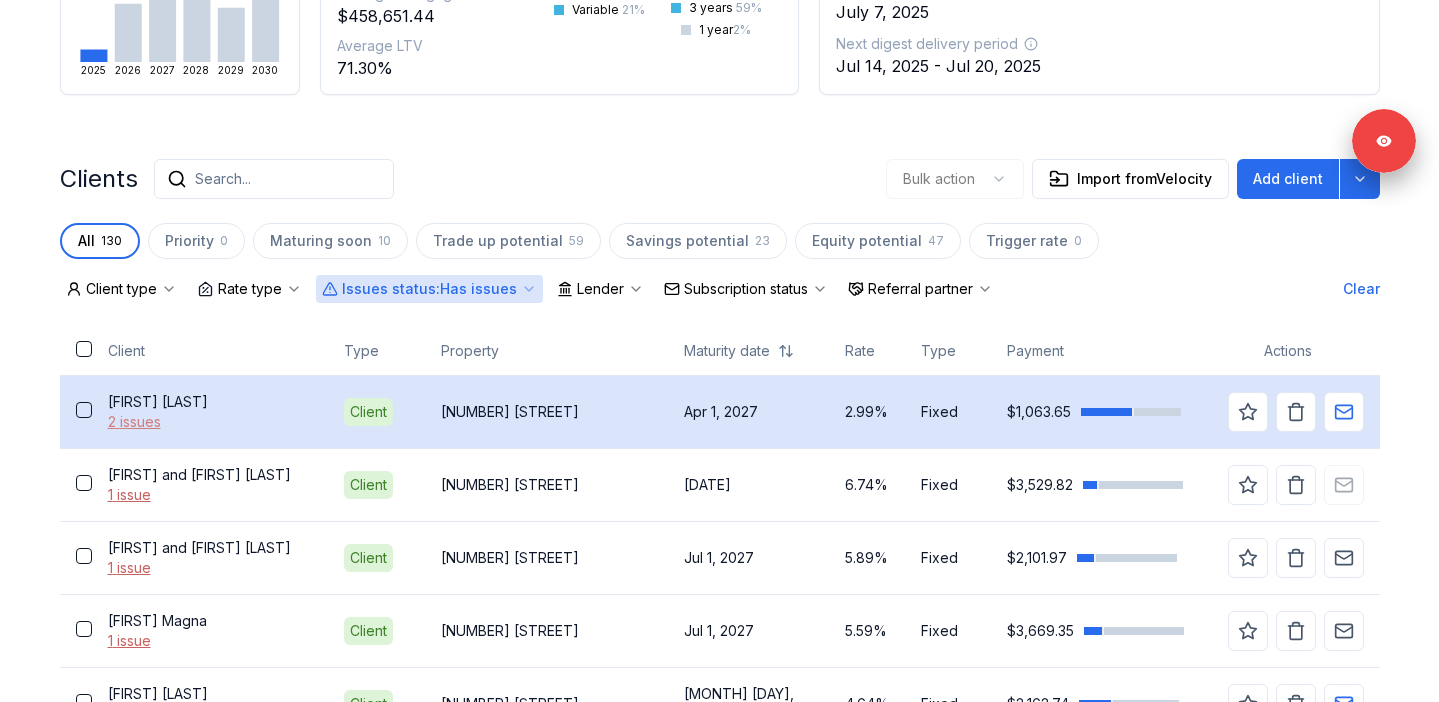 click on "2   issues" at bounding box center (210, 422) 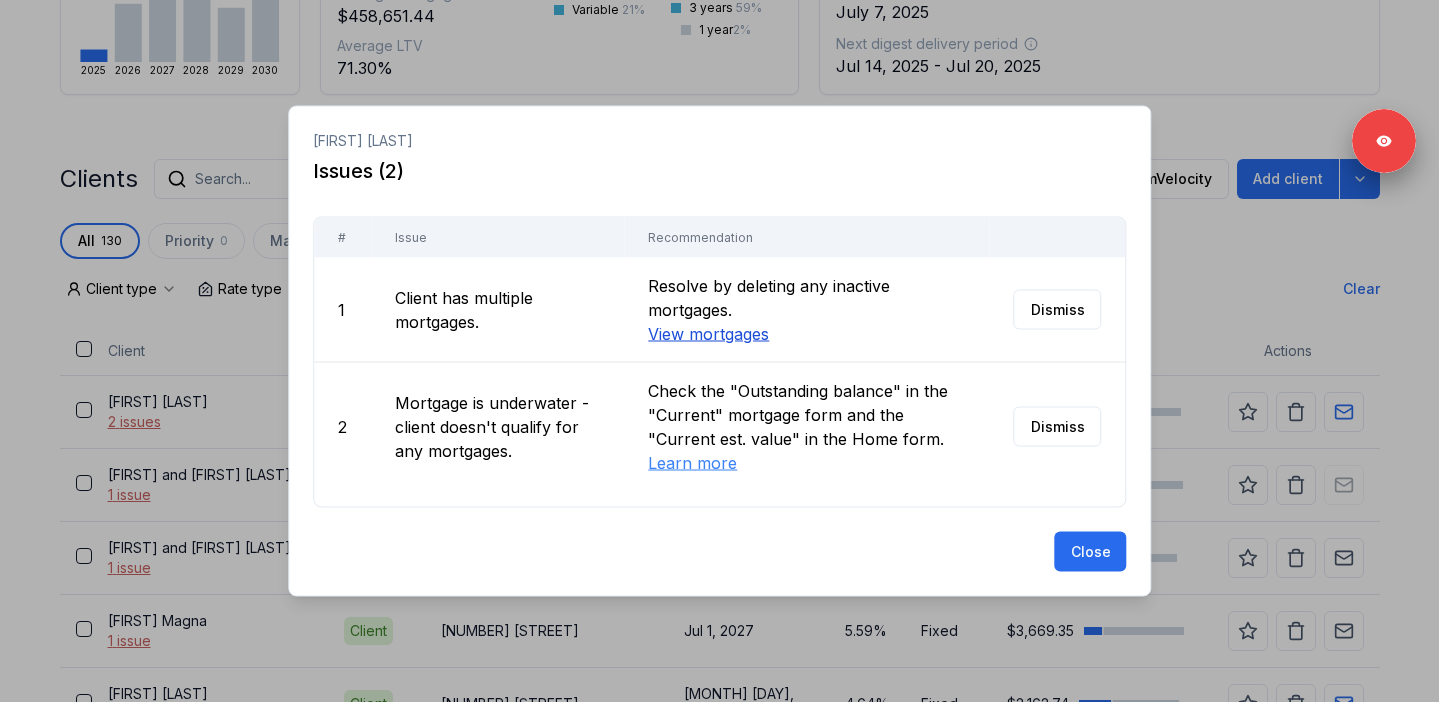 click on "View mortgages" at bounding box center (708, 334) 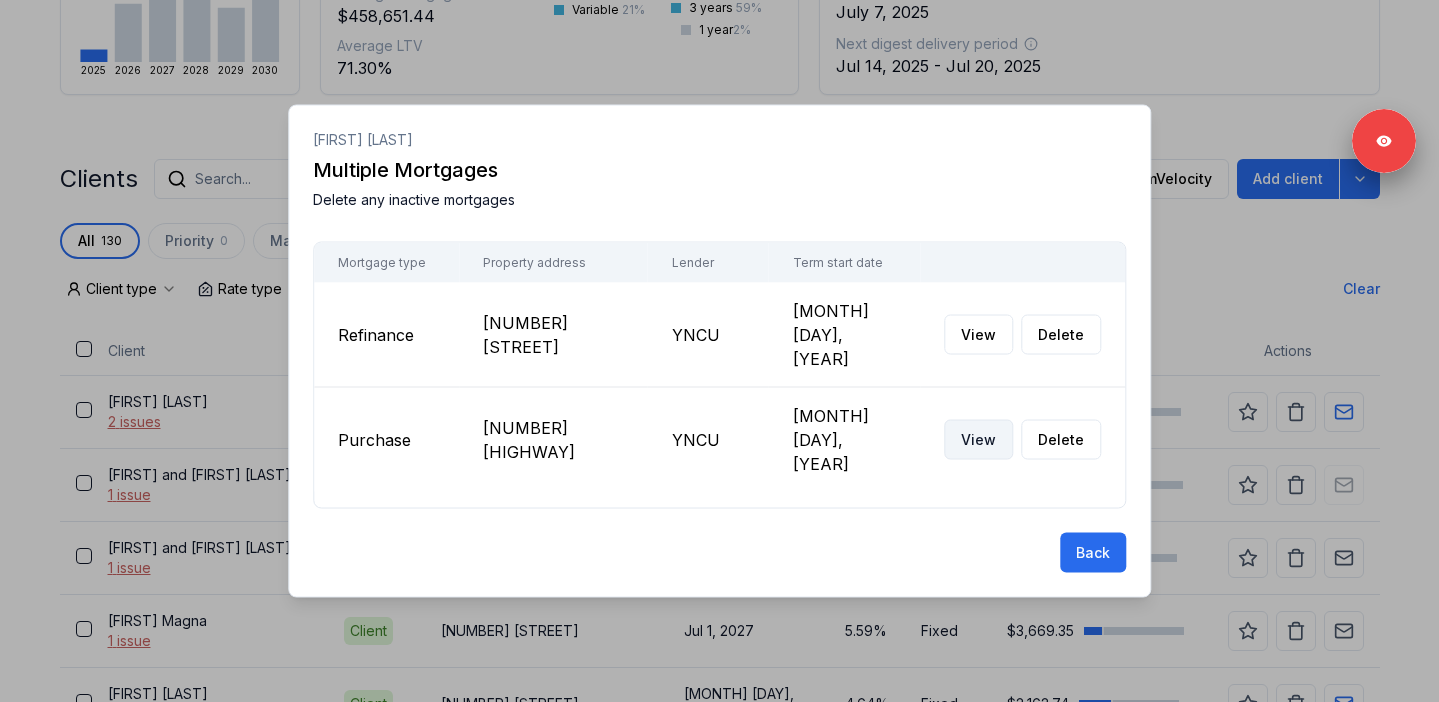 click on "View" at bounding box center [978, 440] 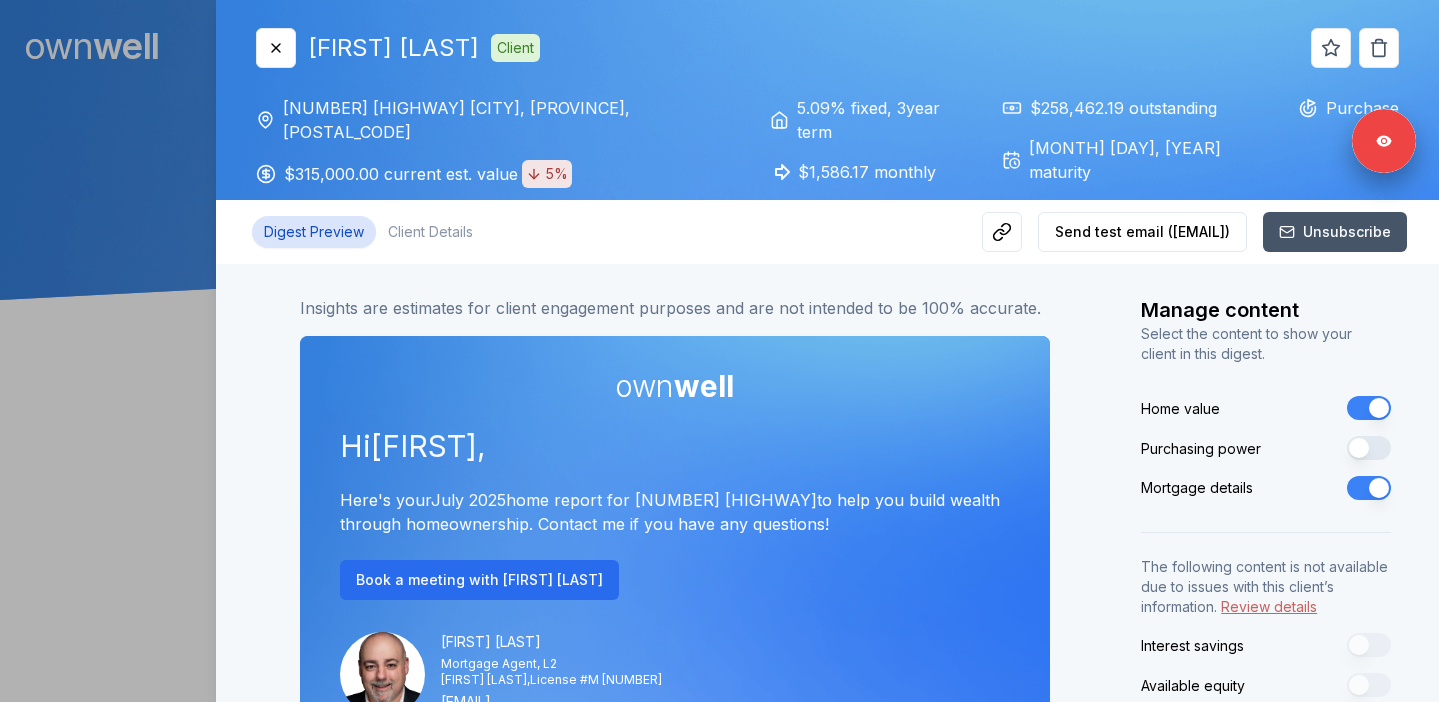 scroll, scrollTop: 0, scrollLeft: 0, axis: both 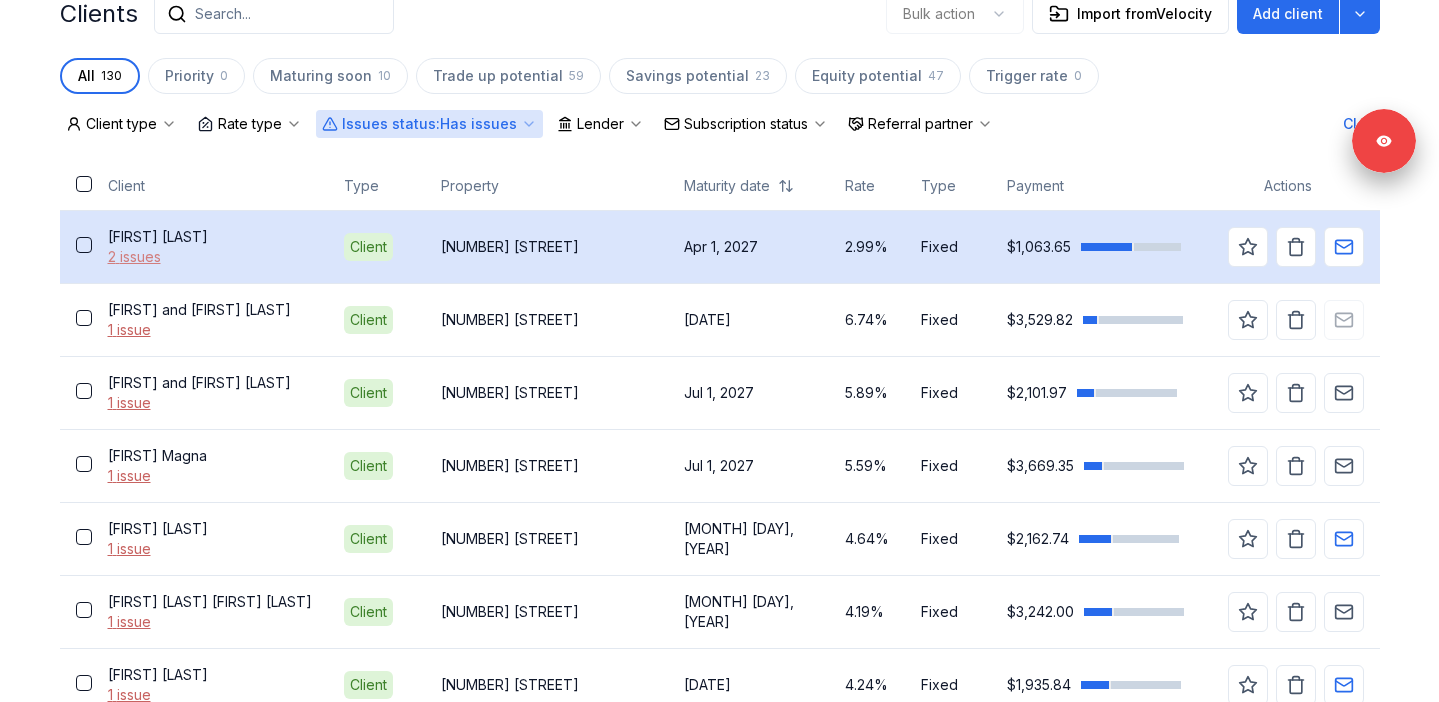 click on "2   issues" at bounding box center [210, 257] 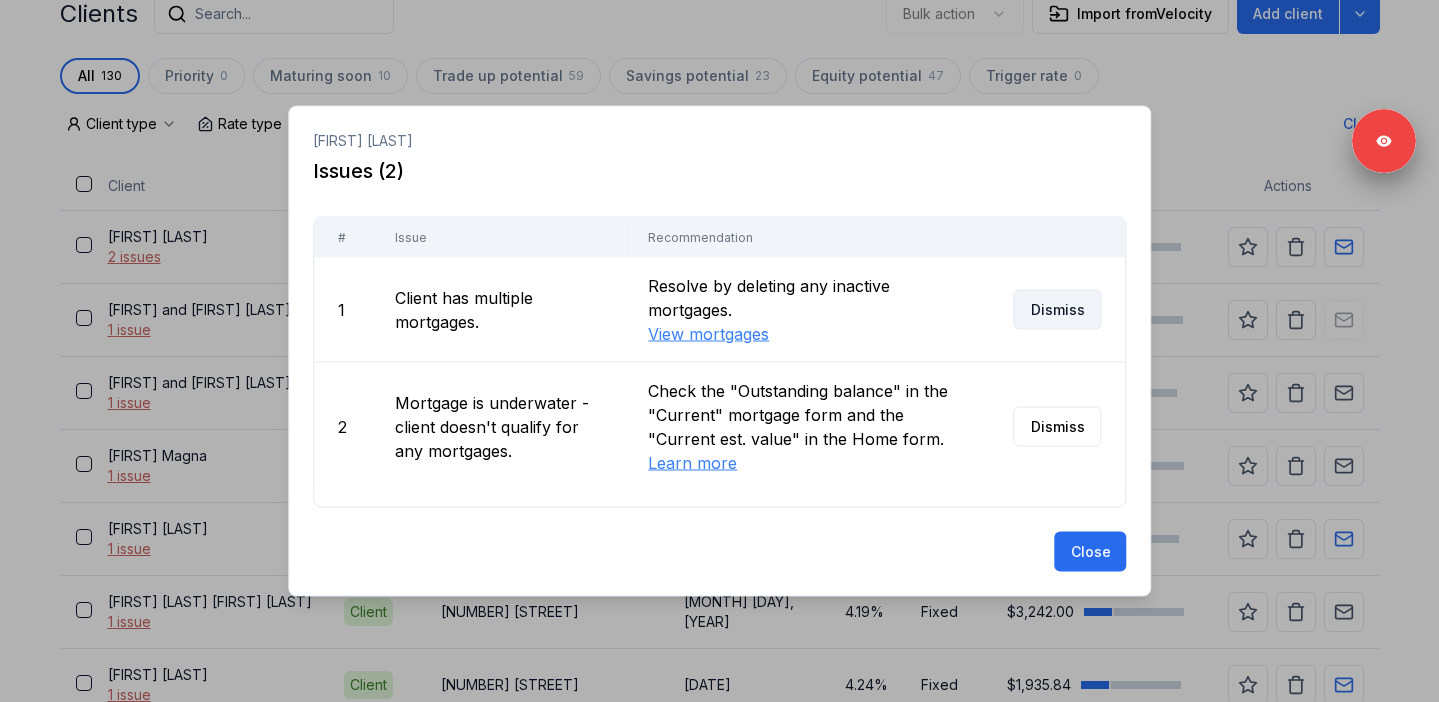 click on "Dismiss" at bounding box center [1057, 310] 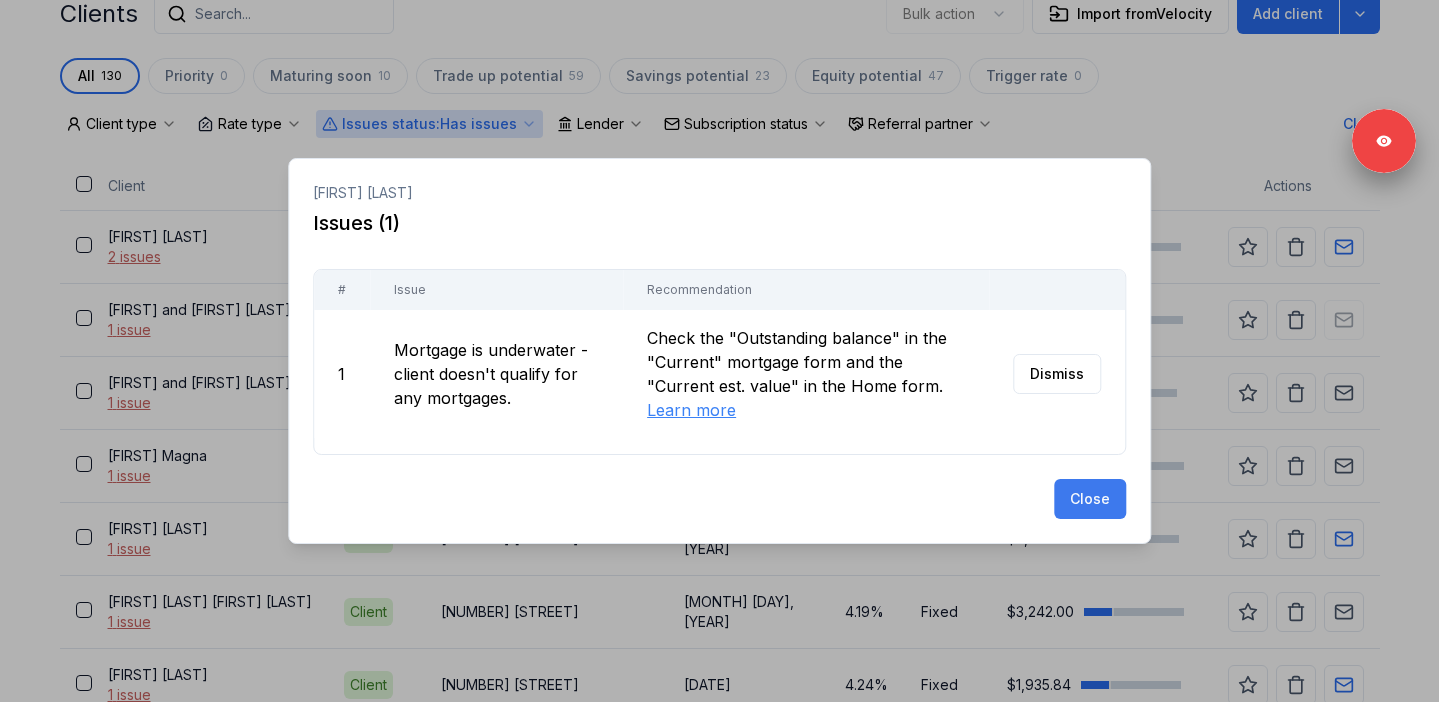 click on "Close" at bounding box center (1090, 499) 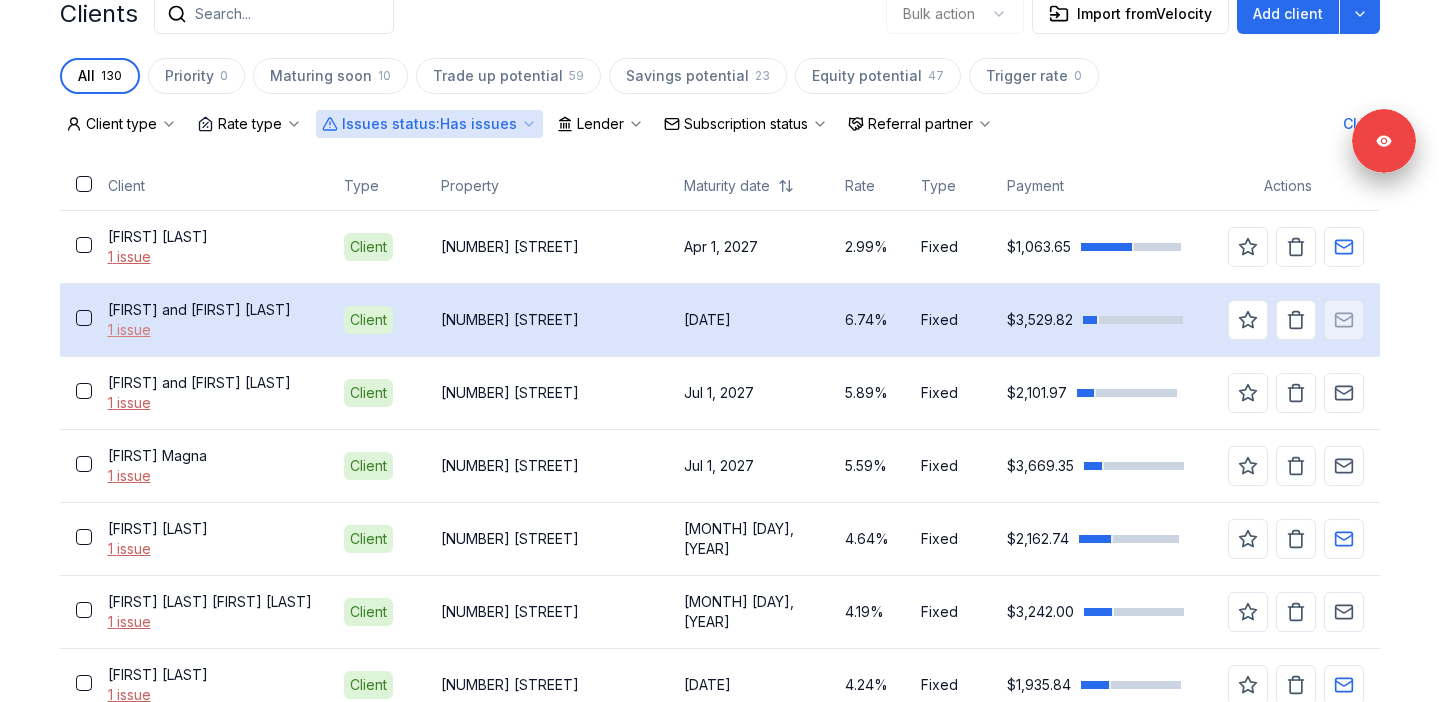 click on "1   issue" at bounding box center [210, 330] 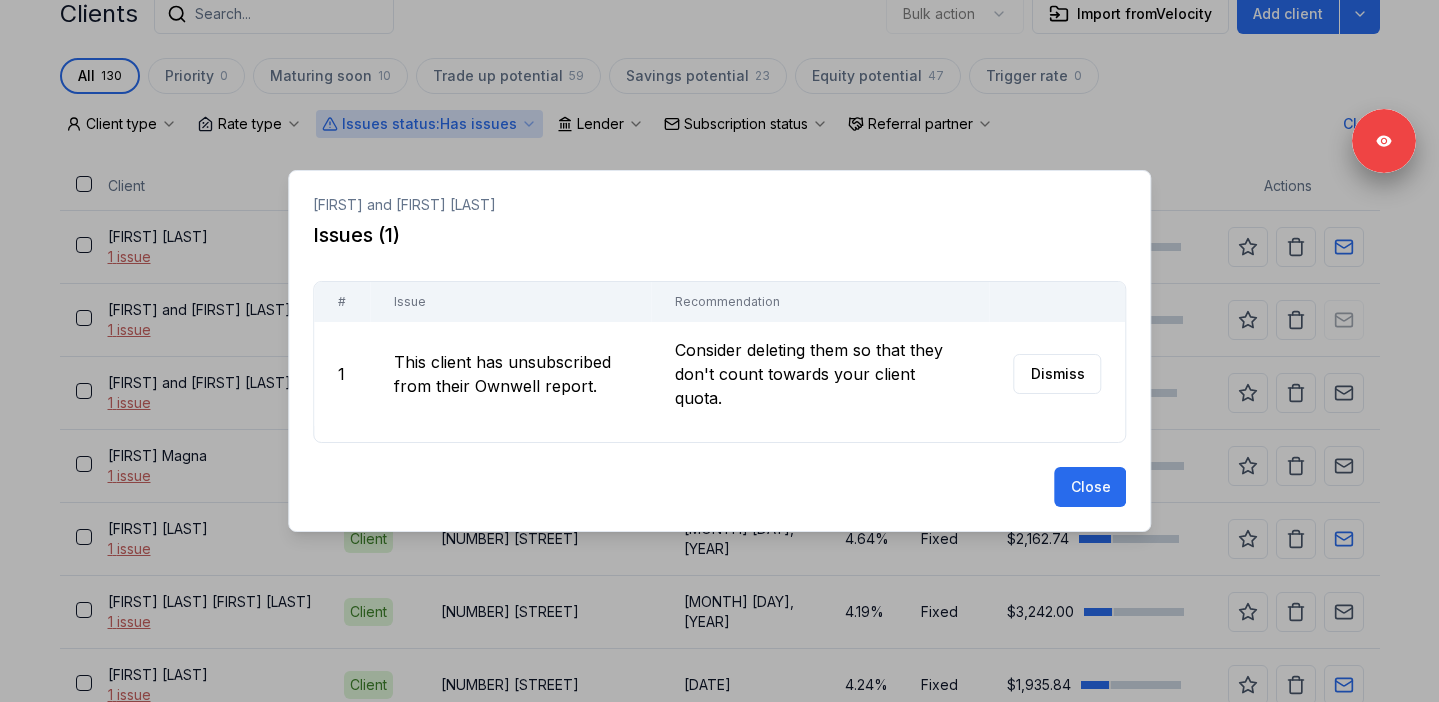 click at bounding box center (719, 351) 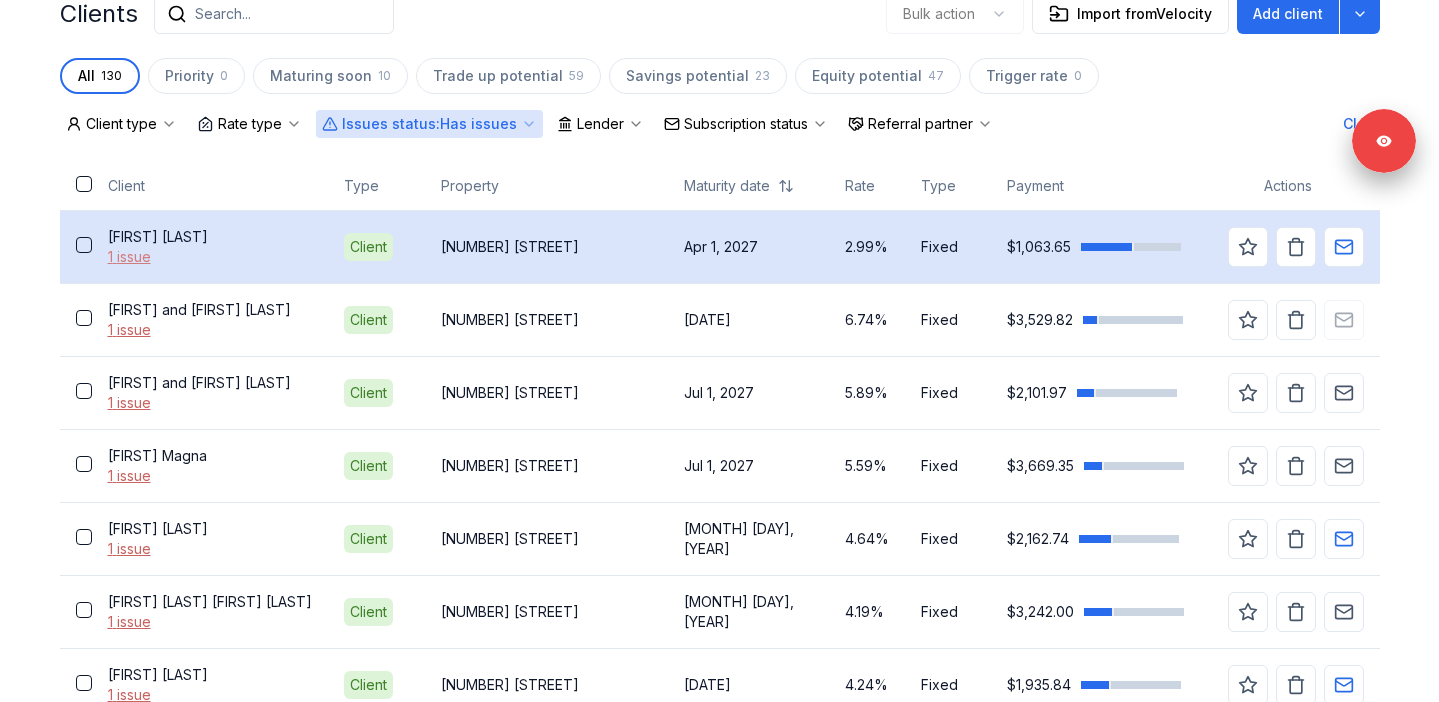 click on "1   issue" at bounding box center [210, 257] 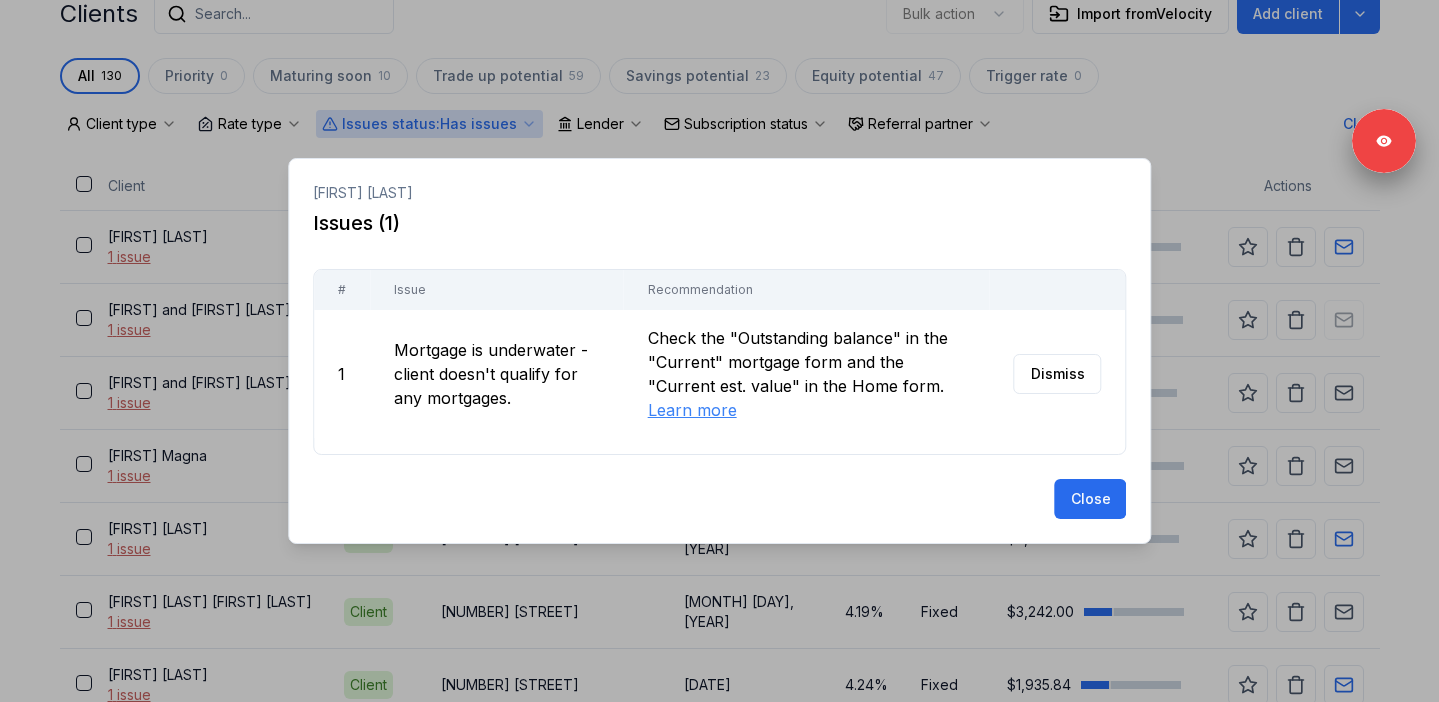 click at bounding box center [719, 351] 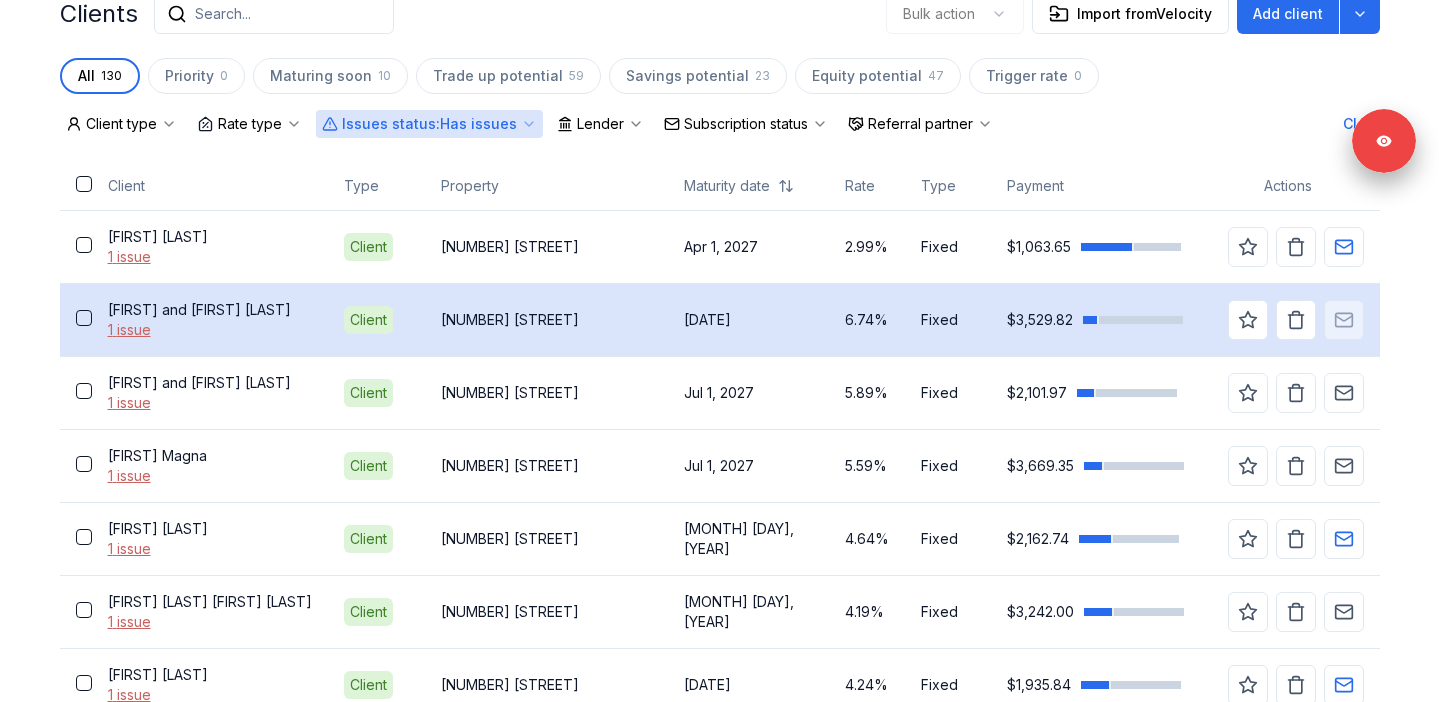 click on "[FIRST] and [FIRST]   [LAST]" at bounding box center [210, 310] 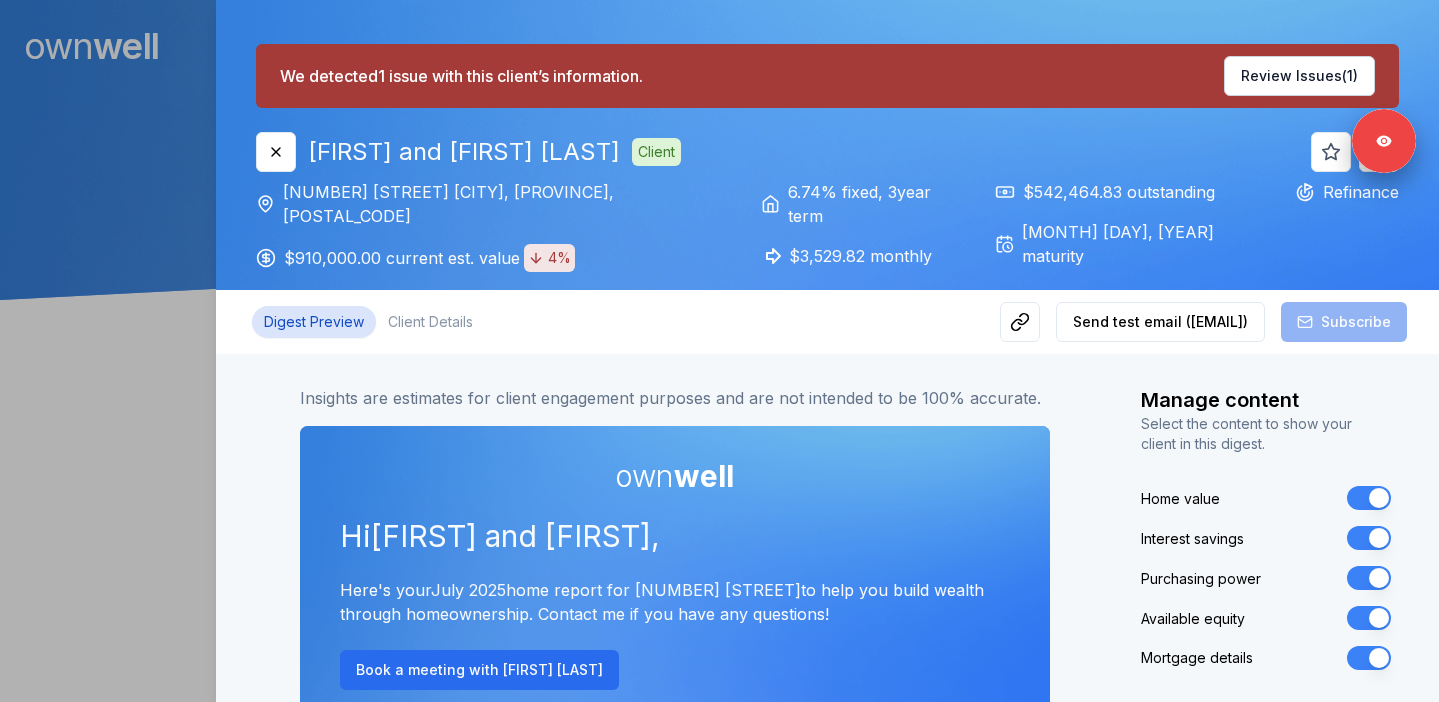 scroll, scrollTop: 0, scrollLeft: 0, axis: both 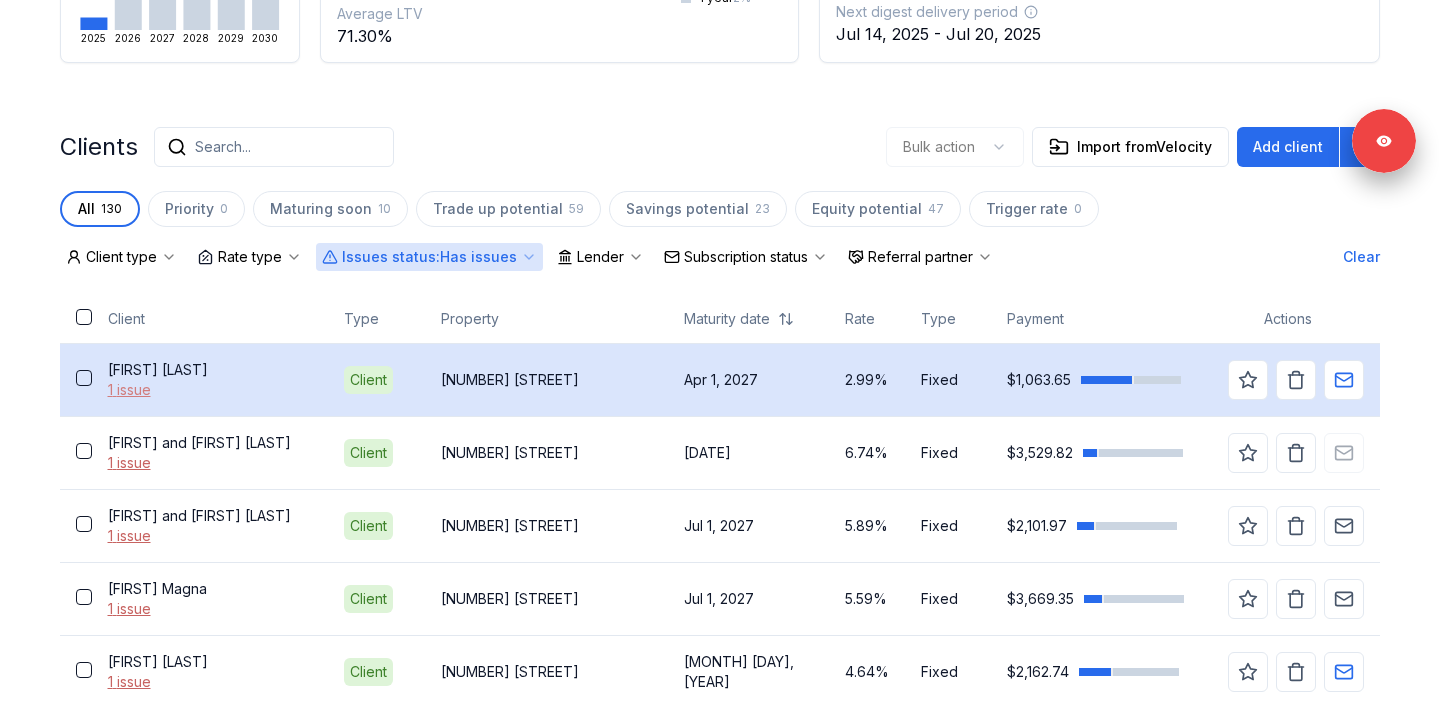 click on "1   issue" at bounding box center (210, 390) 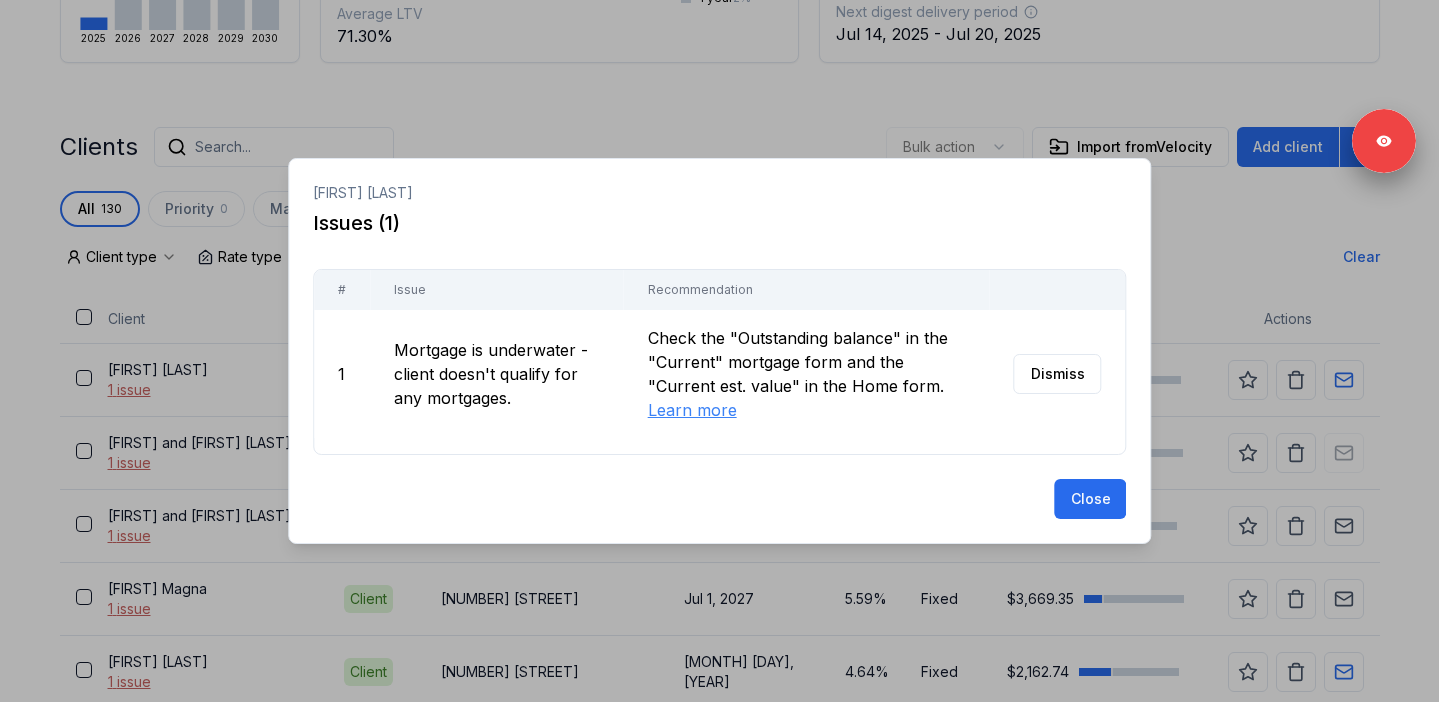 click at bounding box center [719, 351] 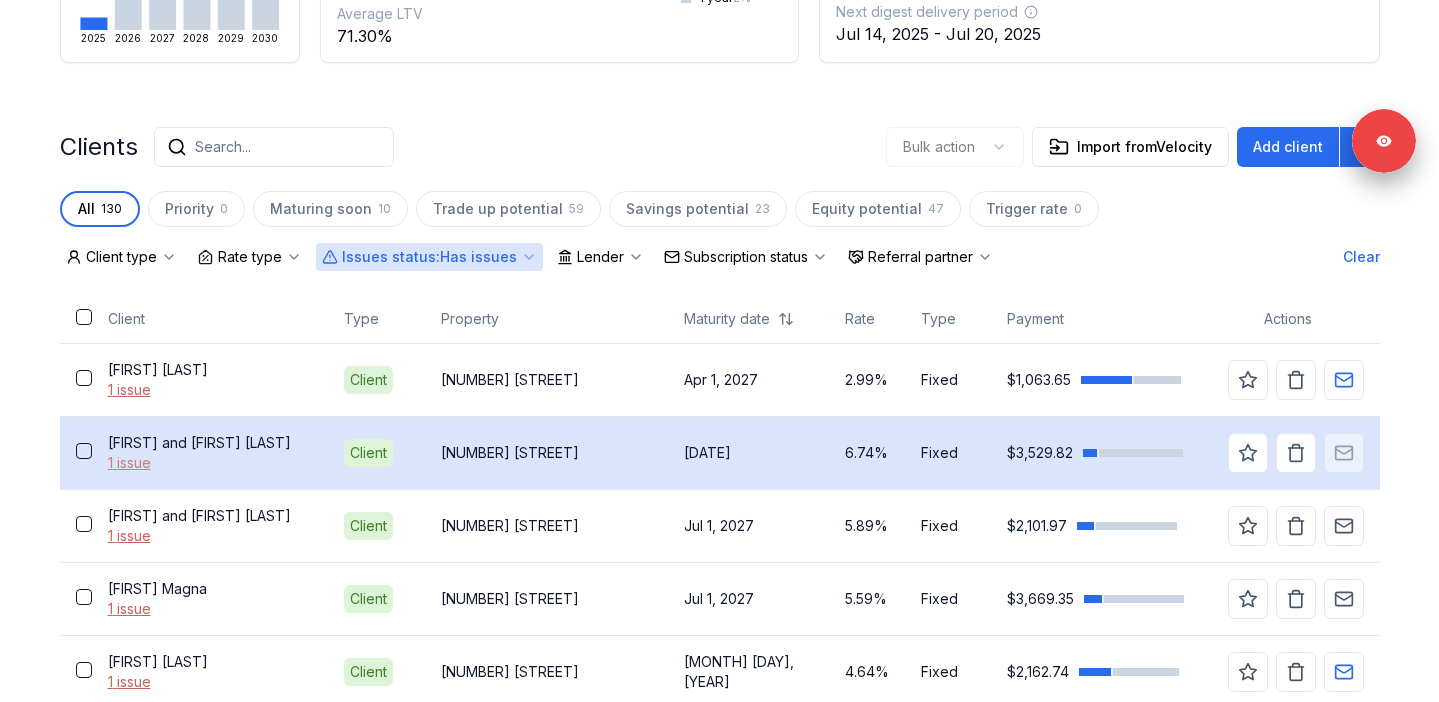 click on "1   issue" at bounding box center [210, 463] 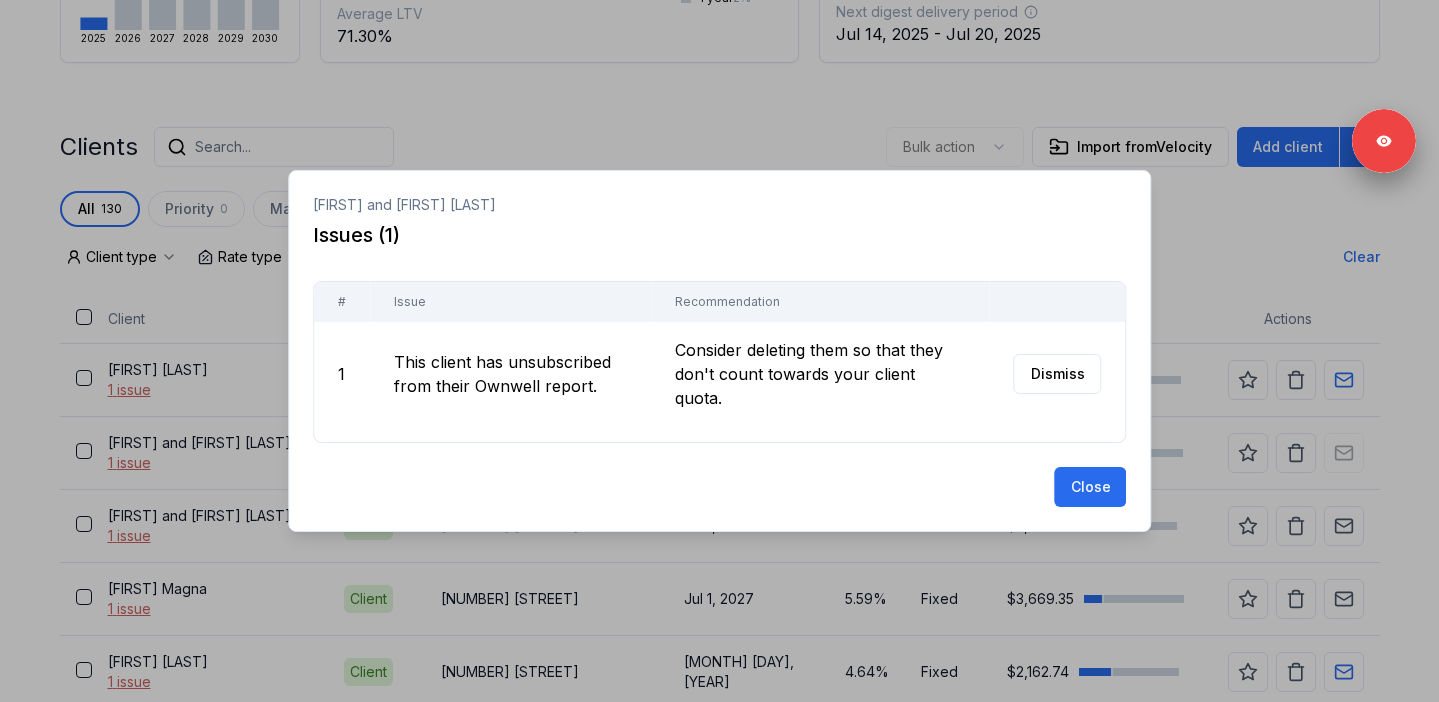 click at bounding box center (719, 351) 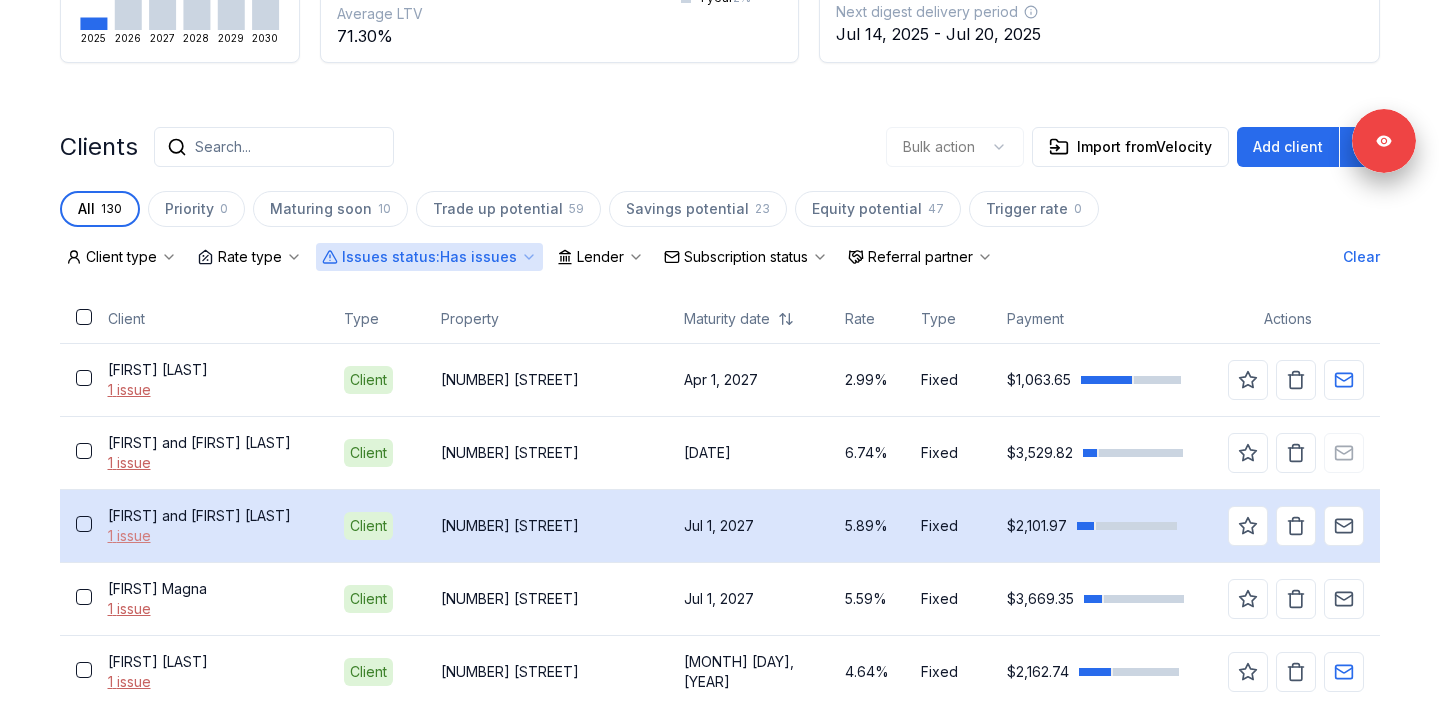 click on "1   issue" at bounding box center (210, 536) 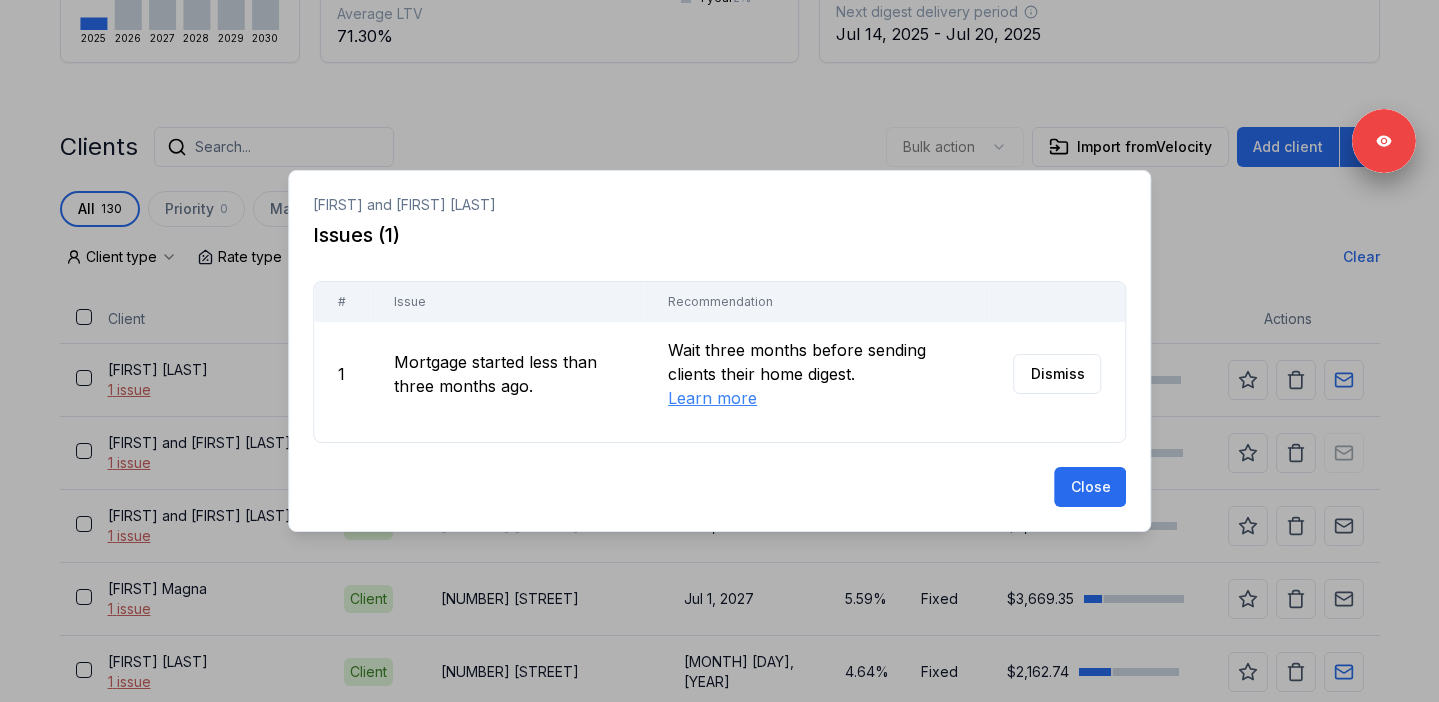 click at bounding box center (719, 351) 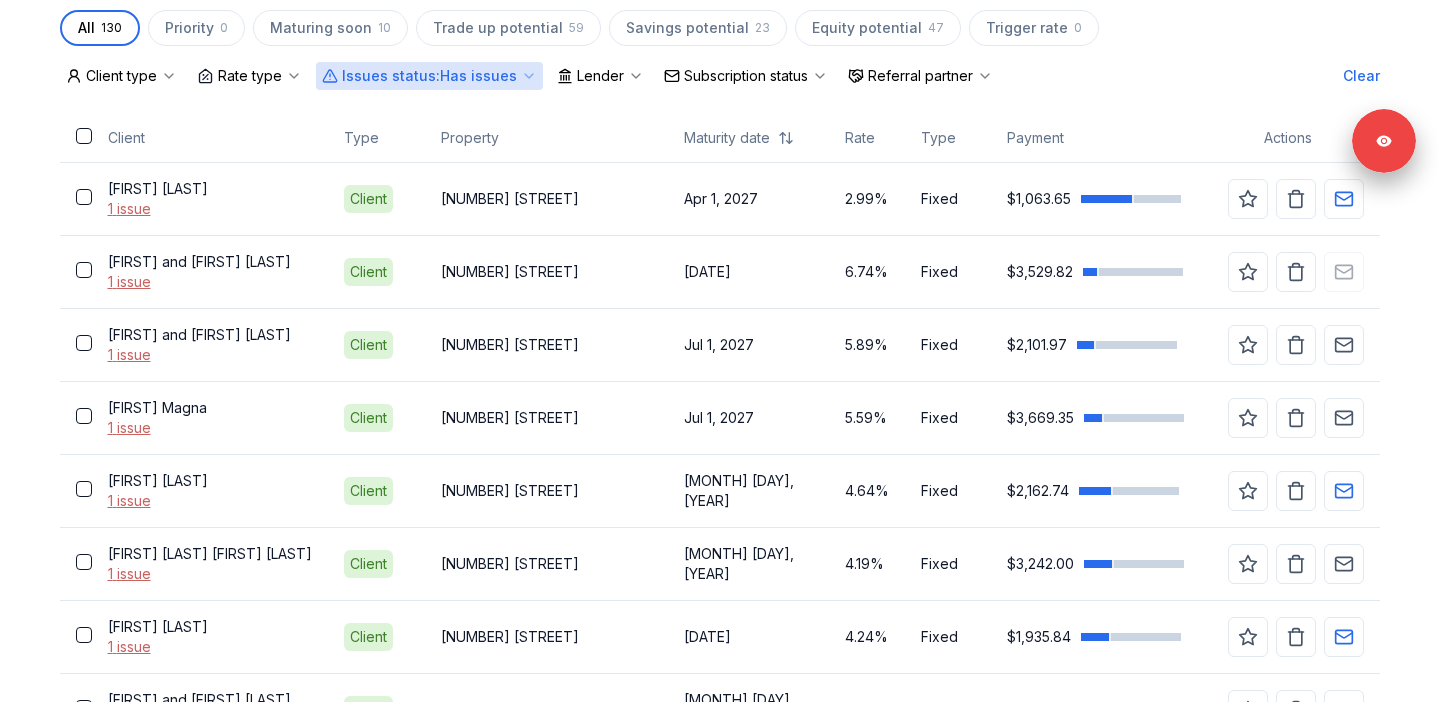 scroll, scrollTop: 634, scrollLeft: 0, axis: vertical 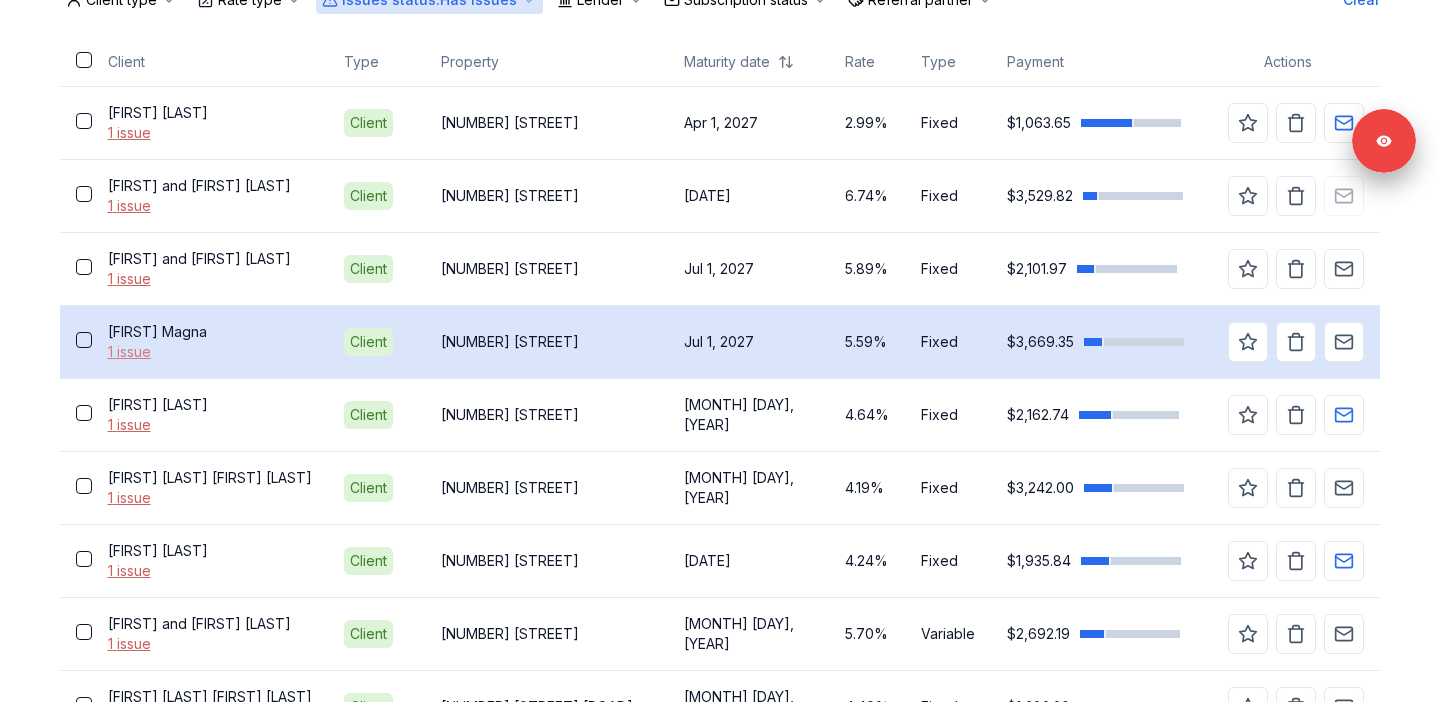 click on "1   issue" at bounding box center [210, 352] 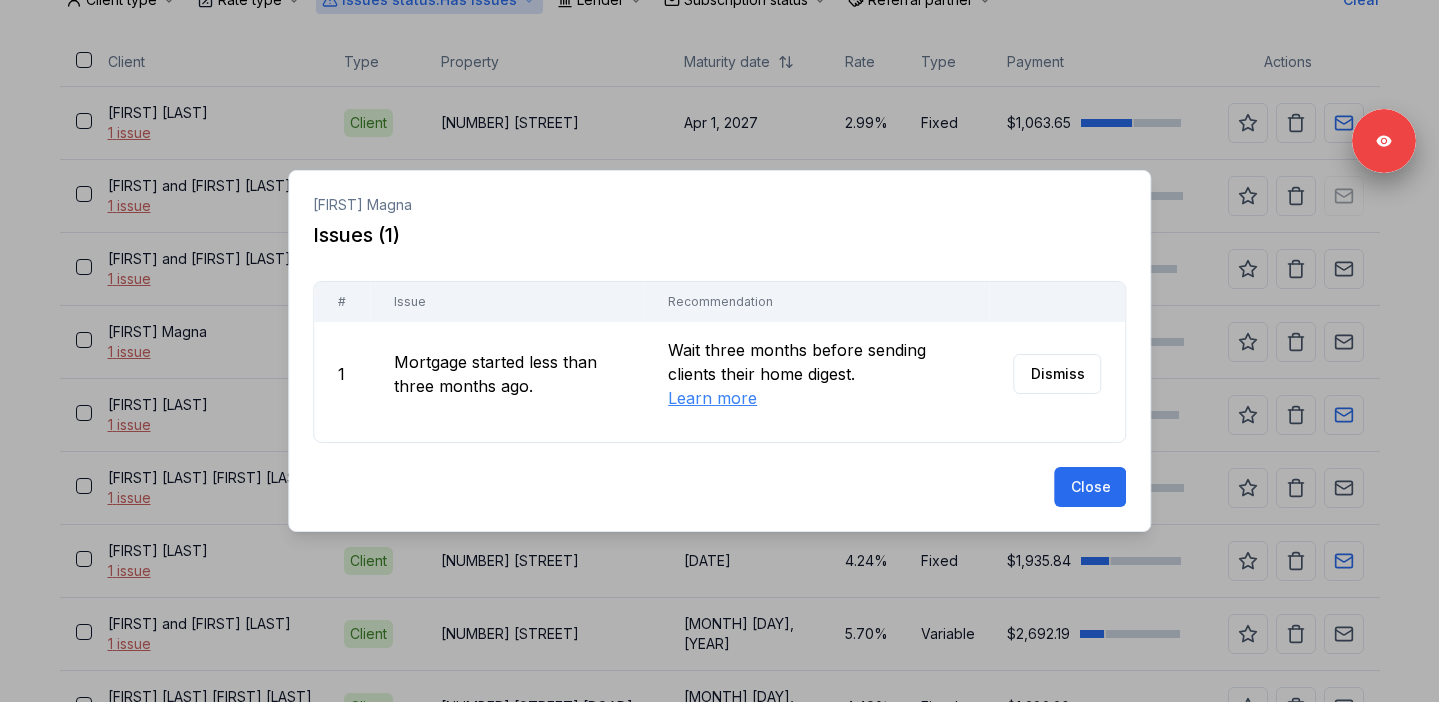 click at bounding box center (719, 351) 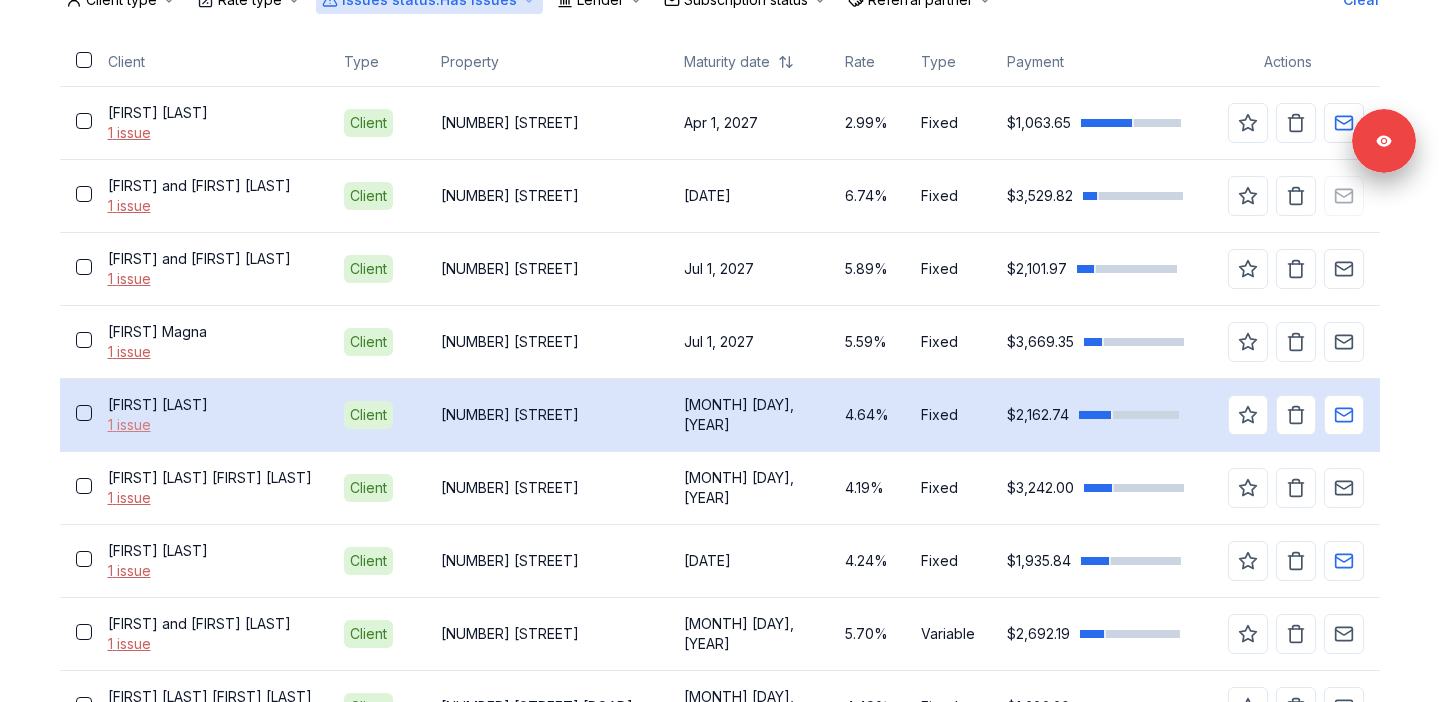 click on "1   issue" at bounding box center [210, 425] 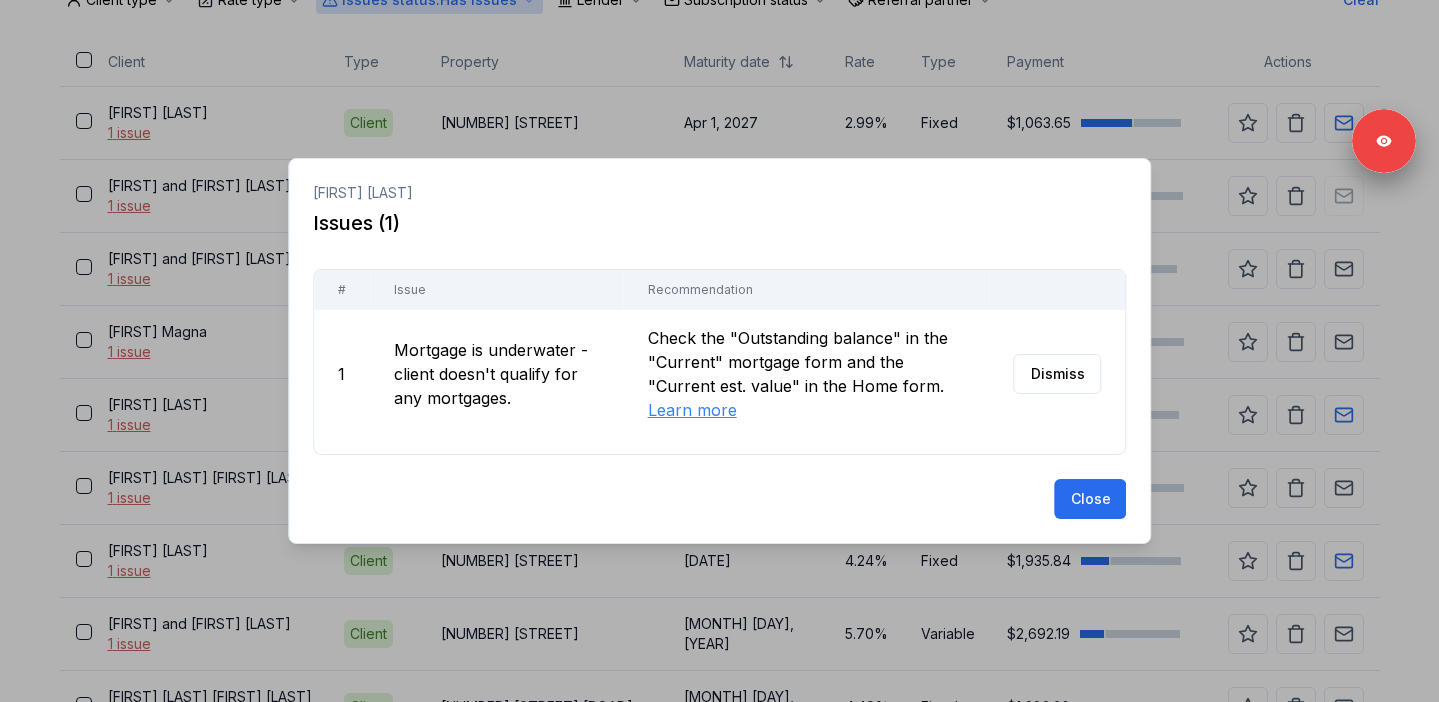 click at bounding box center [719, 351] 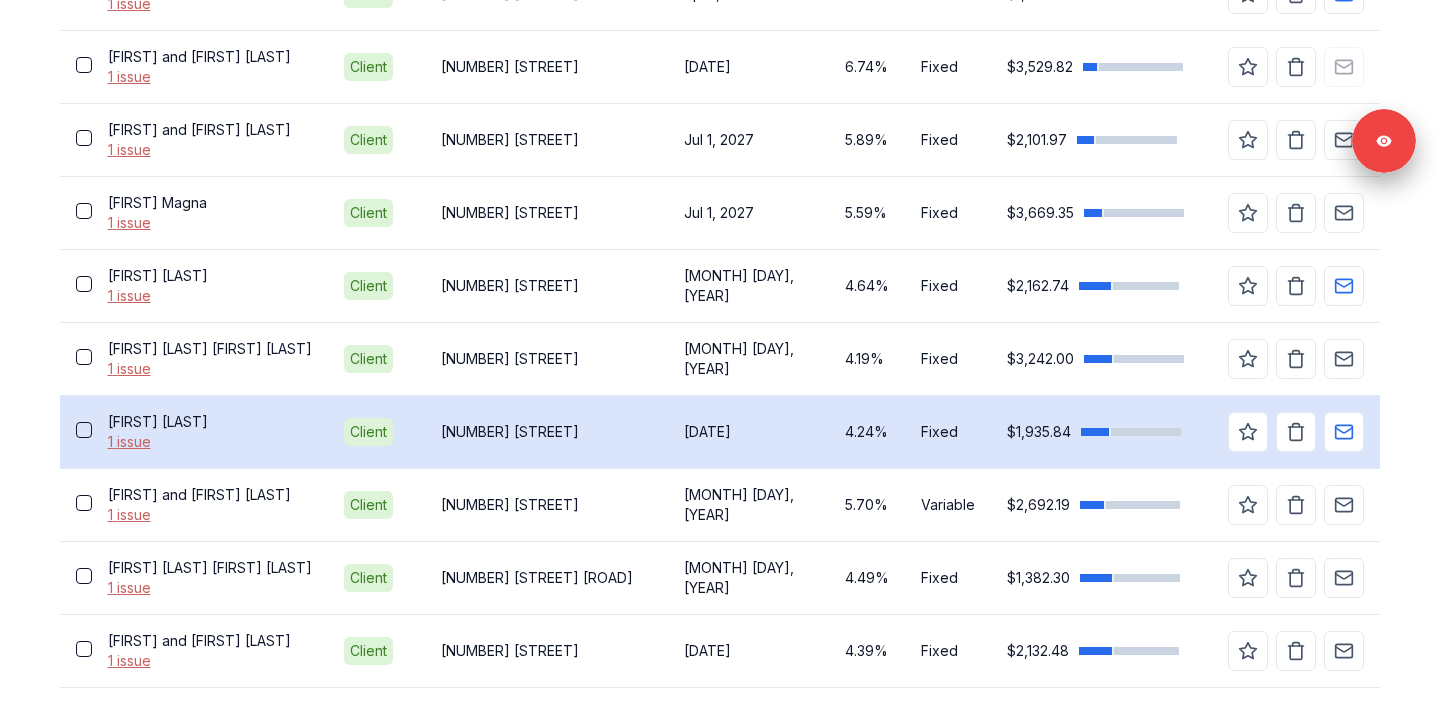 scroll, scrollTop: 789, scrollLeft: 0, axis: vertical 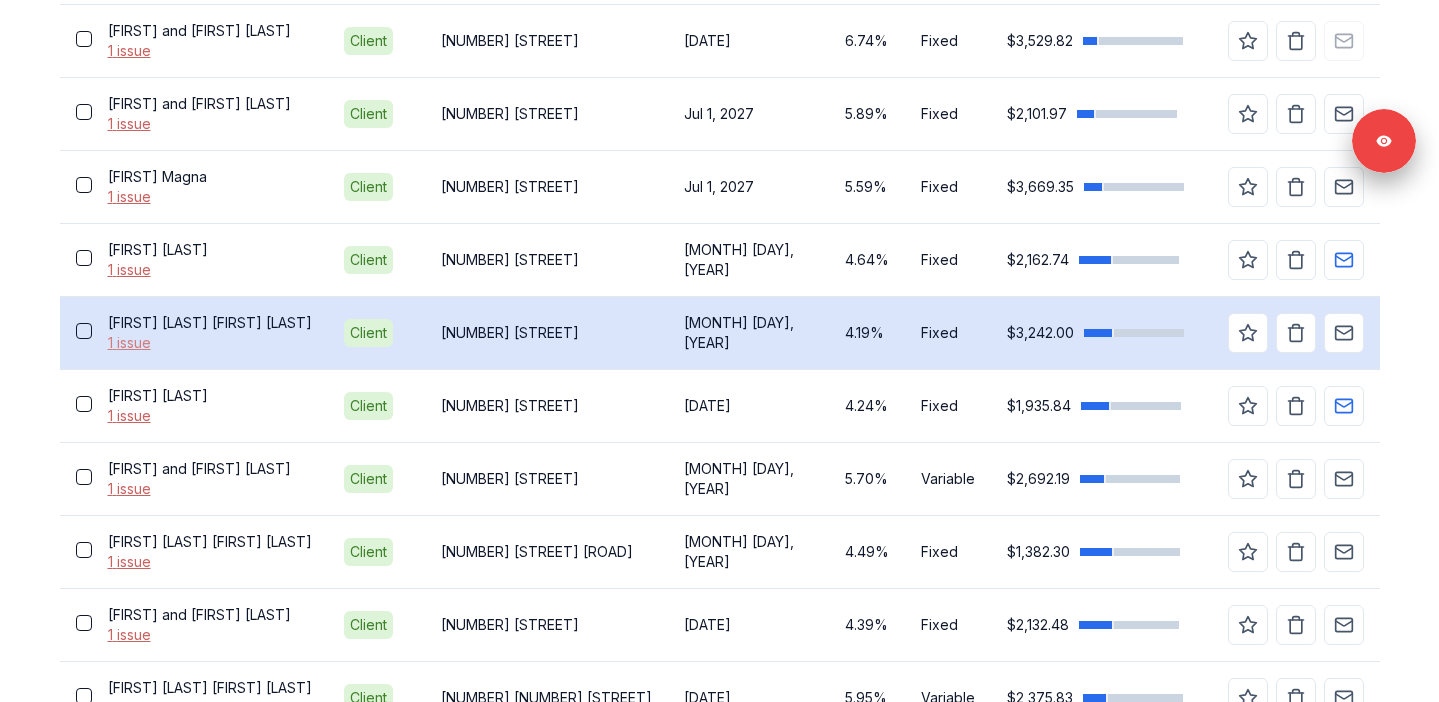click on "1   issue" at bounding box center [210, 343] 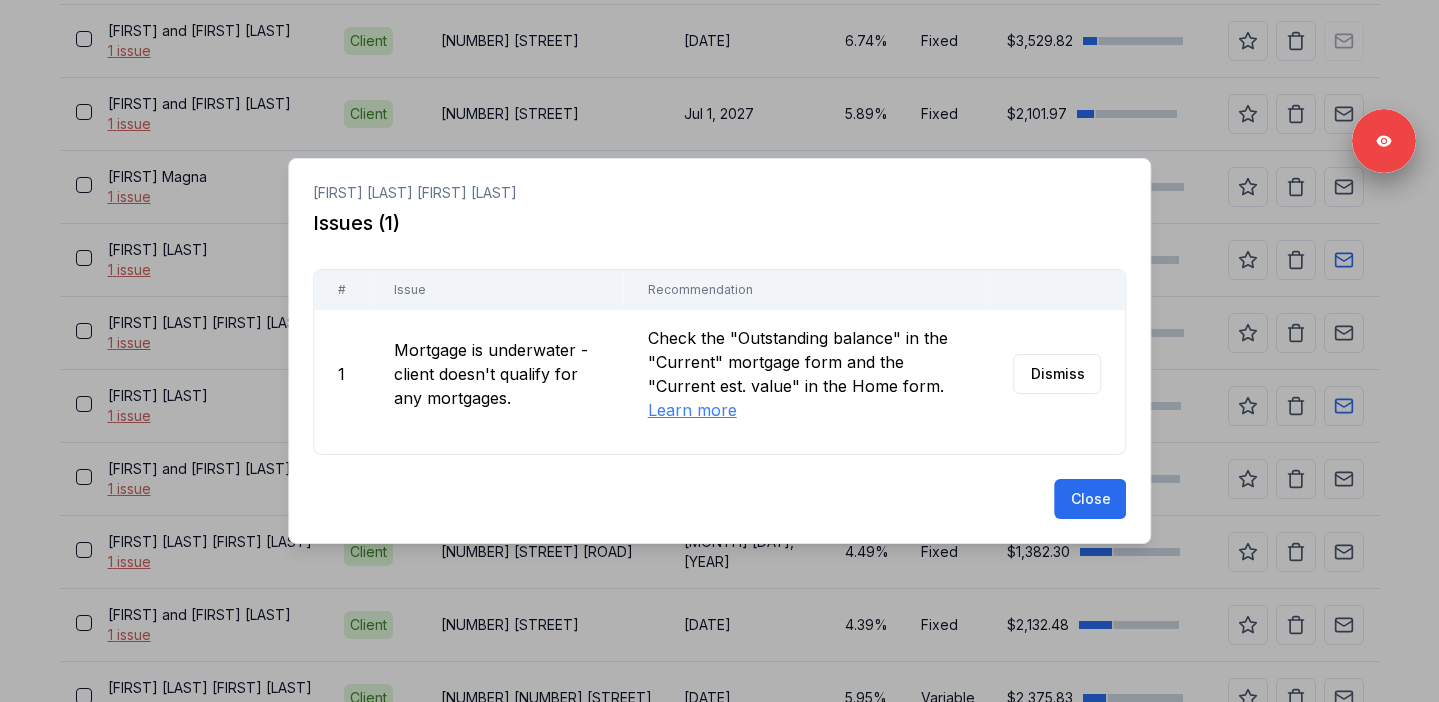 click at bounding box center [719, 351] 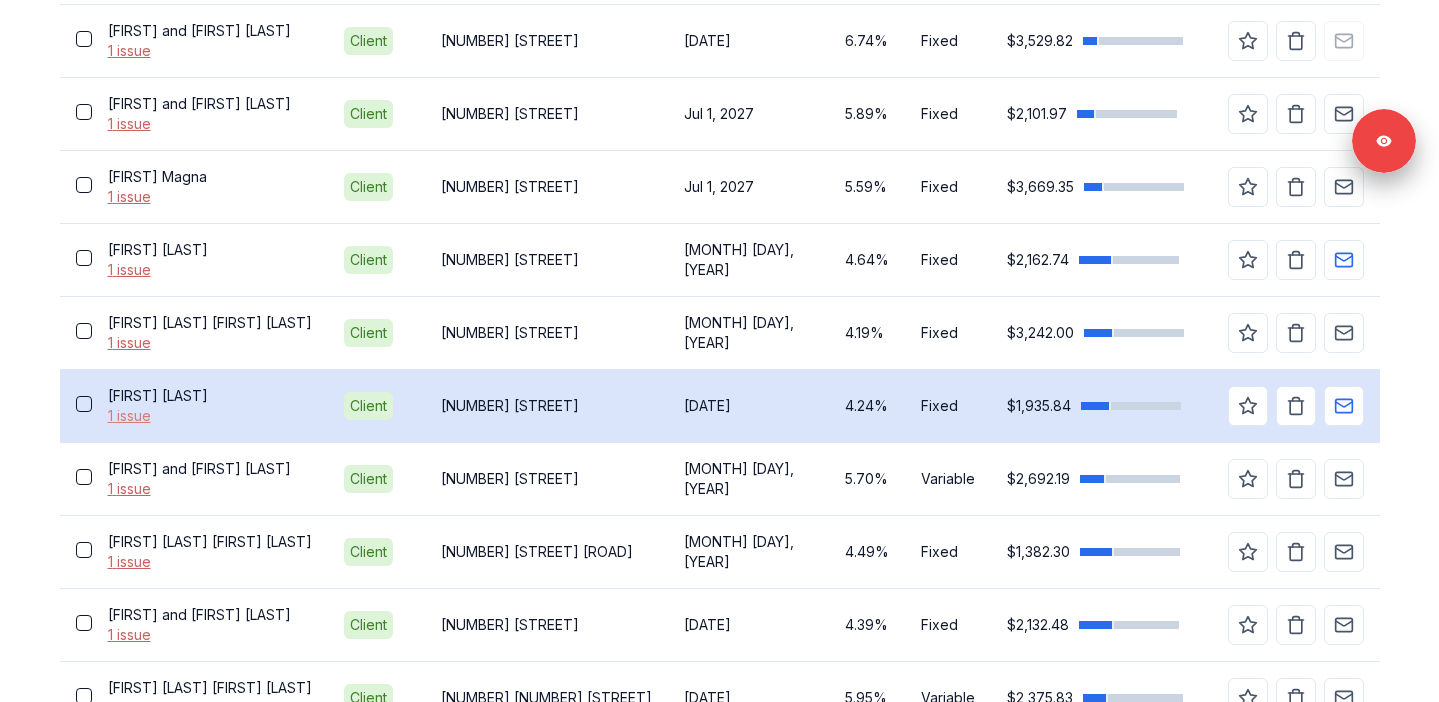 click on "1   issue" at bounding box center (210, 416) 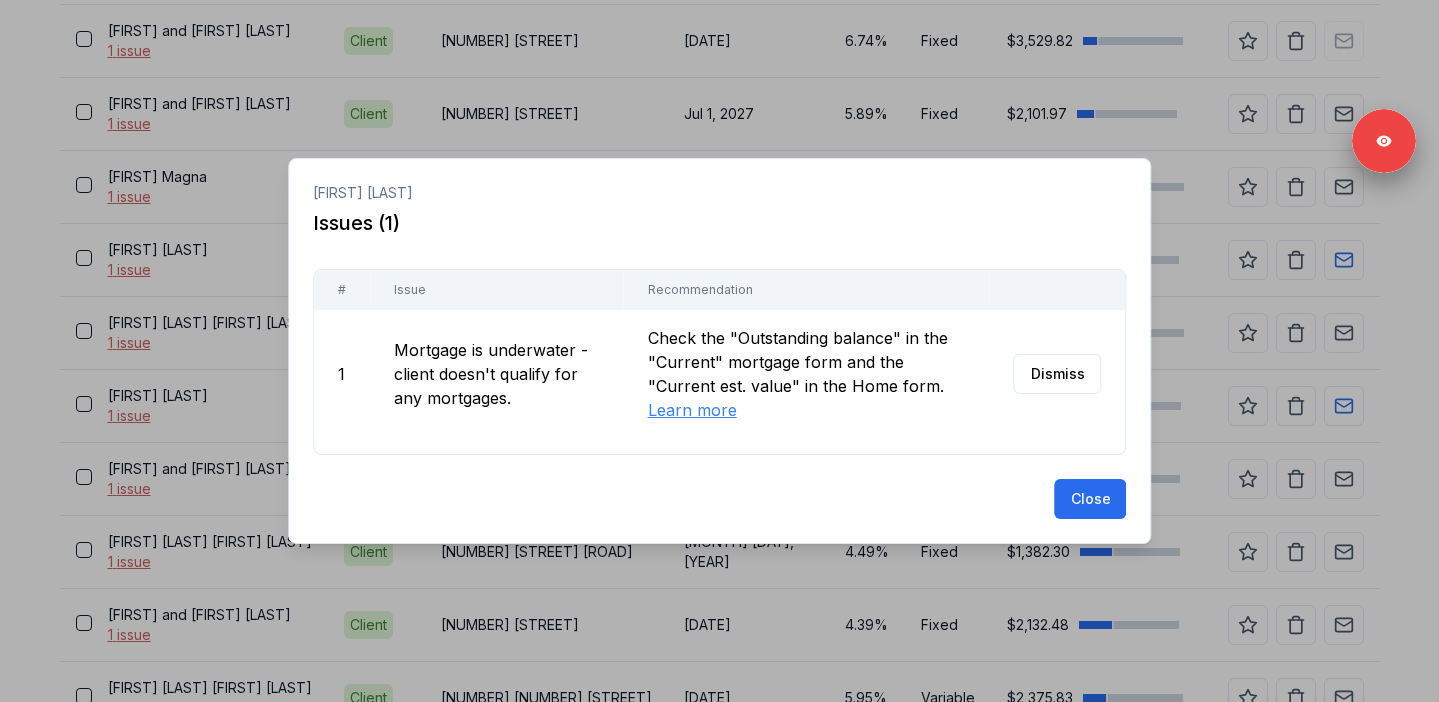 click at bounding box center (719, 351) 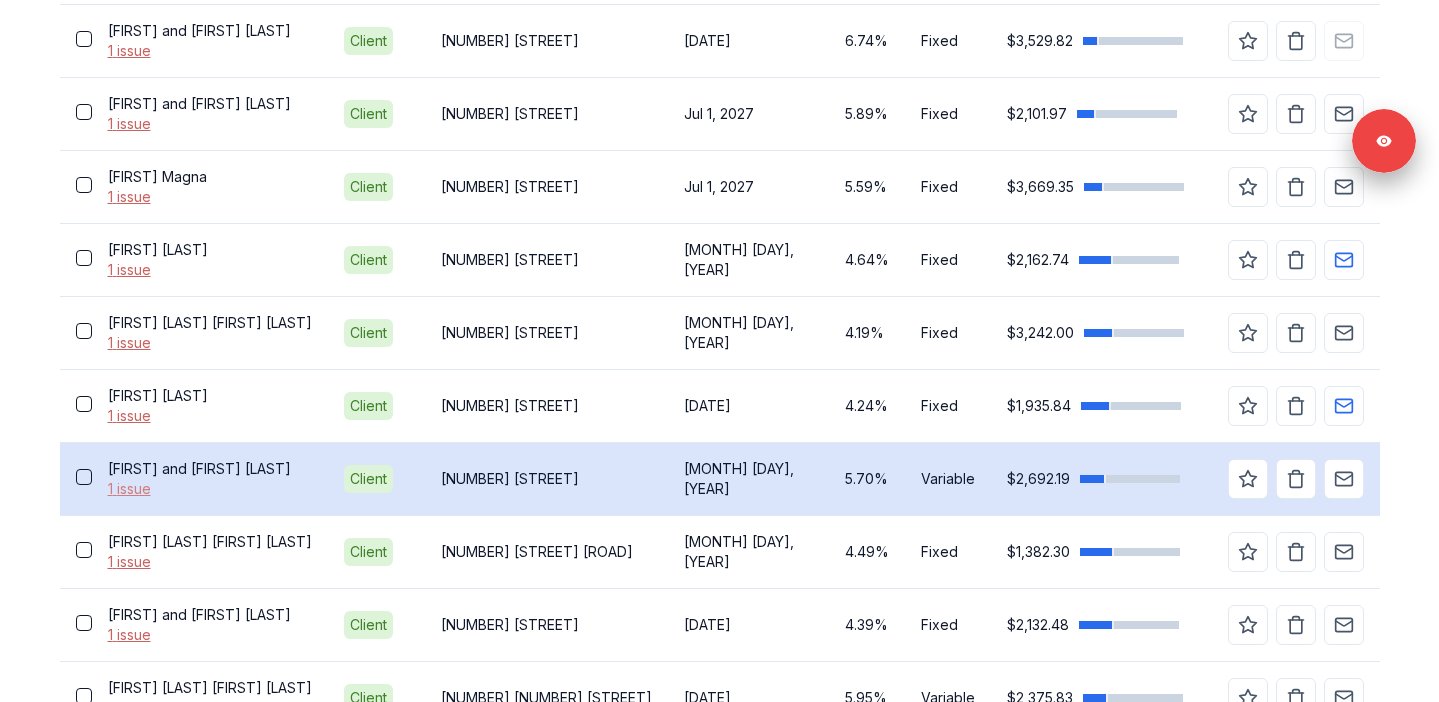click on "1   issue" at bounding box center [210, 489] 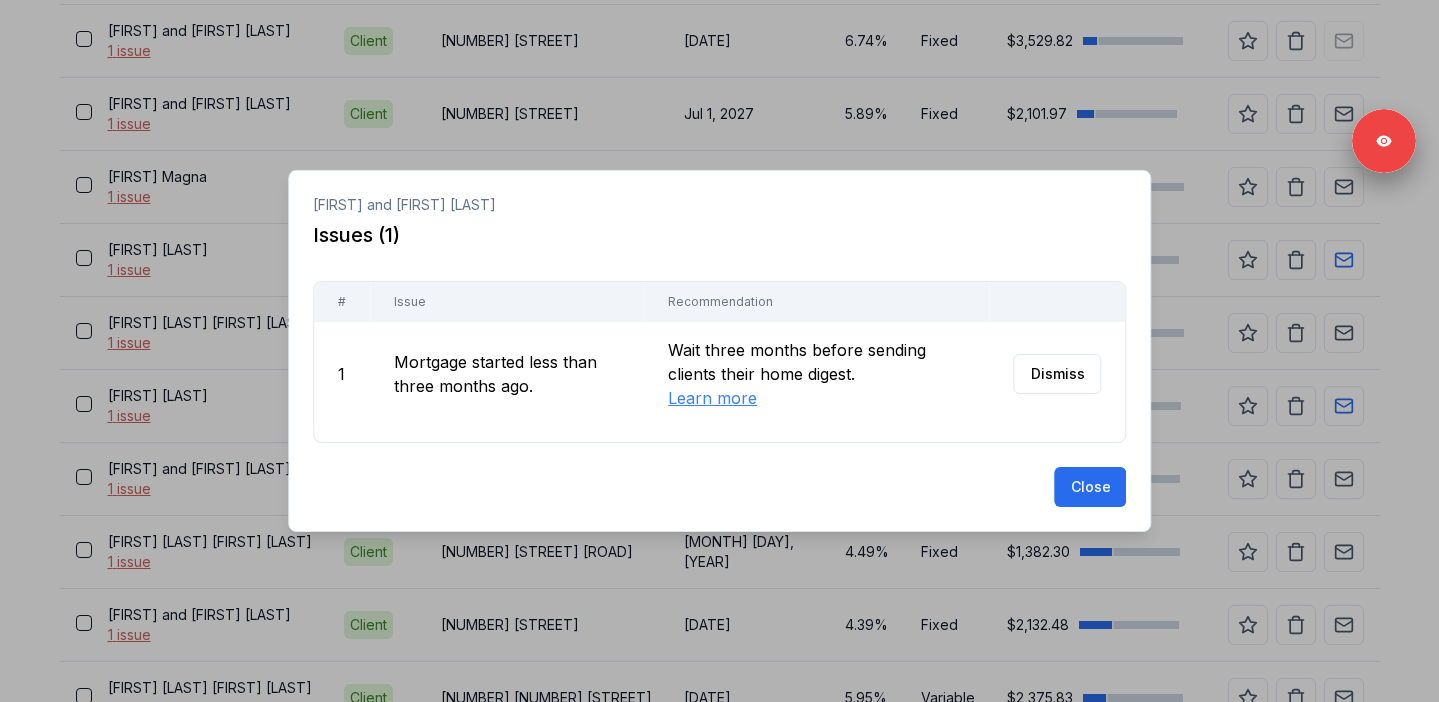 click at bounding box center (719, 351) 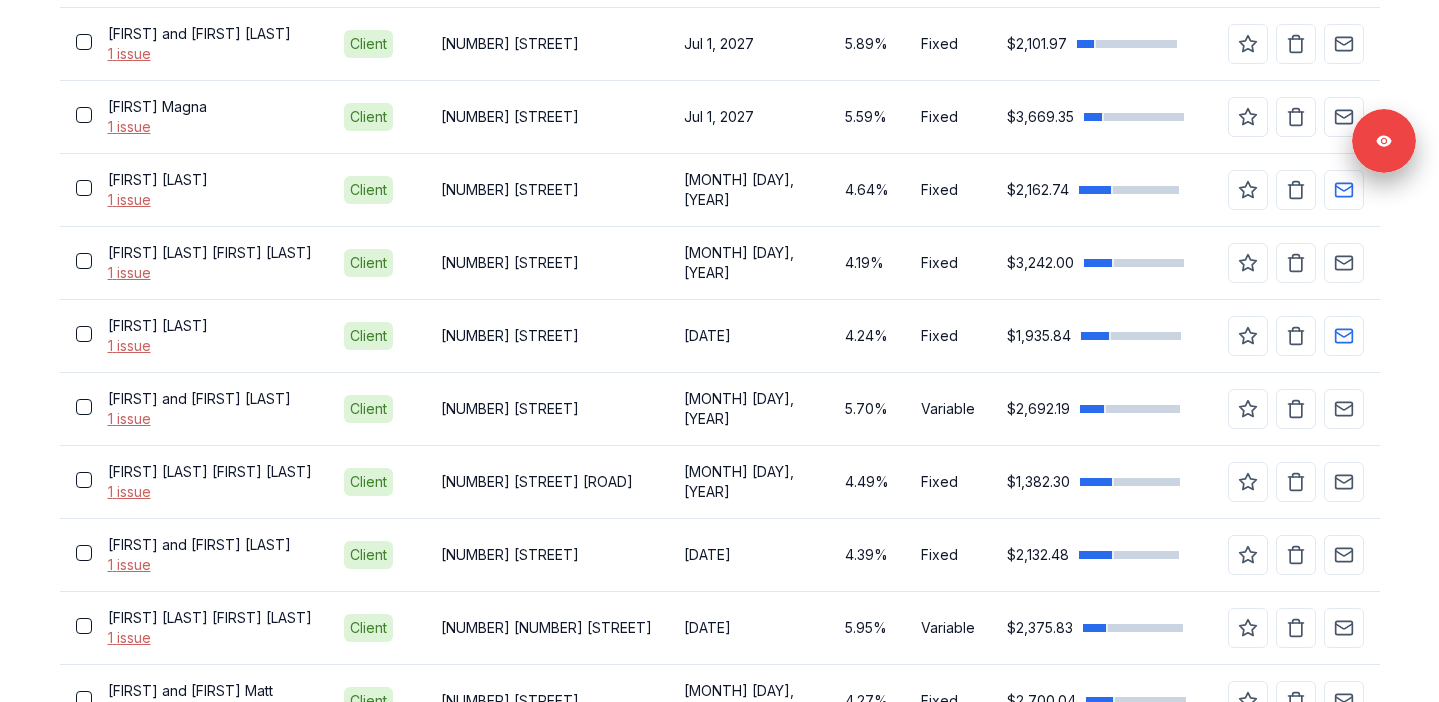 scroll, scrollTop: 911, scrollLeft: 0, axis: vertical 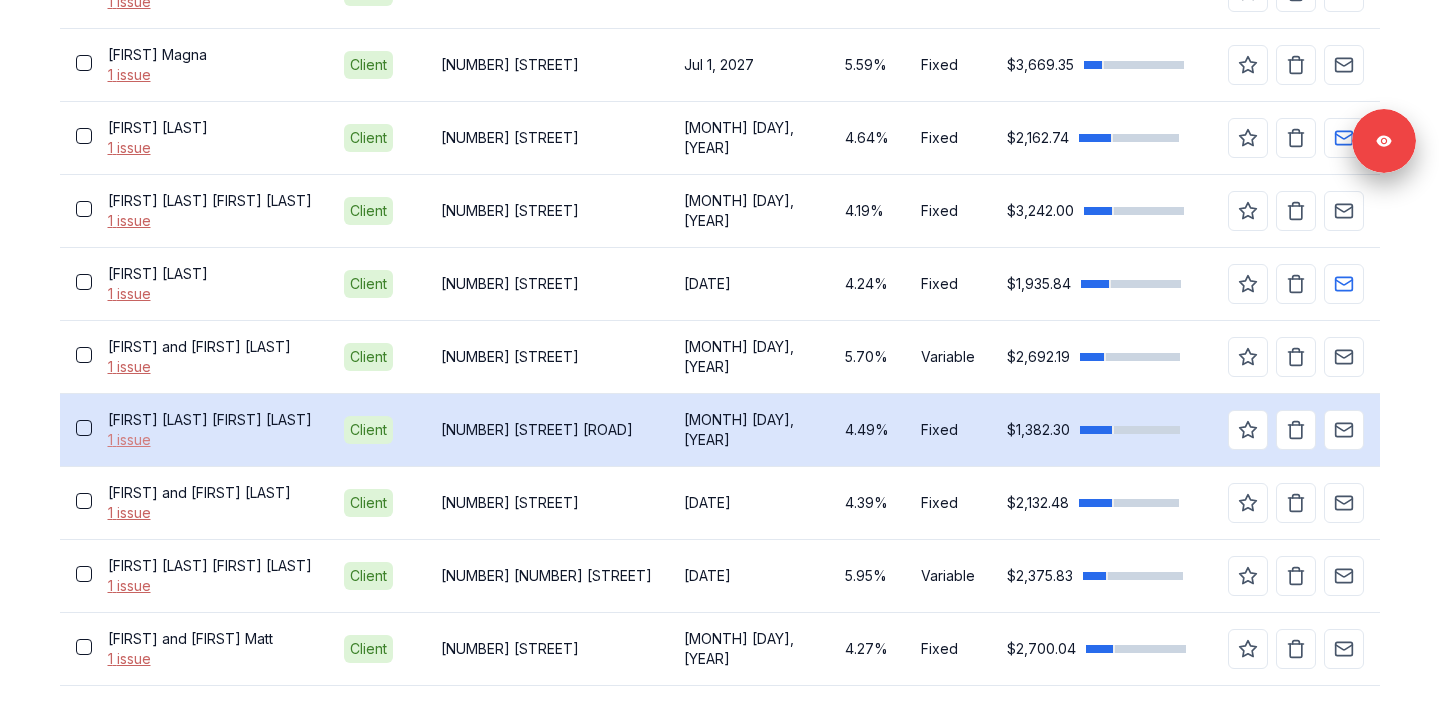 click on "1   issue" at bounding box center (210, 440) 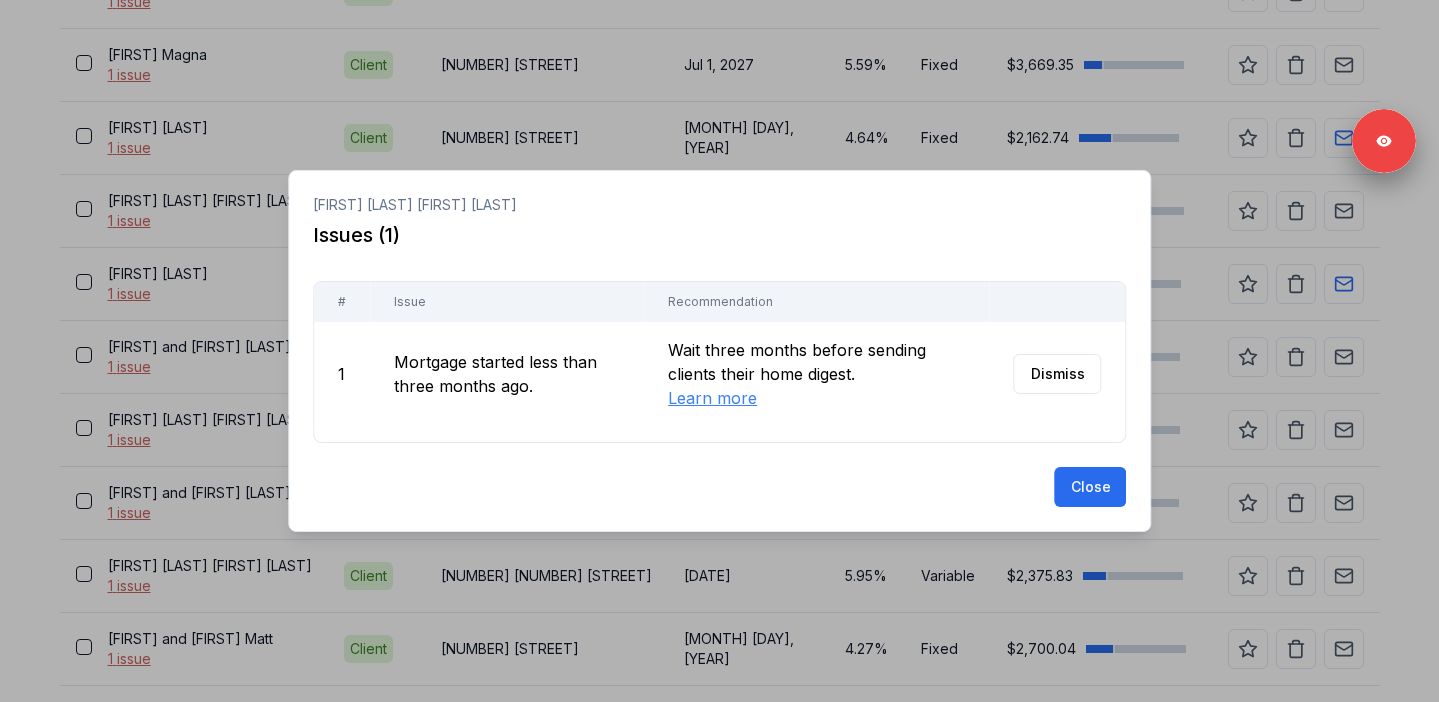 click at bounding box center (719, 351) 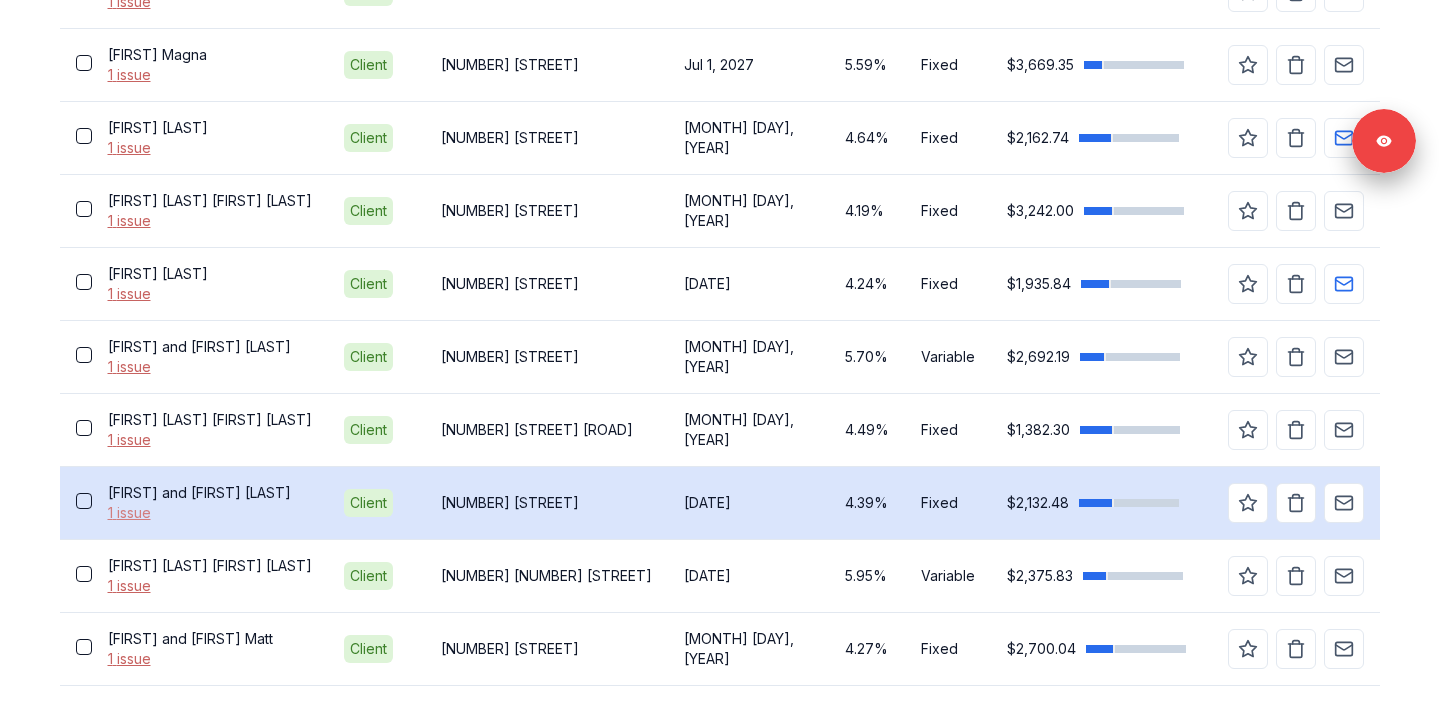 click on "1   issue" at bounding box center (210, 513) 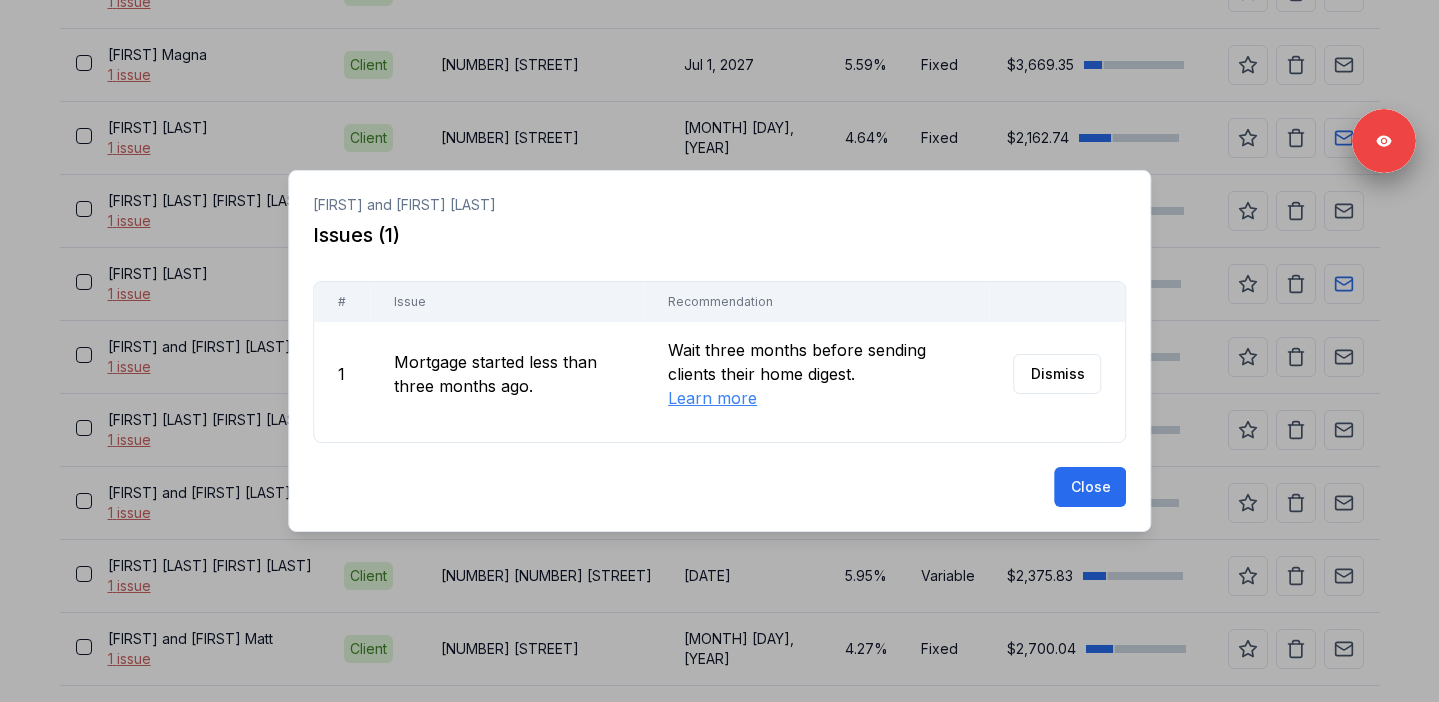 click at bounding box center (719, 351) 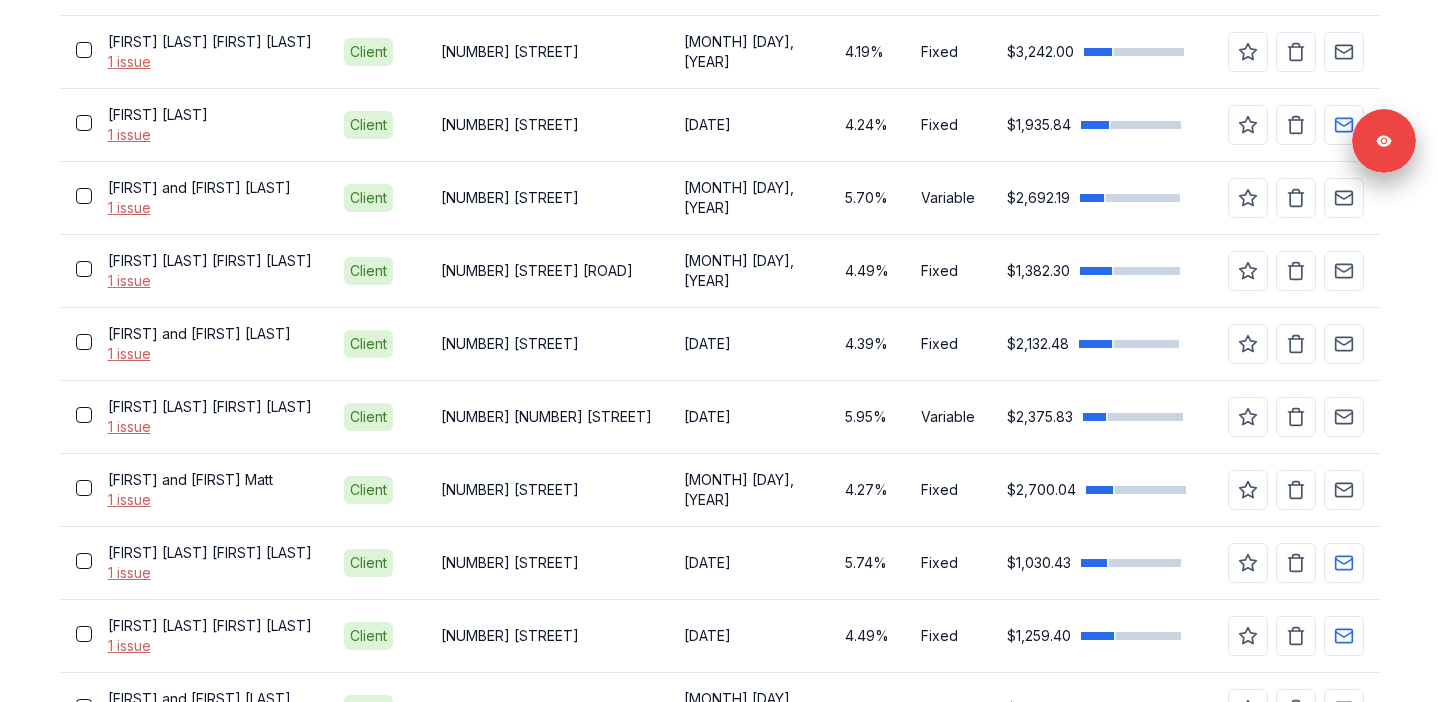 scroll, scrollTop: 1125, scrollLeft: 0, axis: vertical 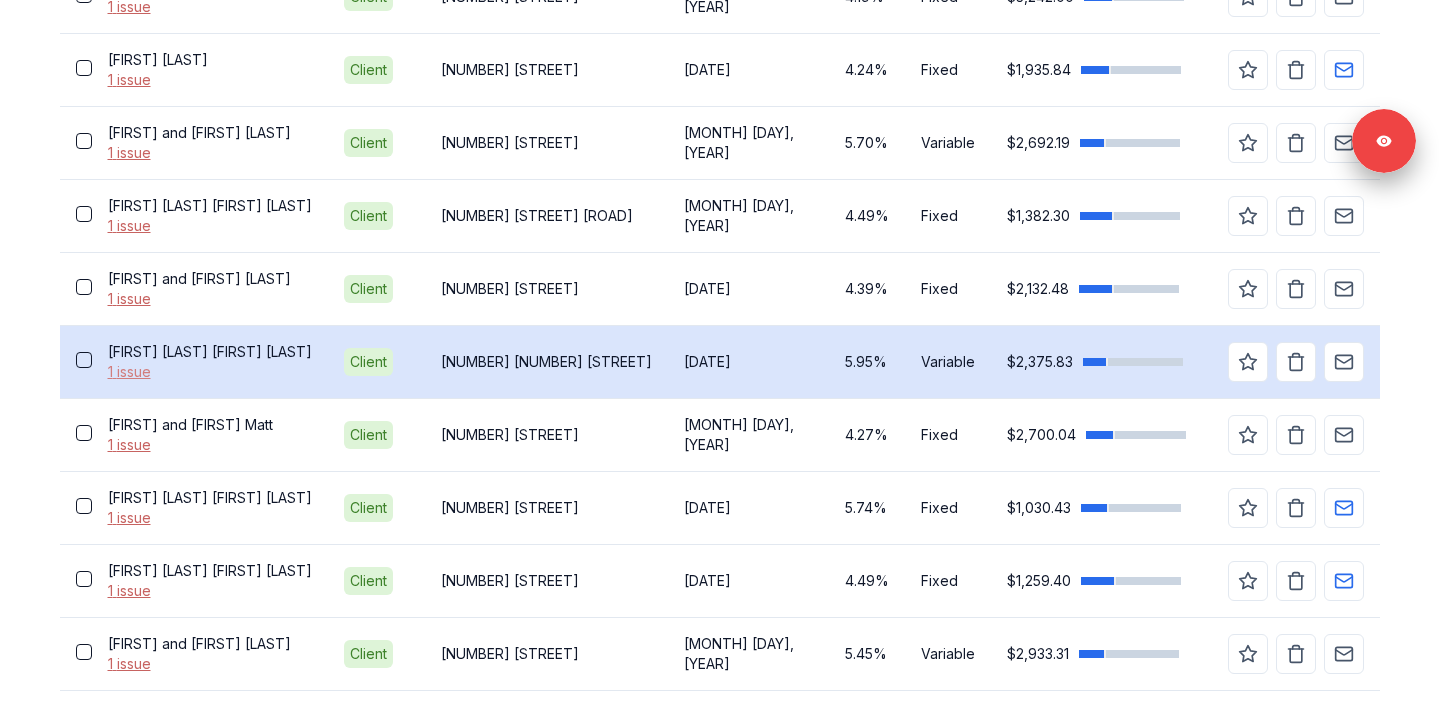click on "1   issue" at bounding box center (210, 372) 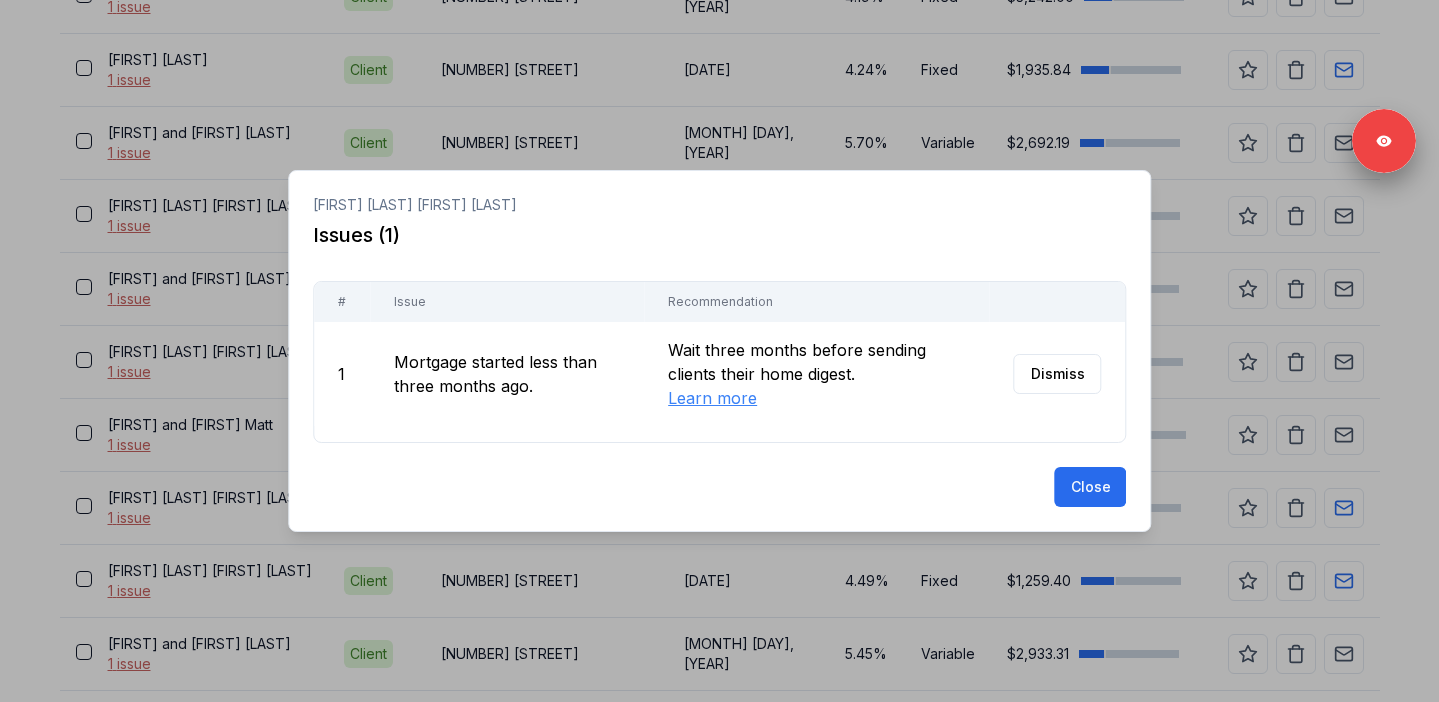 click at bounding box center (719, 351) 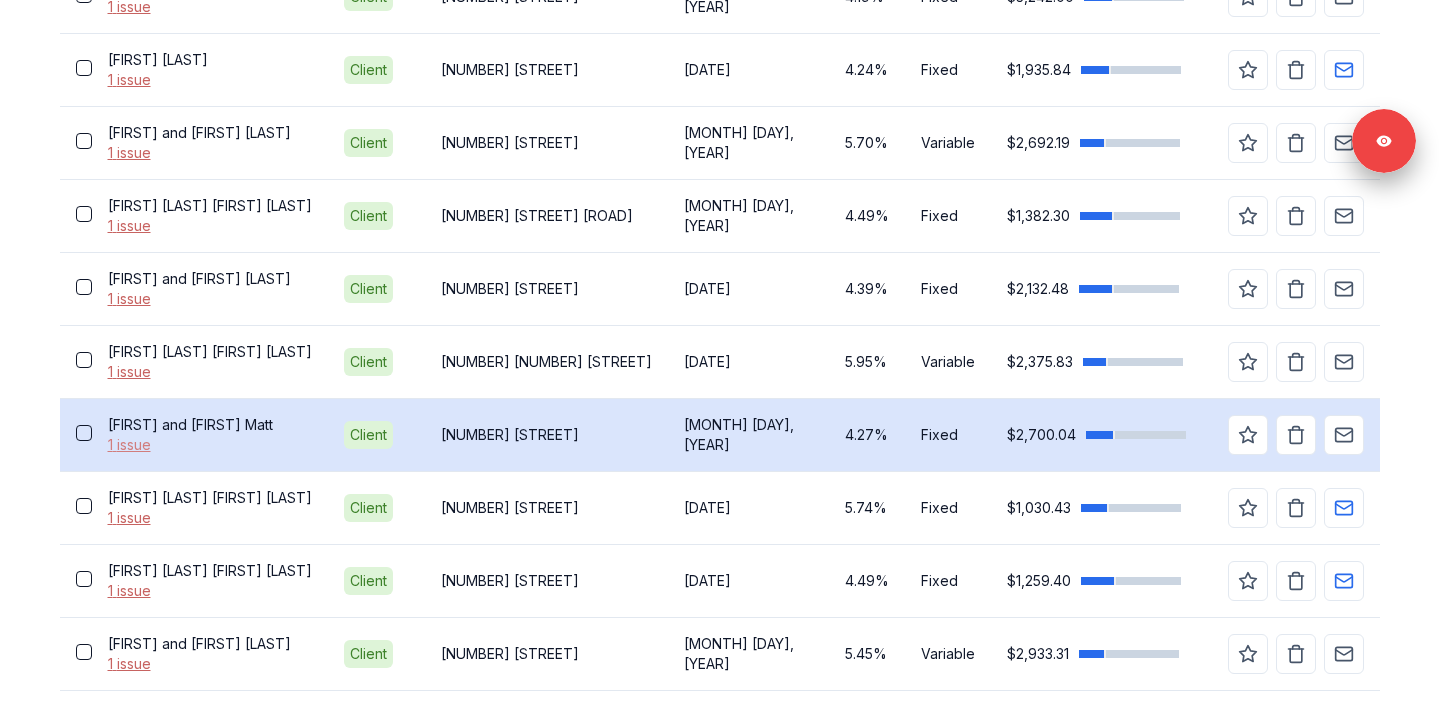 click on "1   issue" at bounding box center (210, 445) 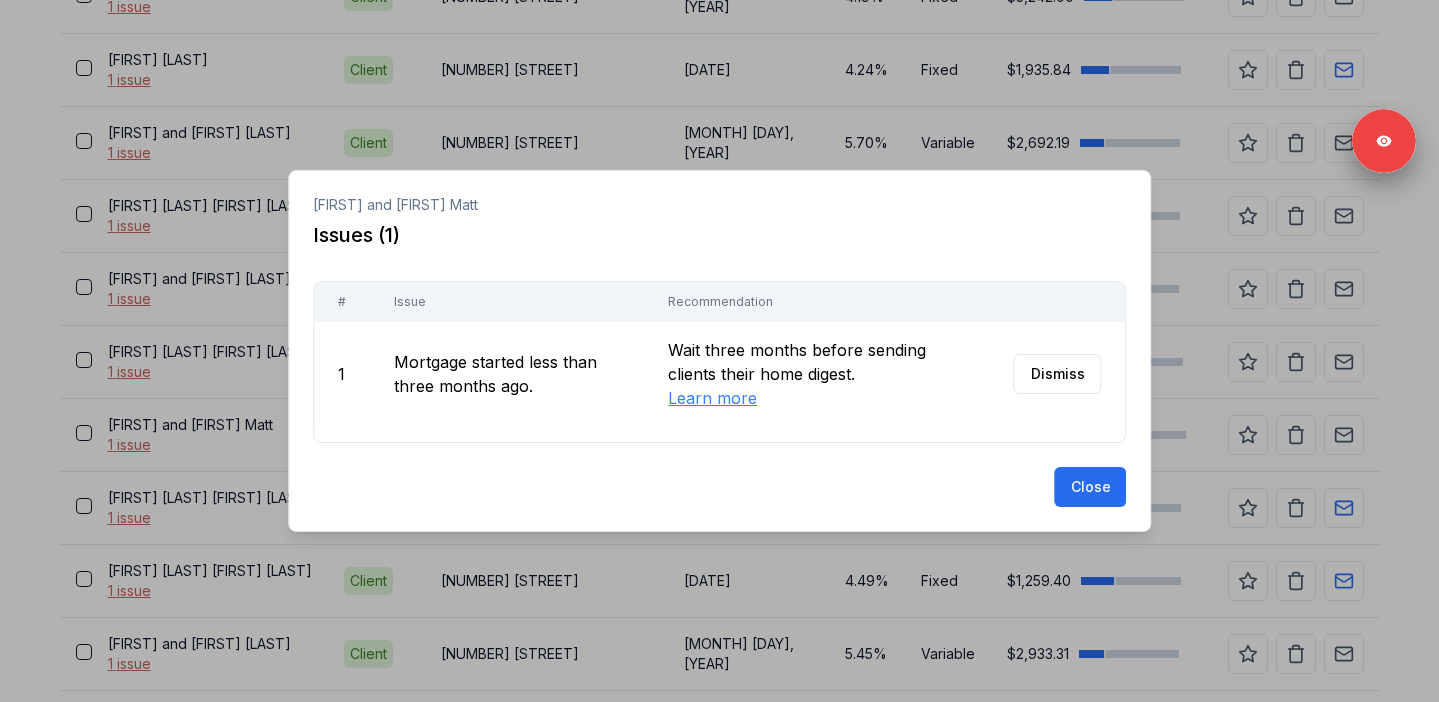 click at bounding box center (719, 351) 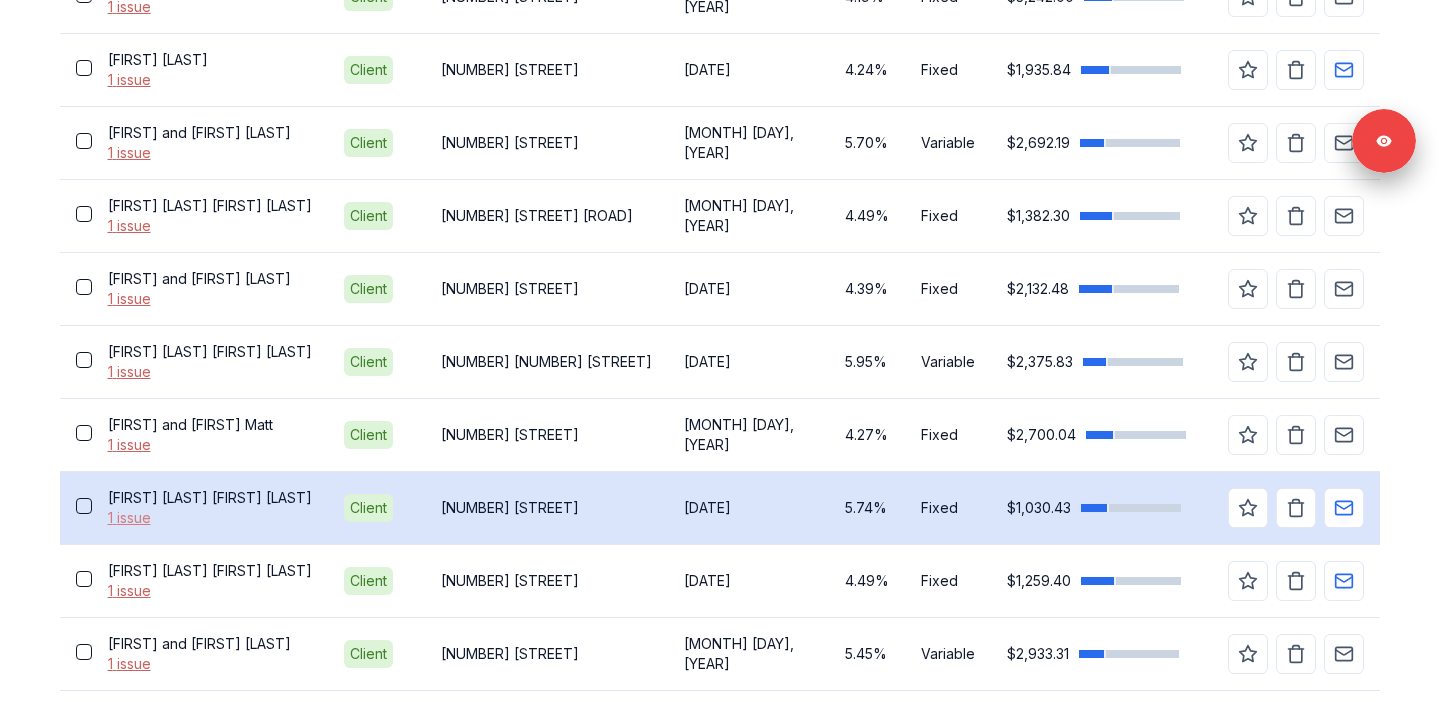 click on "1   issue" at bounding box center [210, 518] 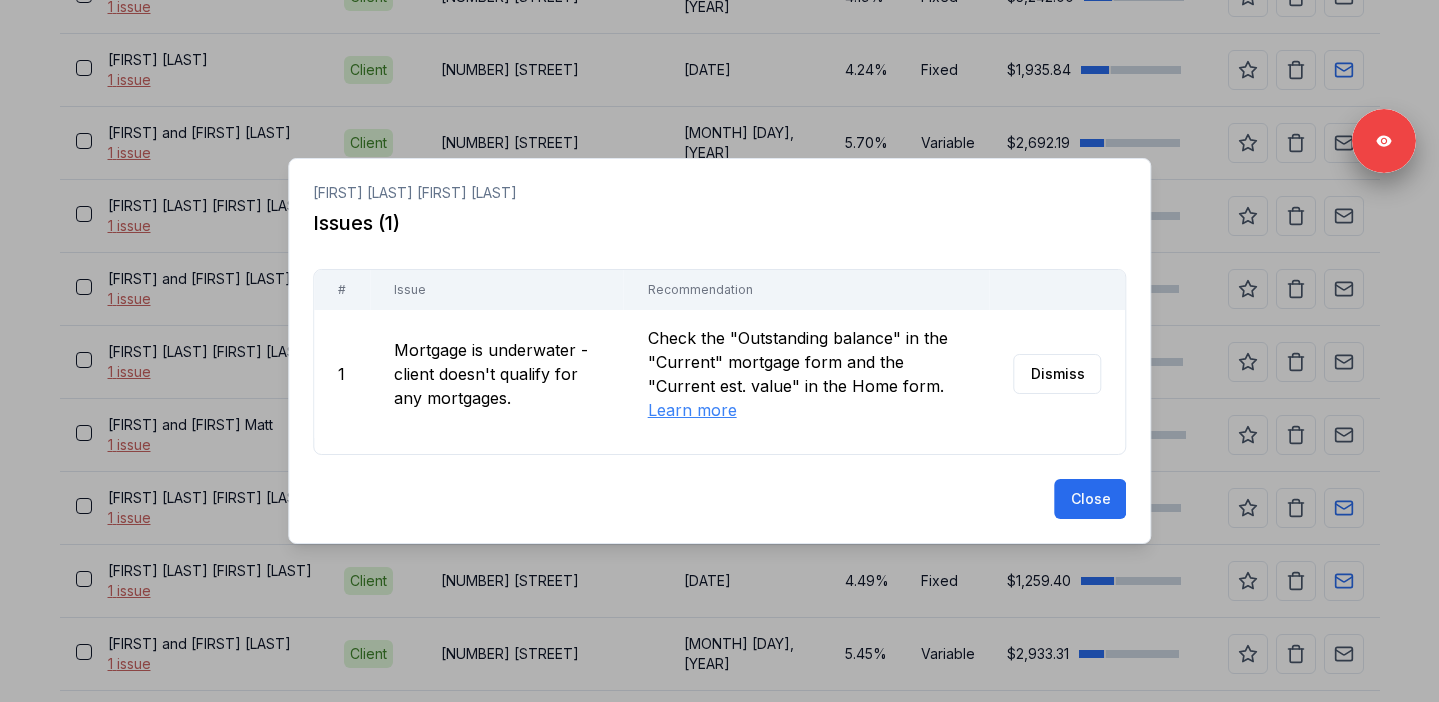 click at bounding box center [719, 351] 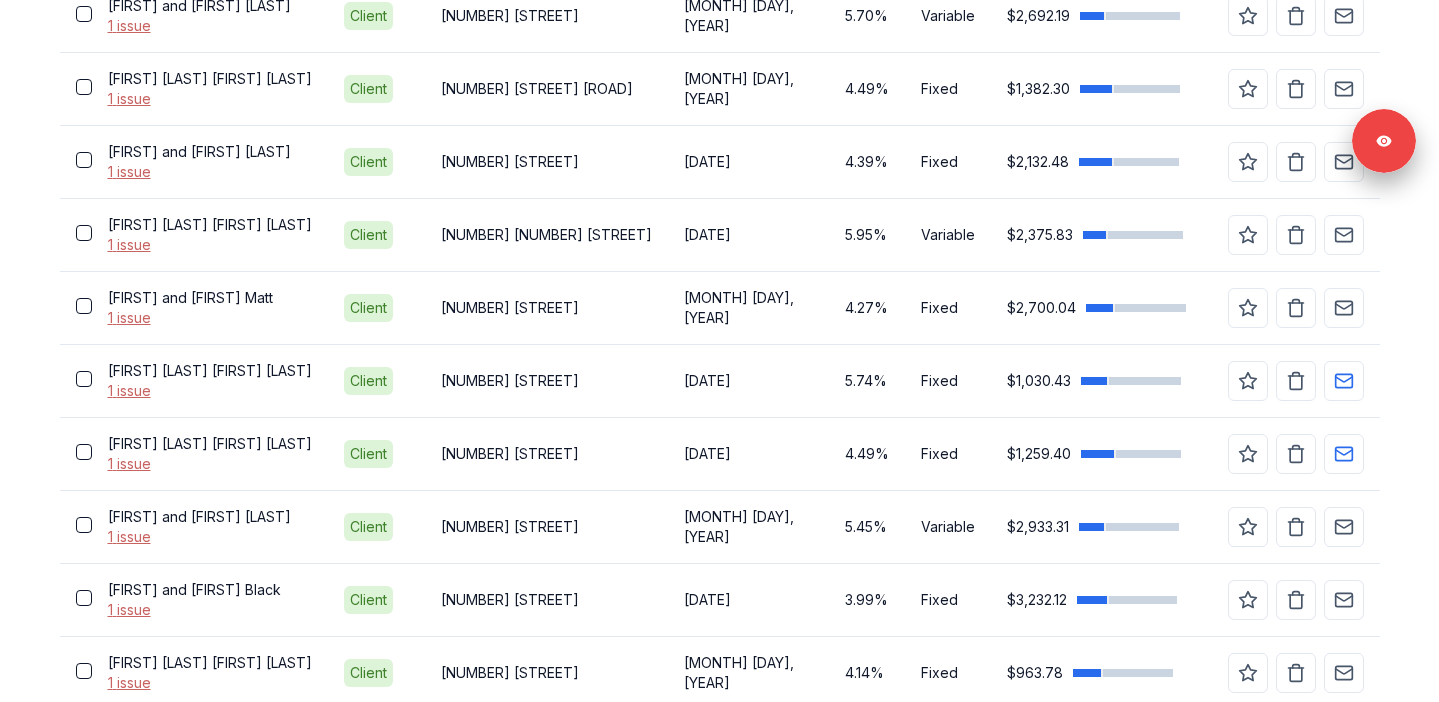 scroll, scrollTop: 1311, scrollLeft: 0, axis: vertical 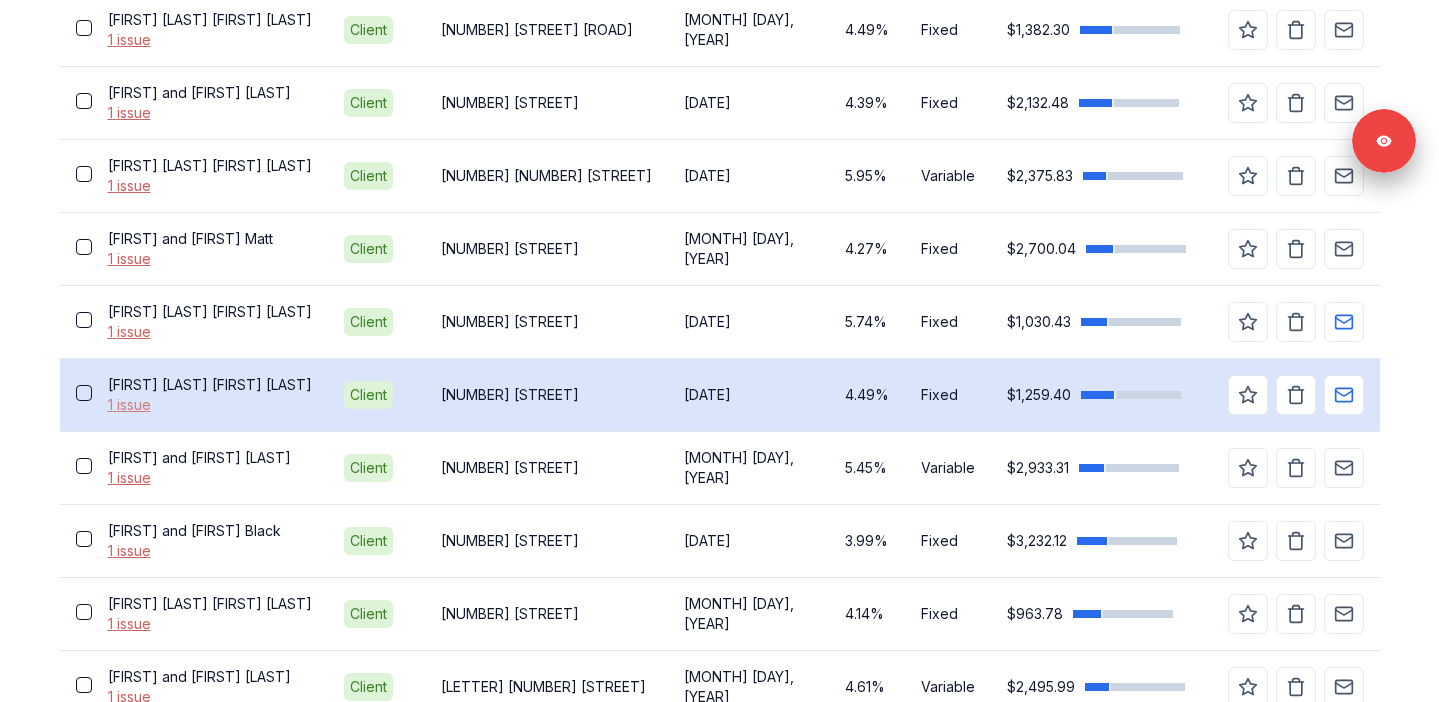 click on "1   issue" at bounding box center (210, 405) 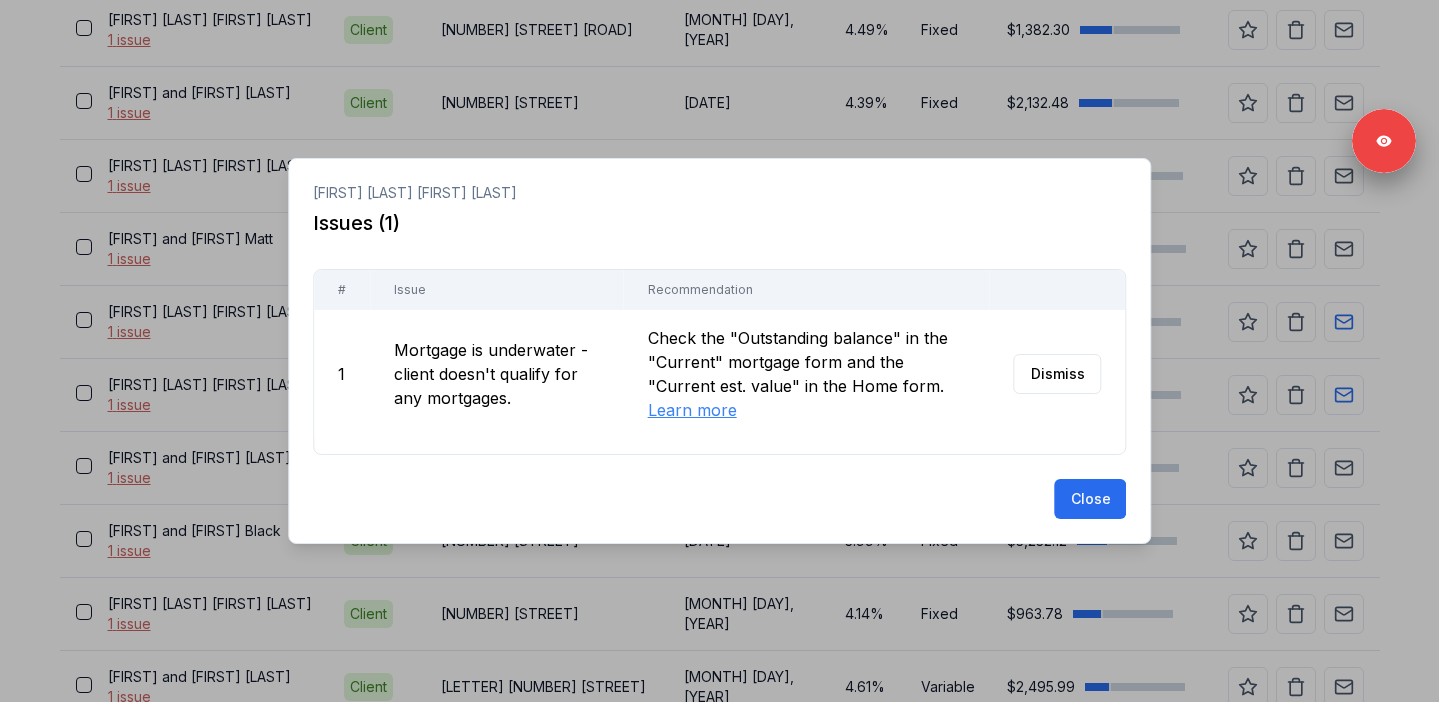 click at bounding box center (719, 351) 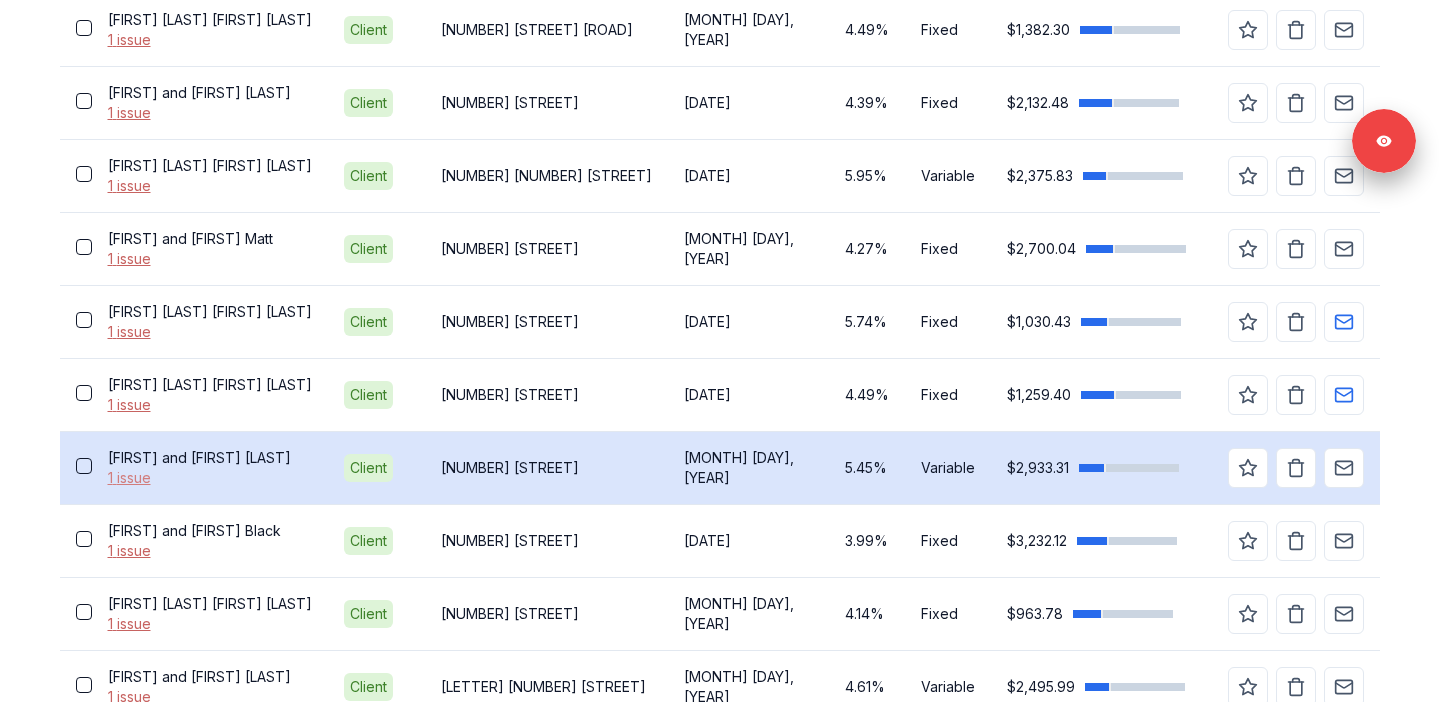 click on "1   issue" at bounding box center [210, 478] 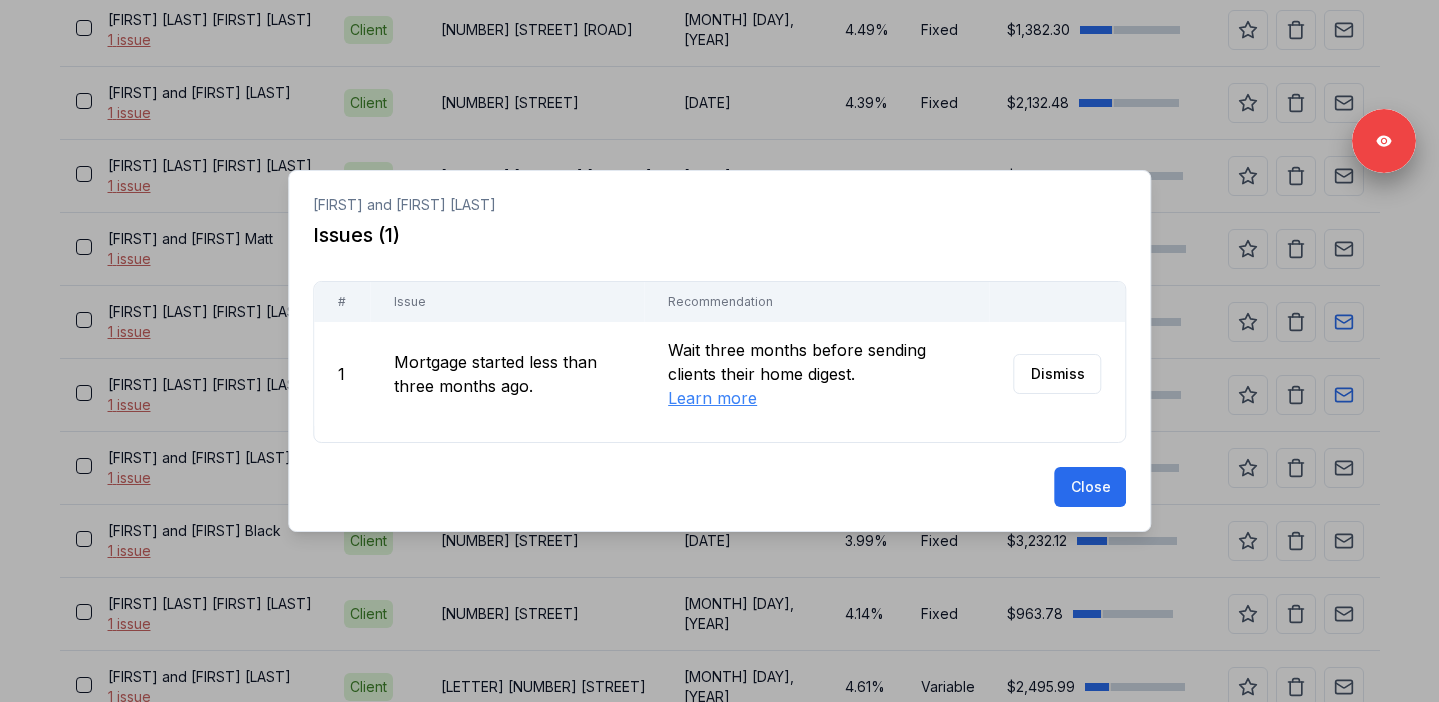click at bounding box center [719, 351] 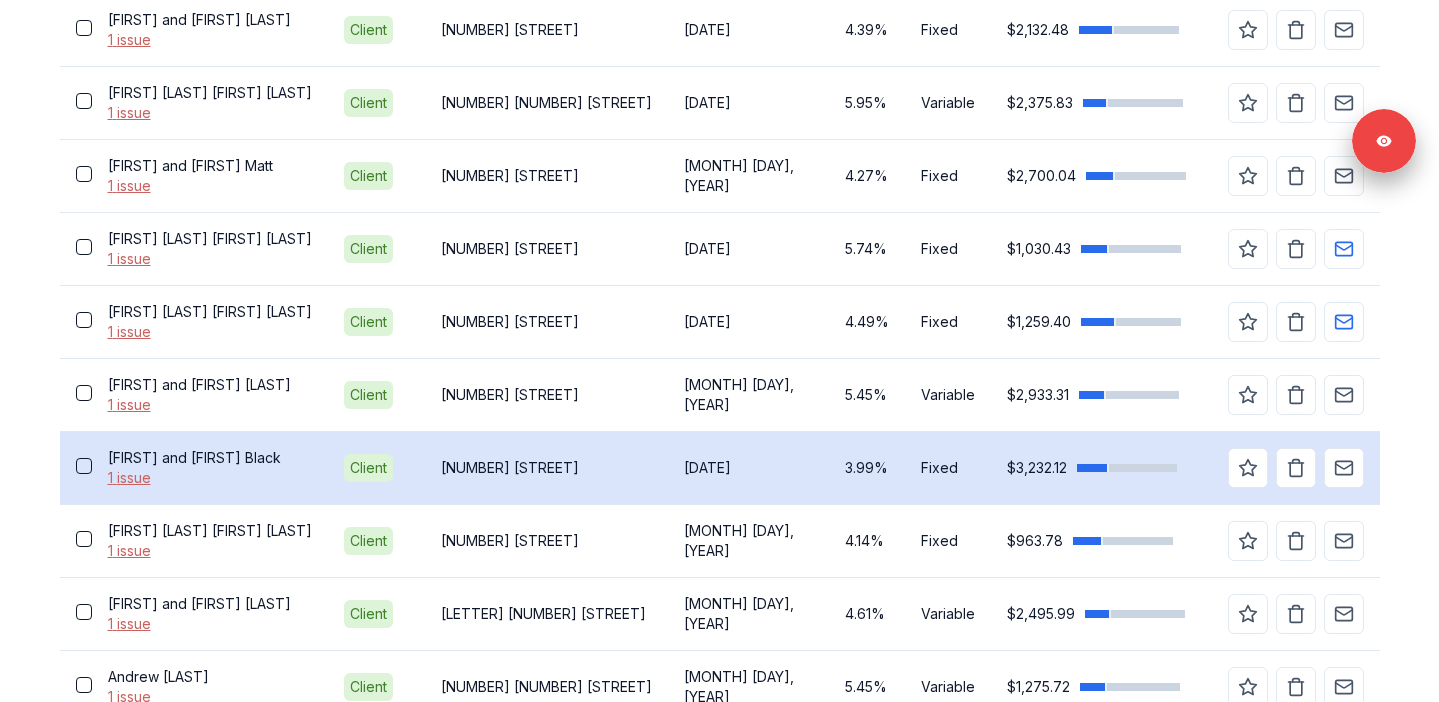 scroll, scrollTop: 1391, scrollLeft: 0, axis: vertical 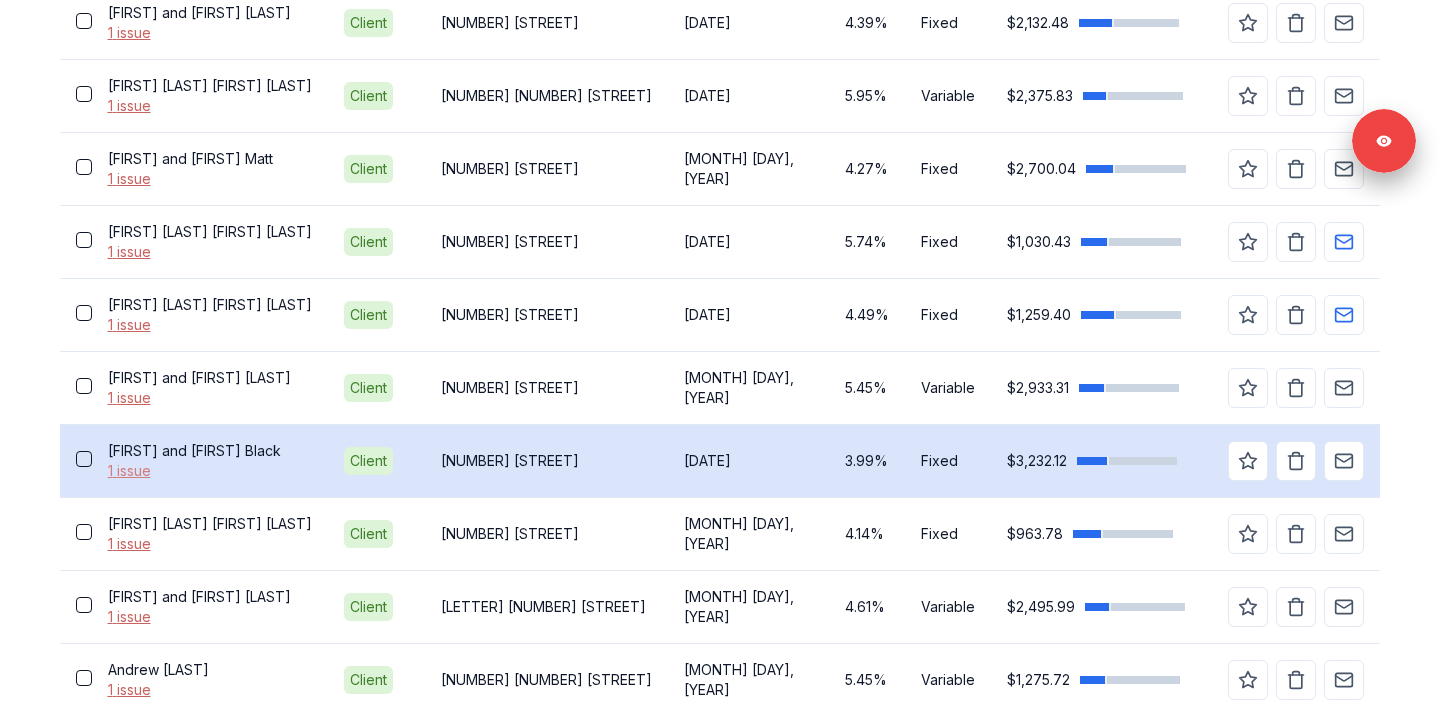 click on "1   issue" at bounding box center (210, 471) 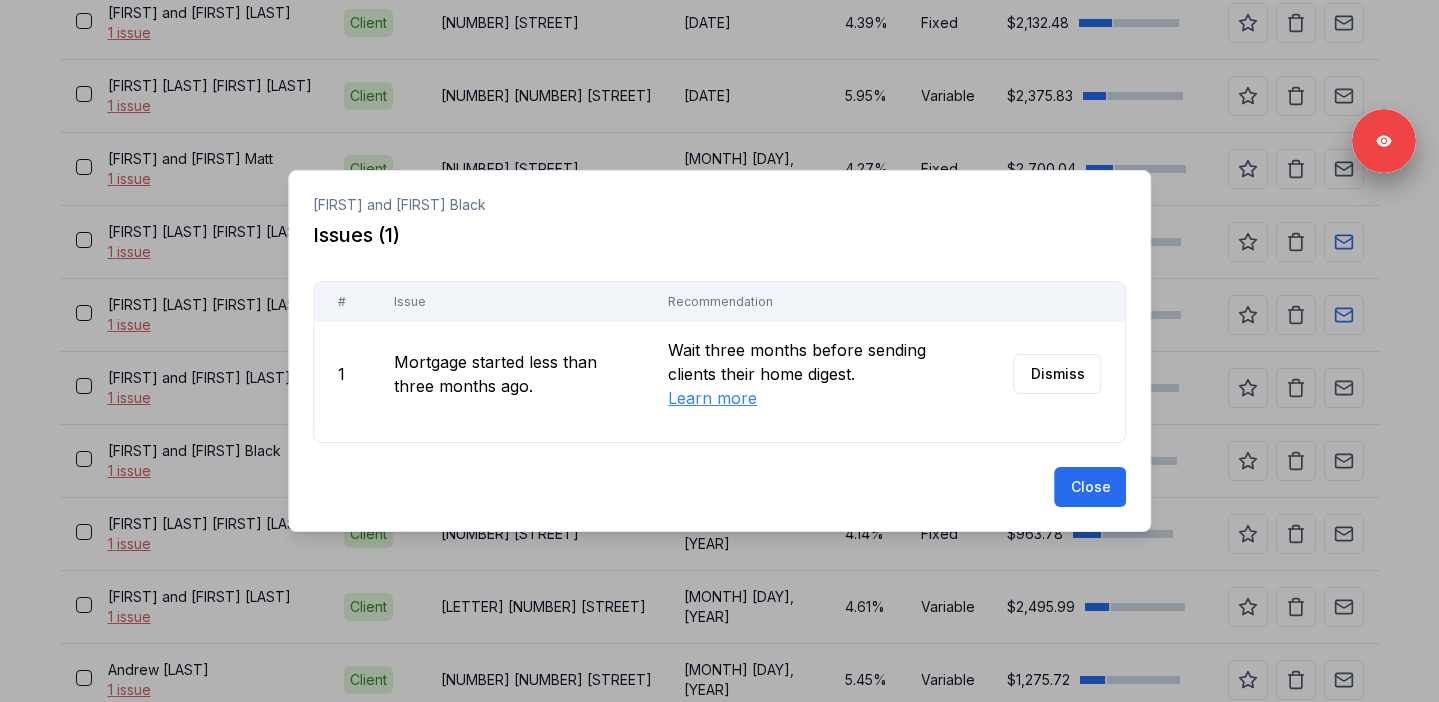 click at bounding box center [719, 351] 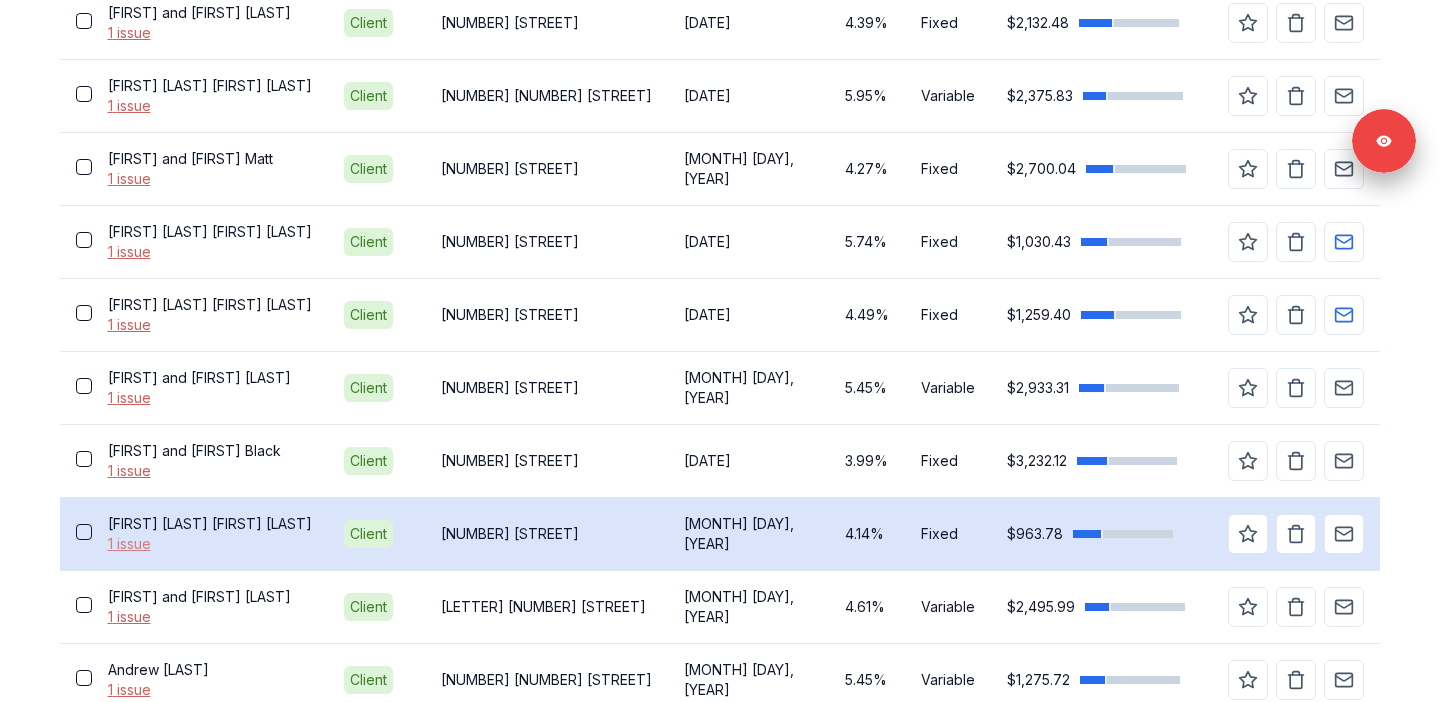 click on "1   issue" at bounding box center (210, 544) 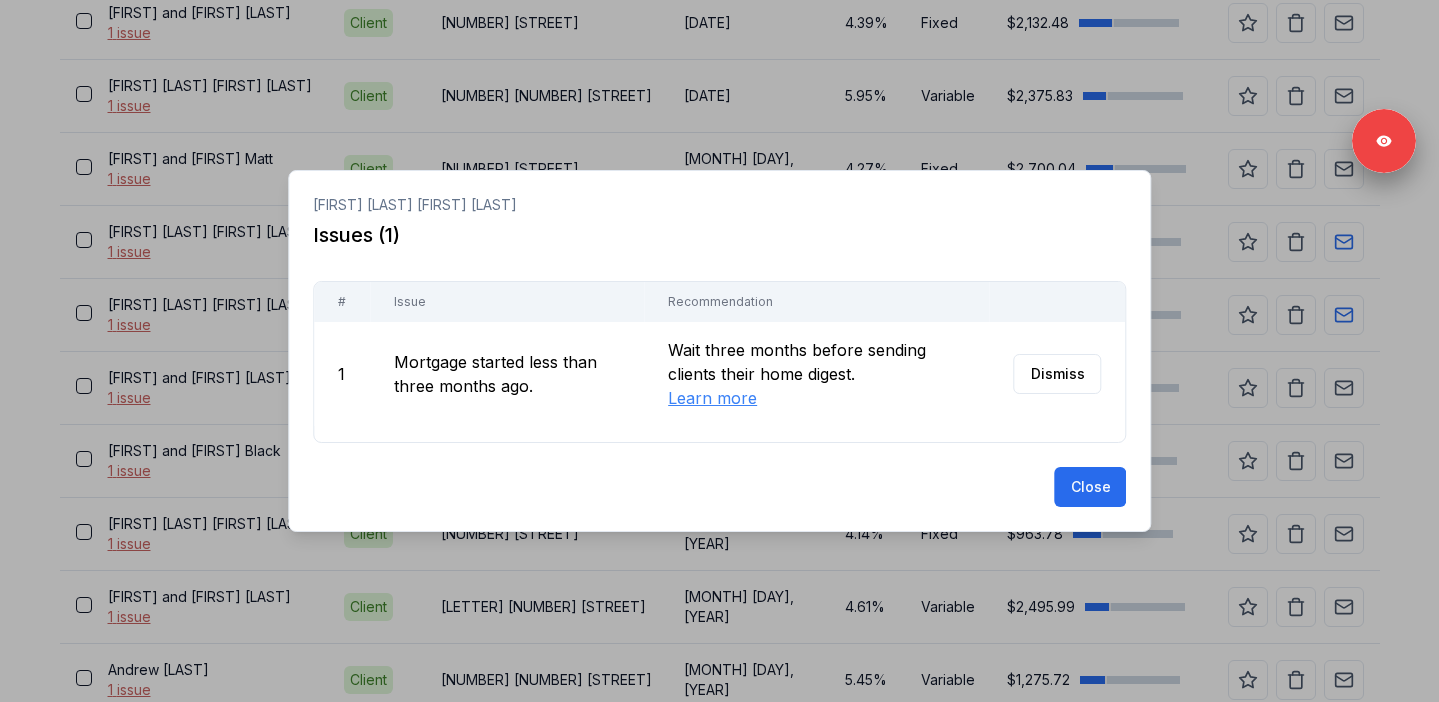 click at bounding box center (719, 351) 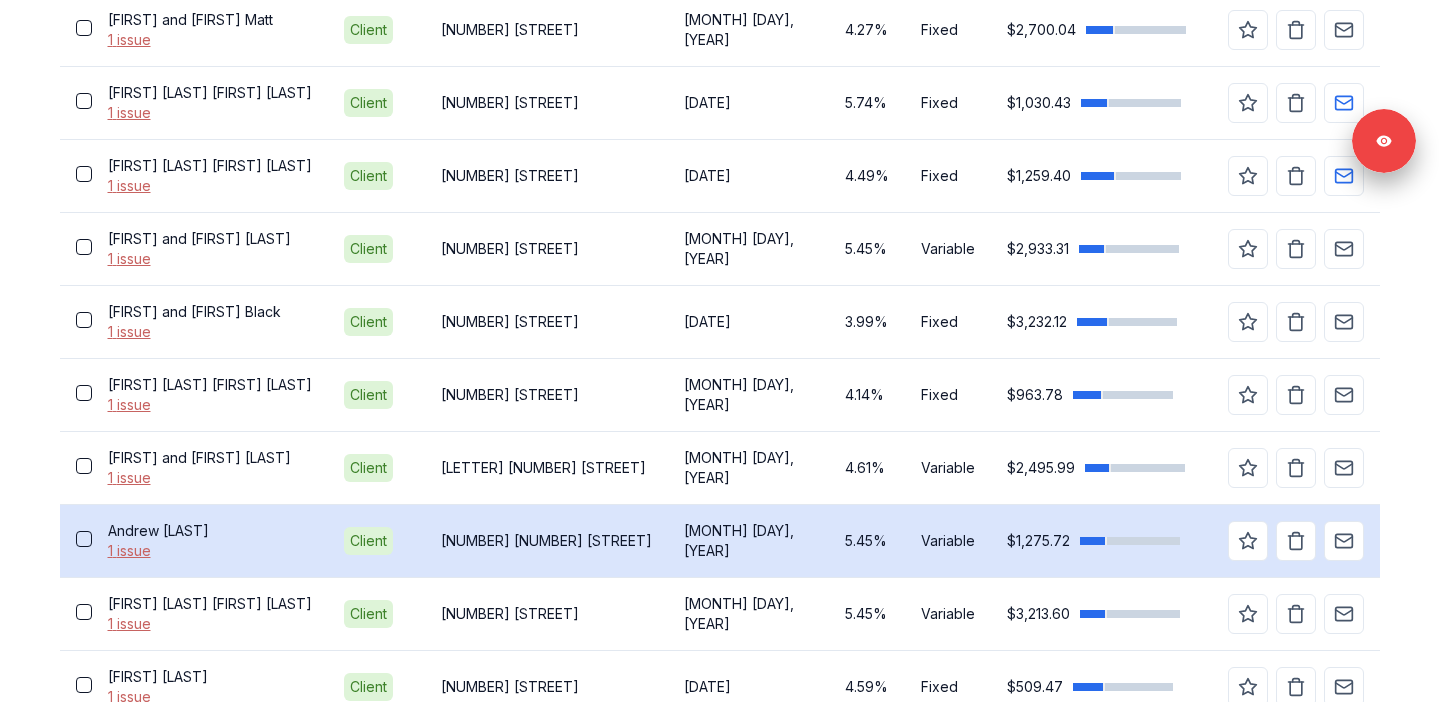scroll, scrollTop: 1555, scrollLeft: 0, axis: vertical 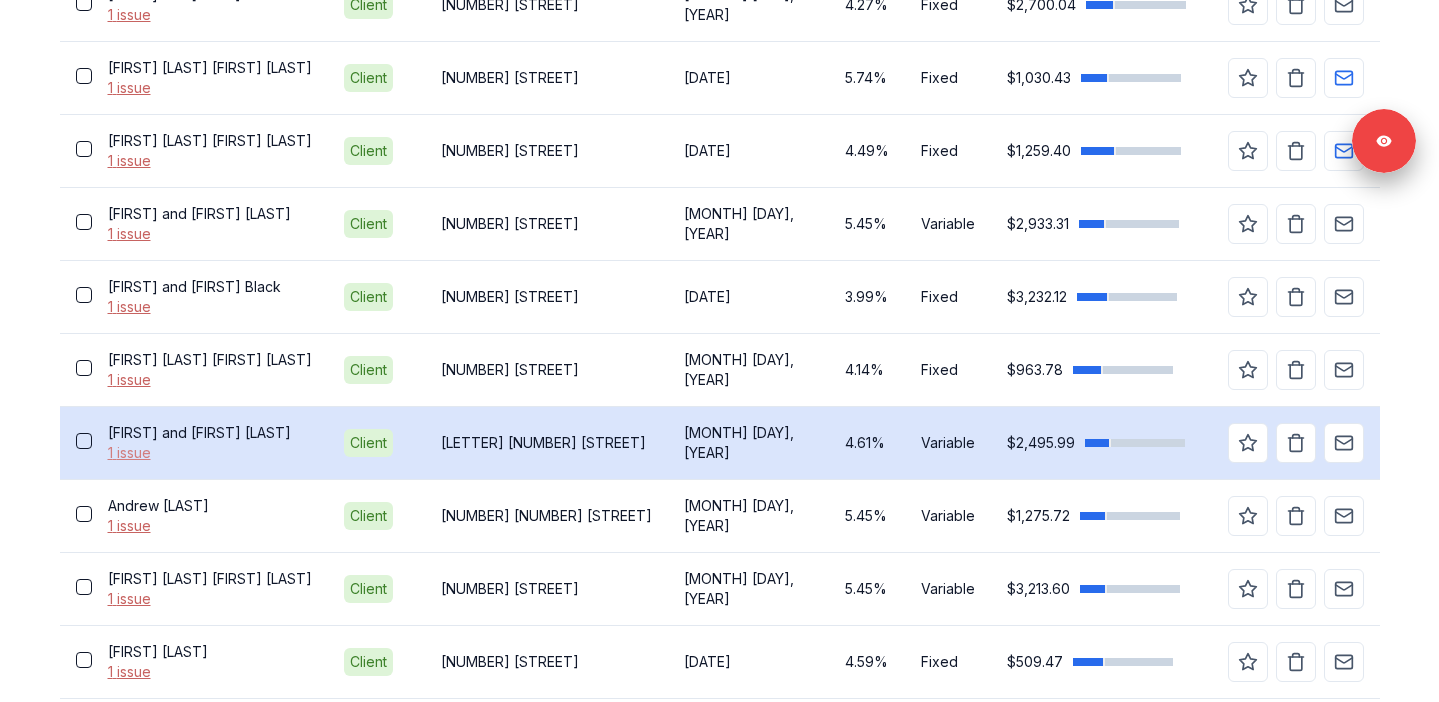 click on "1   issue" at bounding box center (210, 453) 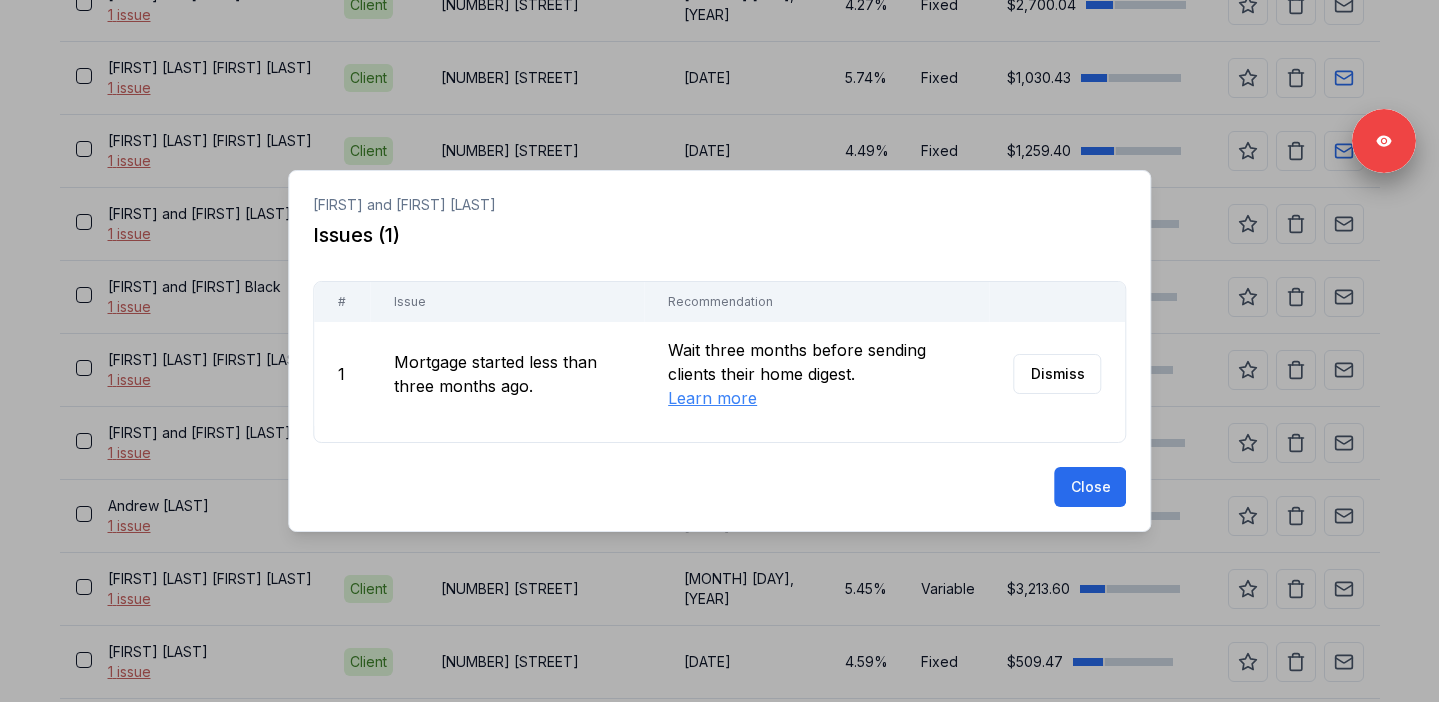click at bounding box center [719, 351] 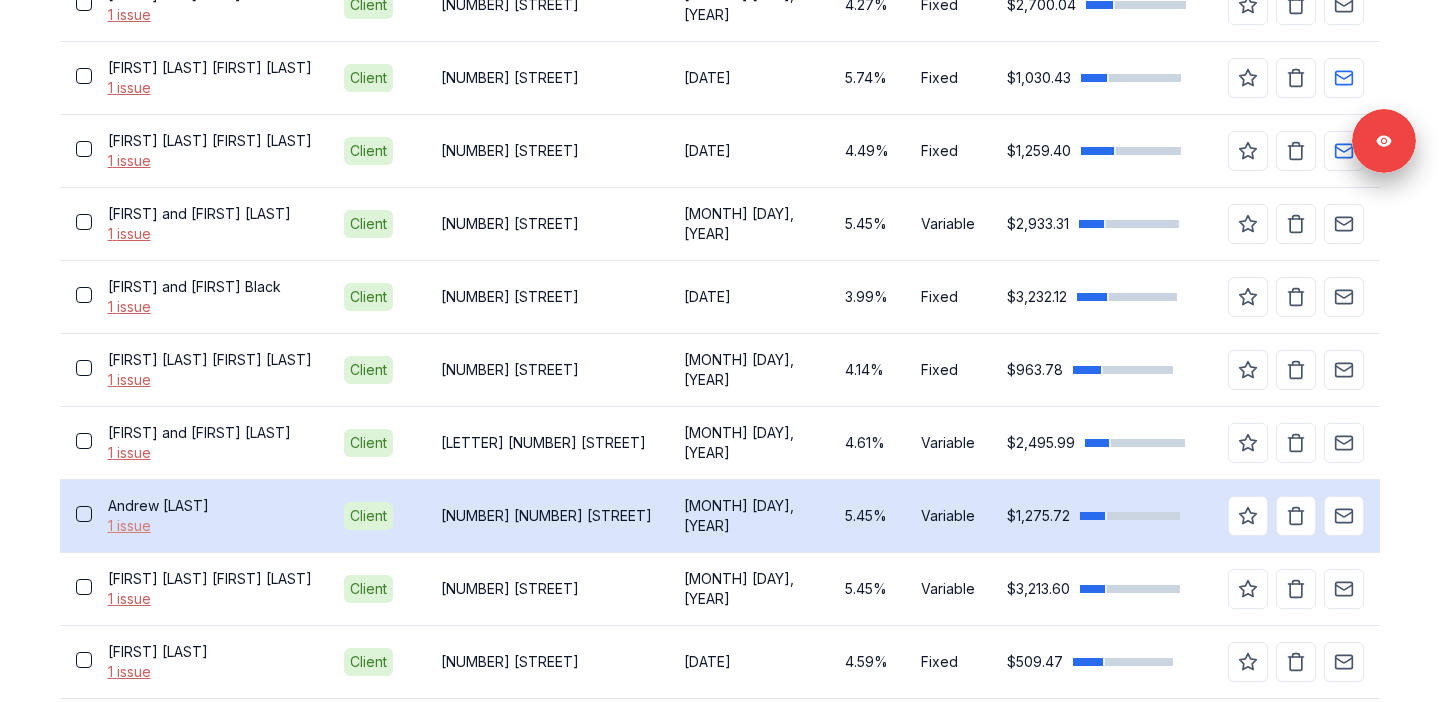 click on "1   issue" at bounding box center (210, 526) 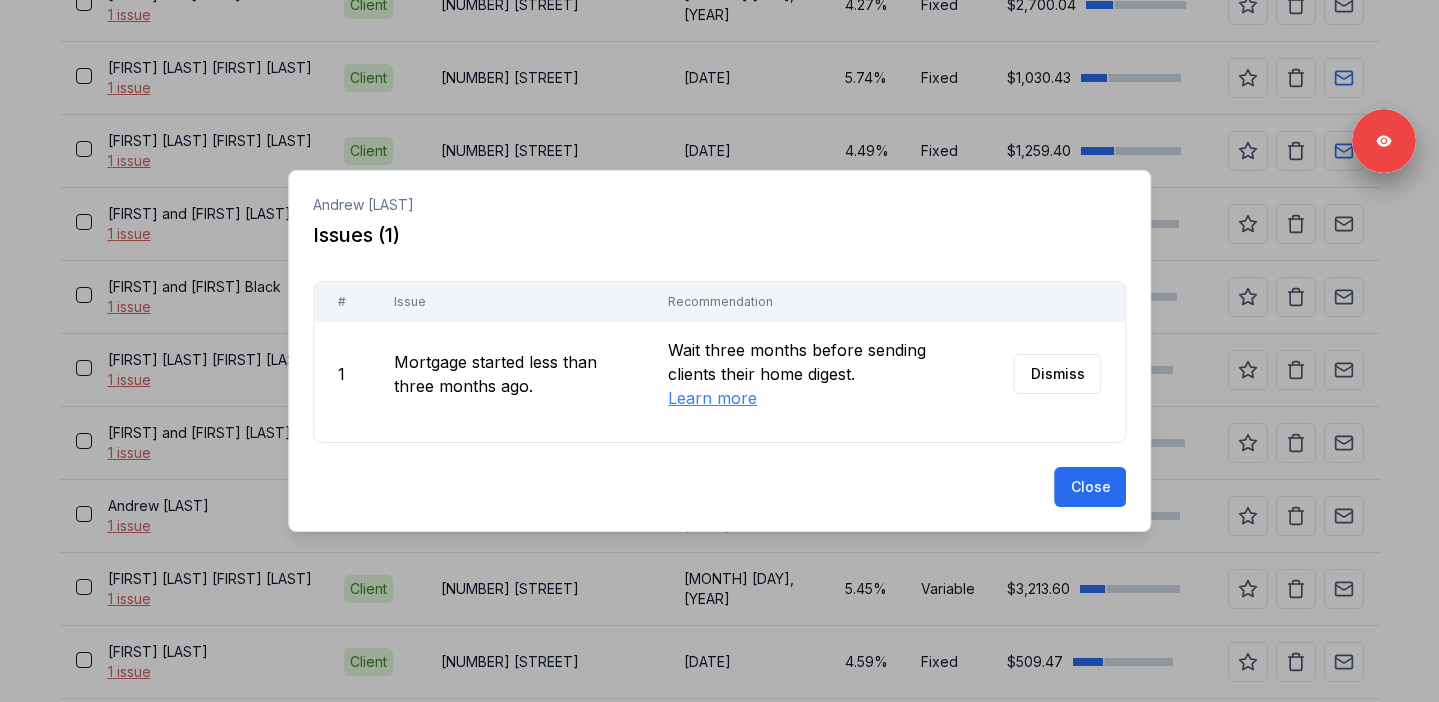 click at bounding box center (719, 351) 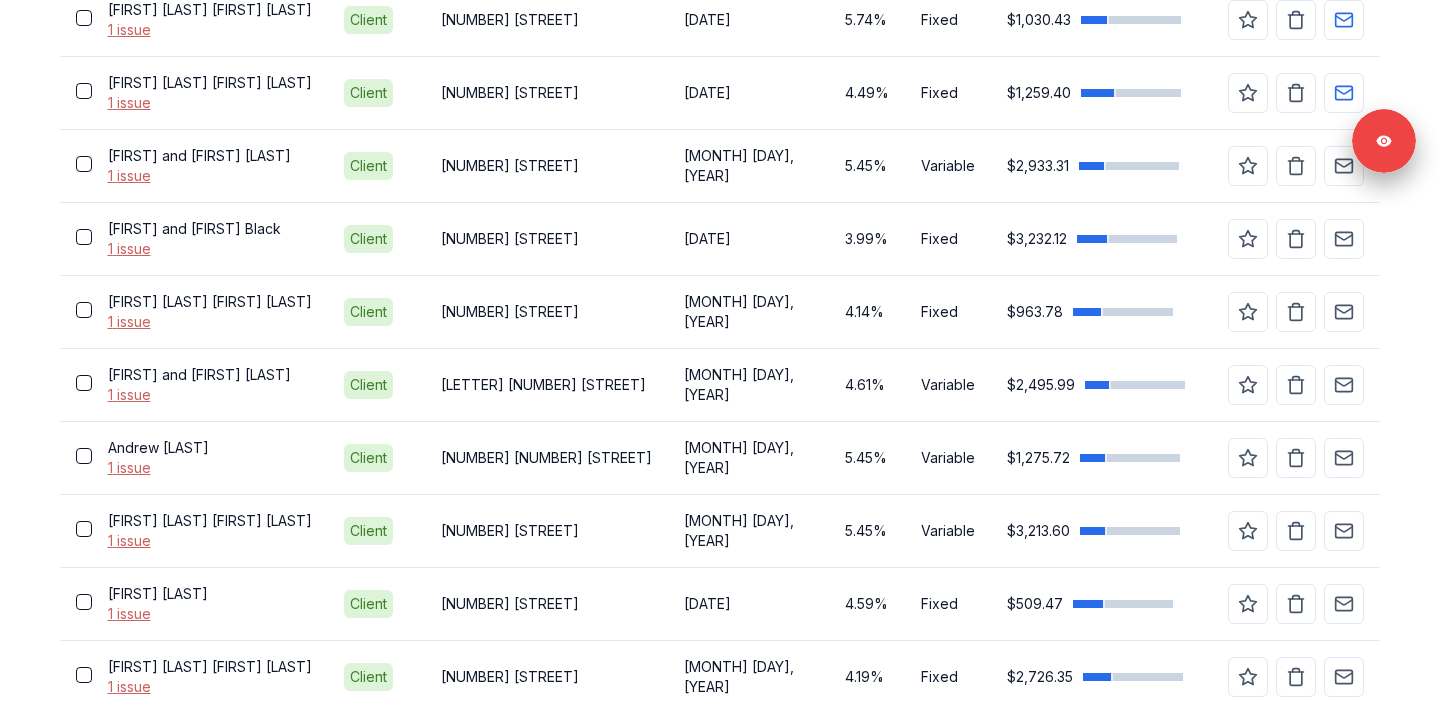scroll, scrollTop: 1702, scrollLeft: 0, axis: vertical 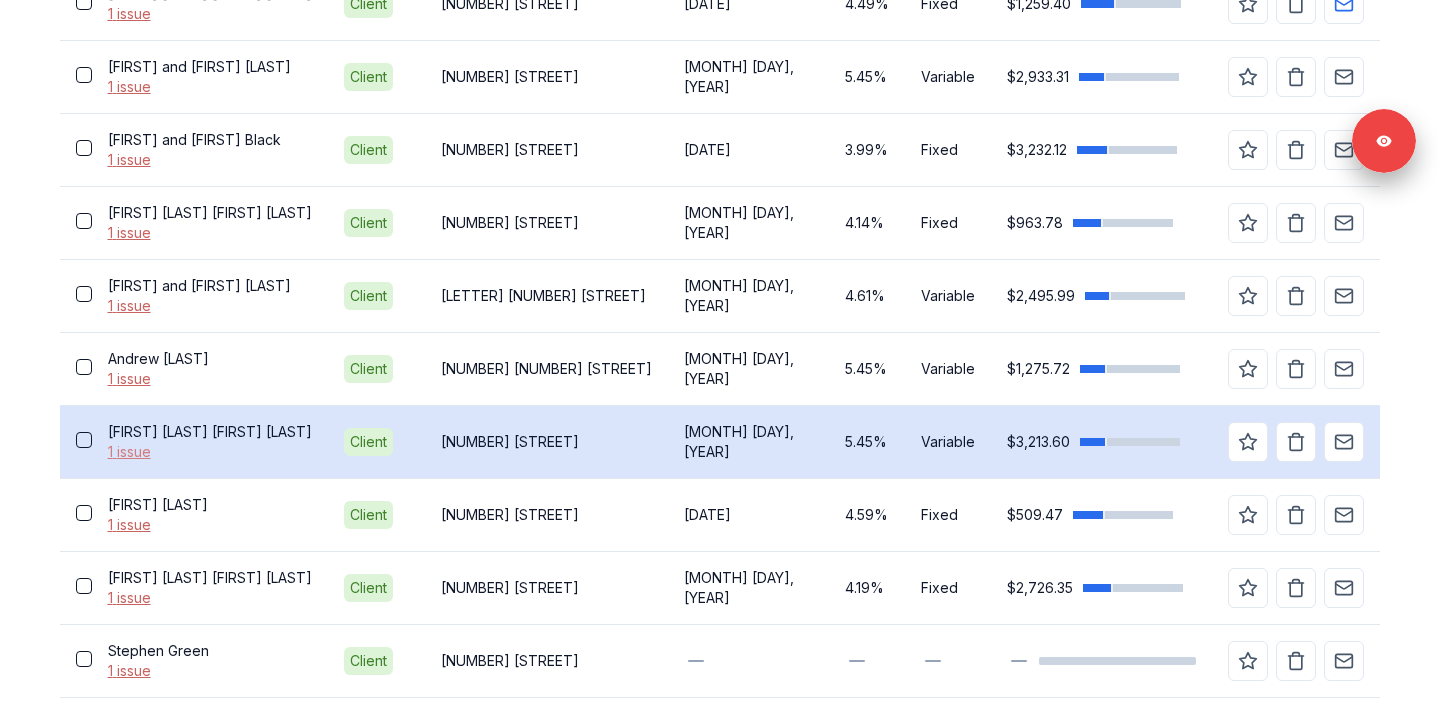 click on "1   issue" at bounding box center (210, 452) 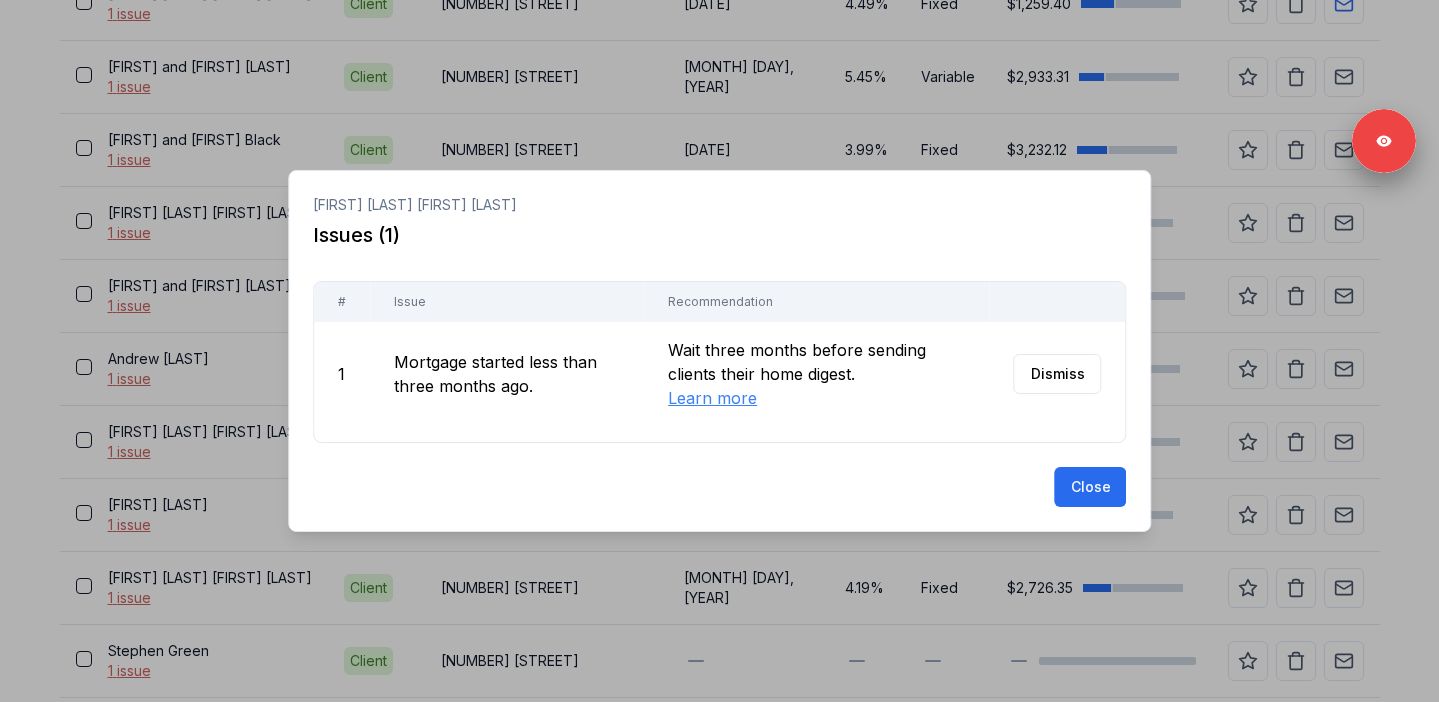 click at bounding box center [719, 351] 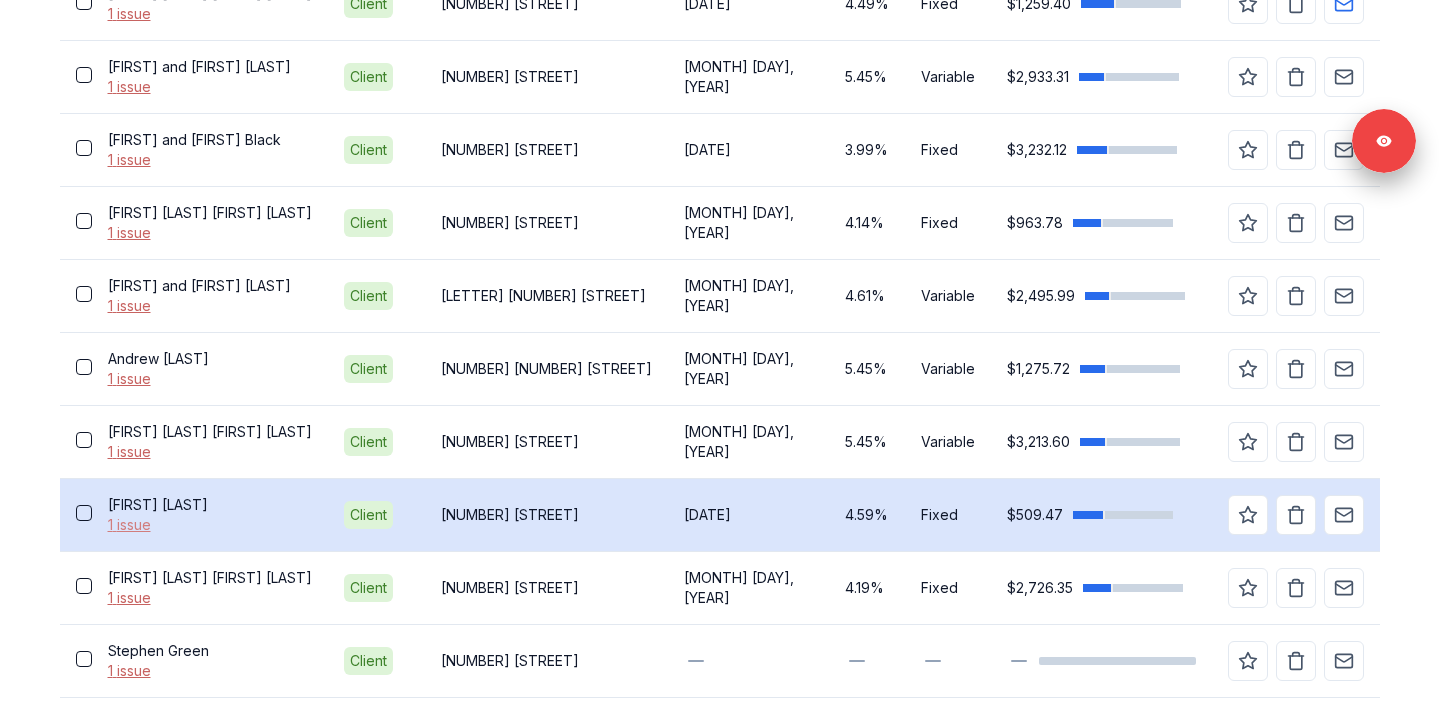 click on "1   issue" at bounding box center (210, 525) 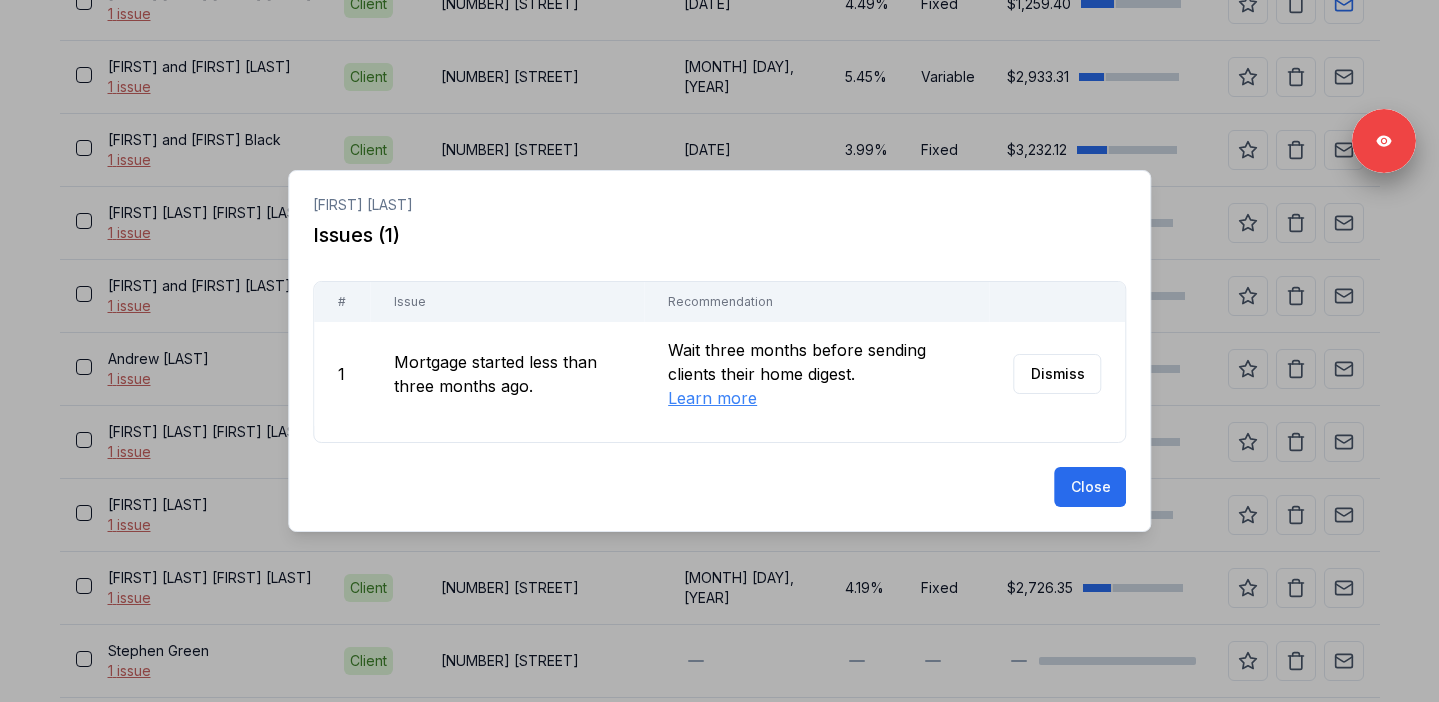 click at bounding box center [719, 351] 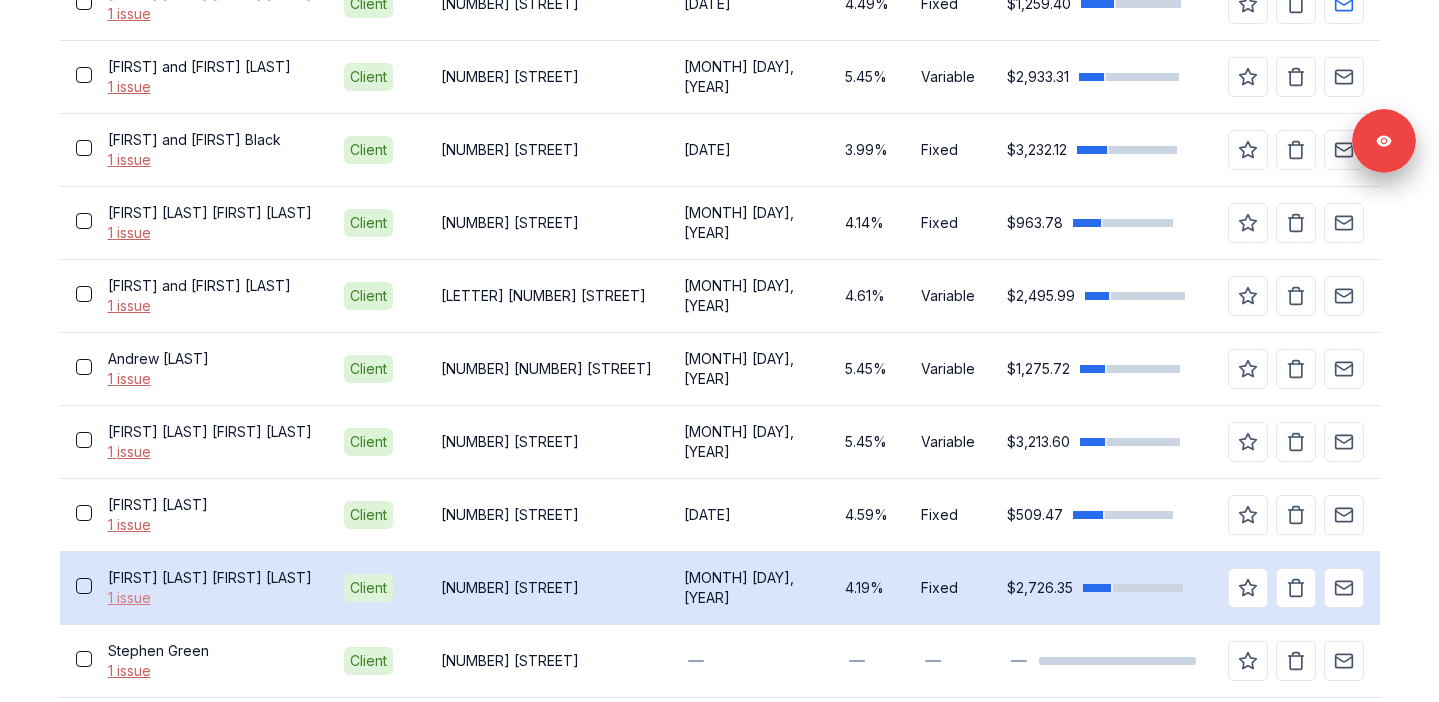 click on "1   issue" at bounding box center (210, 598) 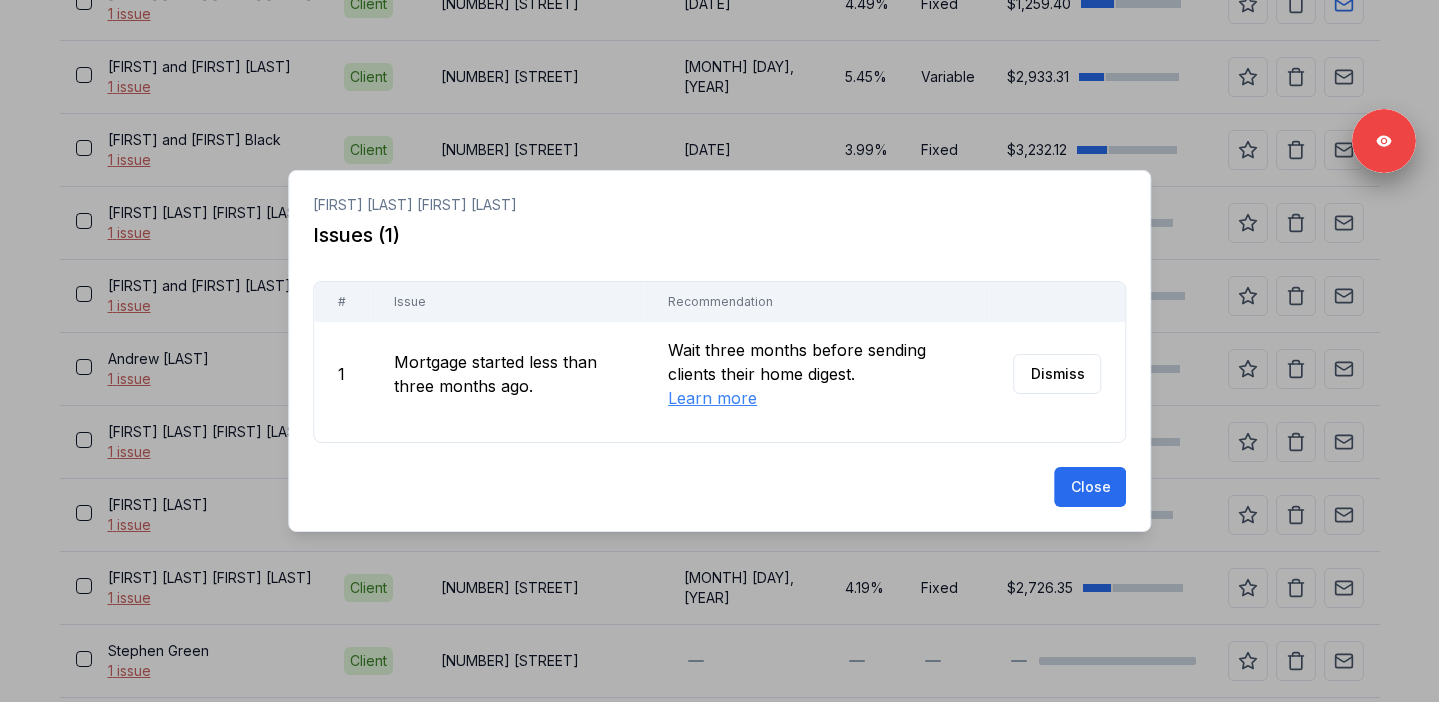click at bounding box center (719, 351) 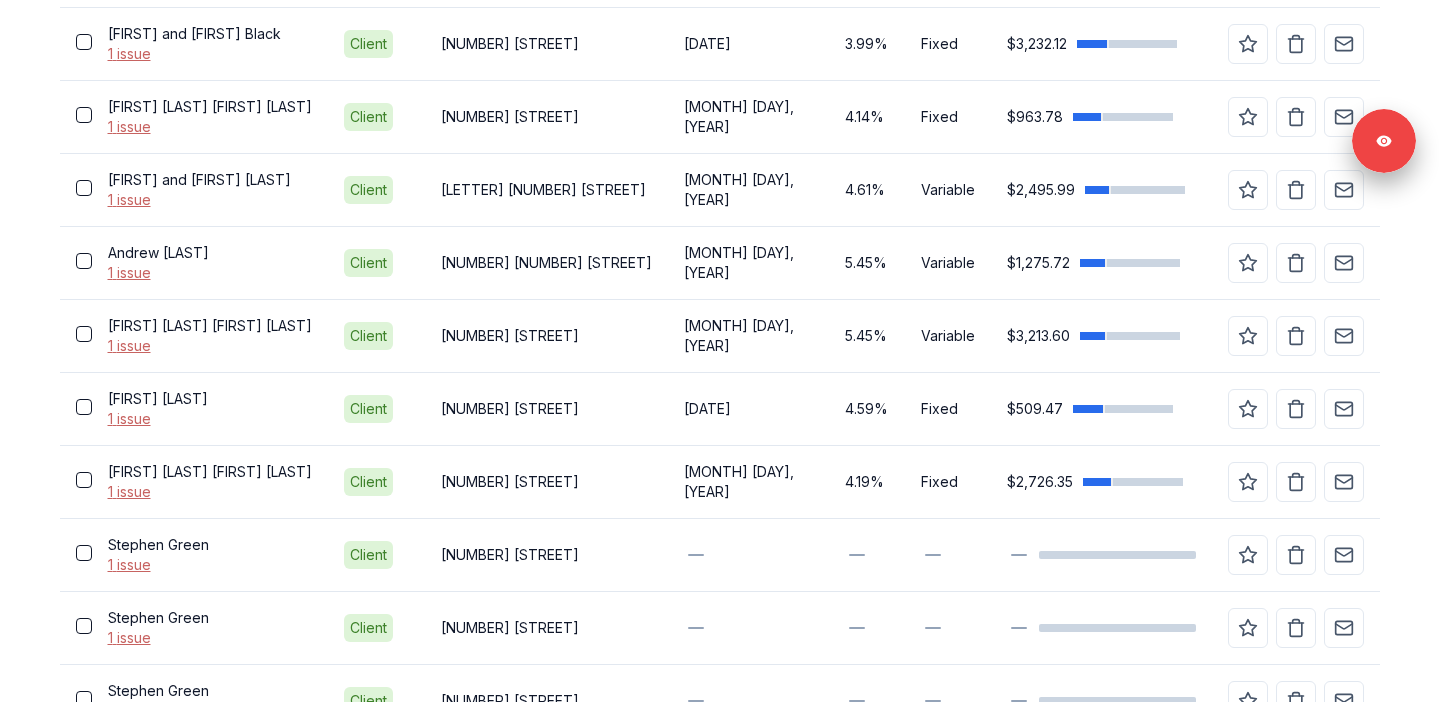 scroll, scrollTop: 1850, scrollLeft: 0, axis: vertical 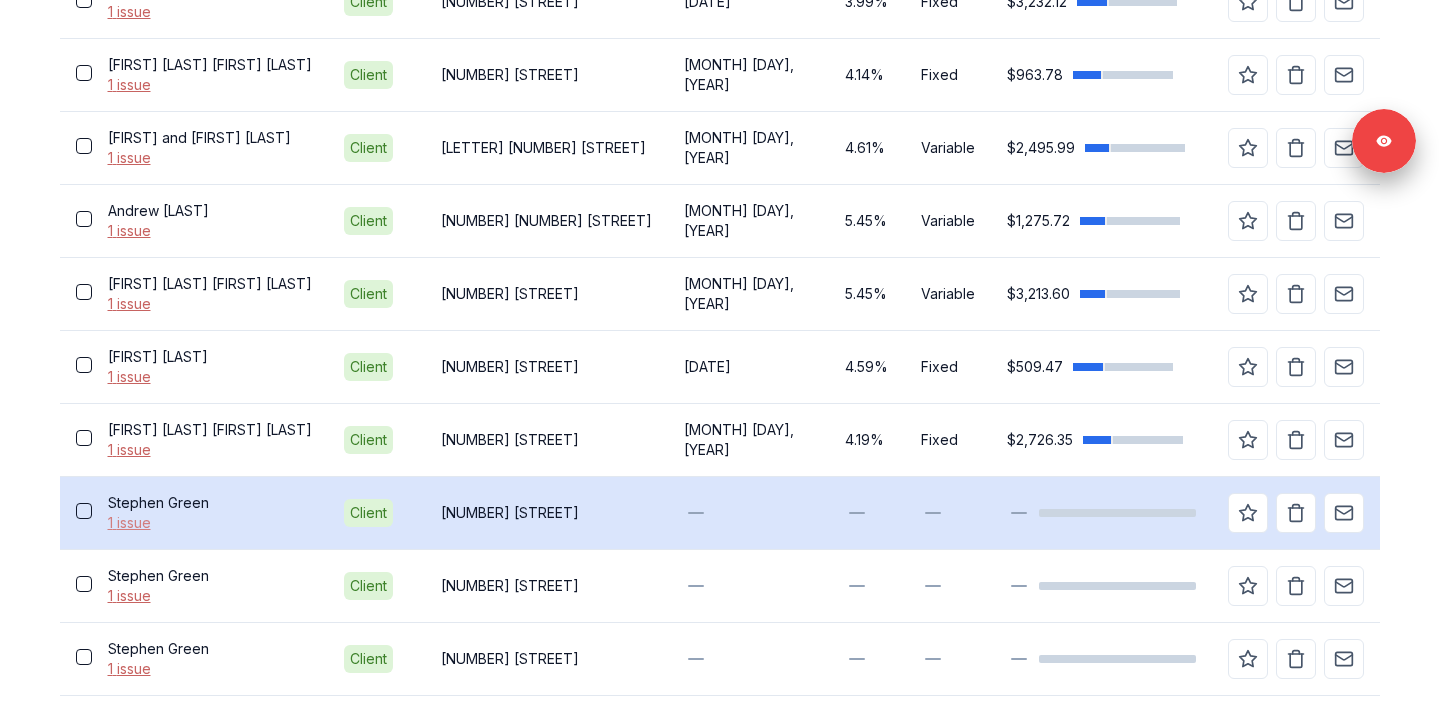 click on "1   issue" at bounding box center (210, 523) 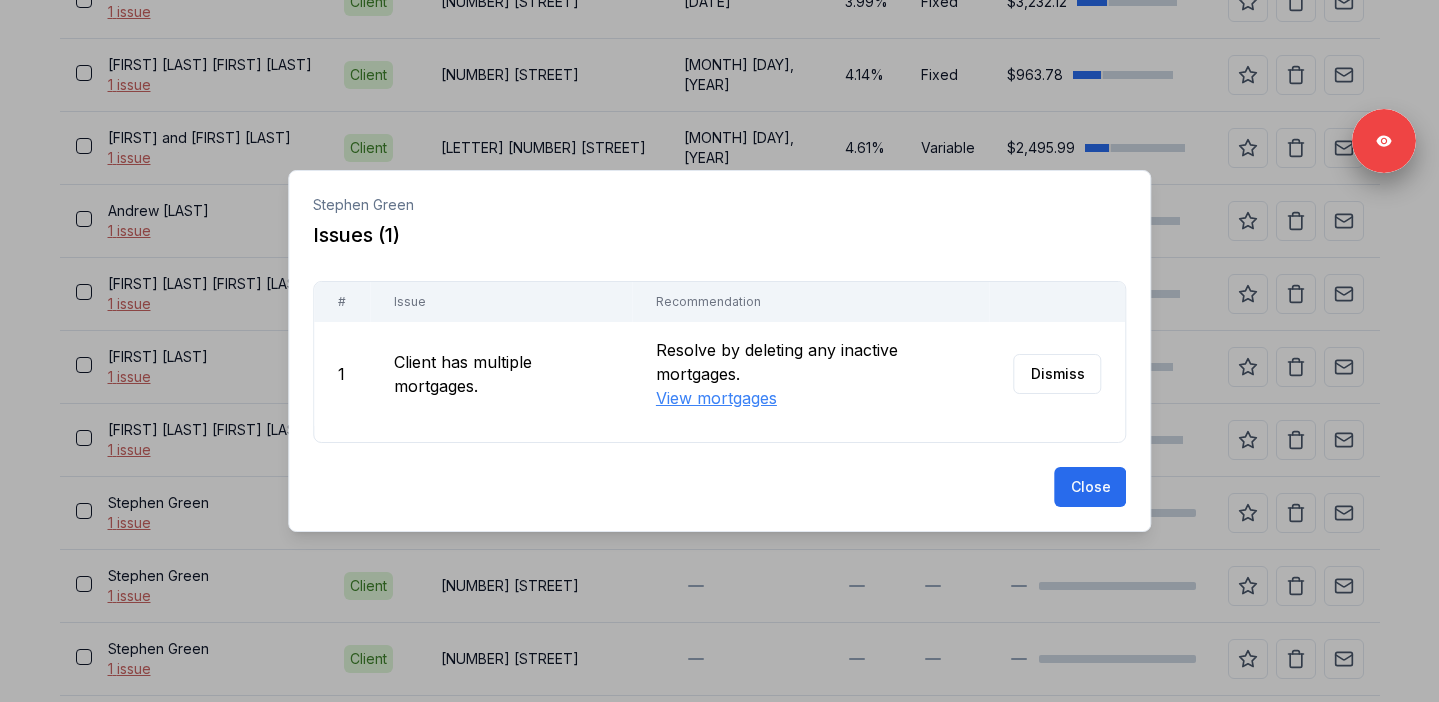 click at bounding box center (719, 351) 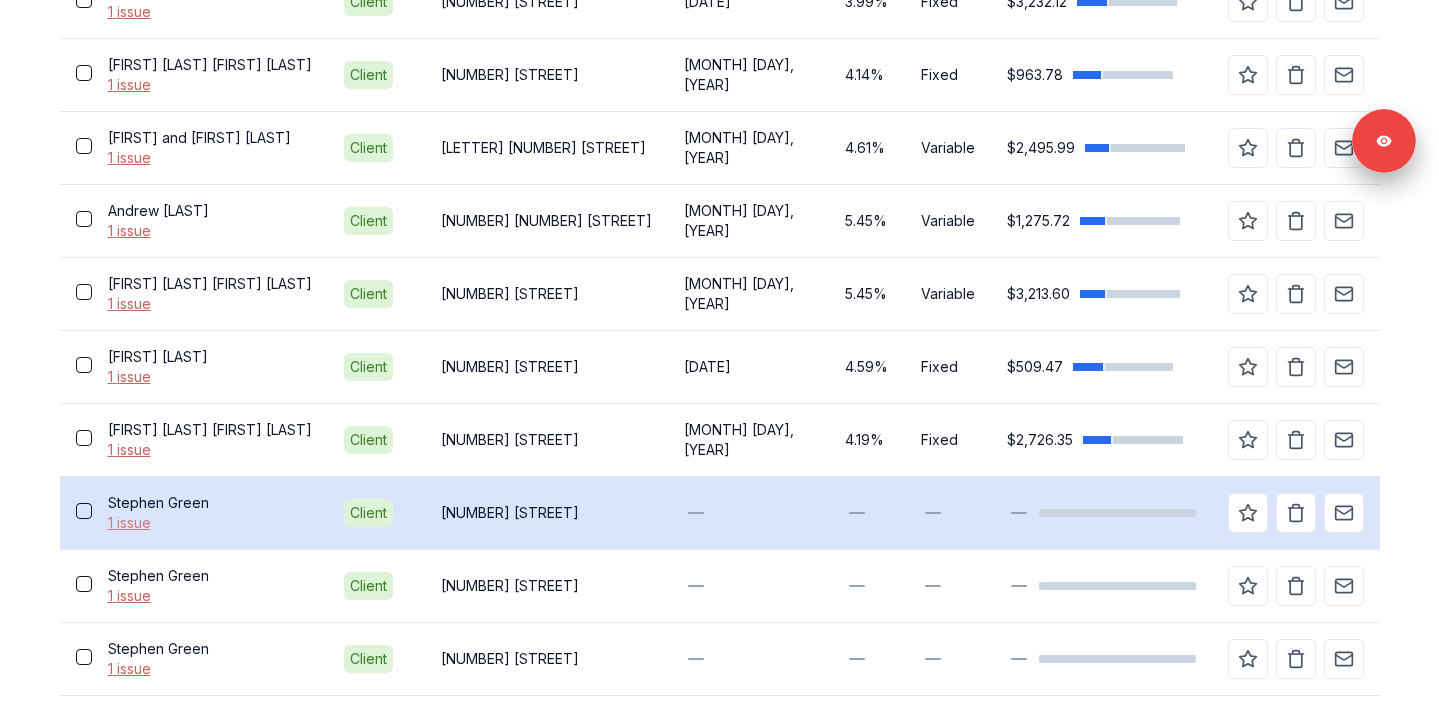 click on "1   issue" at bounding box center [210, 523] 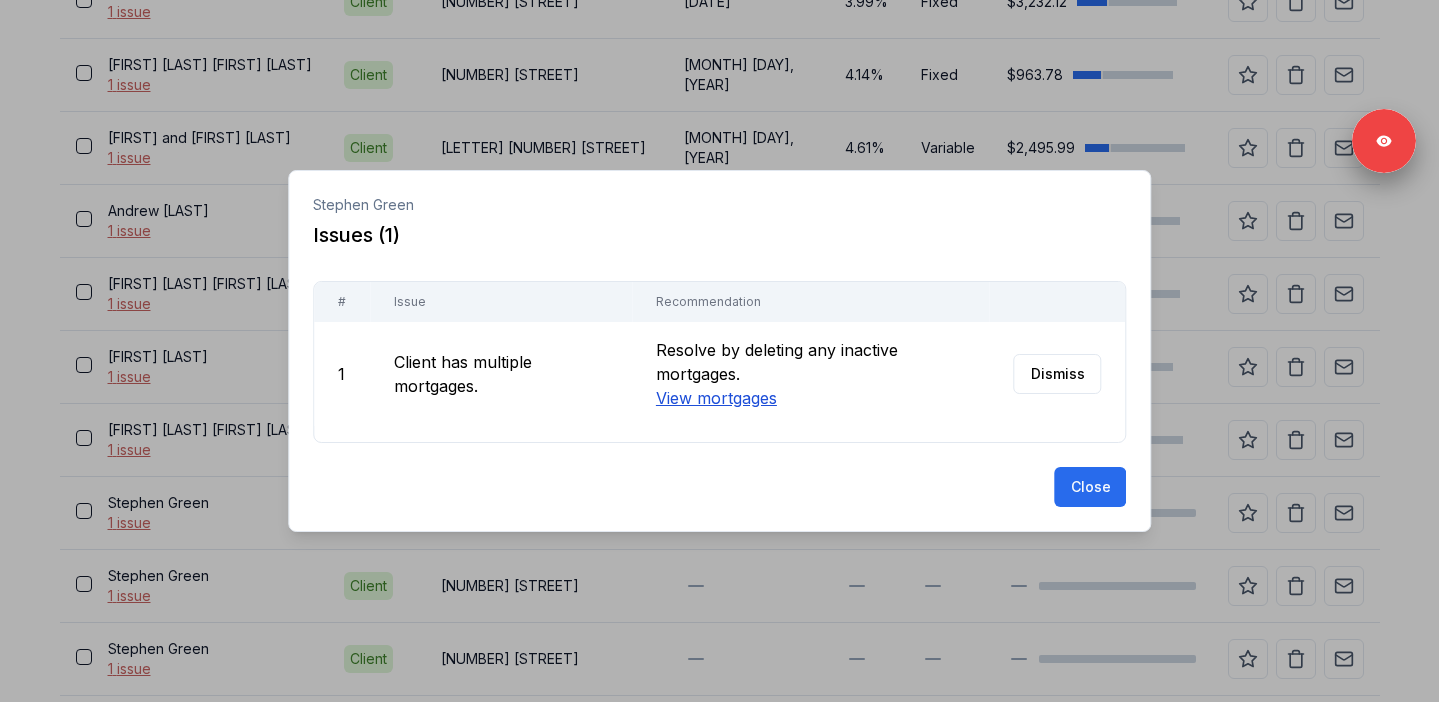 click on "View mortgages" at bounding box center [715, 398] 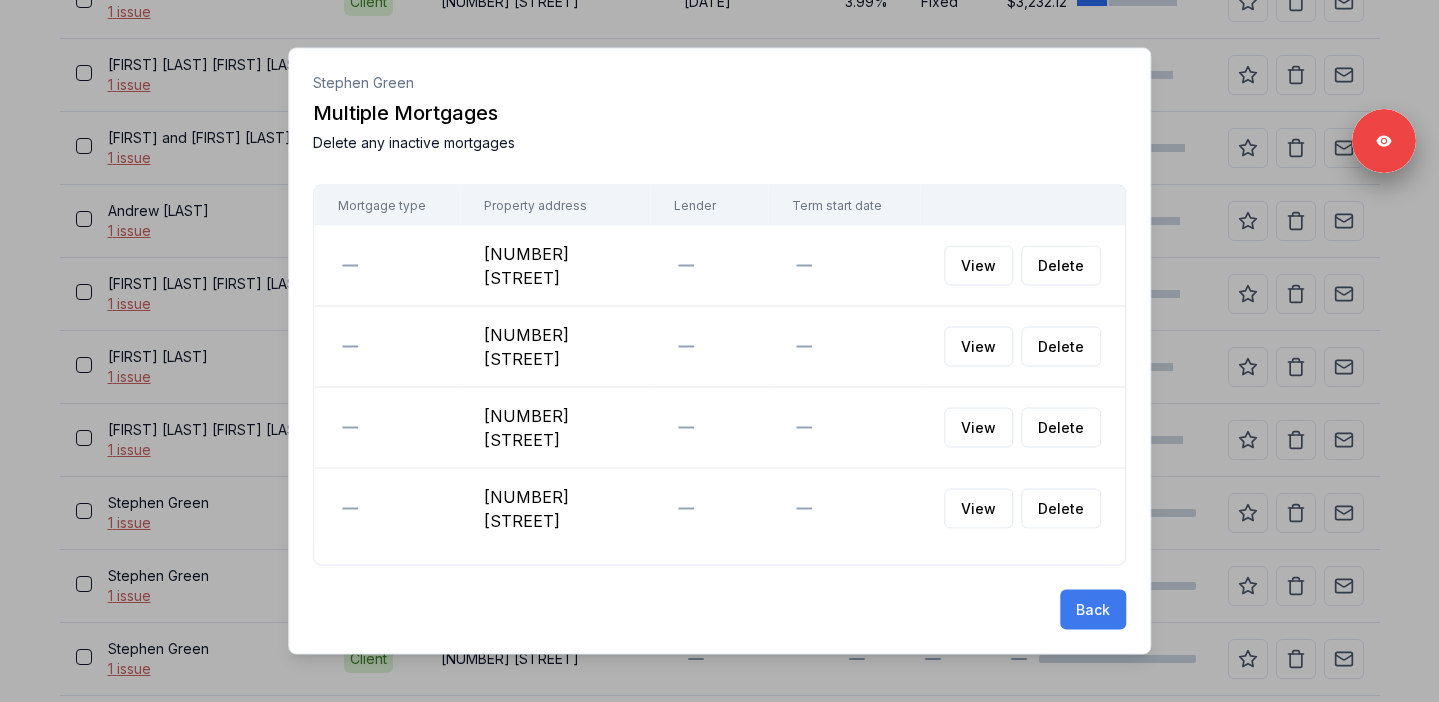 click on "Back" at bounding box center (1093, 610) 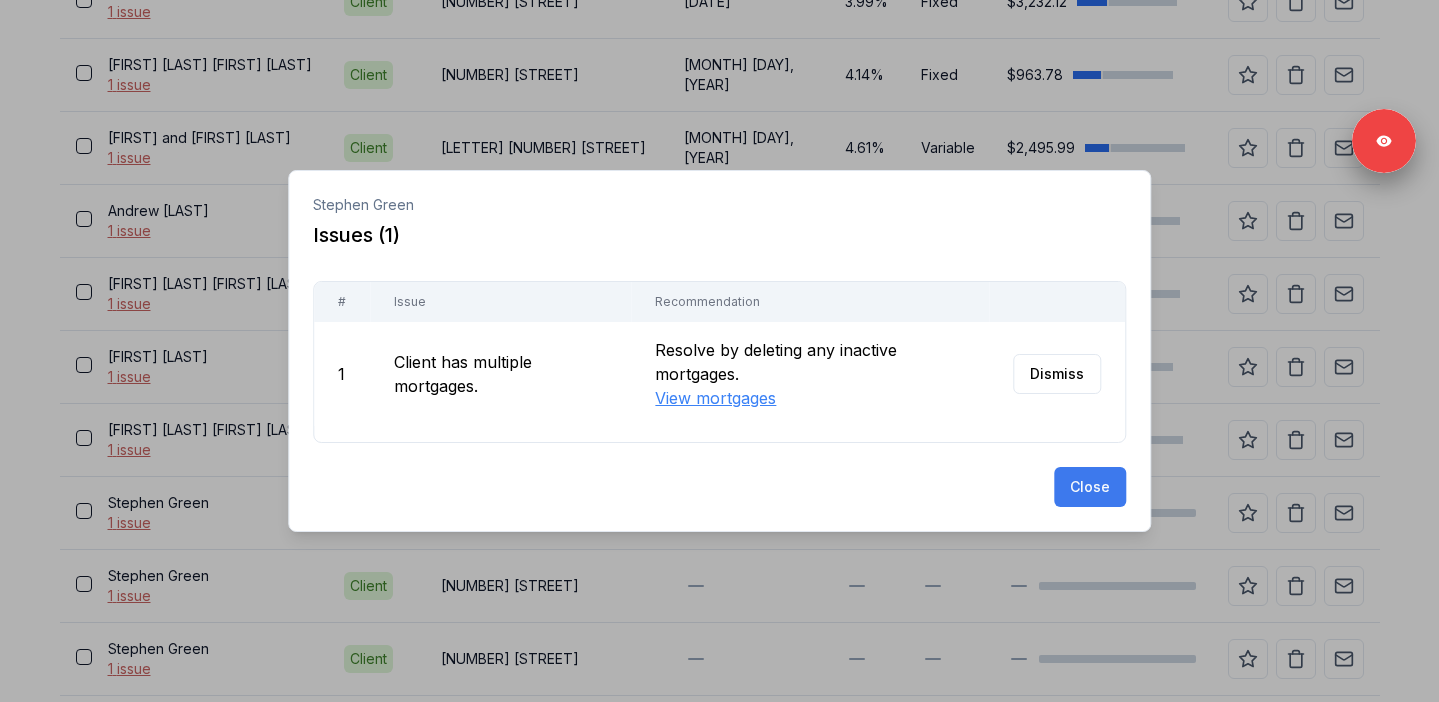 click on "Close" at bounding box center [1090, 487] 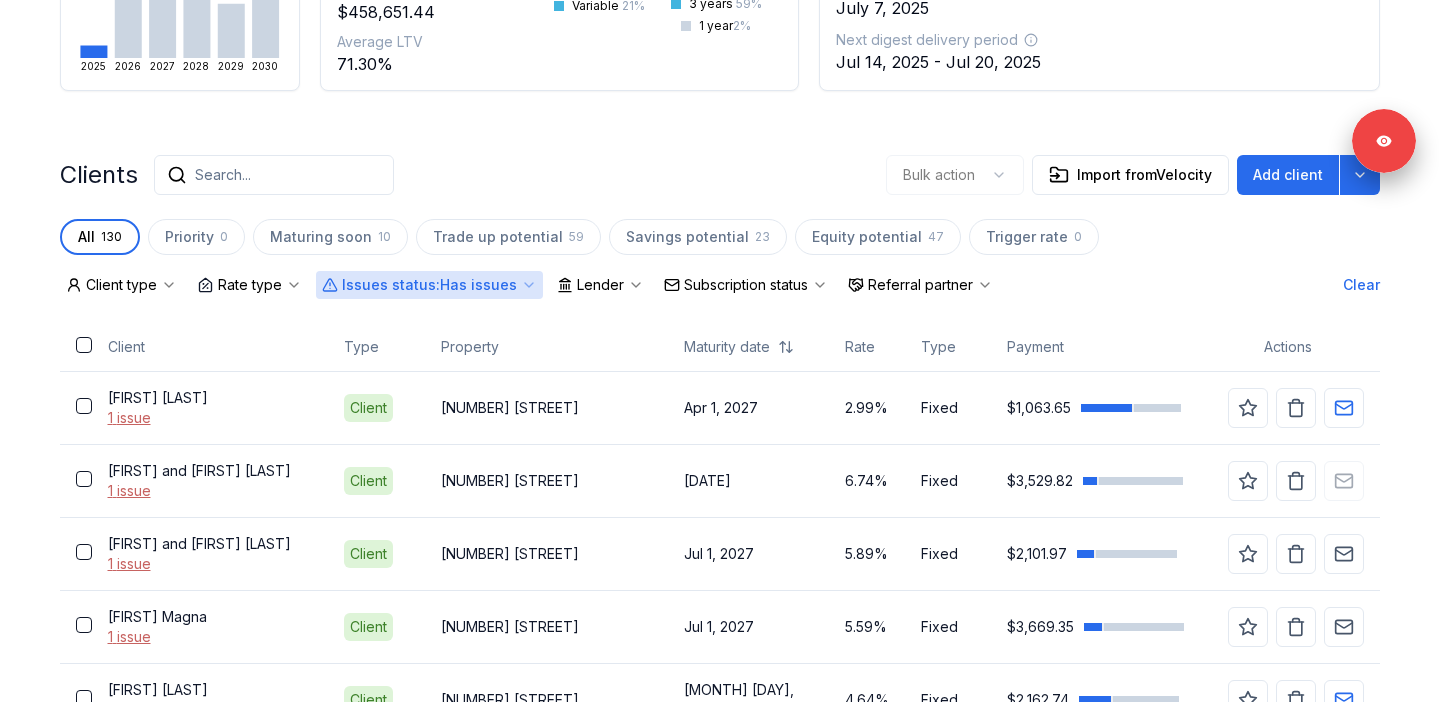 scroll, scrollTop: 338, scrollLeft: 0, axis: vertical 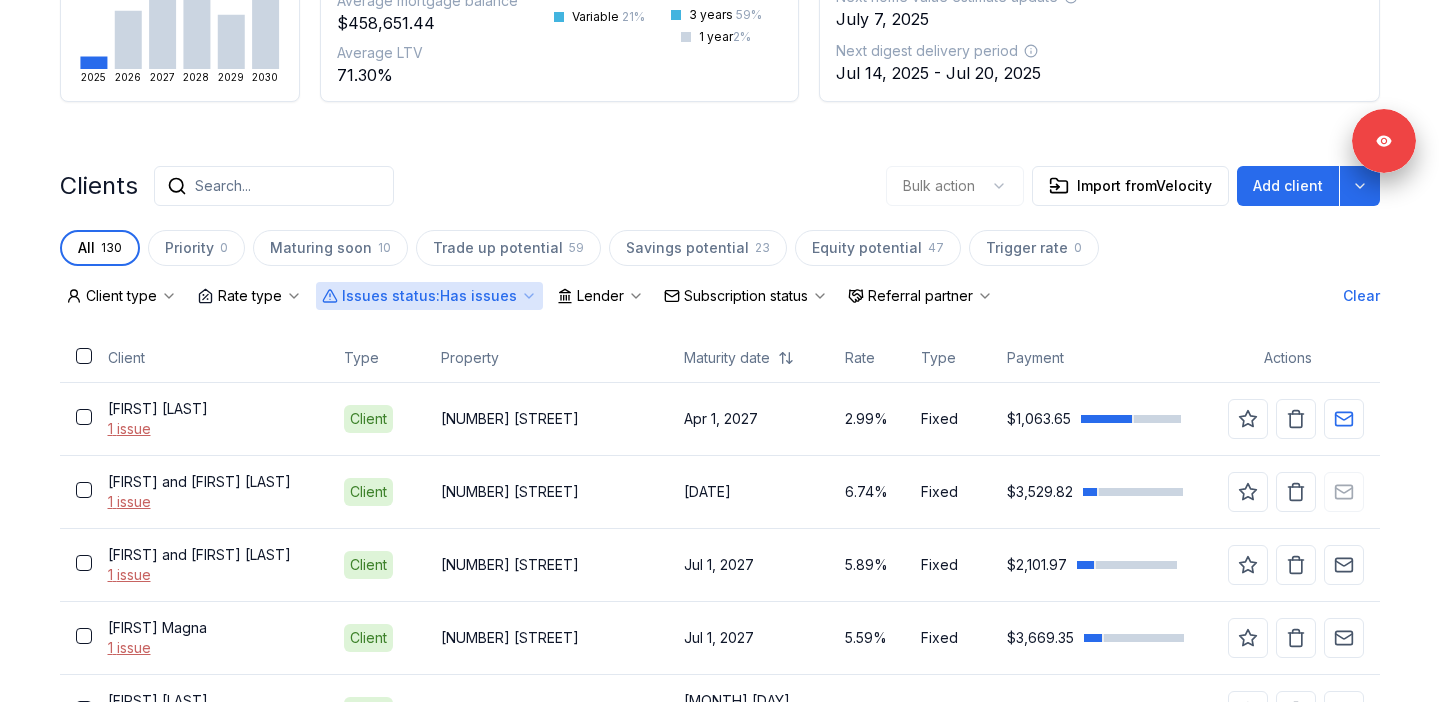 click on "Issues status :  Has issues" at bounding box center [429, 296] 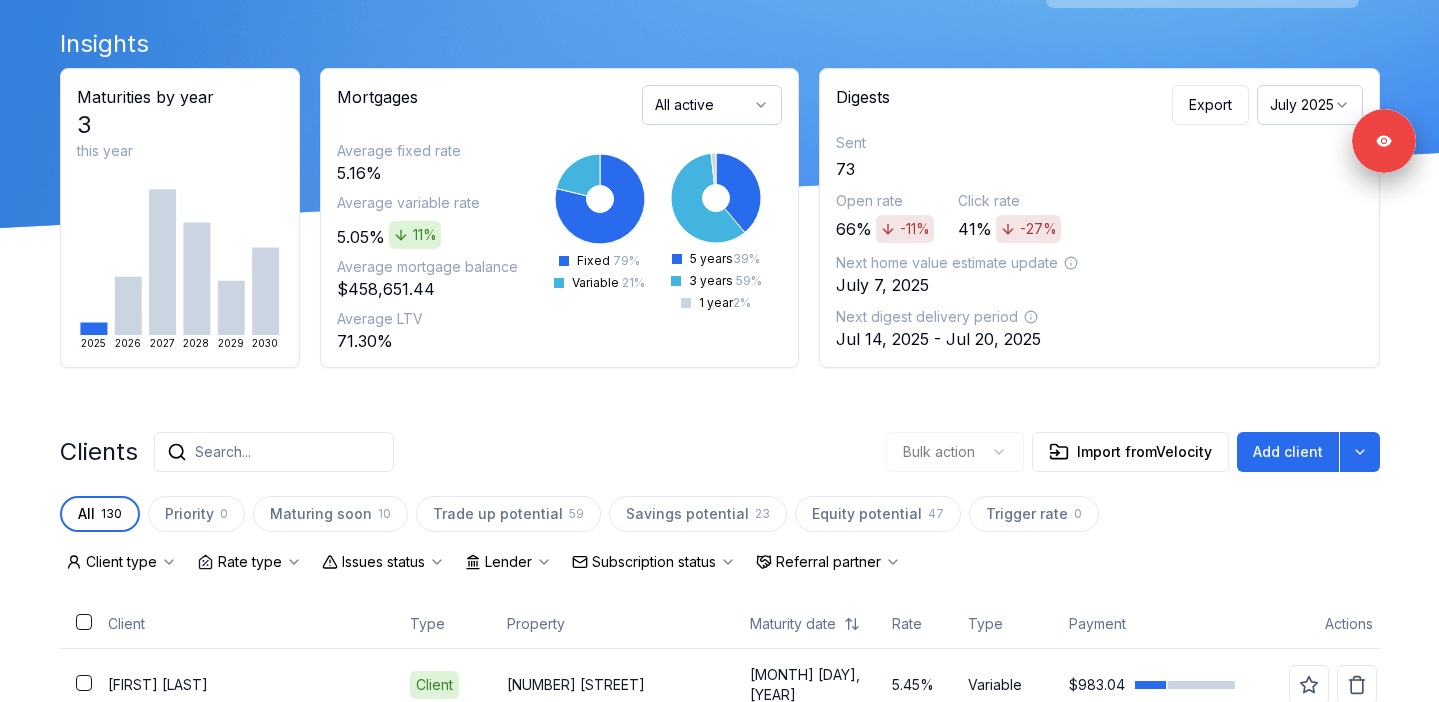 scroll, scrollTop: 85, scrollLeft: 0, axis: vertical 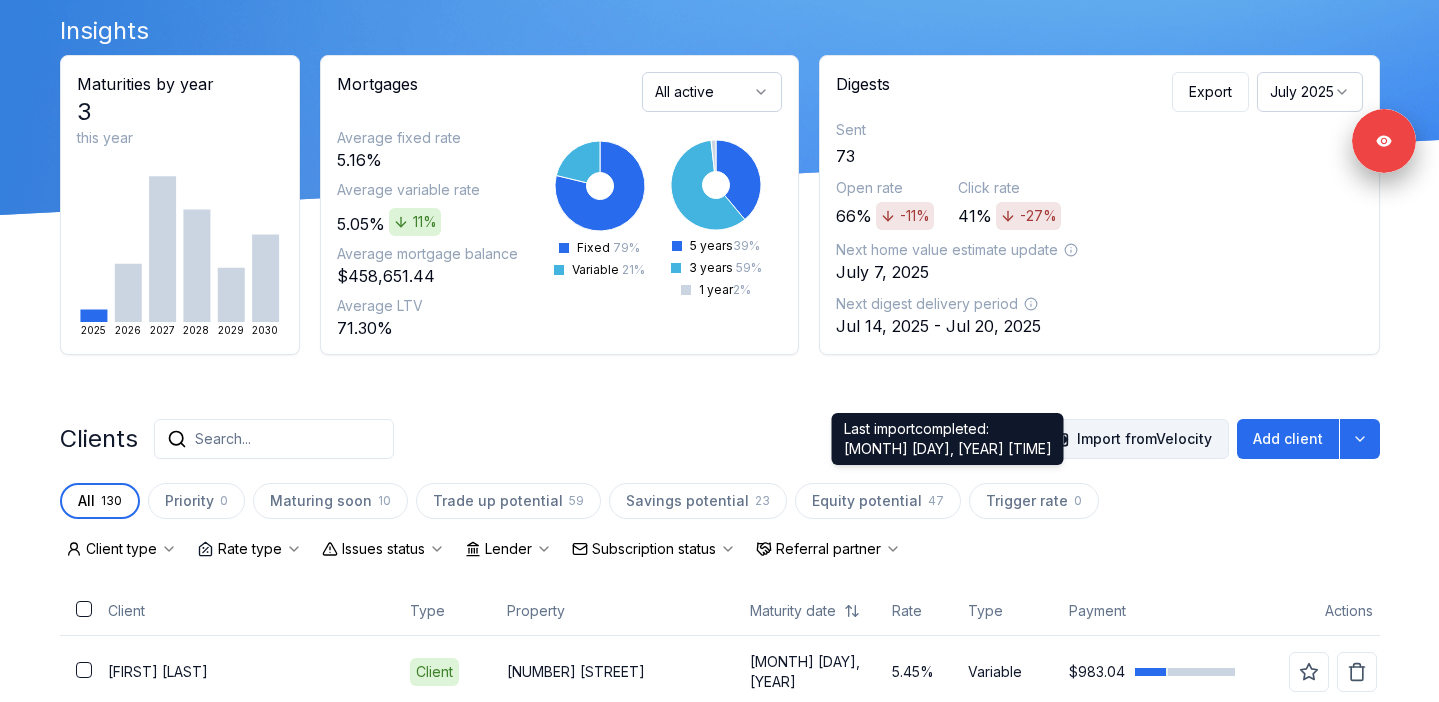 click on "Import from  Velocity" at bounding box center [1130, 439] 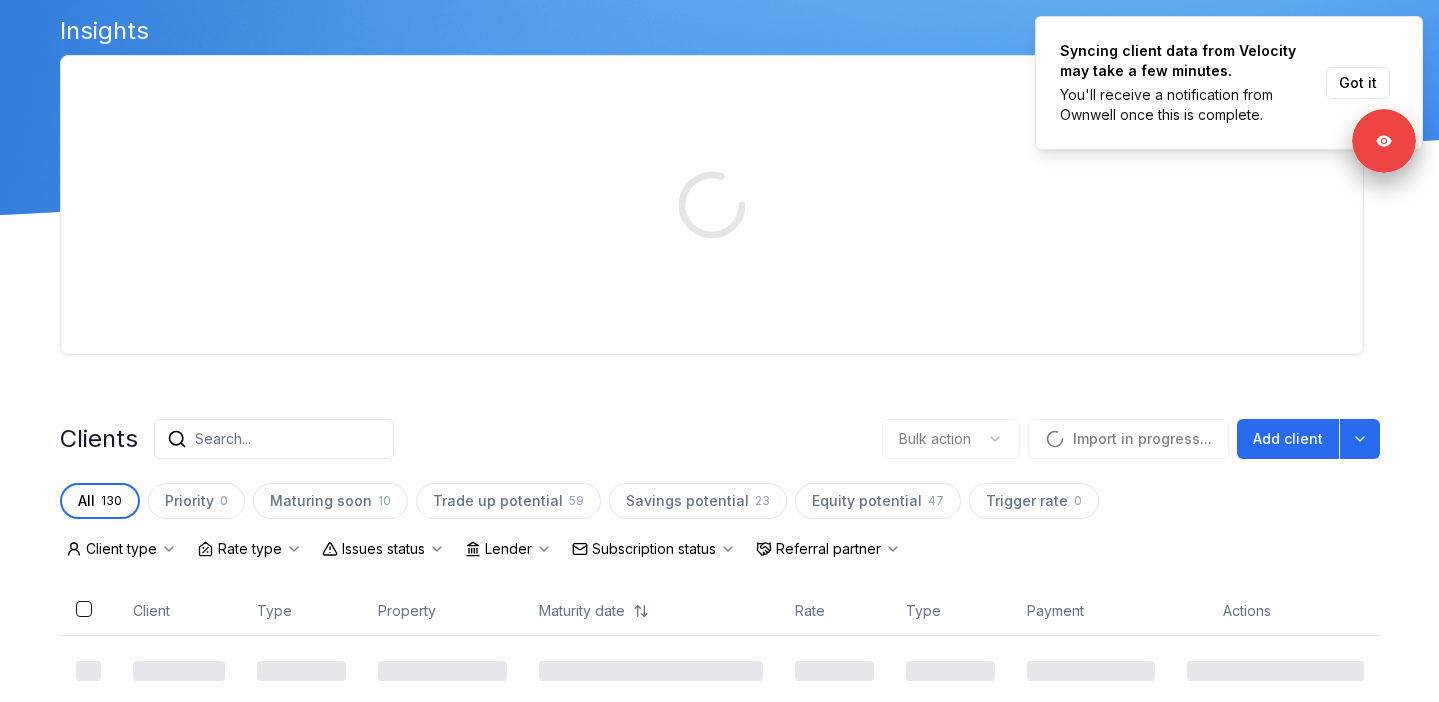 scroll, scrollTop: 0, scrollLeft: 0, axis: both 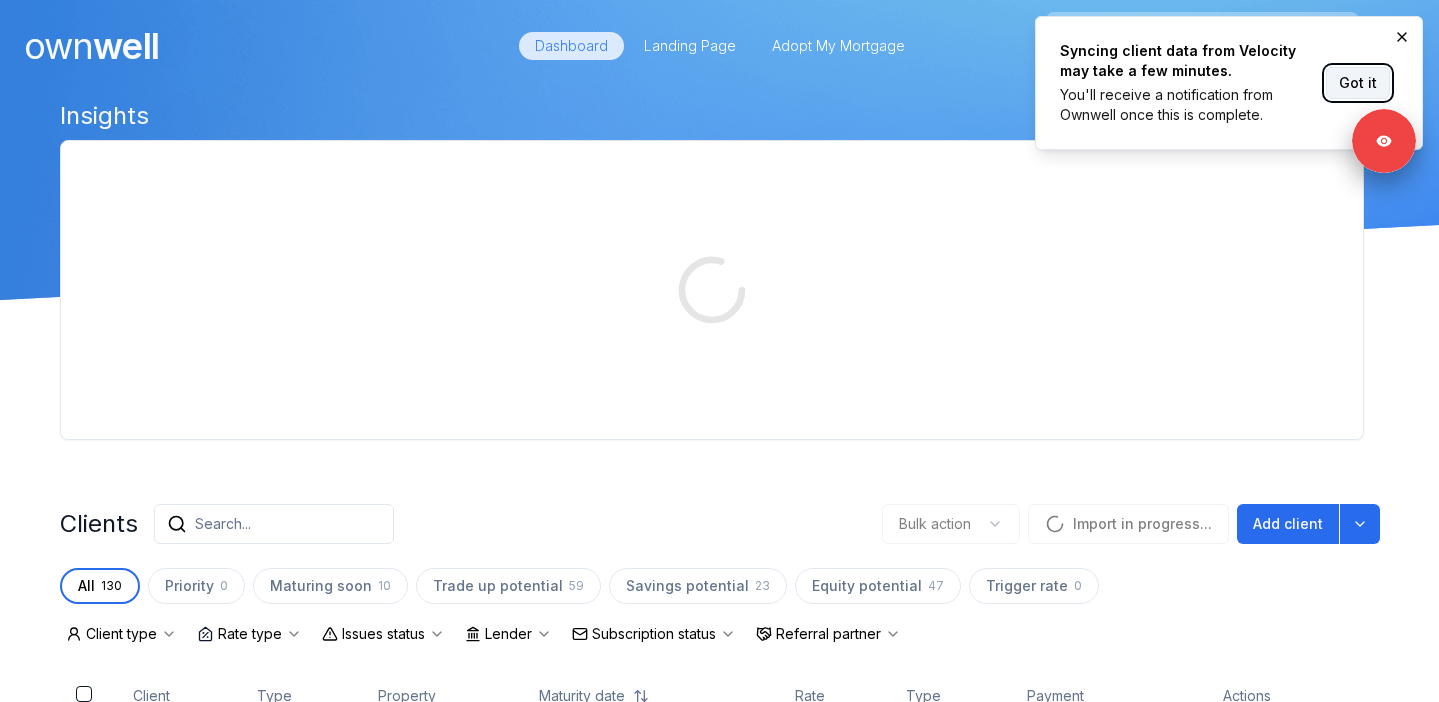 click on "Got it" at bounding box center (1358, 83) 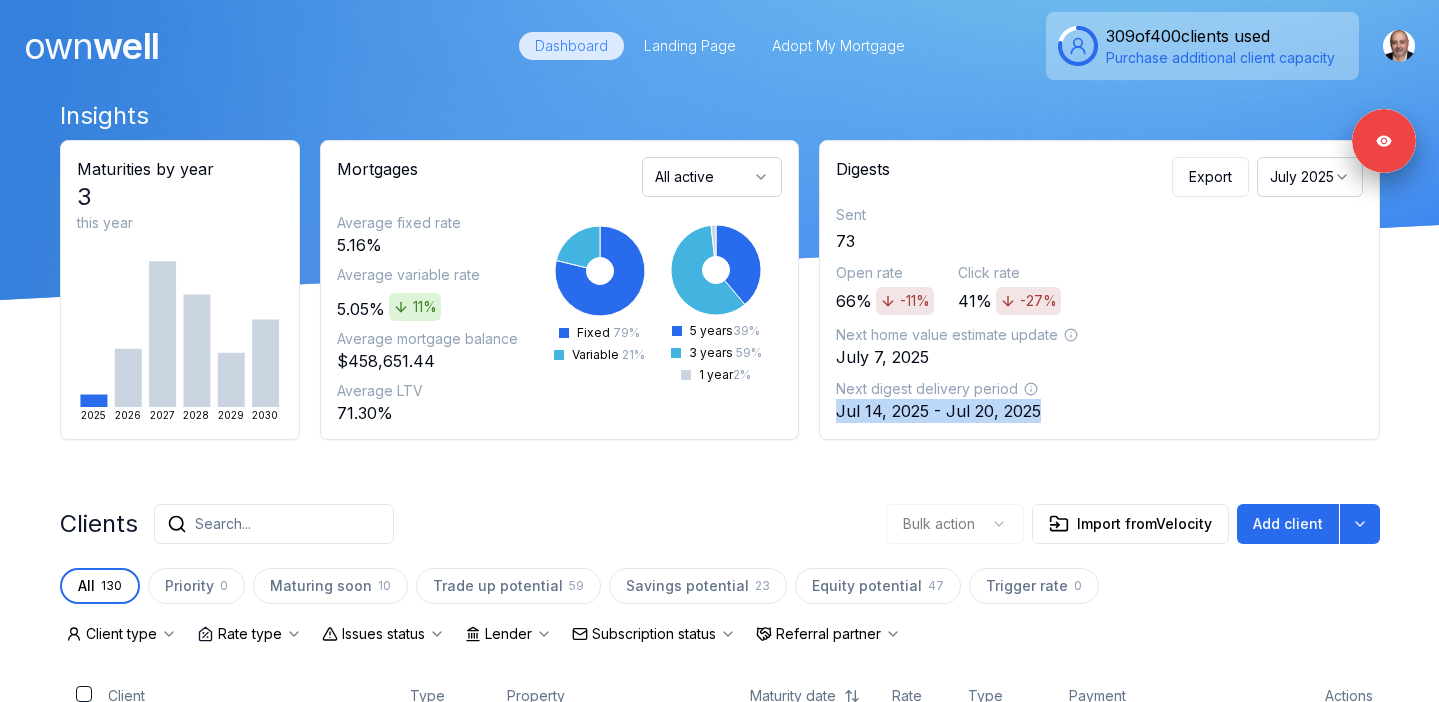 drag, startPoint x: 834, startPoint y: 410, endPoint x: 1063, endPoint y: 424, distance: 229.42755 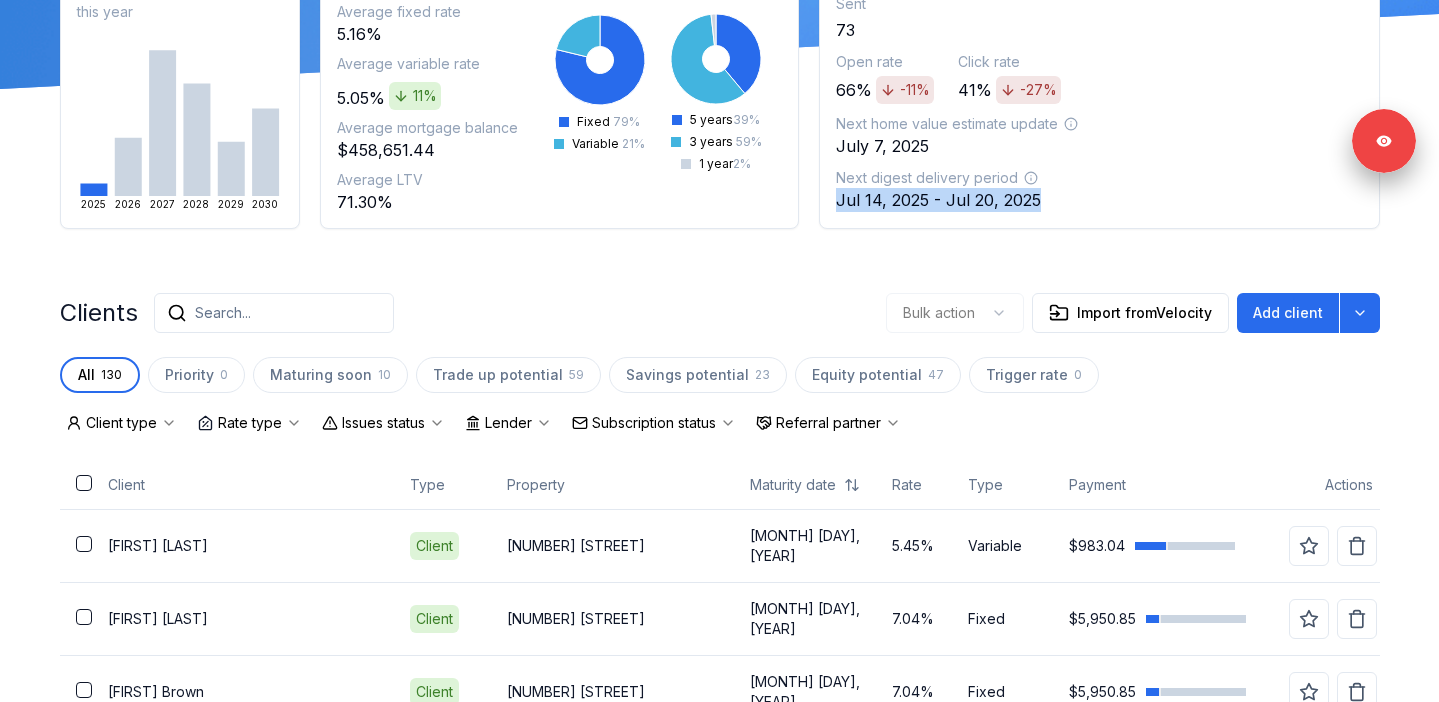 scroll, scrollTop: 267, scrollLeft: 0, axis: vertical 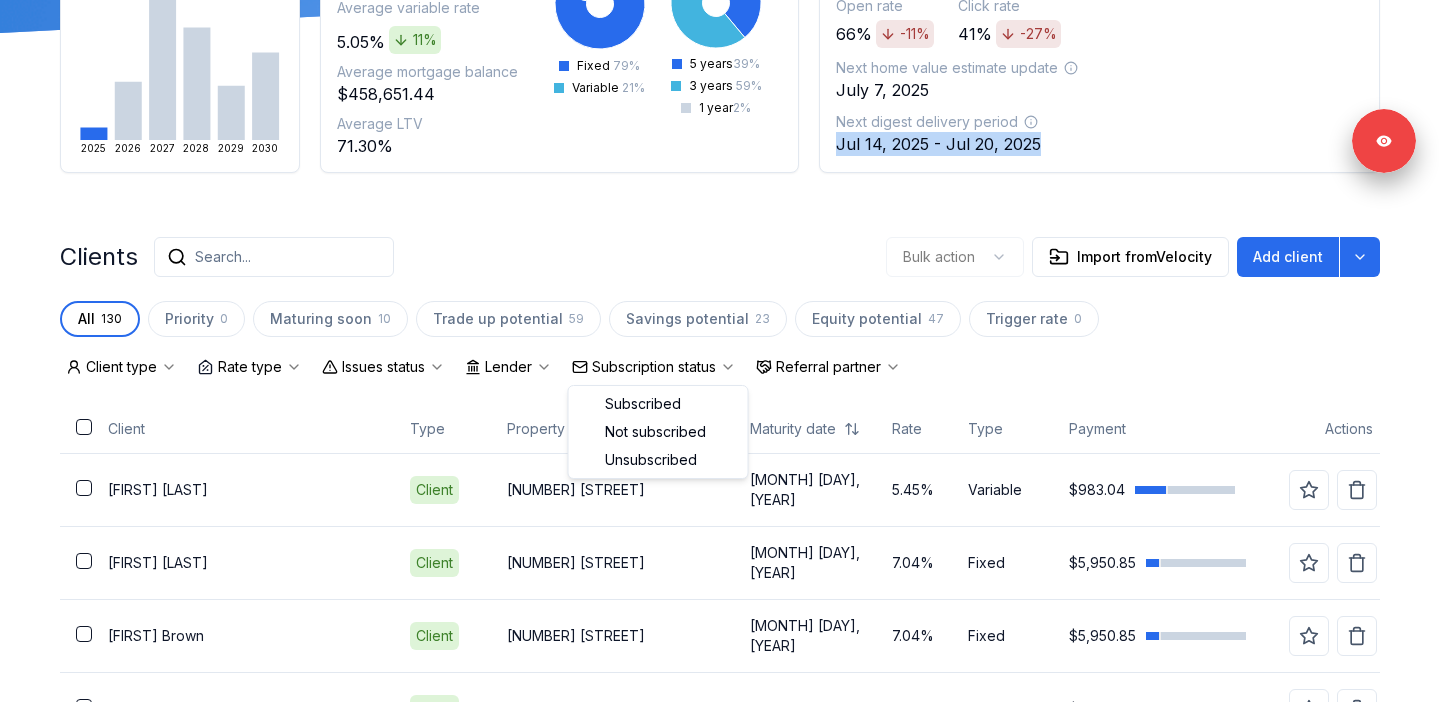 click on "Subscription status" at bounding box center [654, 367] 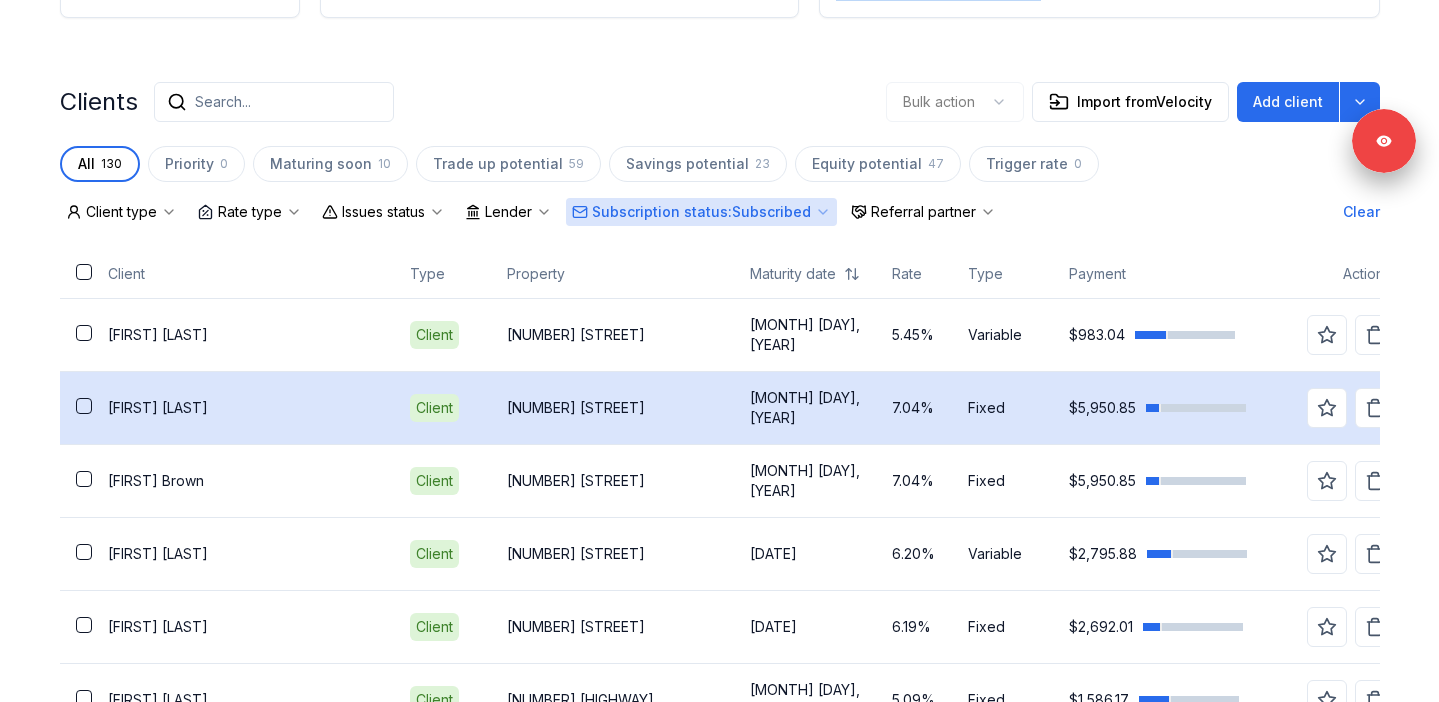 scroll, scrollTop: 468, scrollLeft: 0, axis: vertical 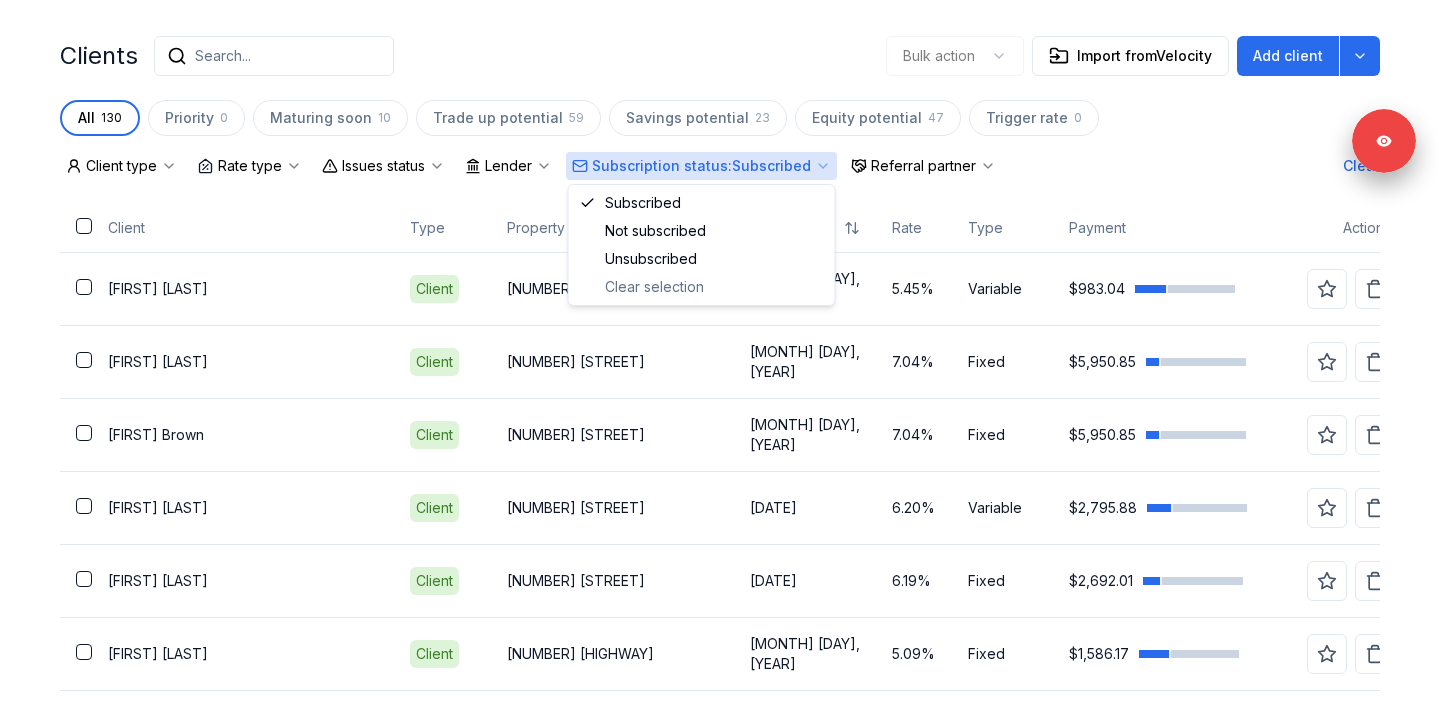 click on "Subscription status :  Subscribed" at bounding box center [701, 166] 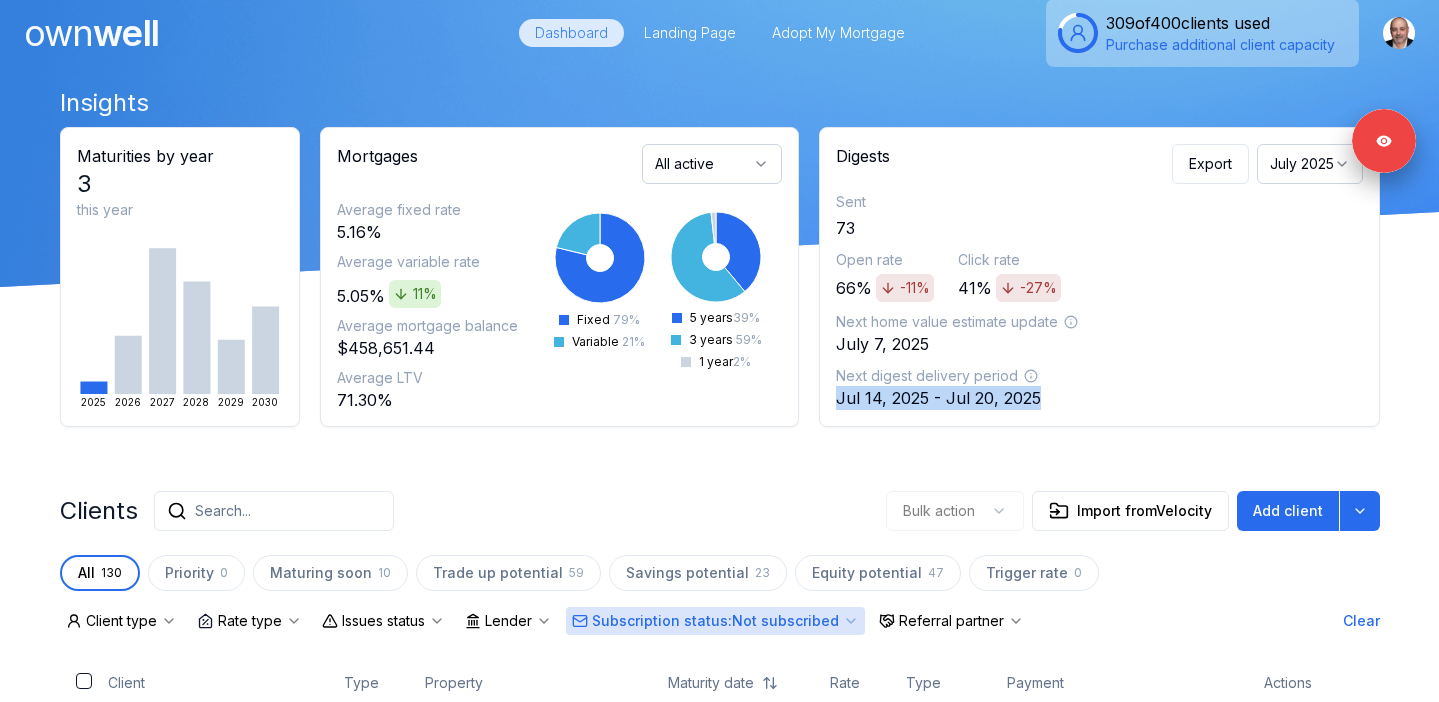 scroll, scrollTop: 0, scrollLeft: 0, axis: both 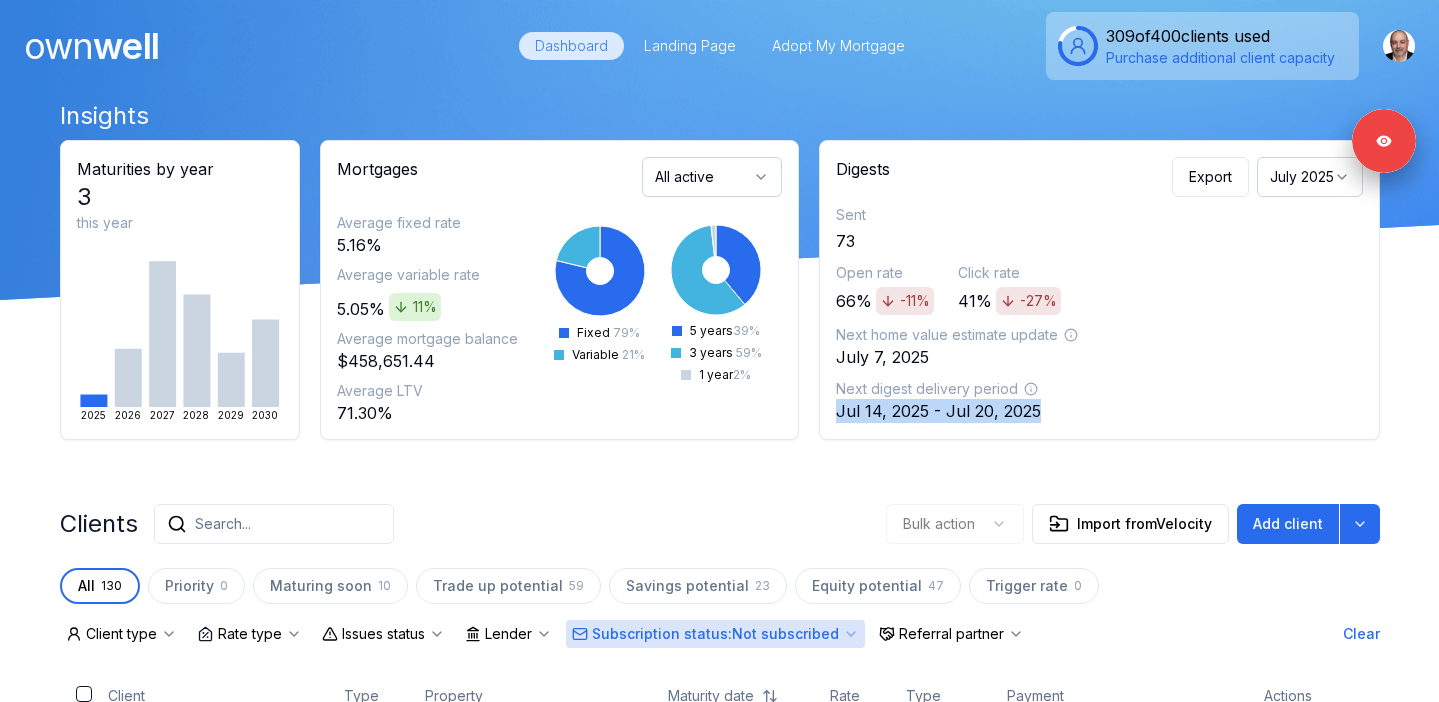 click on "Subscription status :  Not subscribed" at bounding box center (715, 634) 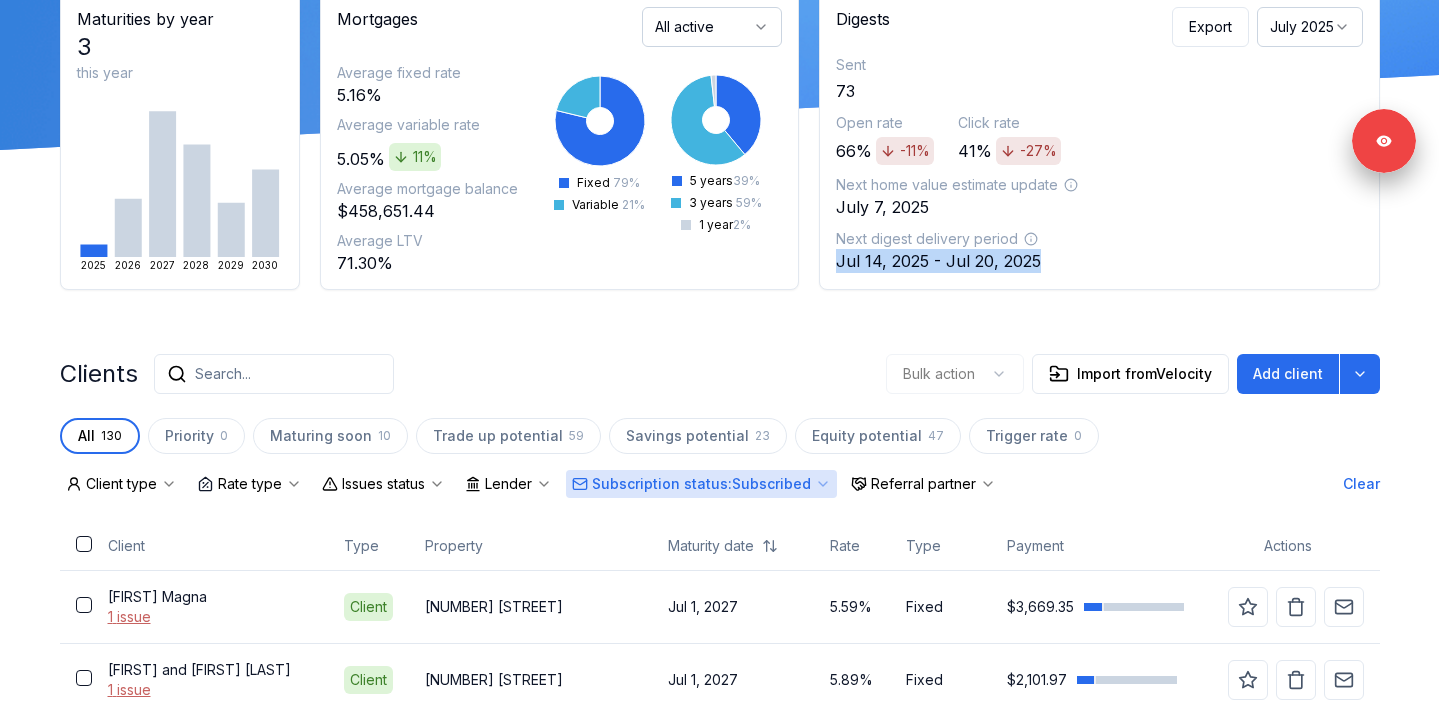 scroll, scrollTop: 197, scrollLeft: 0, axis: vertical 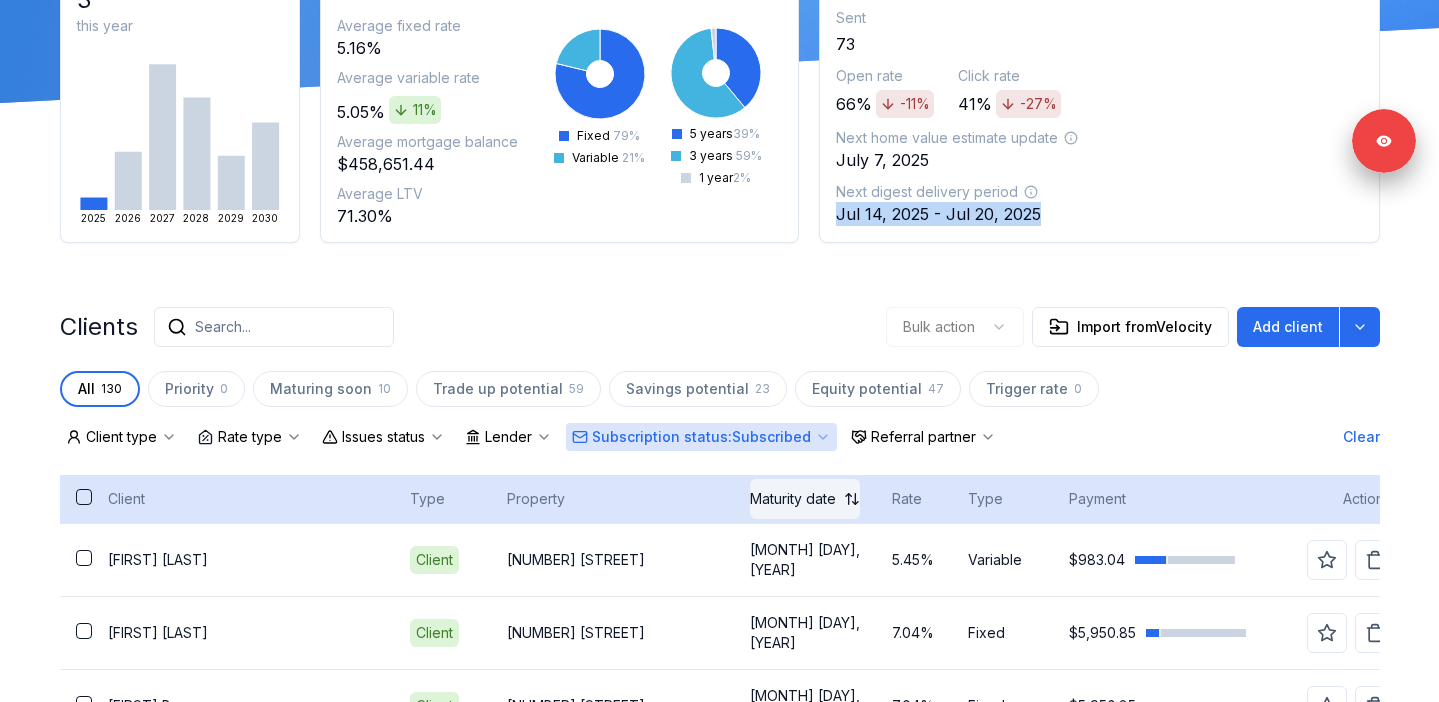 click on "Maturity date" at bounding box center (793, 499) 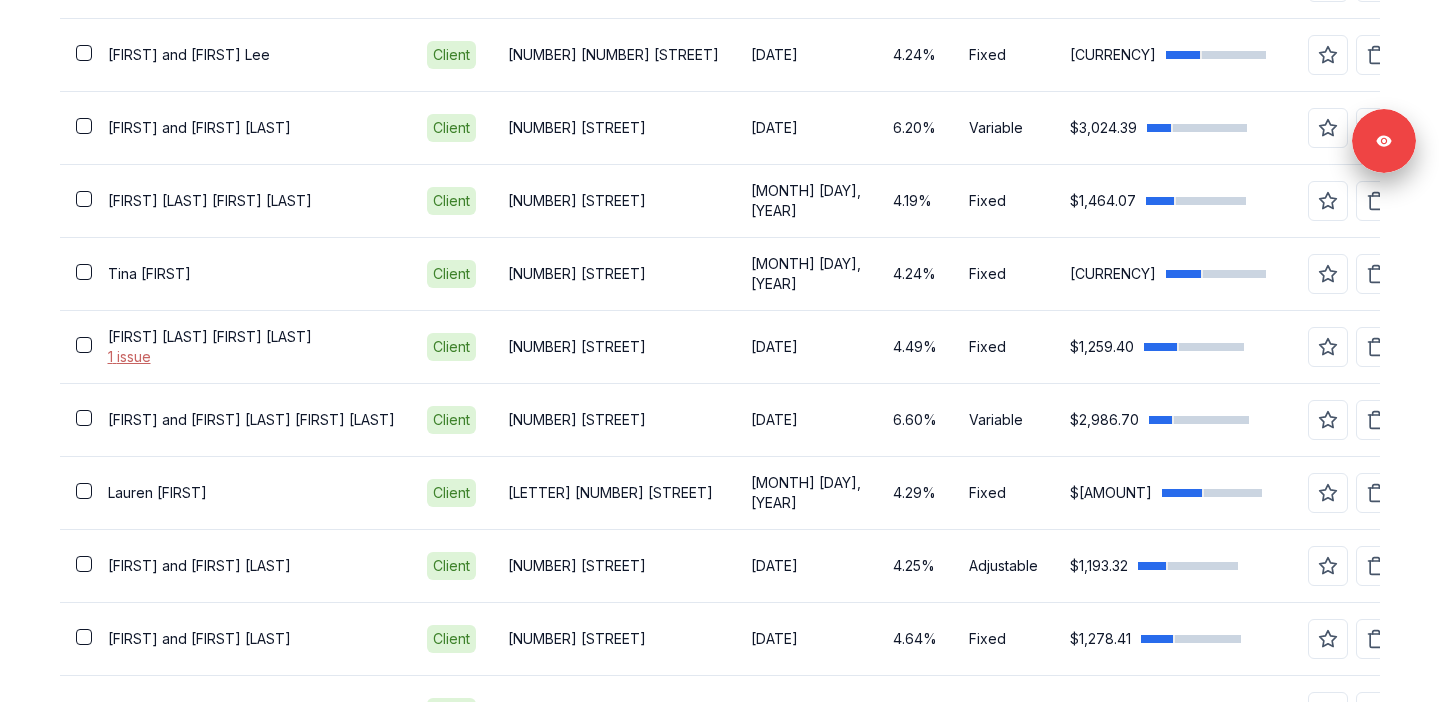 scroll, scrollTop: 1215, scrollLeft: 0, axis: vertical 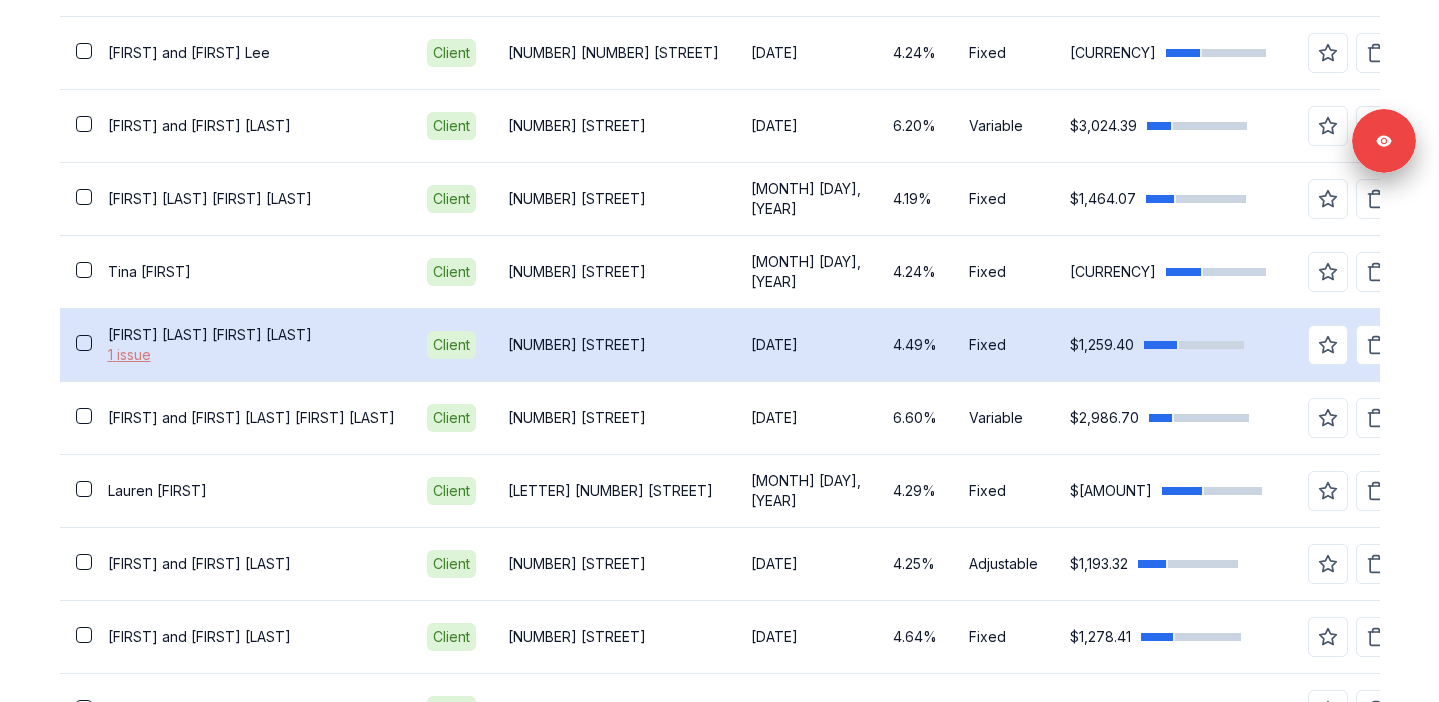 click on "1   issue" at bounding box center (251, 355) 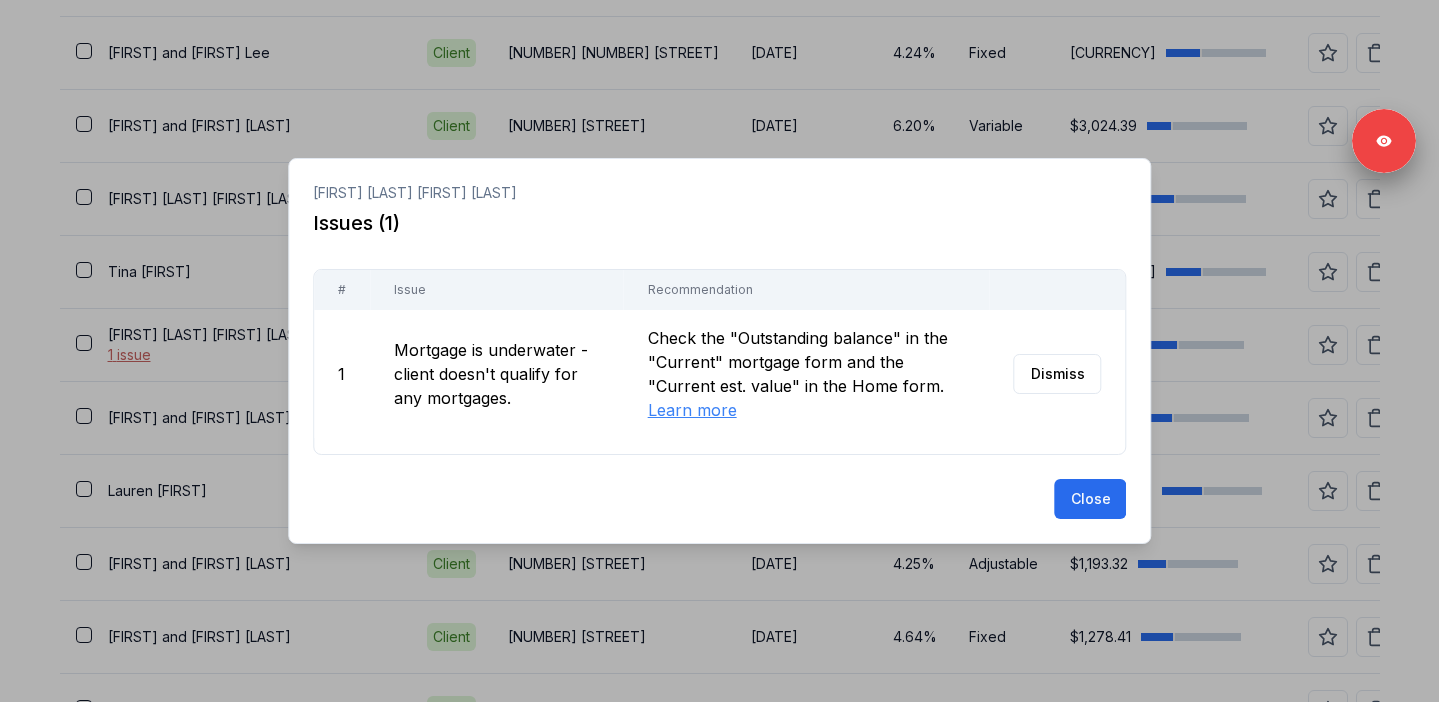 click at bounding box center (719, 351) 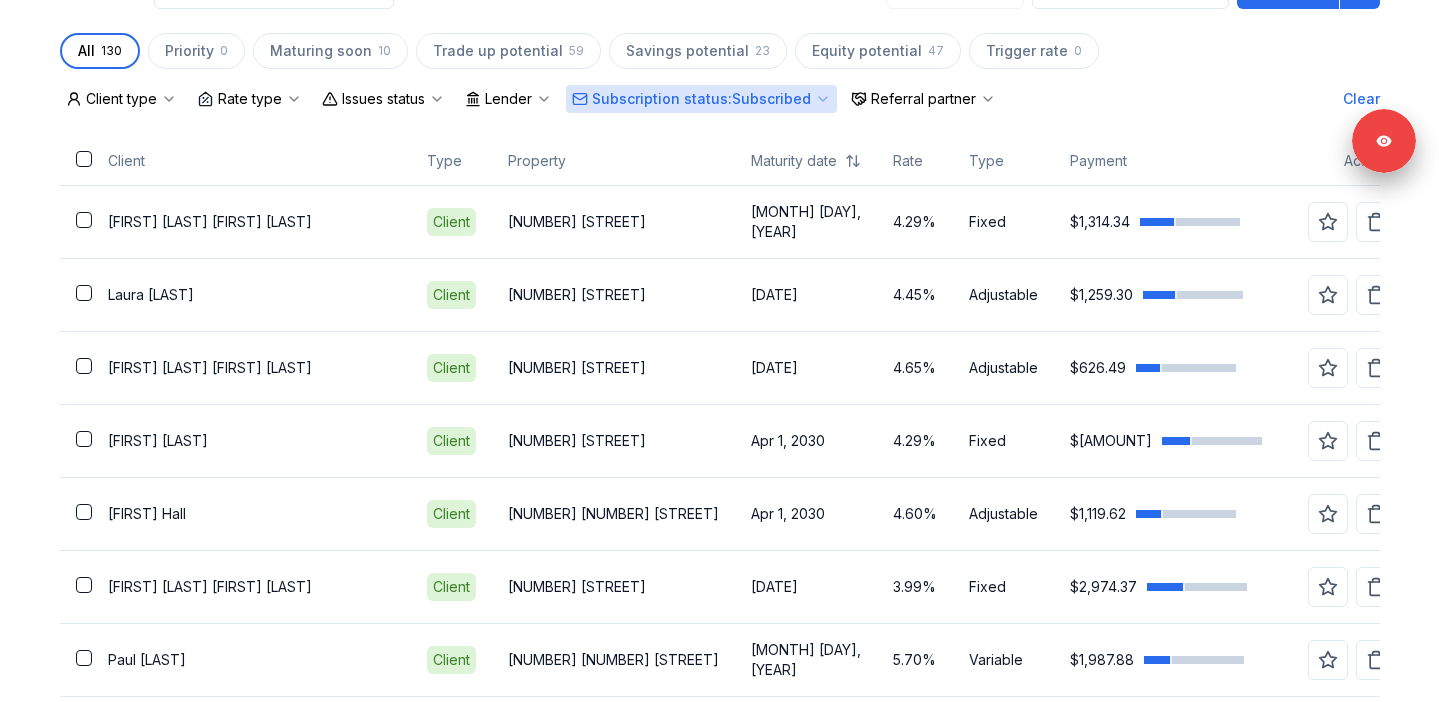 scroll, scrollTop: 349, scrollLeft: 0, axis: vertical 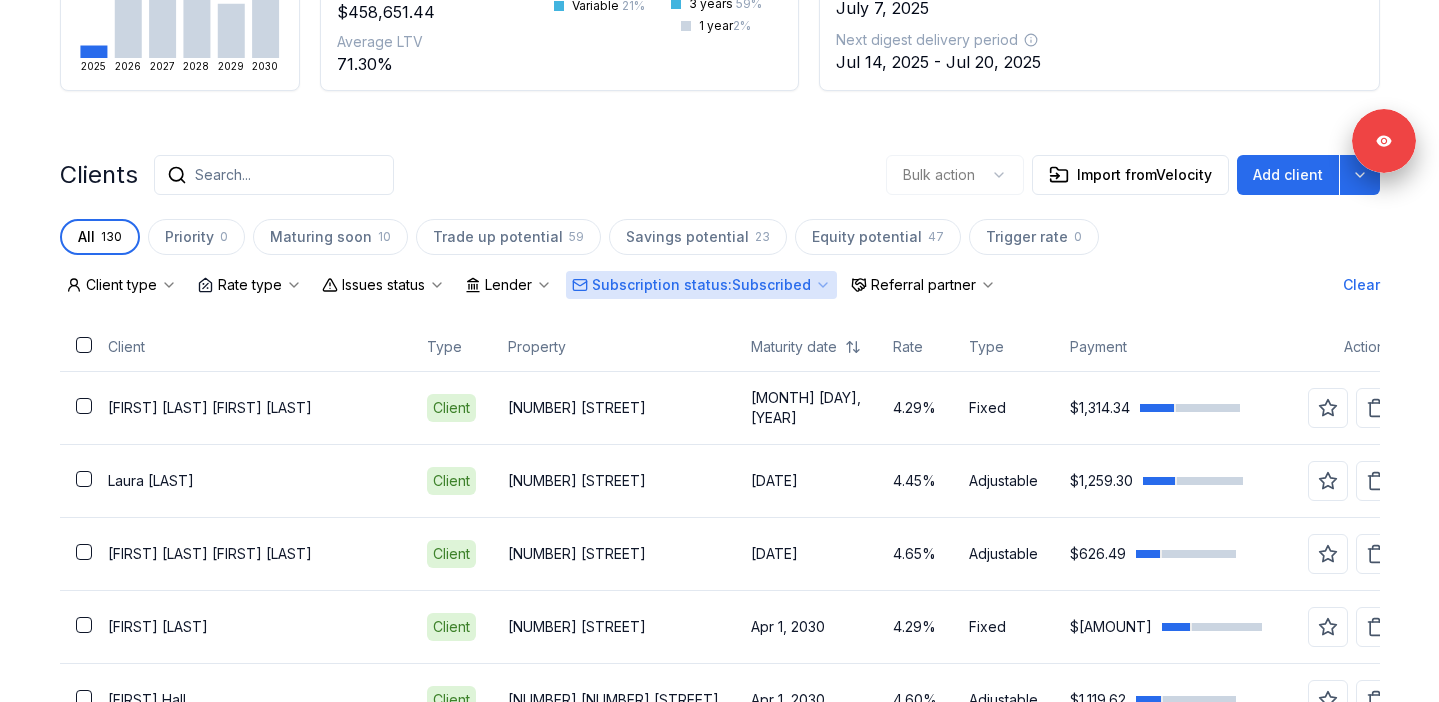 click on "Subscription status :  Subscribed" at bounding box center (701, 285) 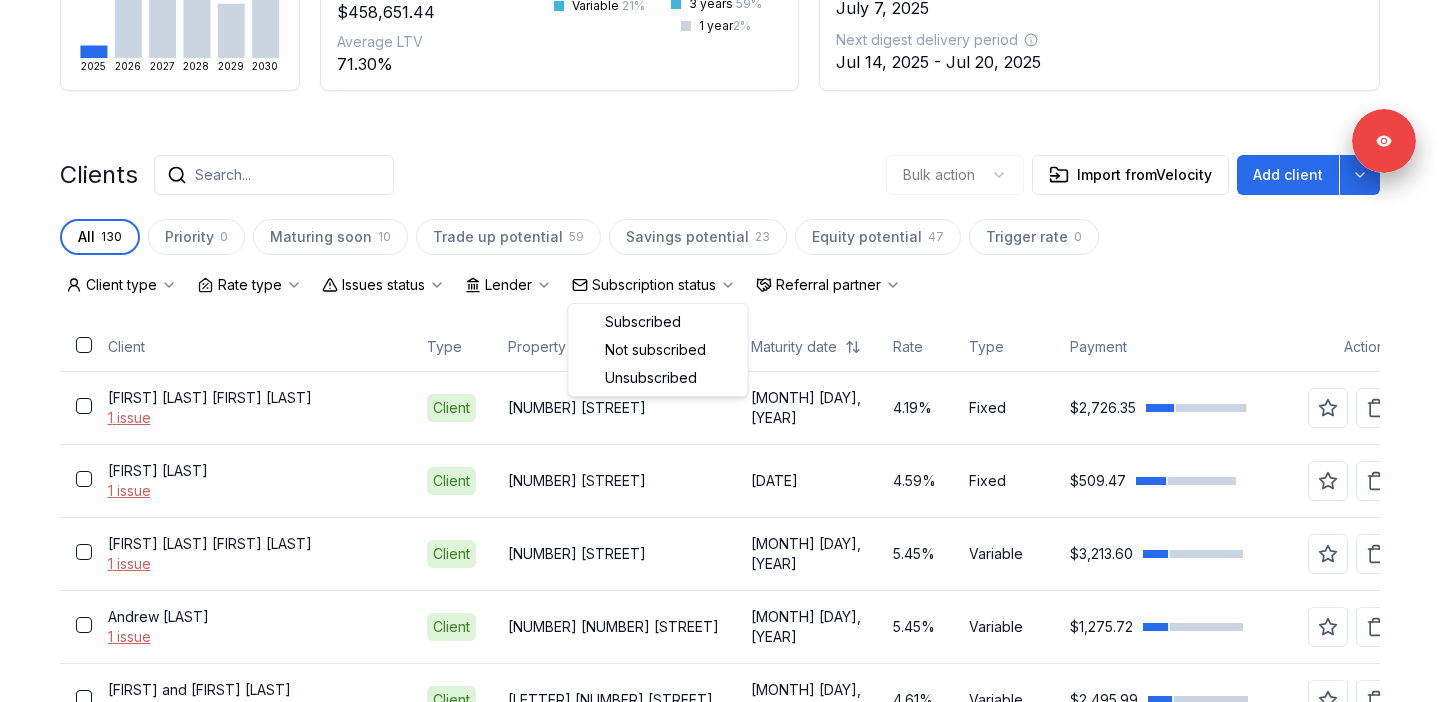 click on "Subscription status" at bounding box center (654, 285) 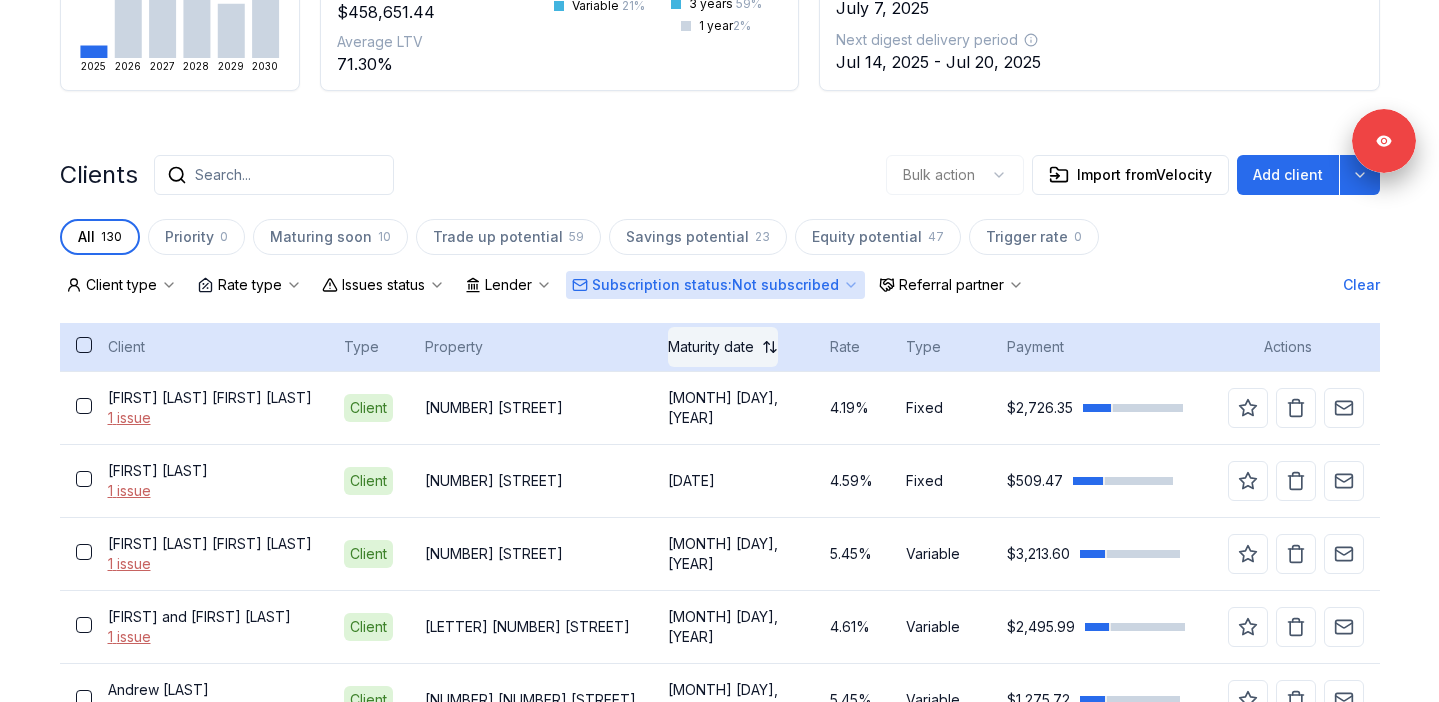 click on "Maturity date" at bounding box center [711, 347] 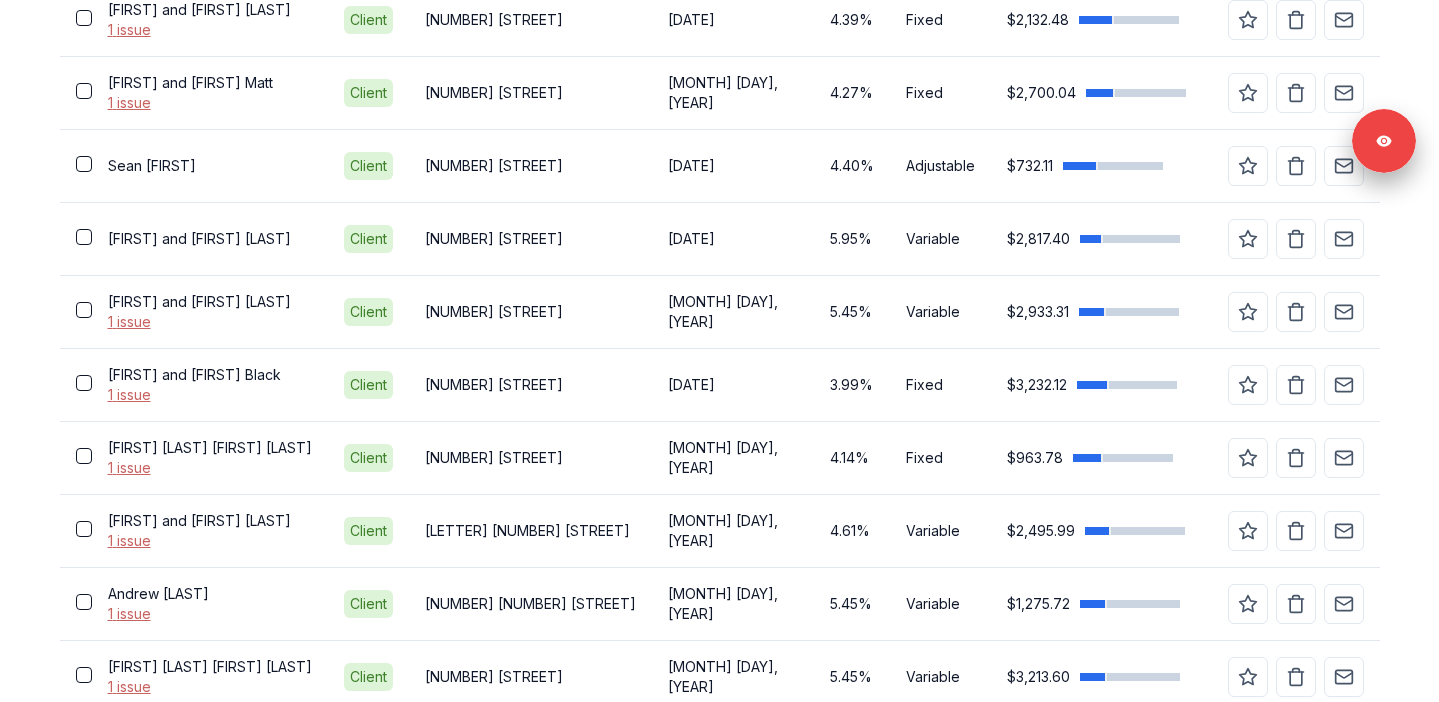 scroll, scrollTop: 2137, scrollLeft: 0, axis: vertical 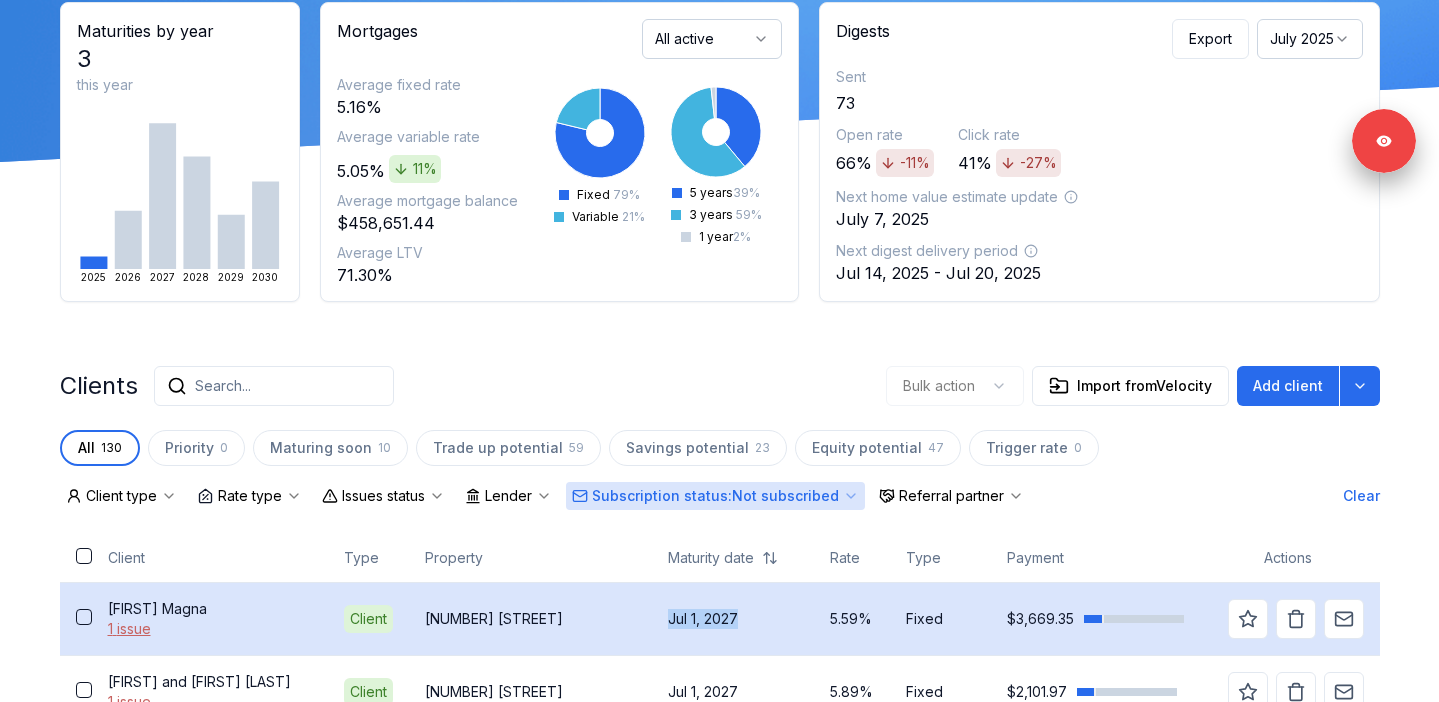 drag, startPoint x: 681, startPoint y: 622, endPoint x: 755, endPoint y: 624, distance: 74.02702 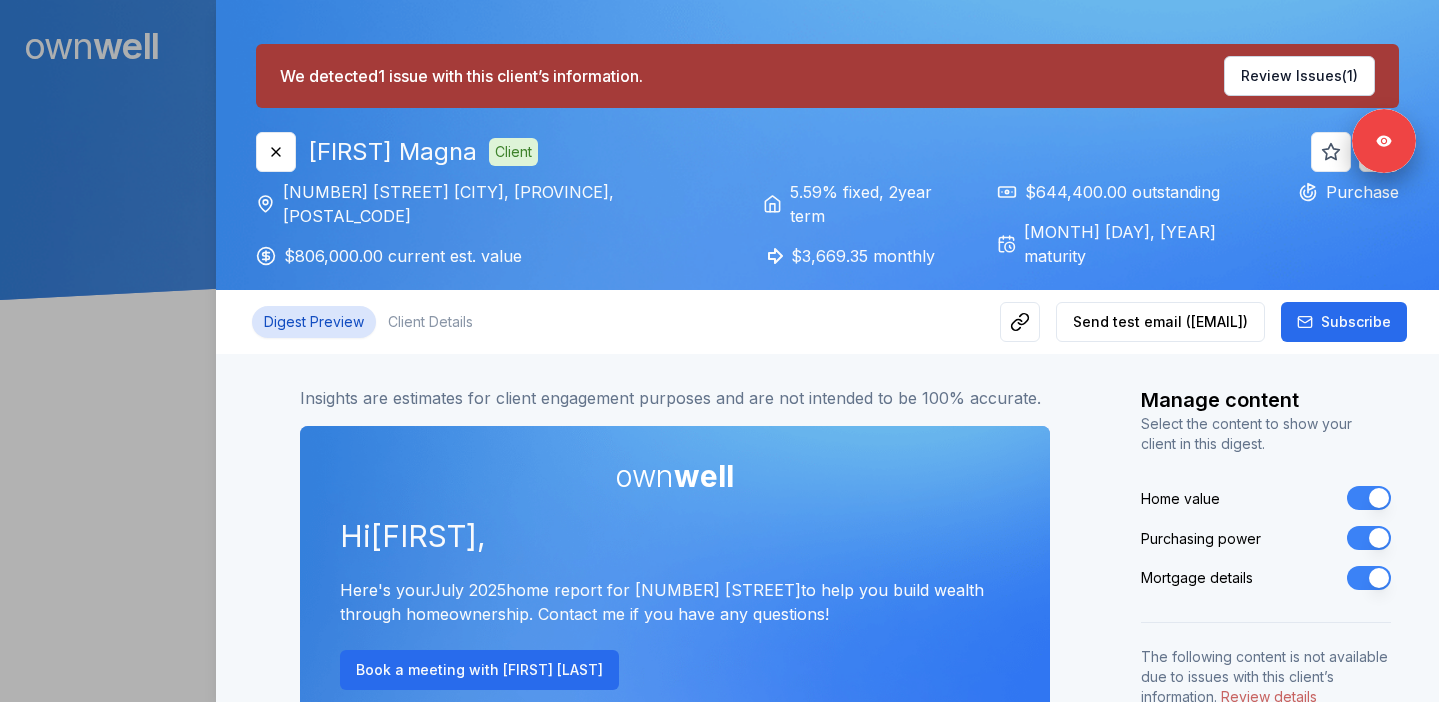 scroll, scrollTop: 0, scrollLeft: 0, axis: both 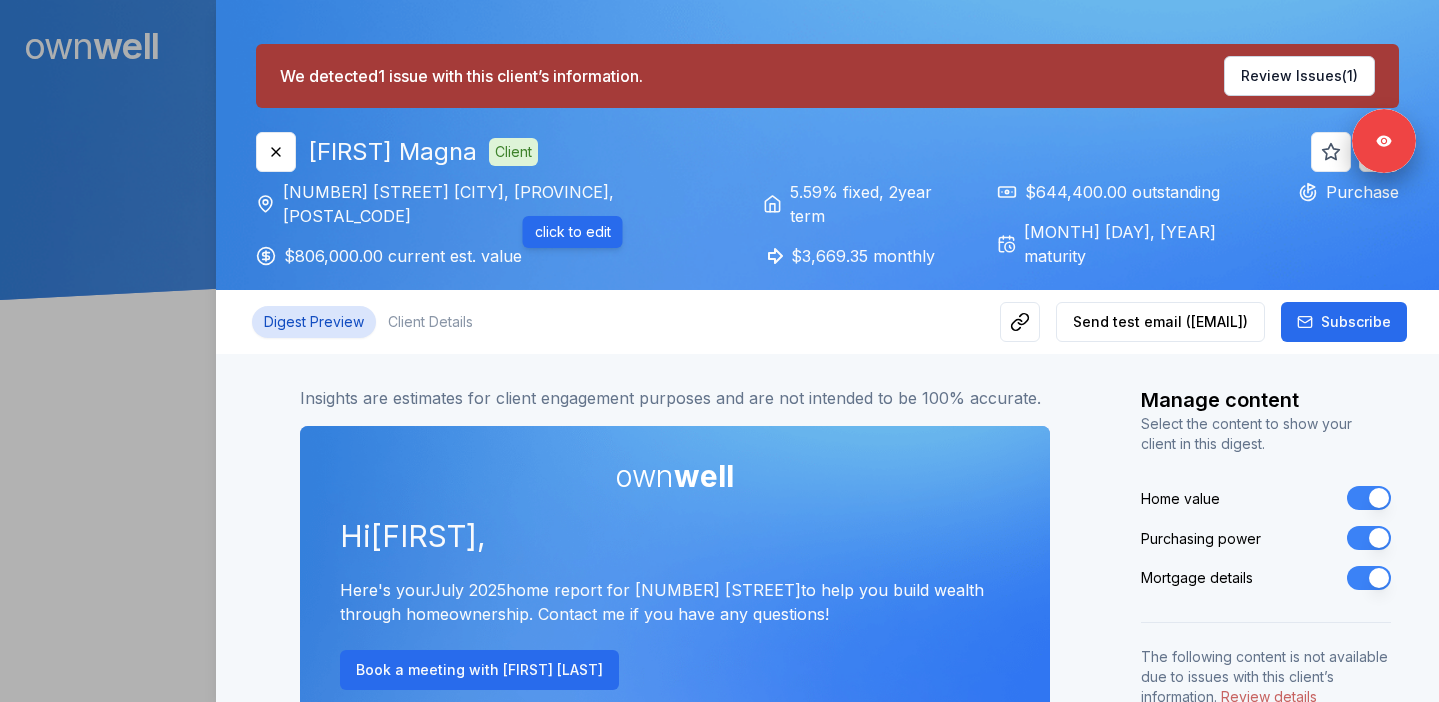 click at bounding box center (719, 351) 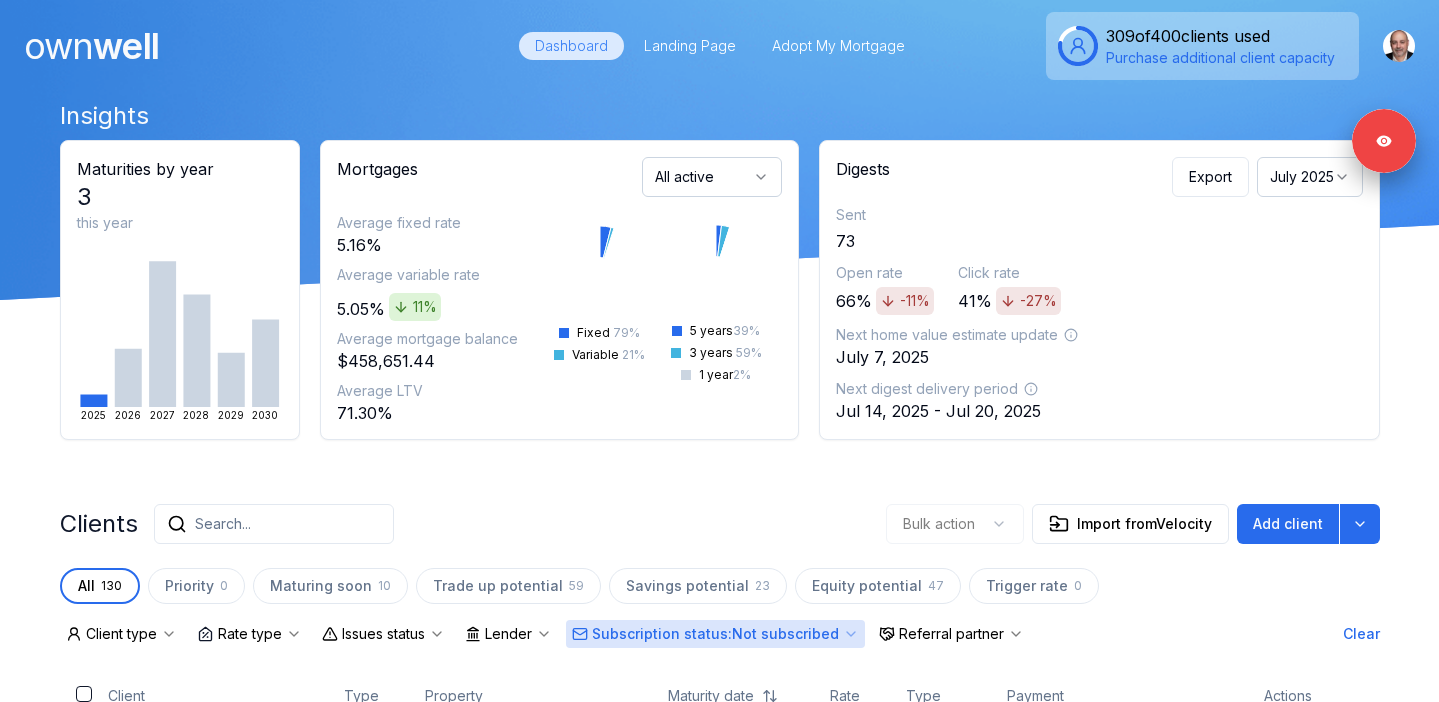 scroll, scrollTop: 439, scrollLeft: 0, axis: vertical 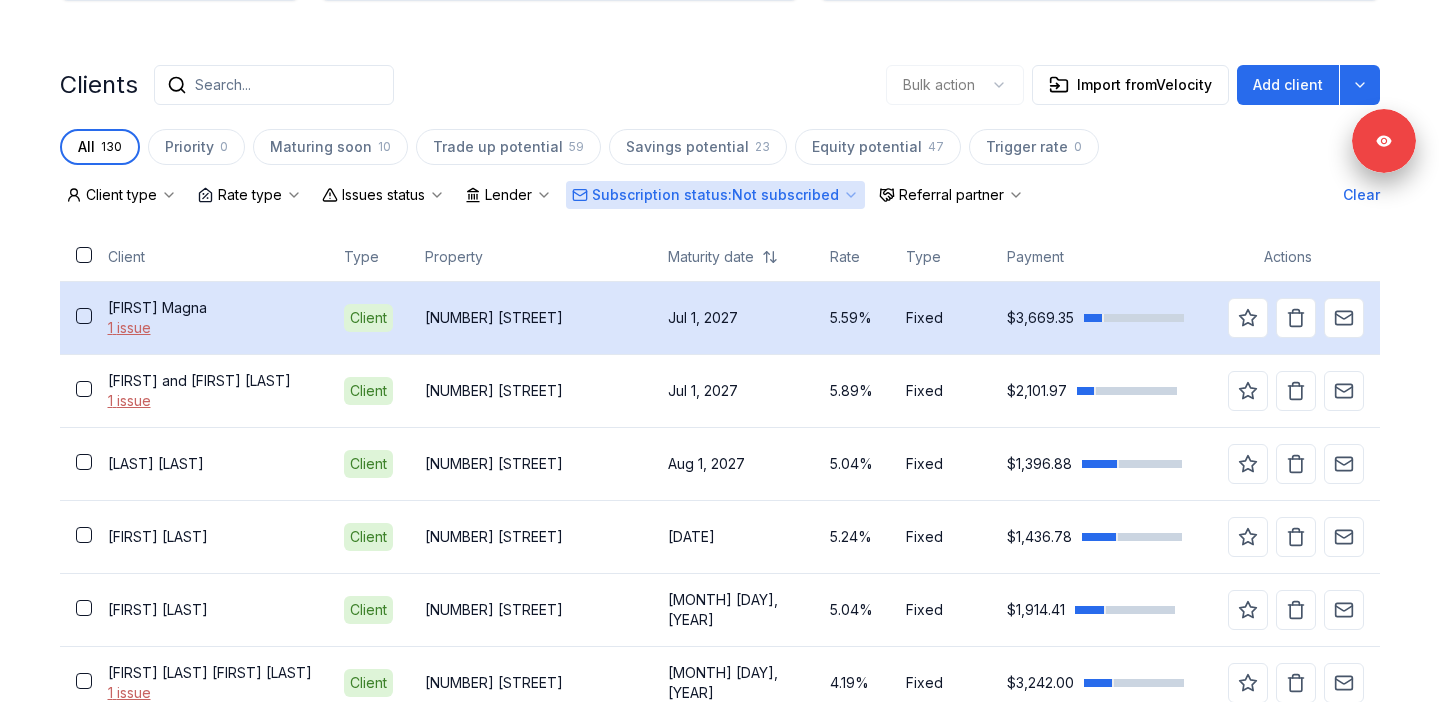click on "Jul 1, 2027" at bounding box center [733, 317] 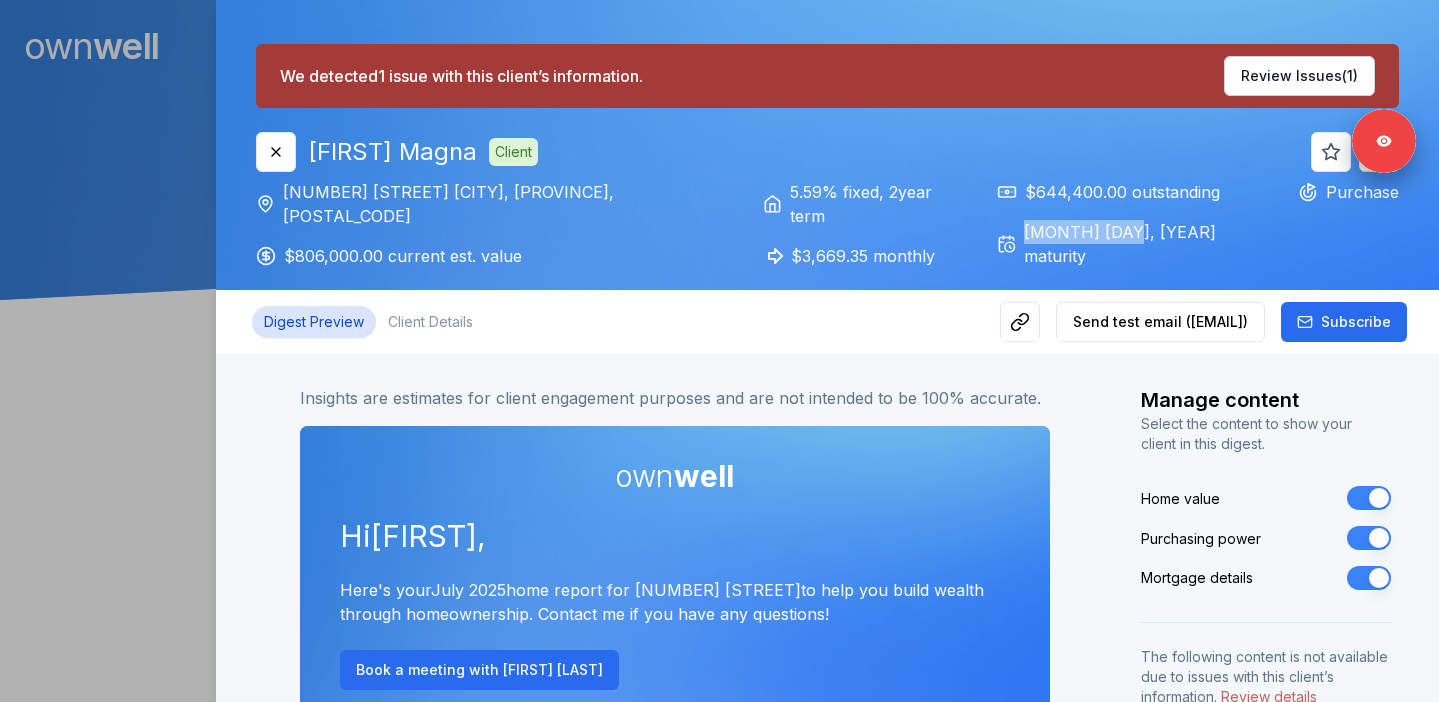 drag, startPoint x: 930, startPoint y: 234, endPoint x: 1020, endPoint y: 235, distance: 90.005554 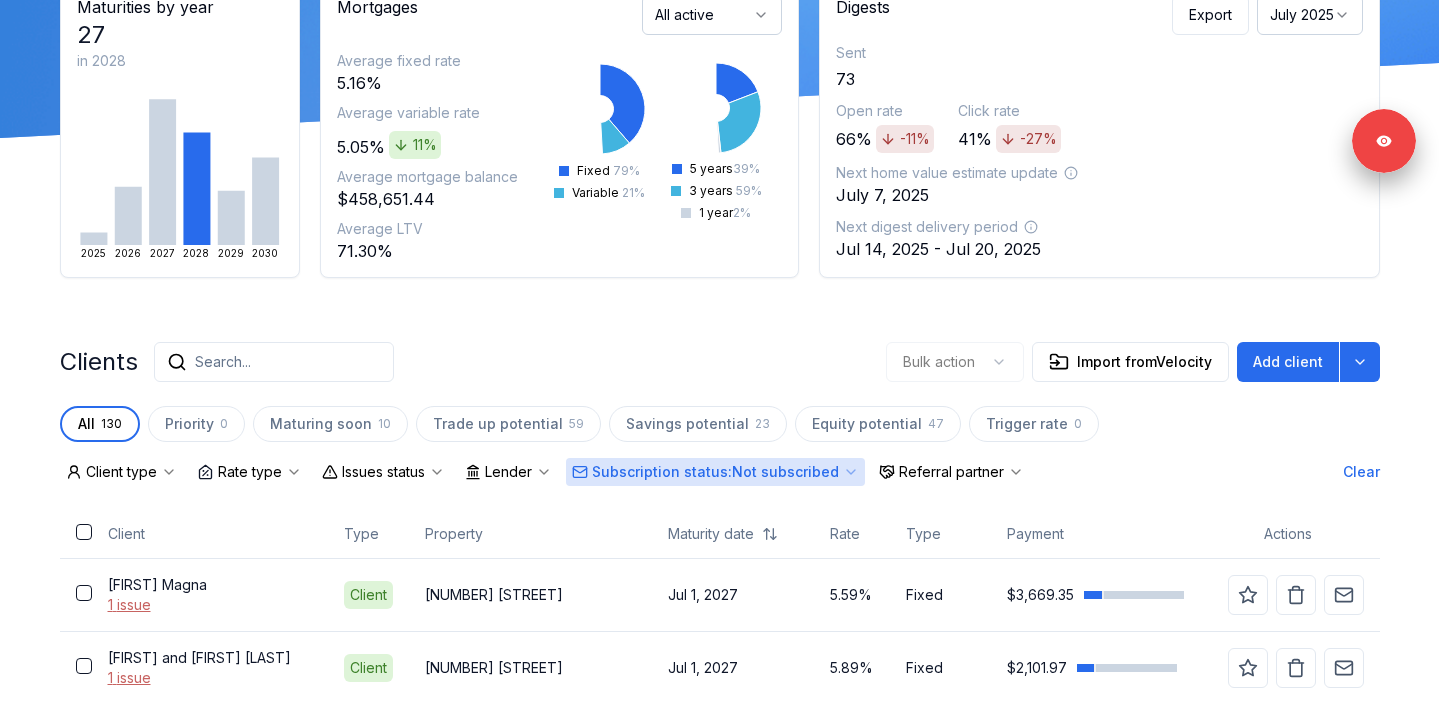 scroll, scrollTop: 198, scrollLeft: 0, axis: vertical 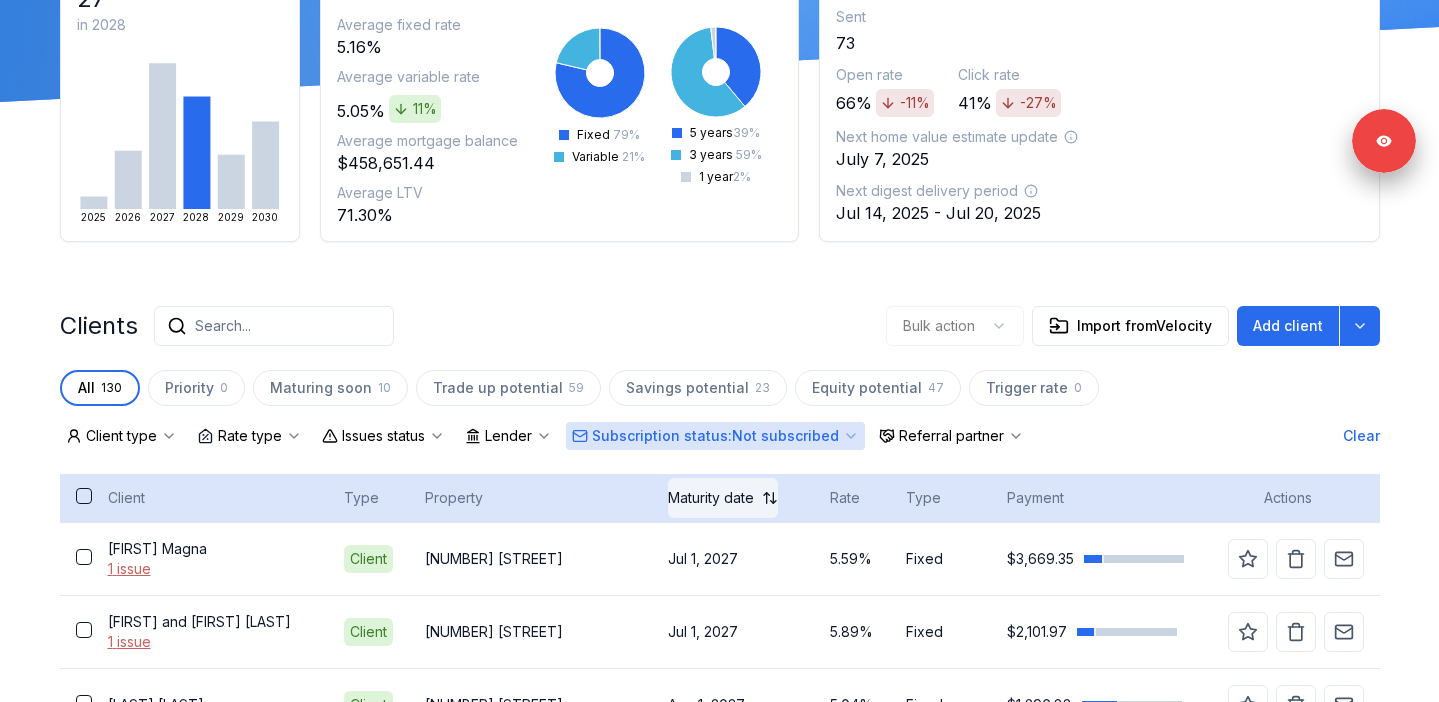 click on "Maturity date" at bounding box center (711, 498) 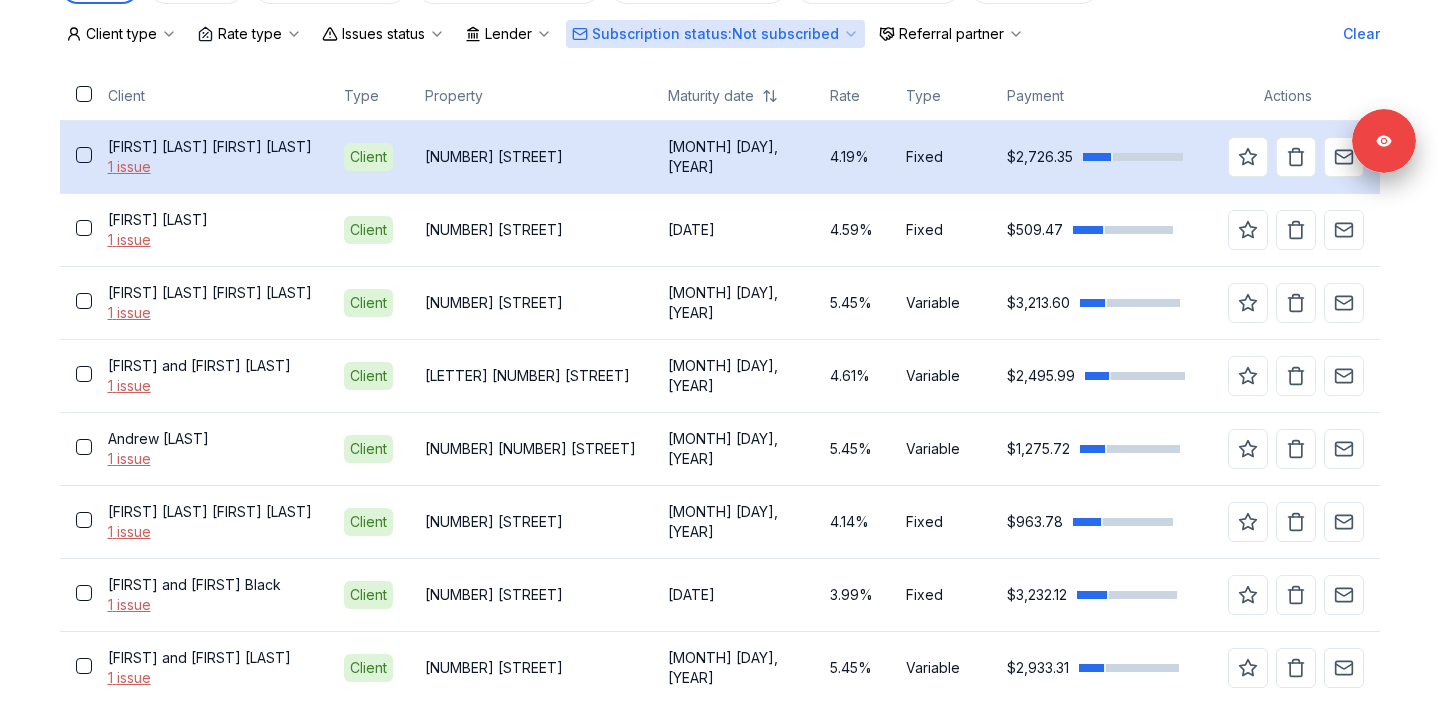 scroll, scrollTop: 599, scrollLeft: 0, axis: vertical 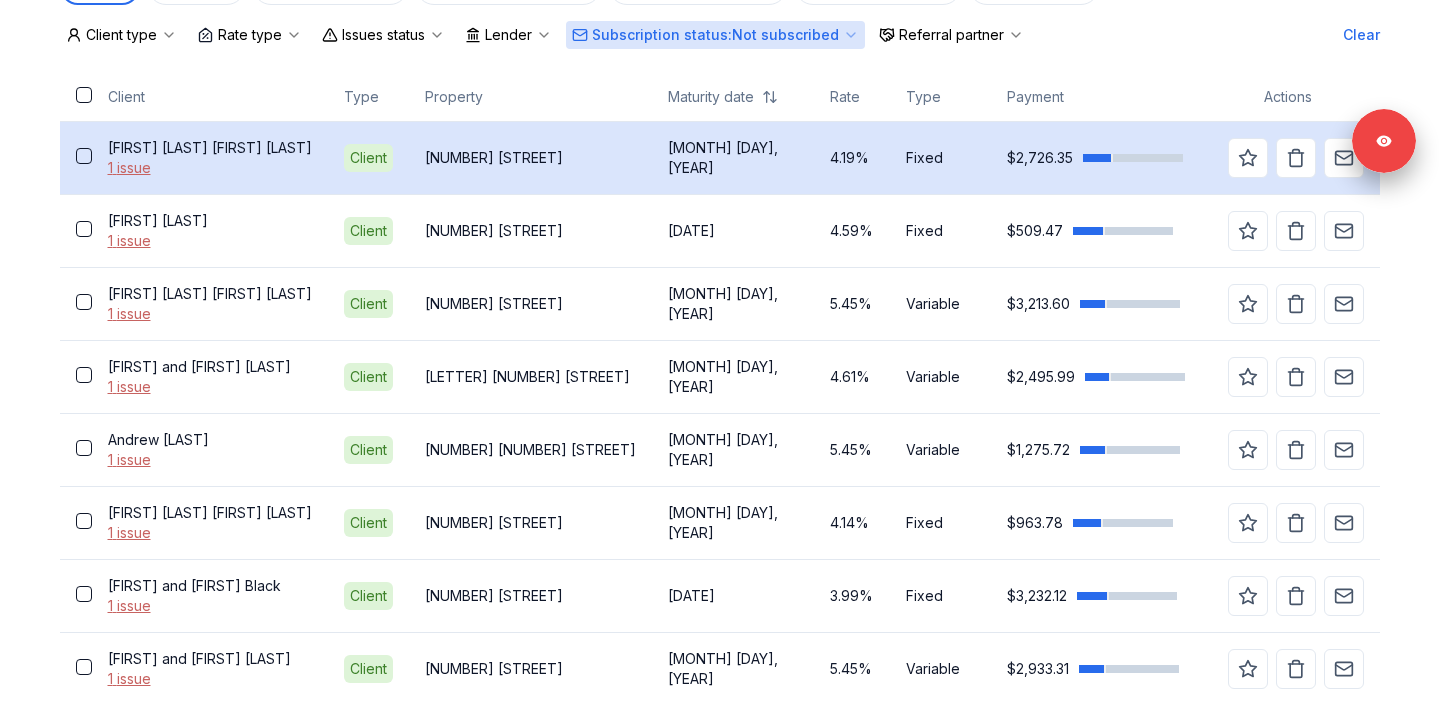 click on "[MONTH] [DAY], [YEAR]" at bounding box center [733, 158] 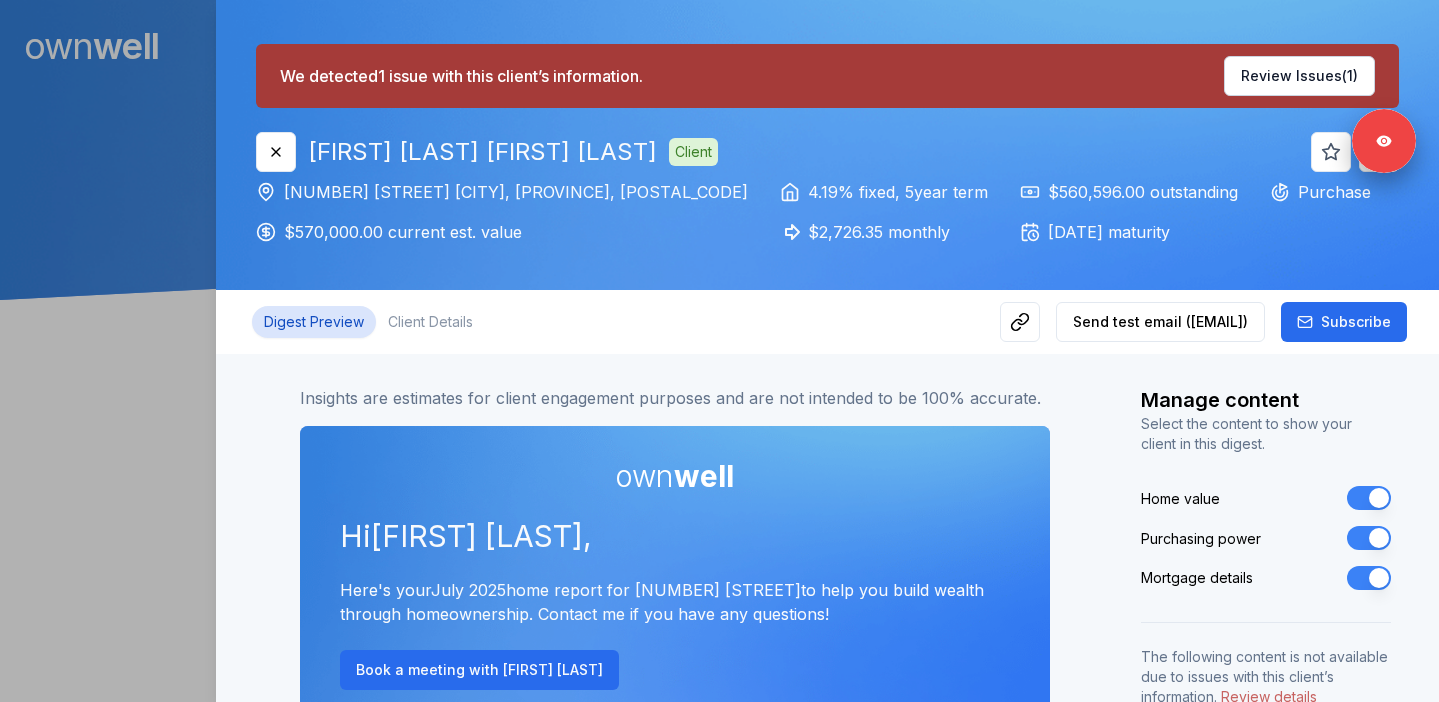 drag, startPoint x: 886, startPoint y: 234, endPoint x: 986, endPoint y: 237, distance: 100.04499 